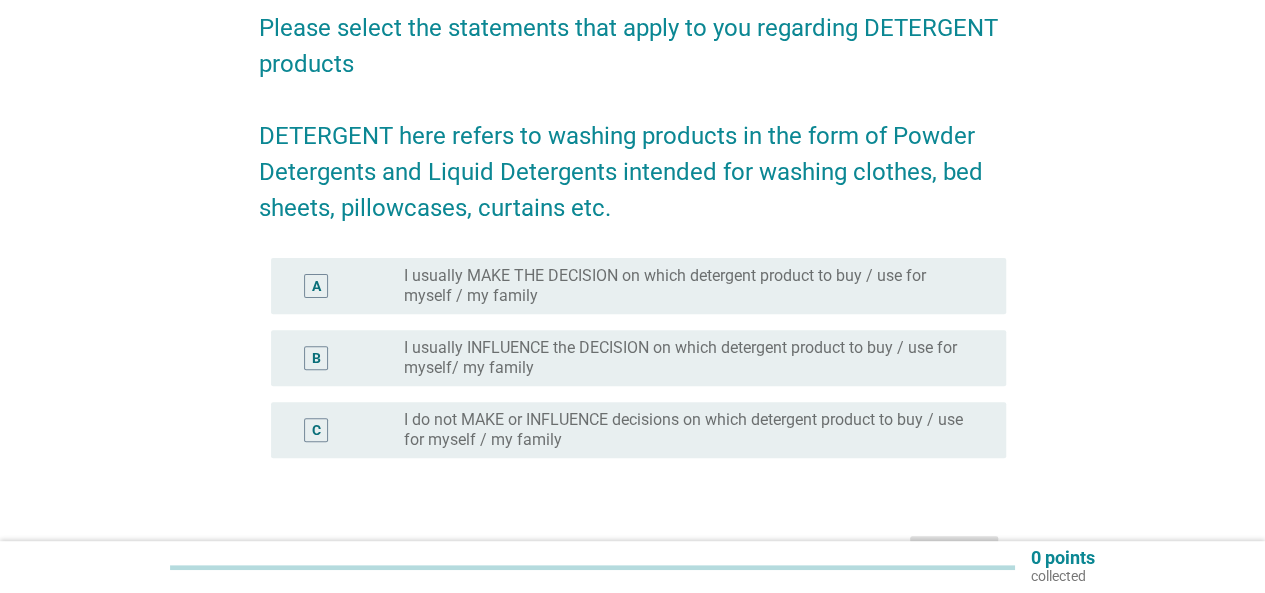 scroll, scrollTop: 200, scrollLeft: 0, axis: vertical 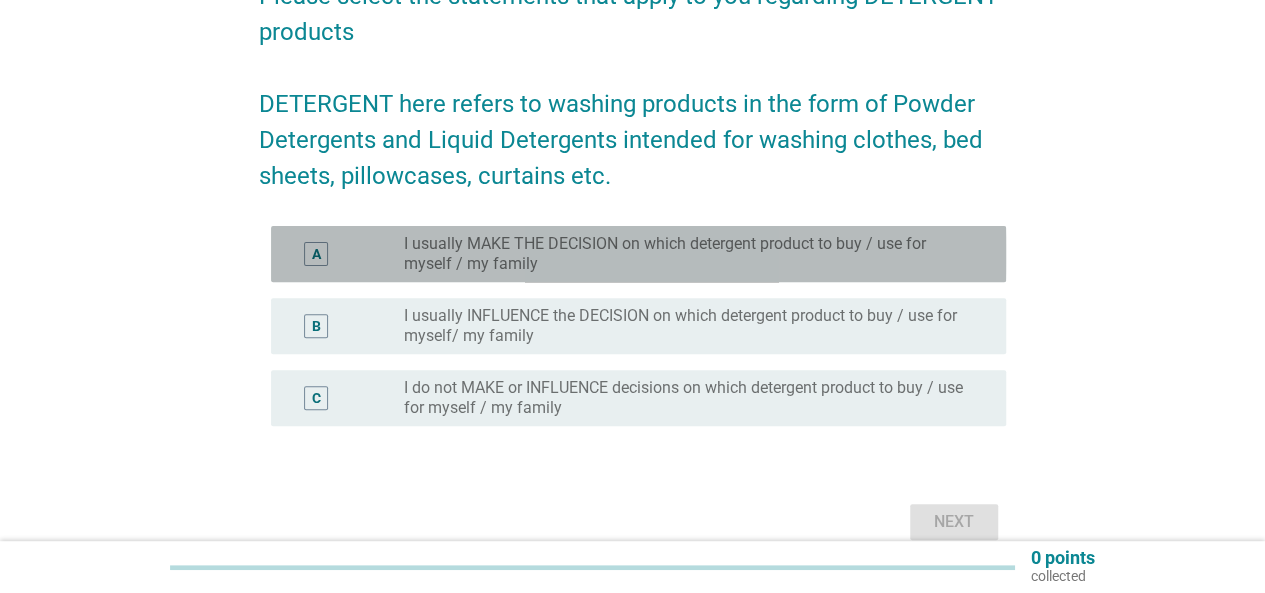 click on "A" at bounding box center [316, 254] 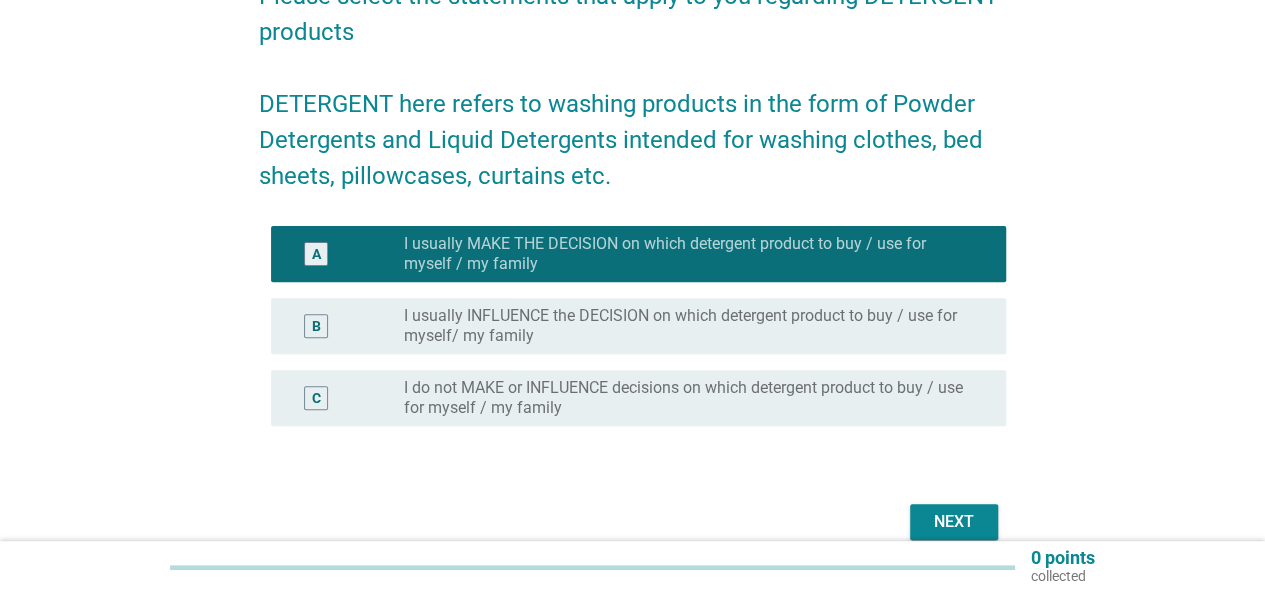 click on "Next" at bounding box center [954, 522] 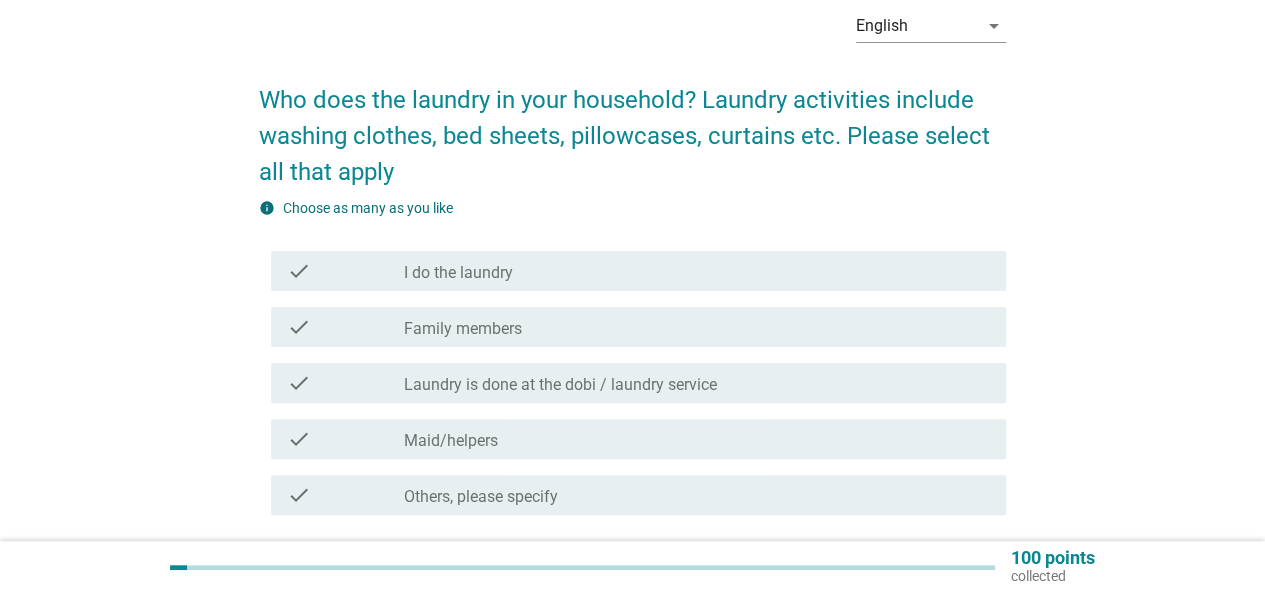 scroll, scrollTop: 100, scrollLeft: 0, axis: vertical 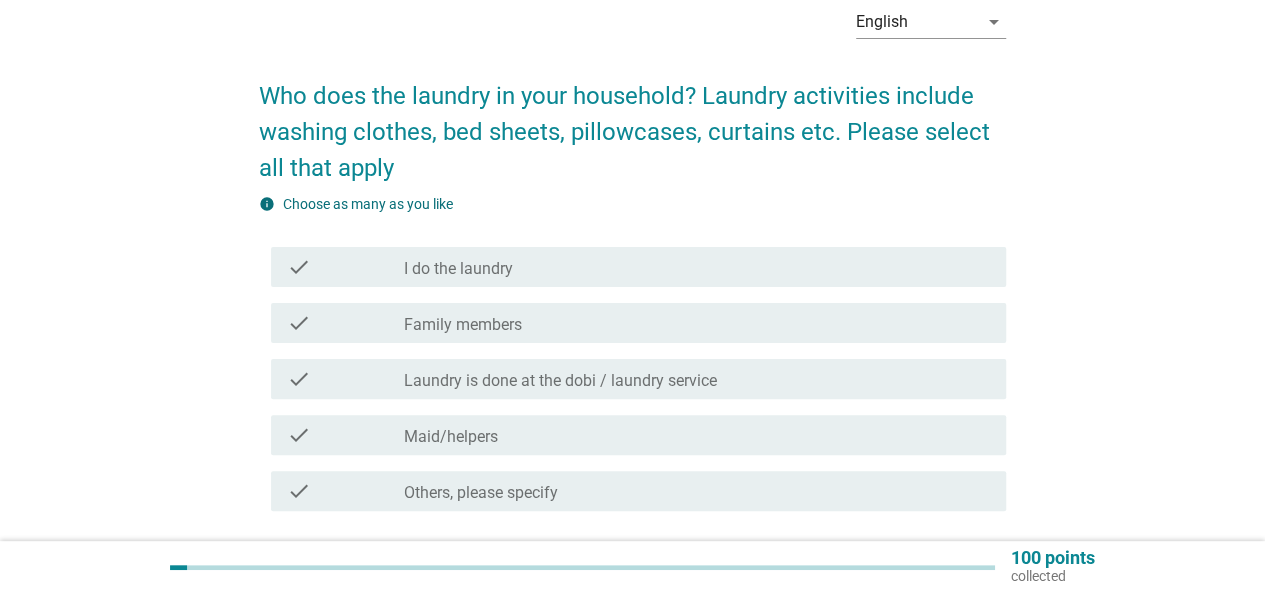 click on "check     check_box_outline_blank I do the laundry" at bounding box center (638, 267) 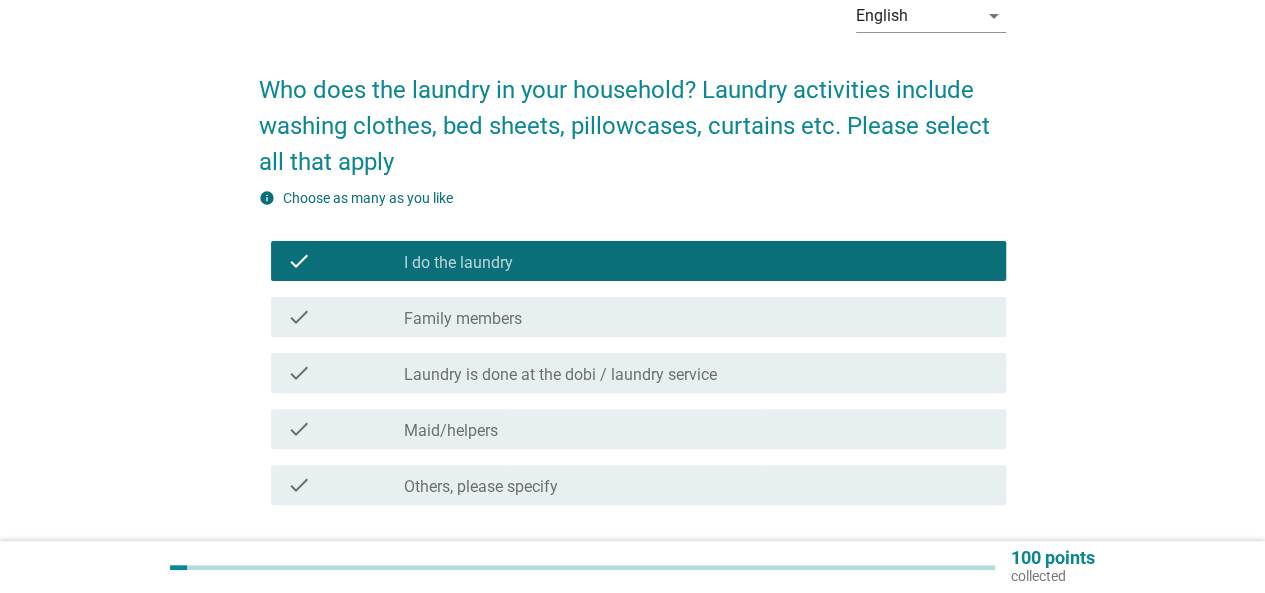scroll, scrollTop: 200, scrollLeft: 0, axis: vertical 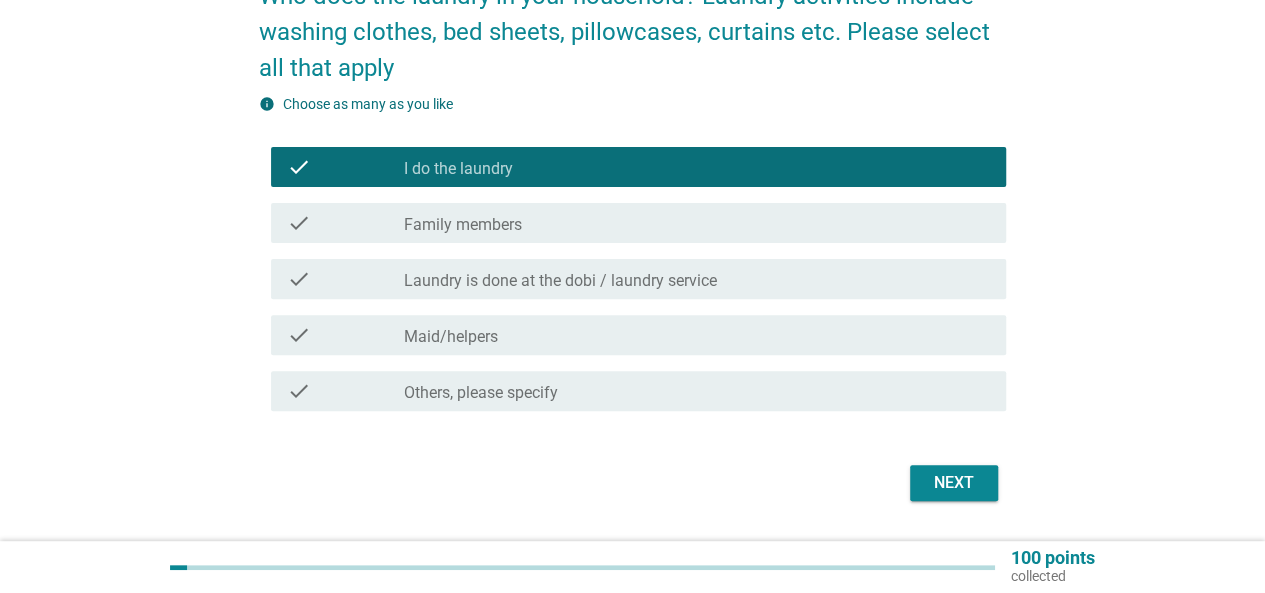 click on "Next" at bounding box center [954, 483] 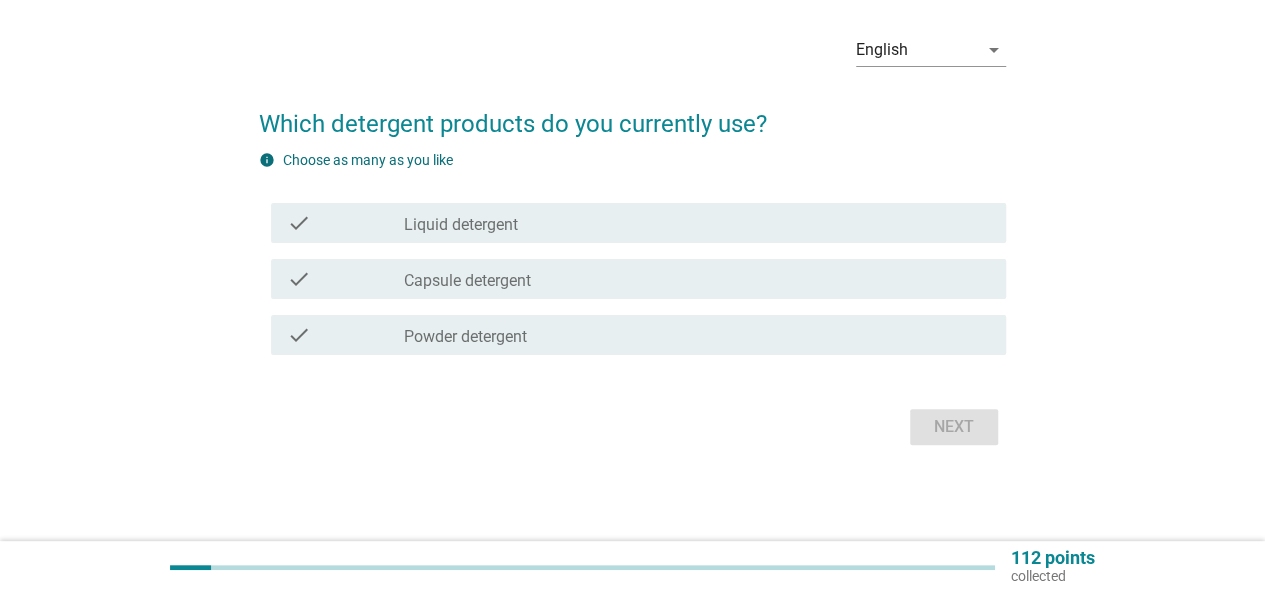 scroll, scrollTop: 0, scrollLeft: 0, axis: both 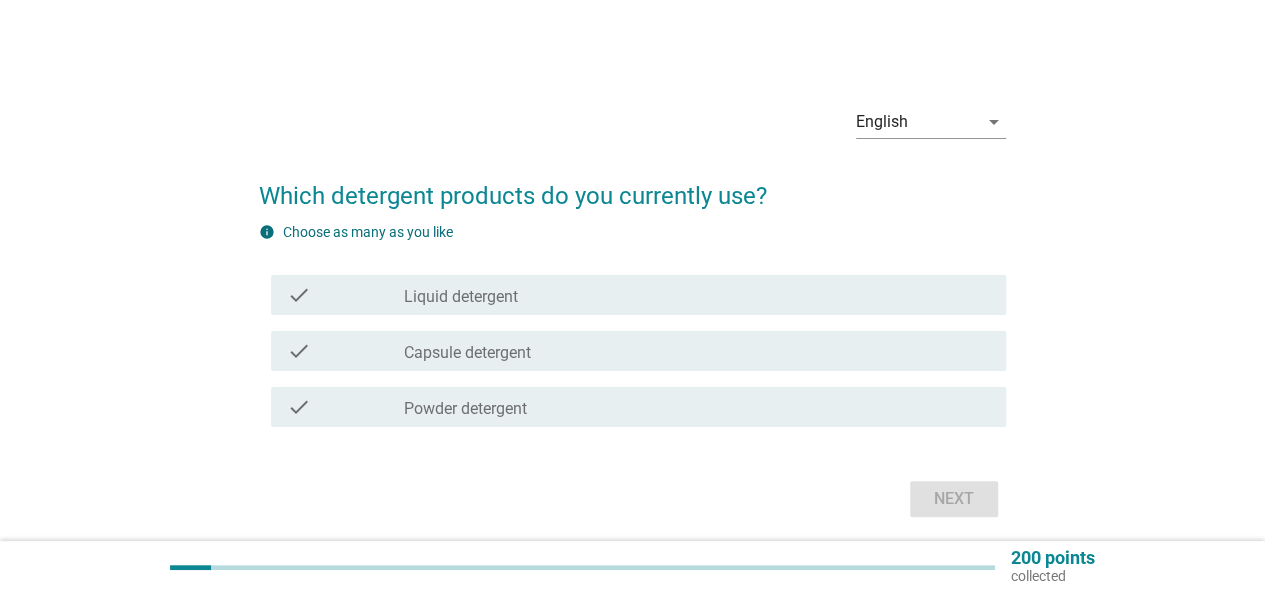 click on "Powder detergent" at bounding box center [465, 409] 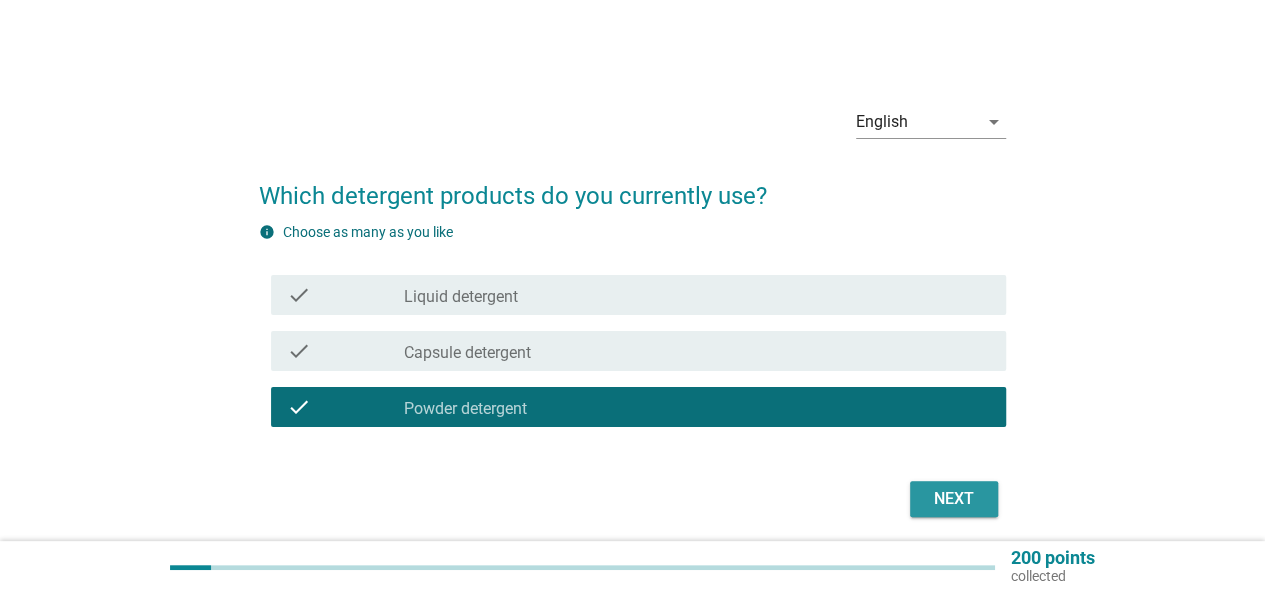 click on "Next" at bounding box center (954, 499) 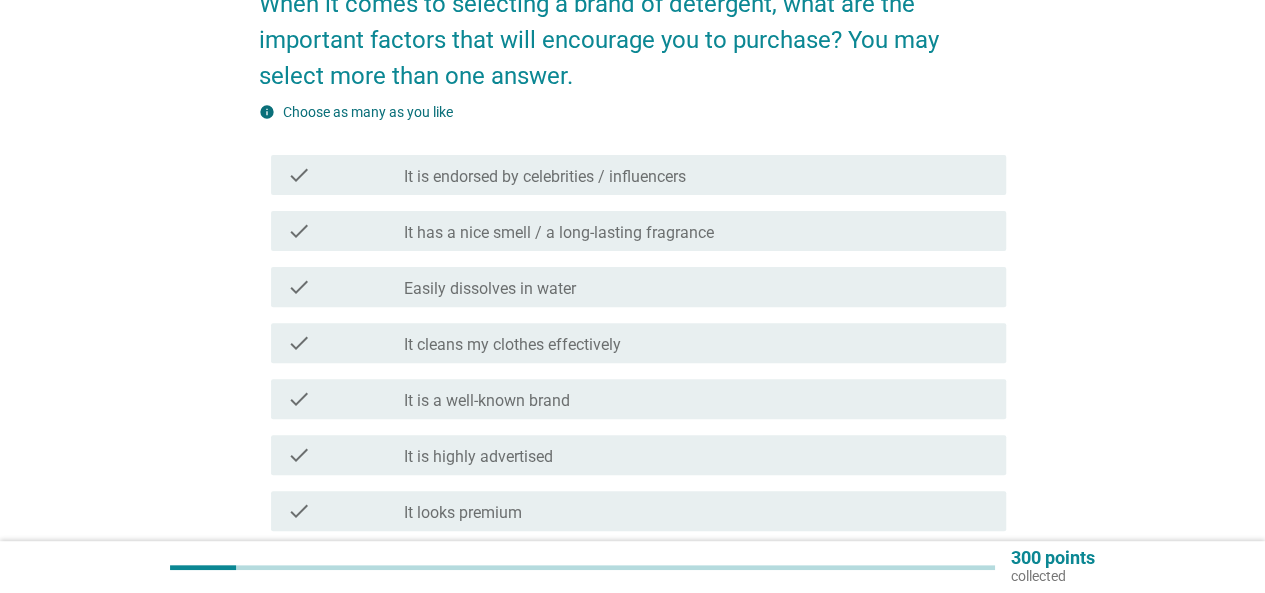 scroll, scrollTop: 200, scrollLeft: 0, axis: vertical 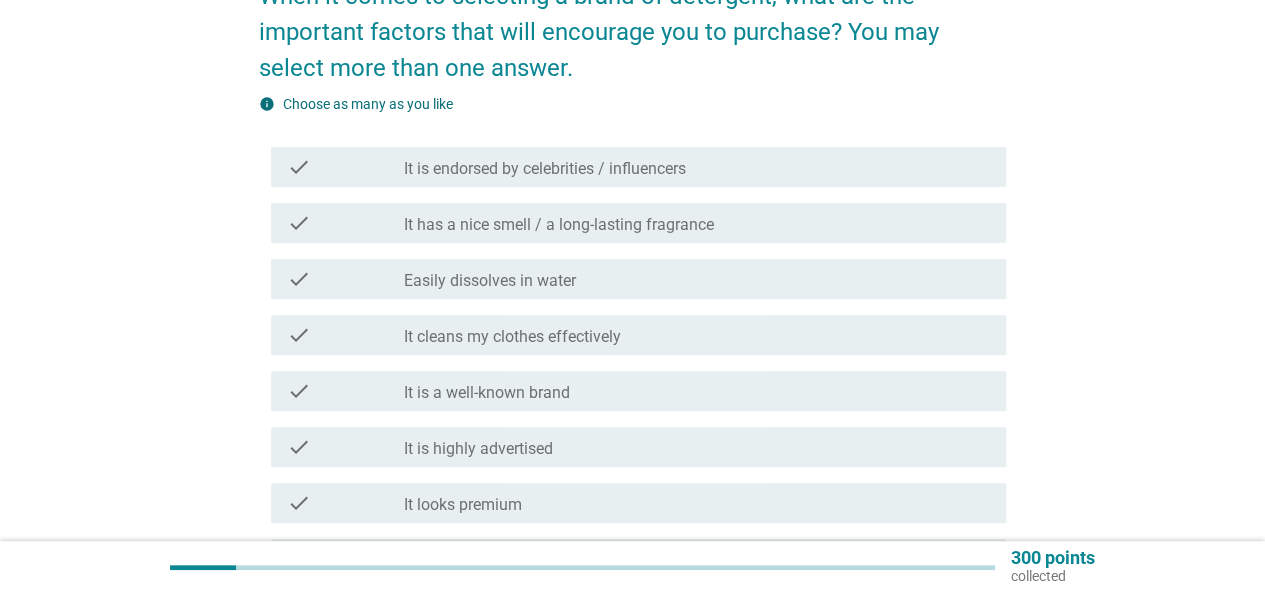 click on "It has a nice smell / a long-lasting fragrance" at bounding box center [559, 225] 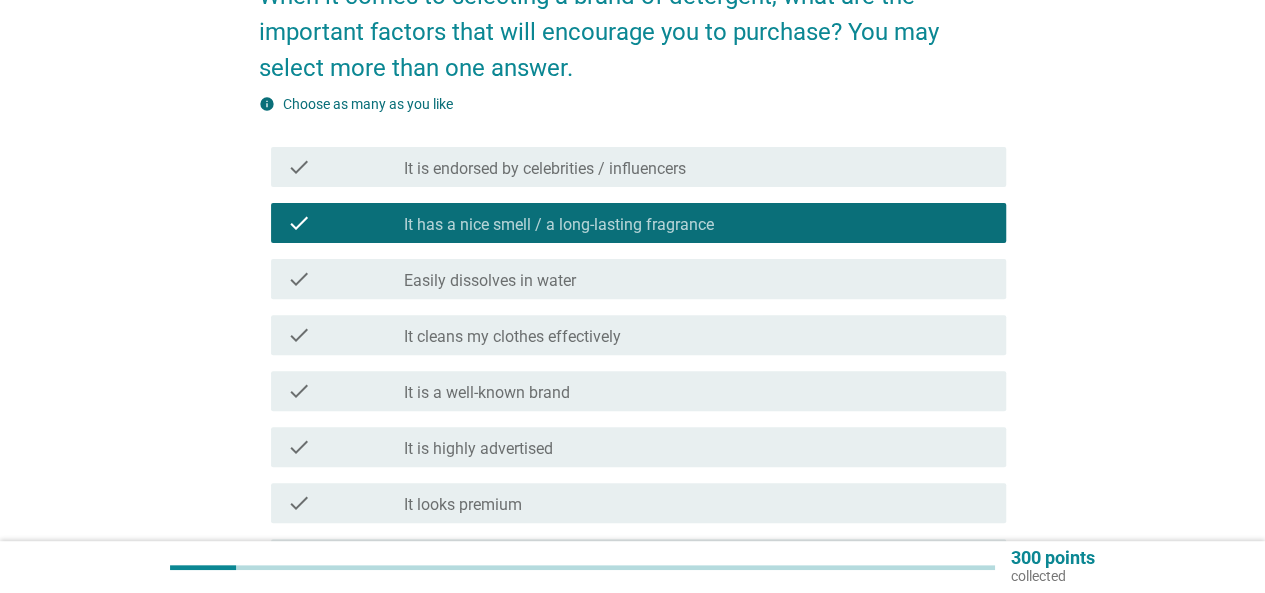 click on "Easily dissolves in water" at bounding box center (490, 281) 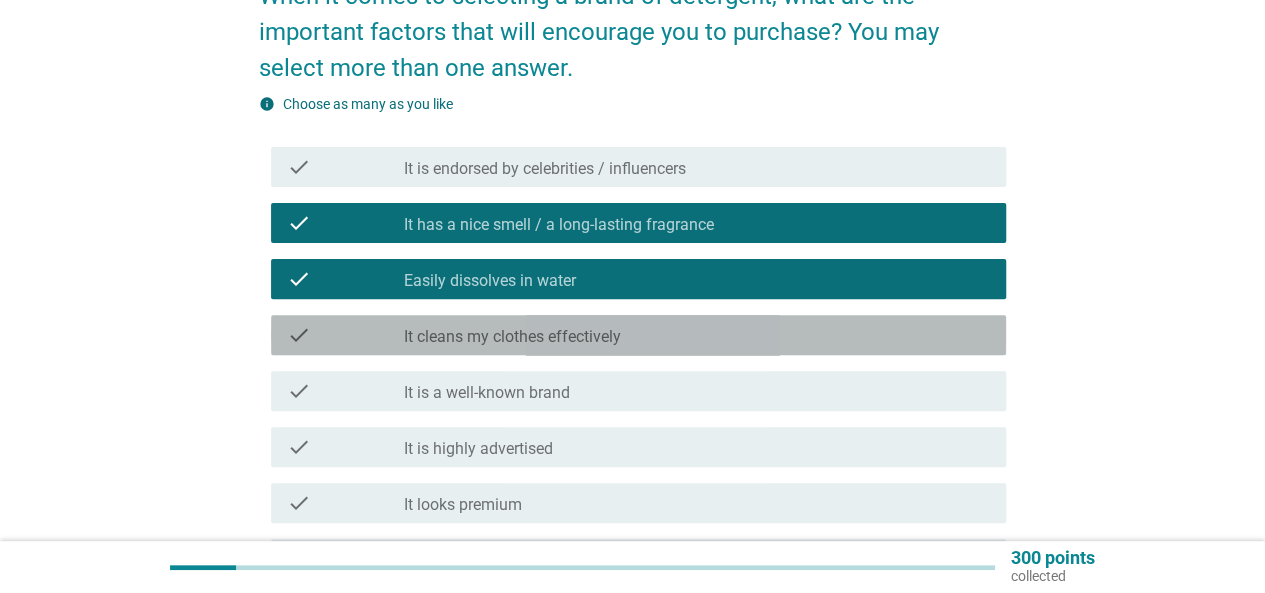 click on "It cleans my clothes effectively" at bounding box center [512, 337] 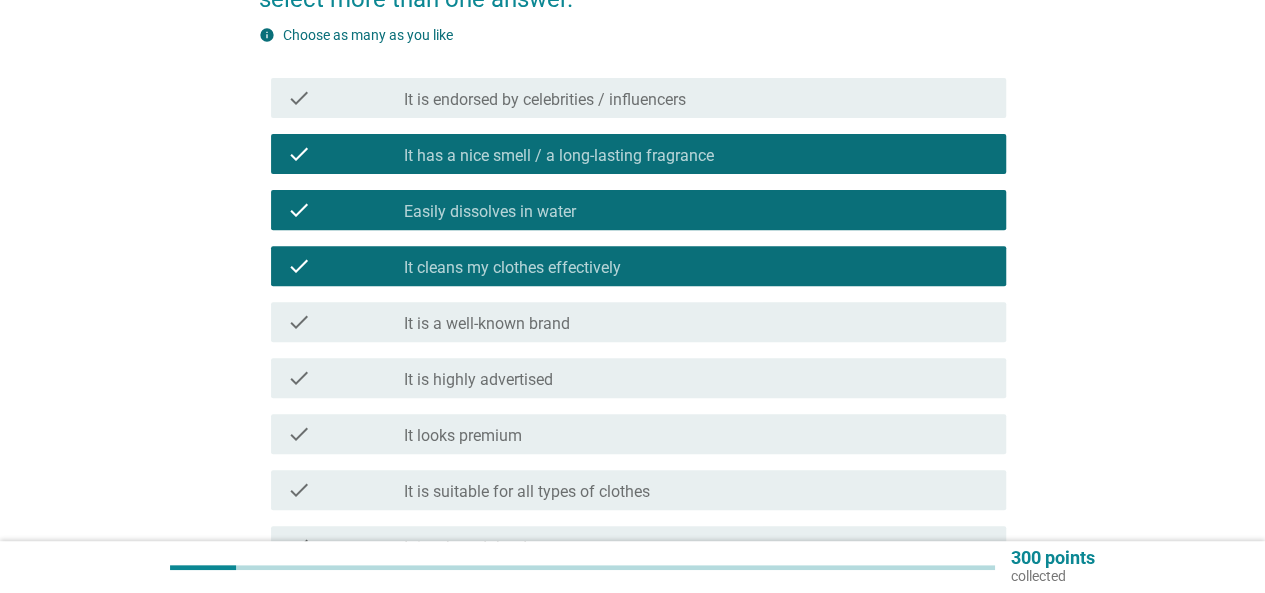 scroll, scrollTop: 300, scrollLeft: 0, axis: vertical 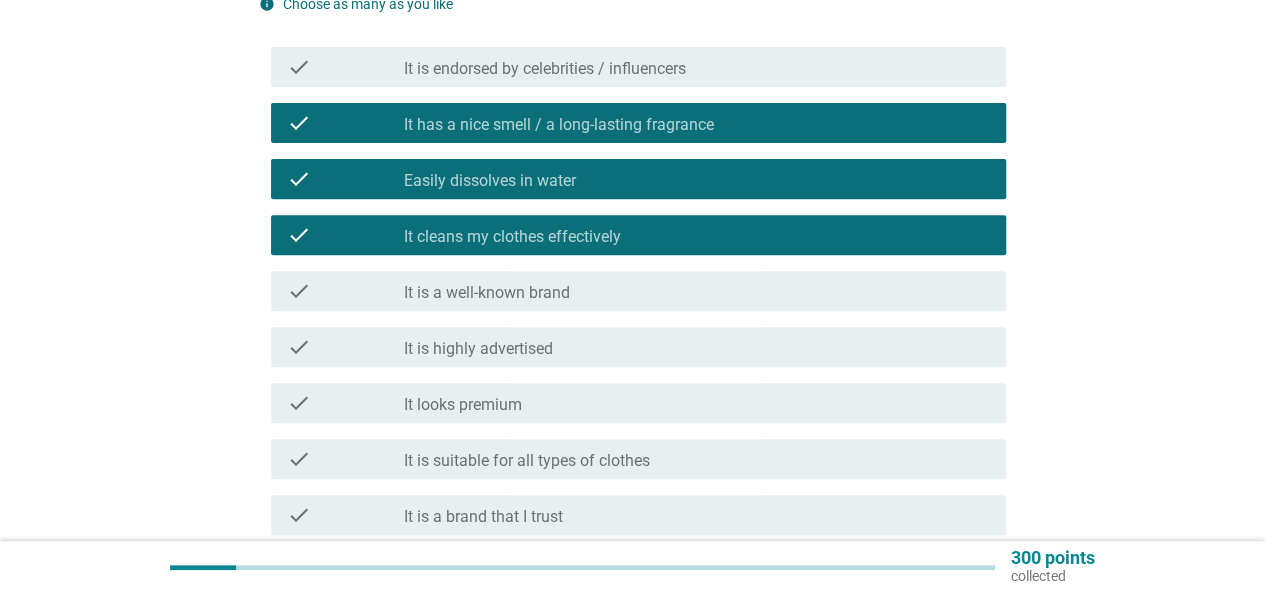 click on "It is suitable for all types of clothes" at bounding box center [527, 461] 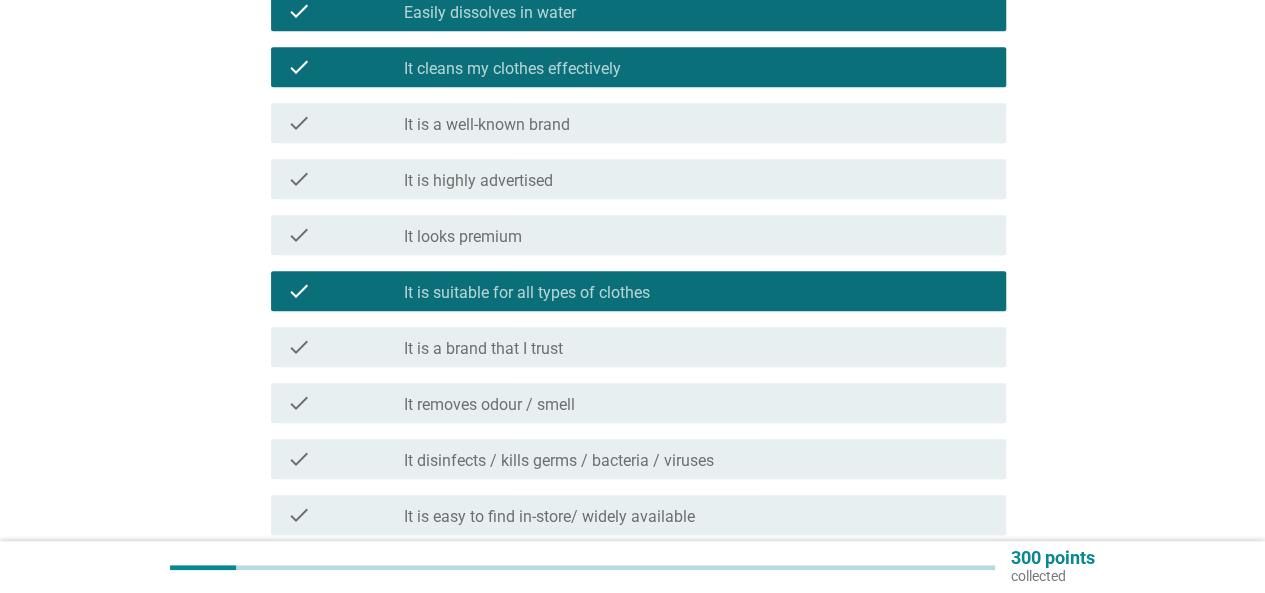 scroll, scrollTop: 500, scrollLeft: 0, axis: vertical 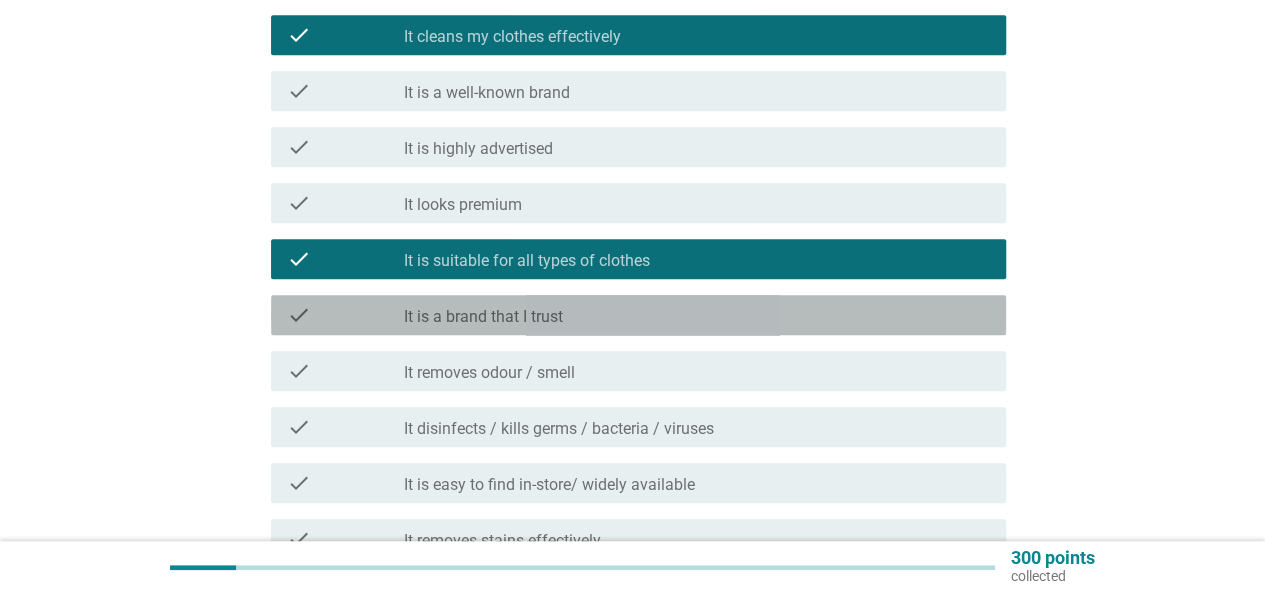 click on "It is a brand that I trust" at bounding box center [483, 317] 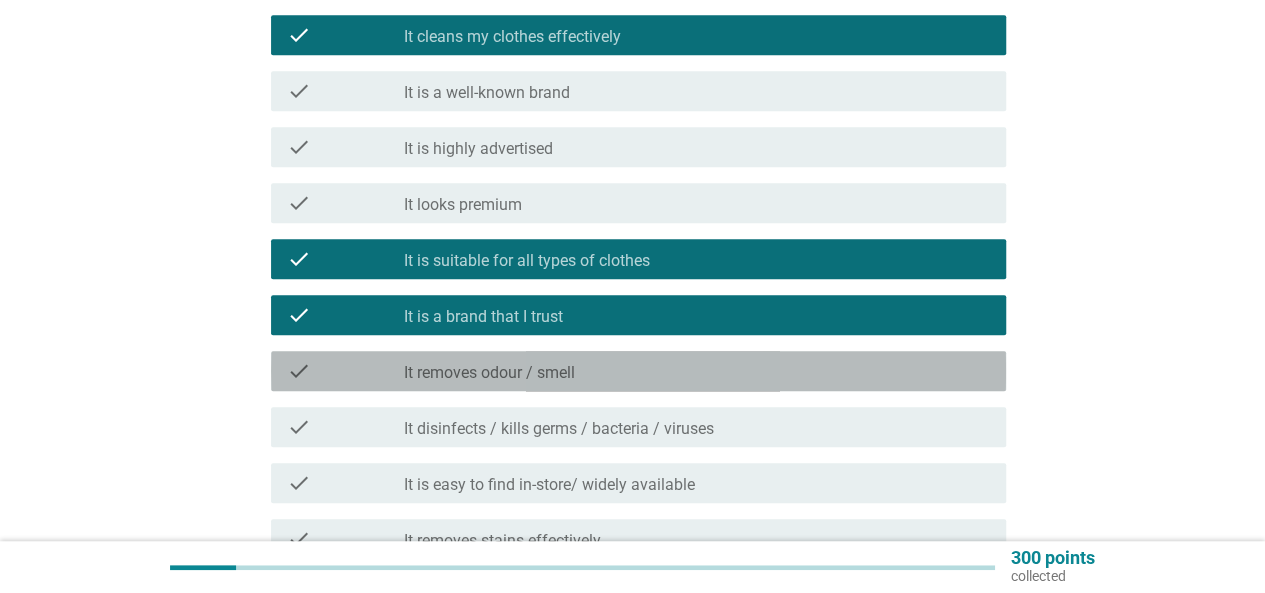 click on "It removes odour / smell" at bounding box center (489, 373) 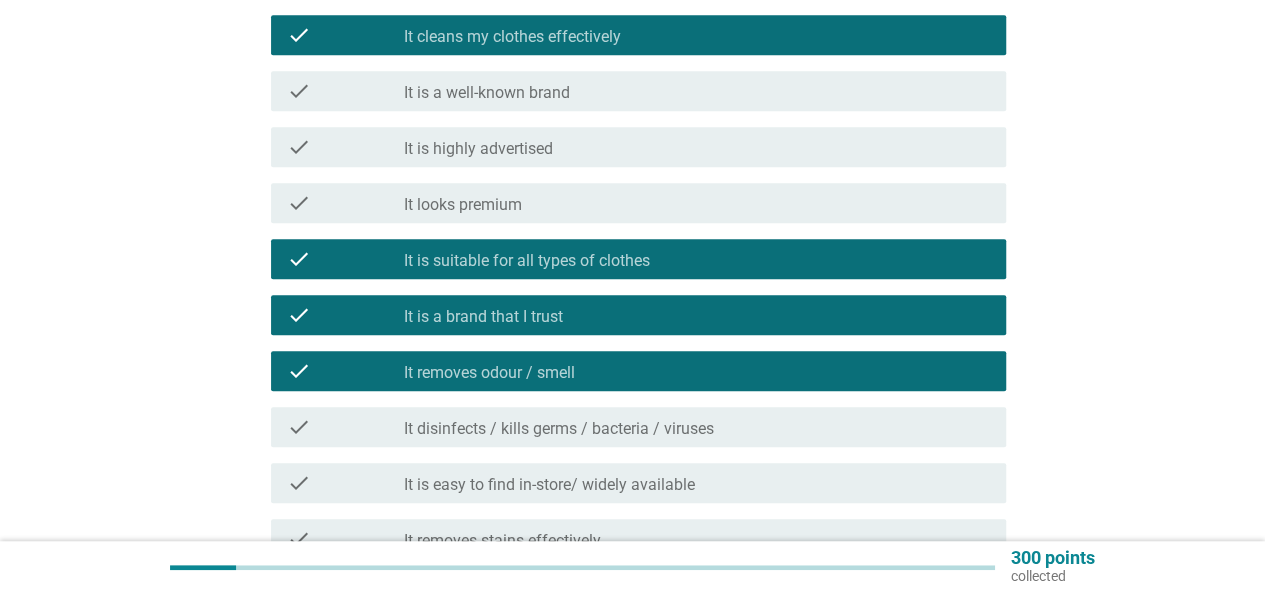 click on "check     check_box_outline_blank It disinfects / kills germs / bacteria / viruses" at bounding box center (632, 427) 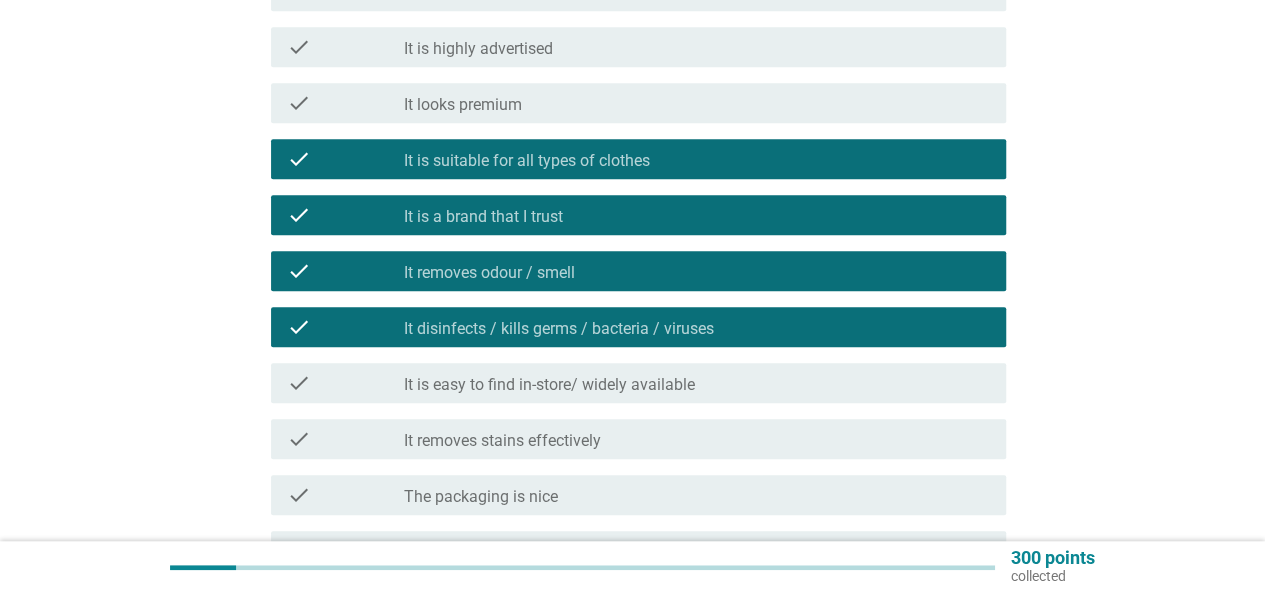 scroll, scrollTop: 700, scrollLeft: 0, axis: vertical 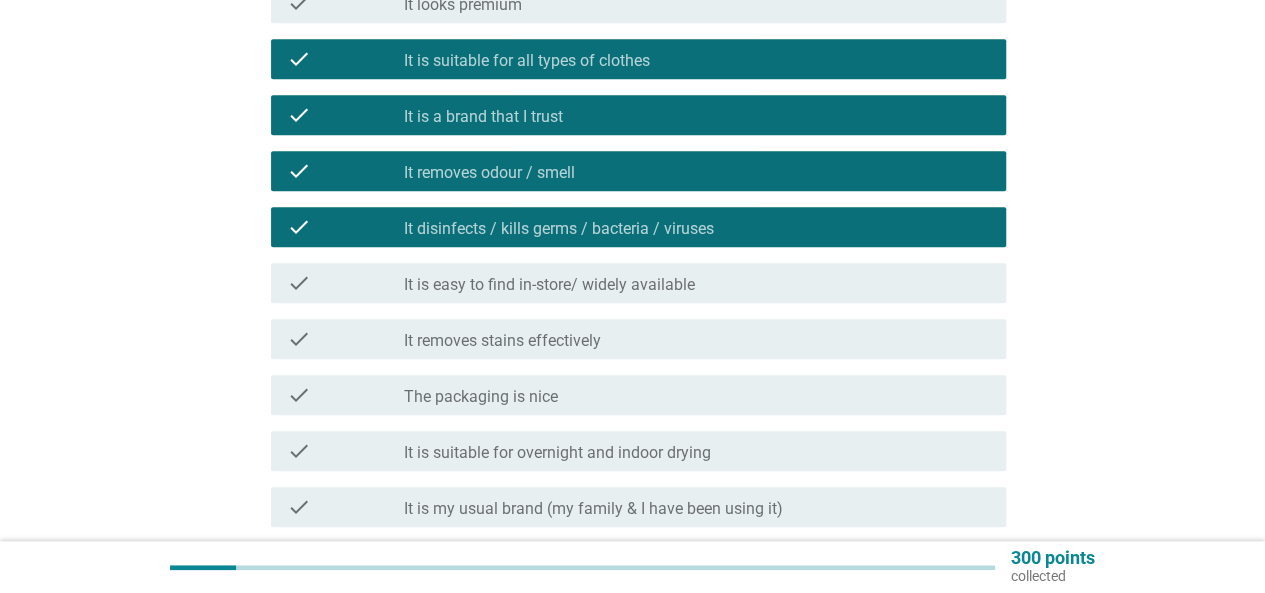 click on "It is easy to find in-store/ widely available" at bounding box center [549, 285] 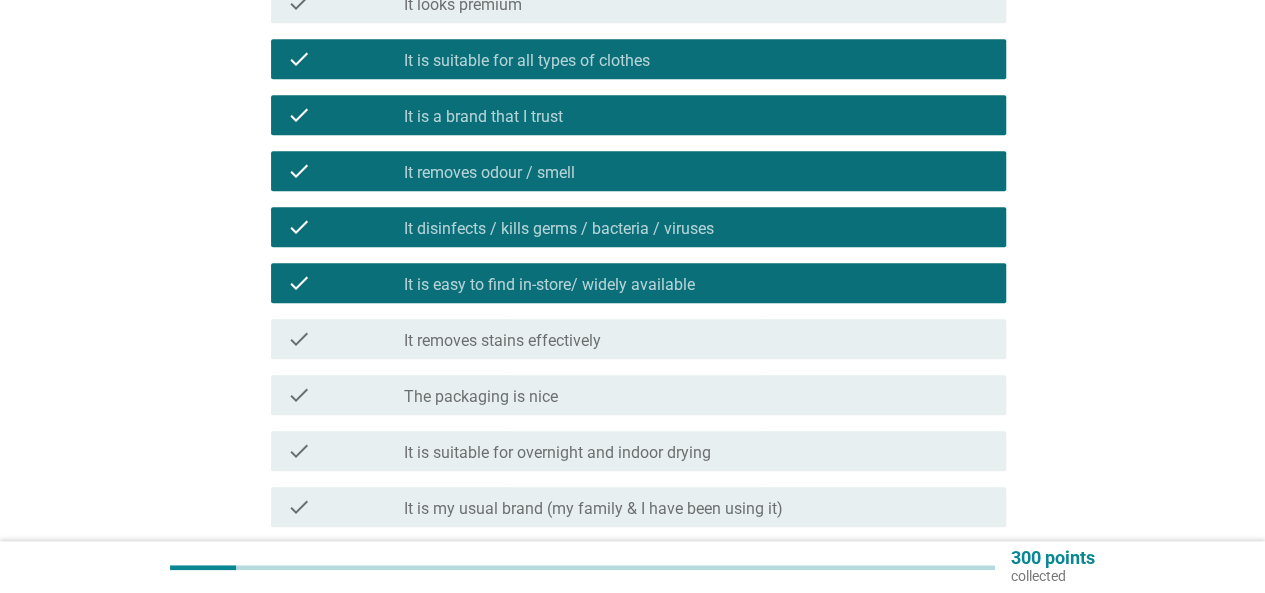 click on "It removes stains effectively" at bounding box center (502, 341) 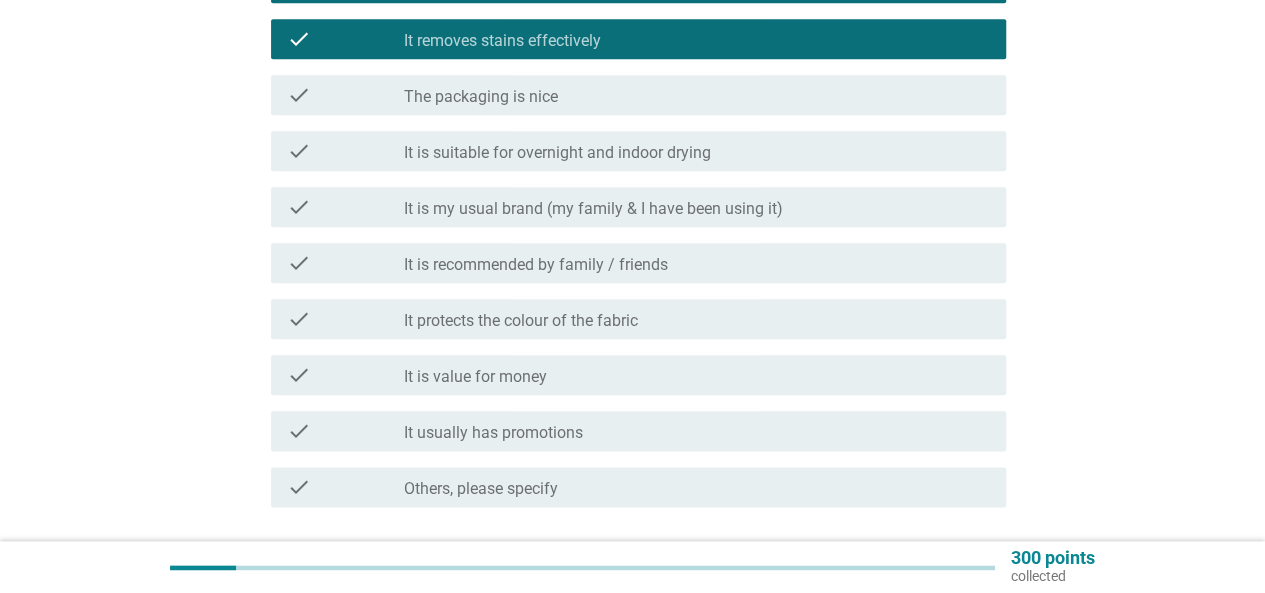 scroll, scrollTop: 1100, scrollLeft: 0, axis: vertical 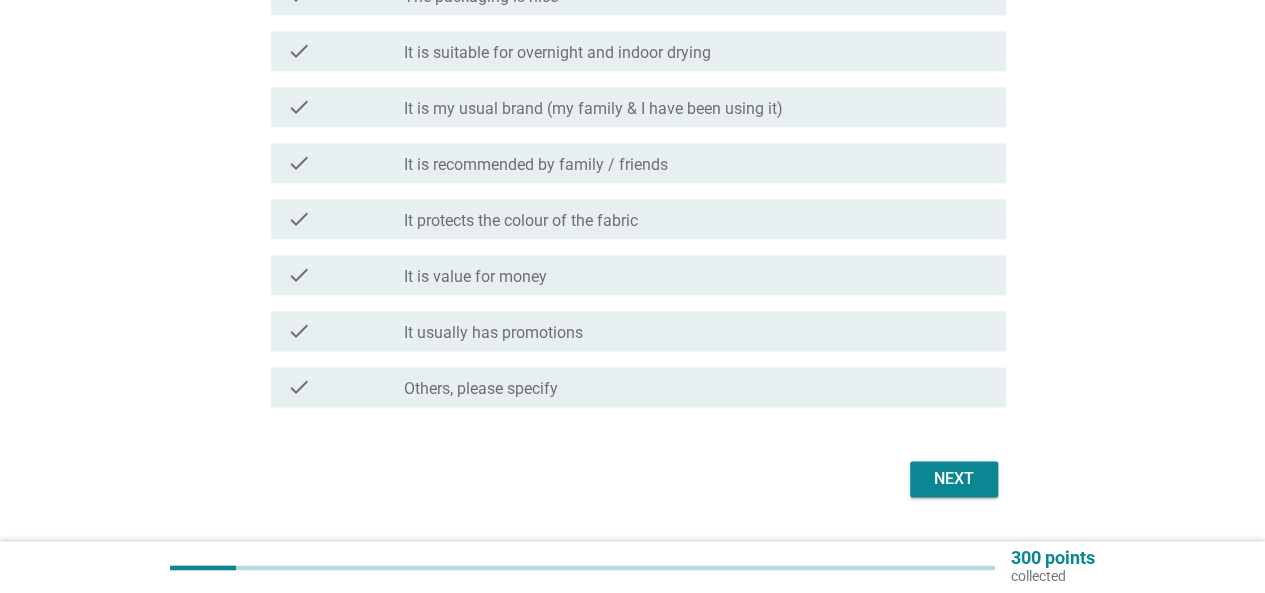 click on "It protects the colour of the fabric" at bounding box center [521, 221] 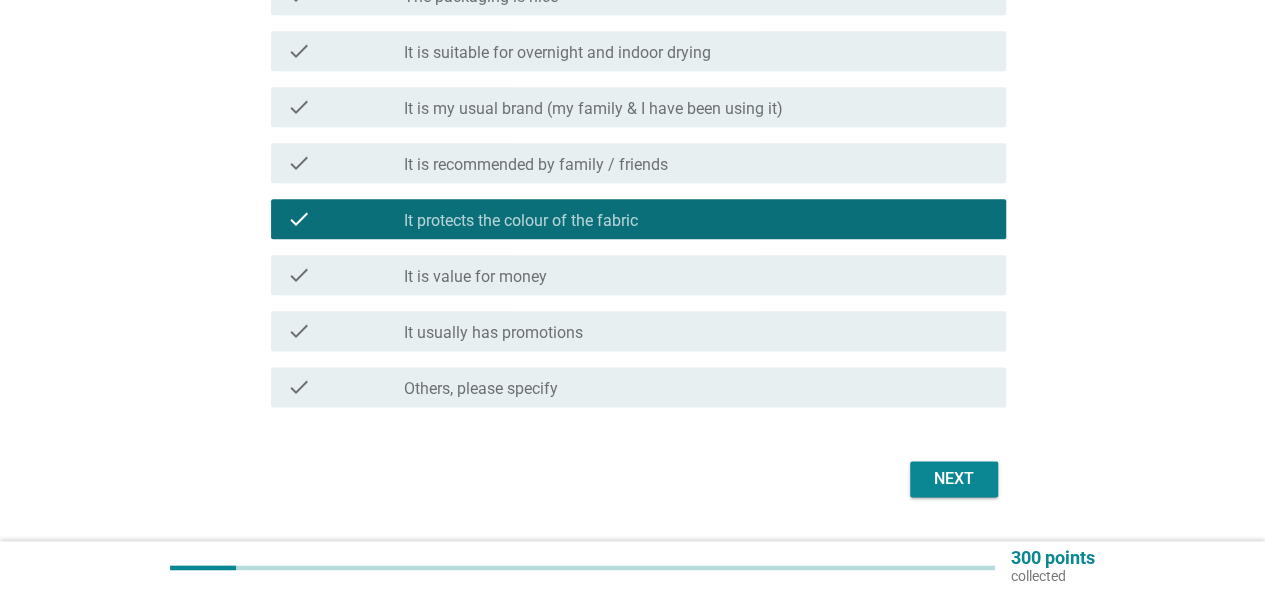 click on "It is value for money" at bounding box center (475, 277) 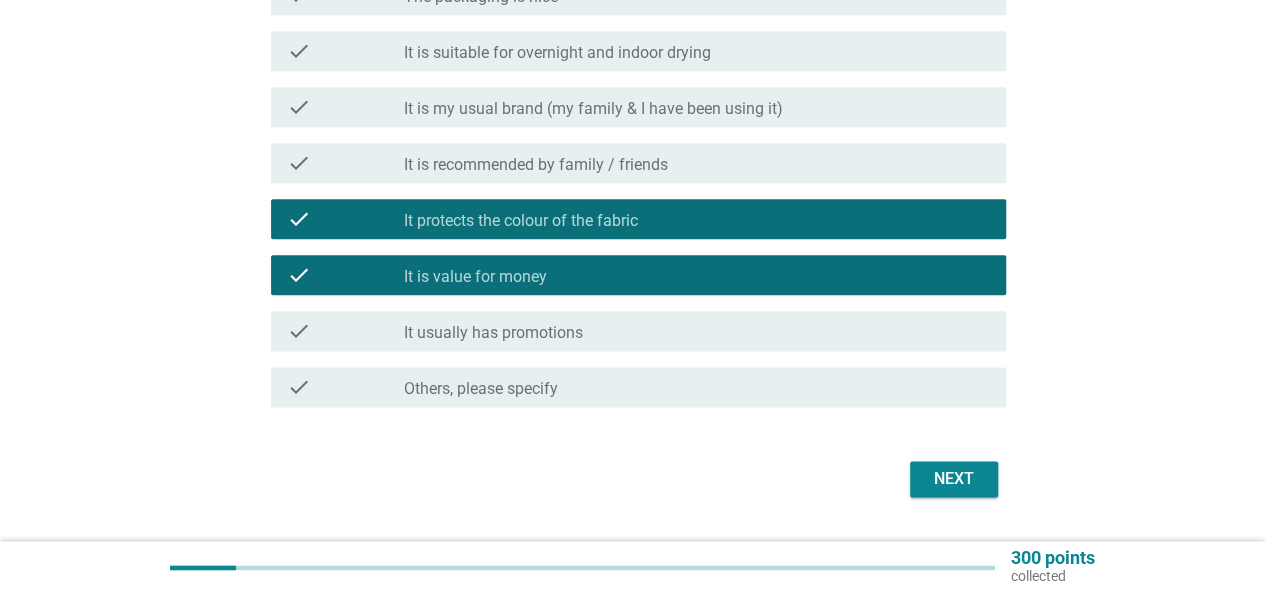 click on "Next" at bounding box center [954, 479] 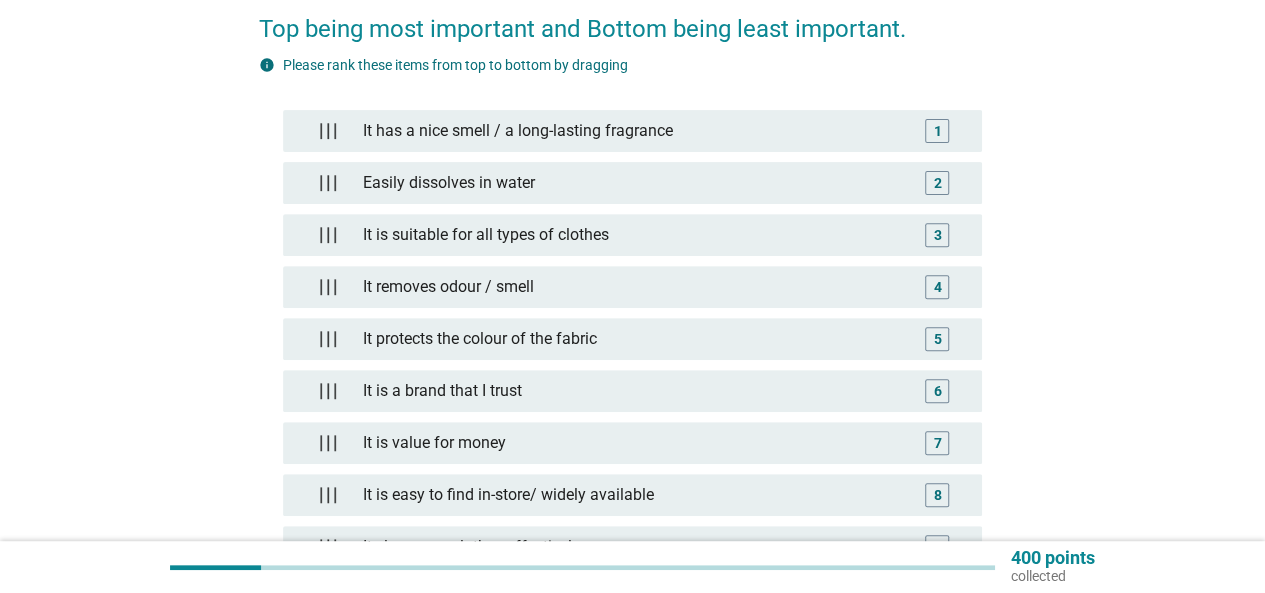 scroll, scrollTop: 300, scrollLeft: 0, axis: vertical 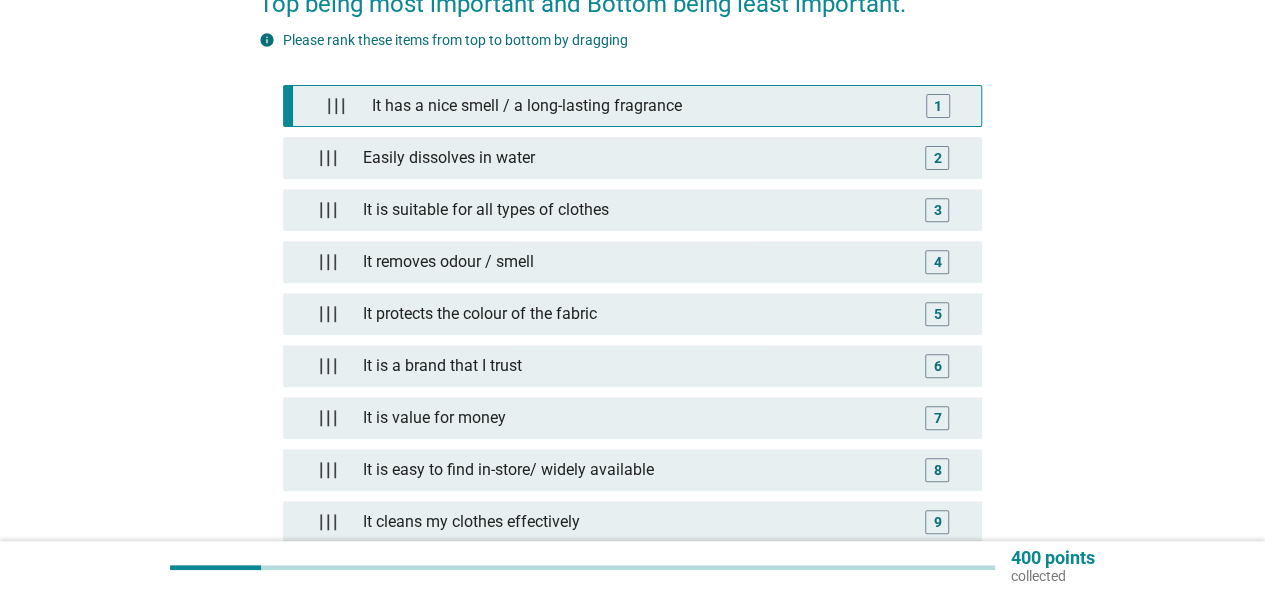 click on "It has a nice smell / a long-lasting fragrance" at bounding box center (637, 106) 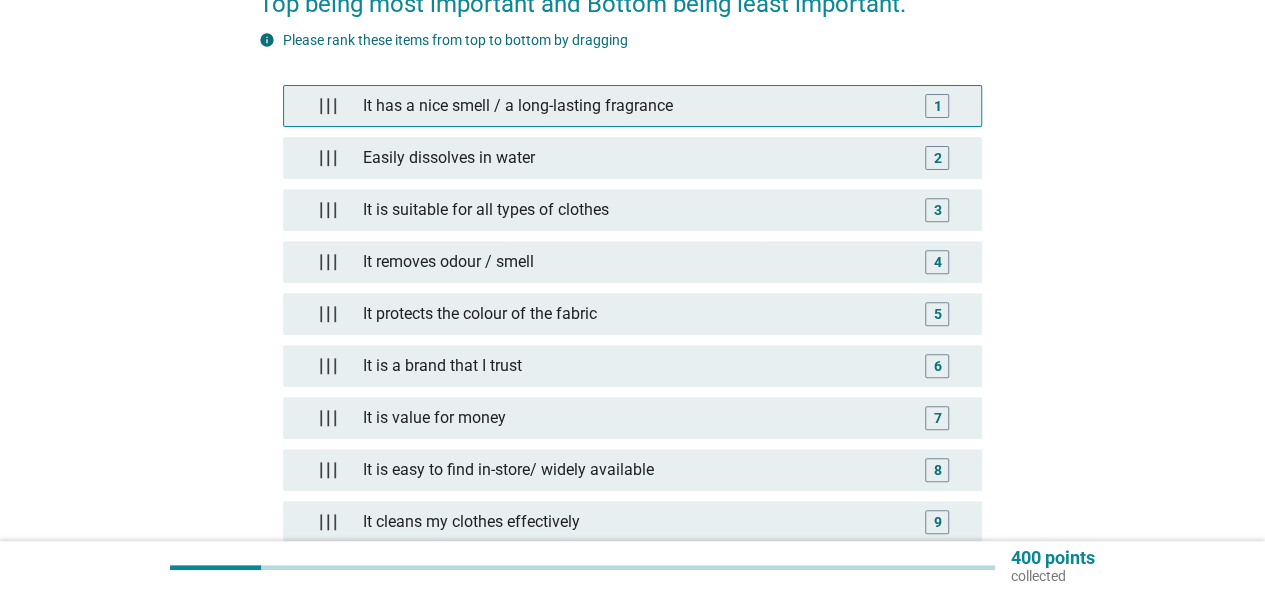 click on "It has a nice smell / a long-lasting fragrance" at bounding box center [632, 106] 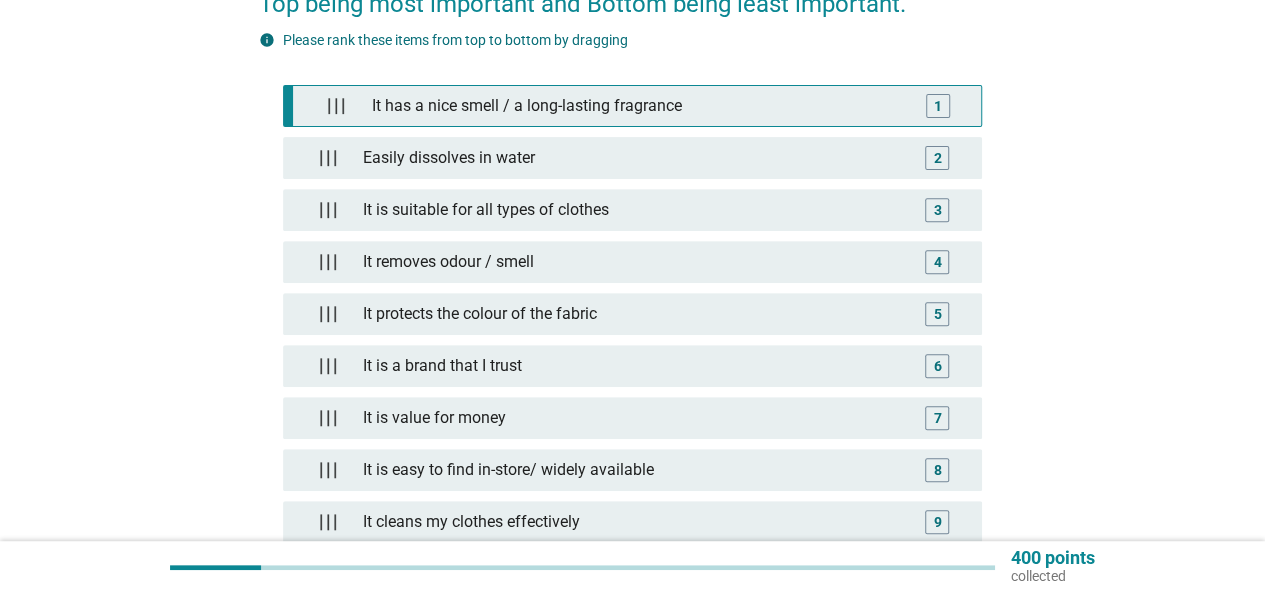 click on "1" at bounding box center [938, 106] 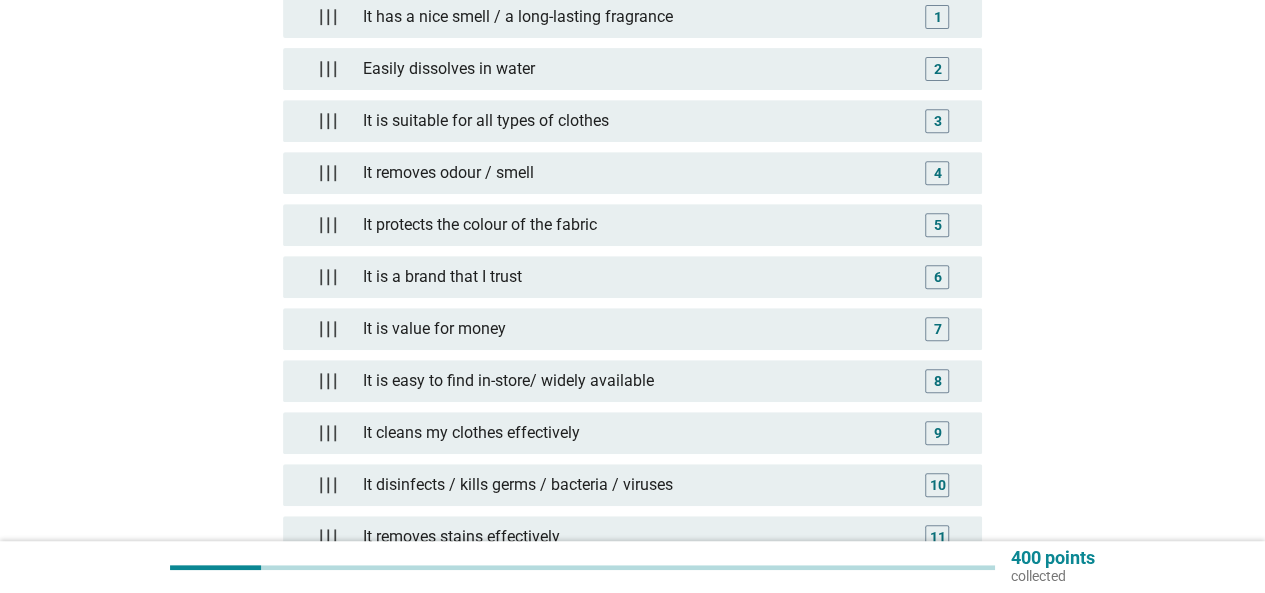 scroll, scrollTop: 420, scrollLeft: 0, axis: vertical 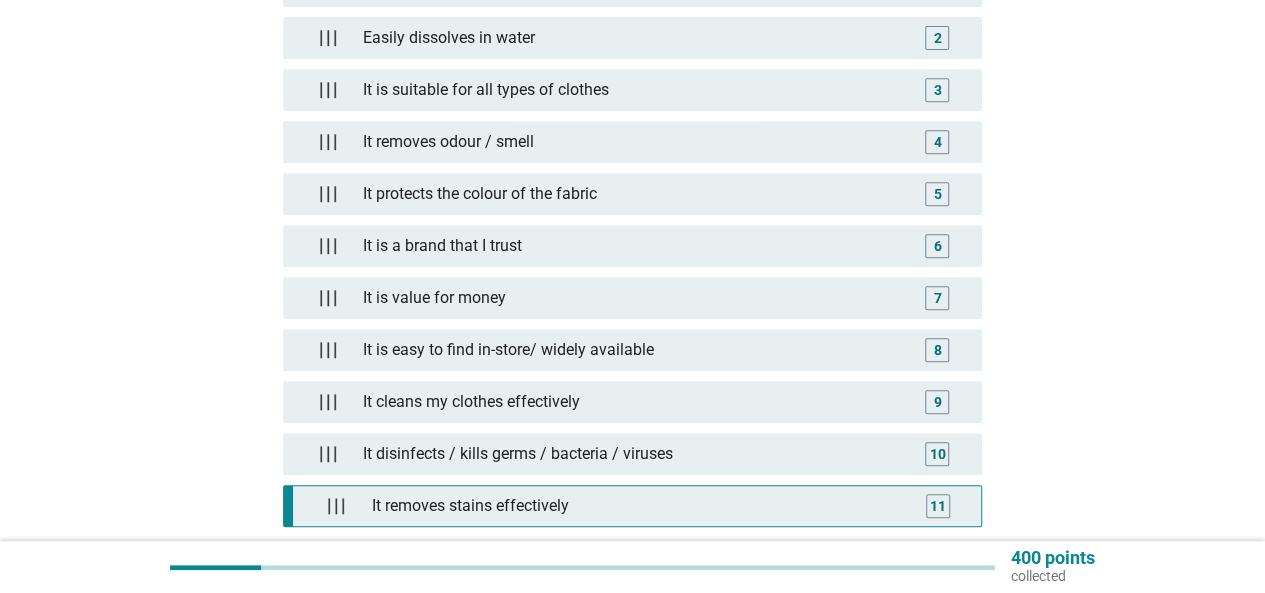 type 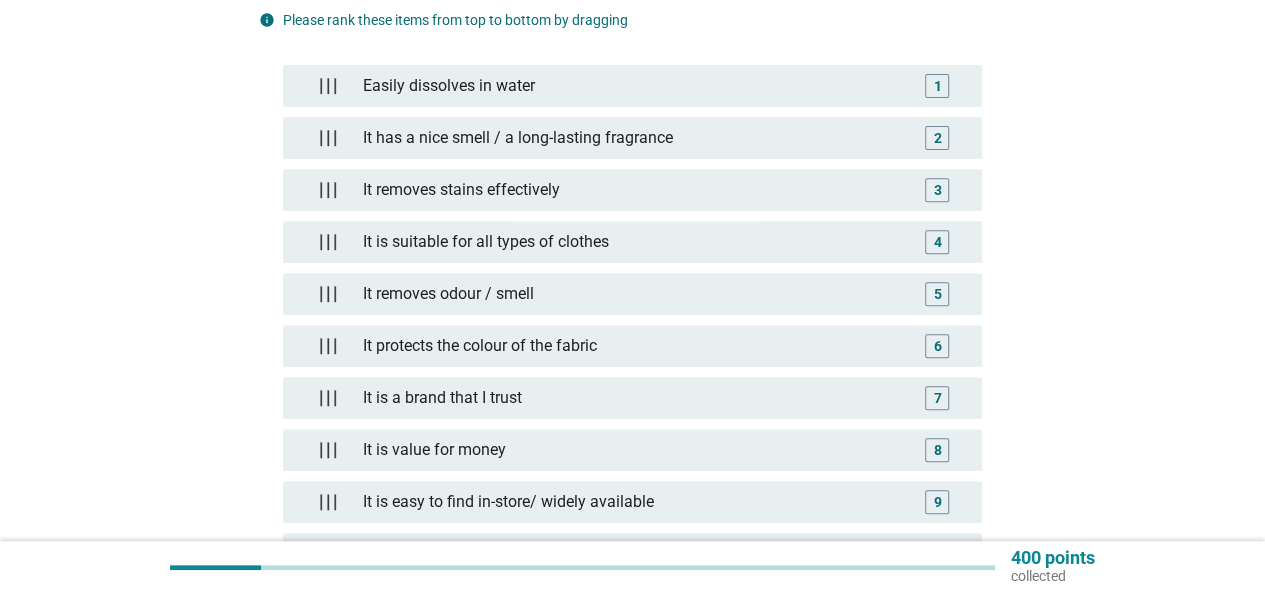 scroll, scrollTop: 420, scrollLeft: 0, axis: vertical 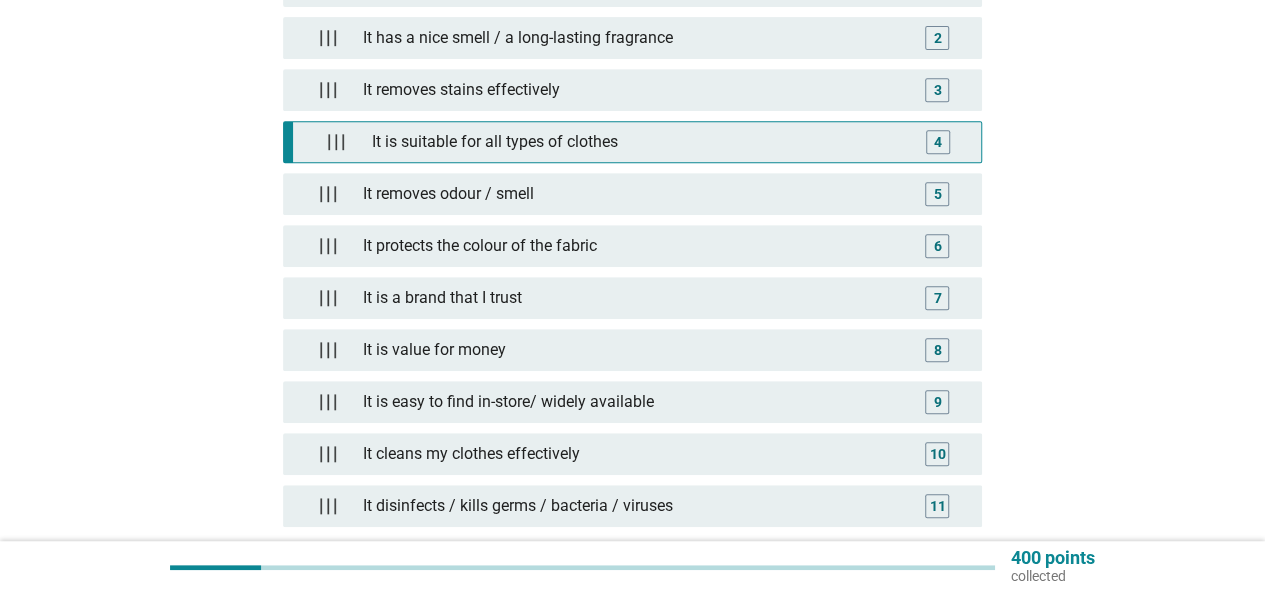 click on "It is suitable for all types of clothes" at bounding box center [637, 142] 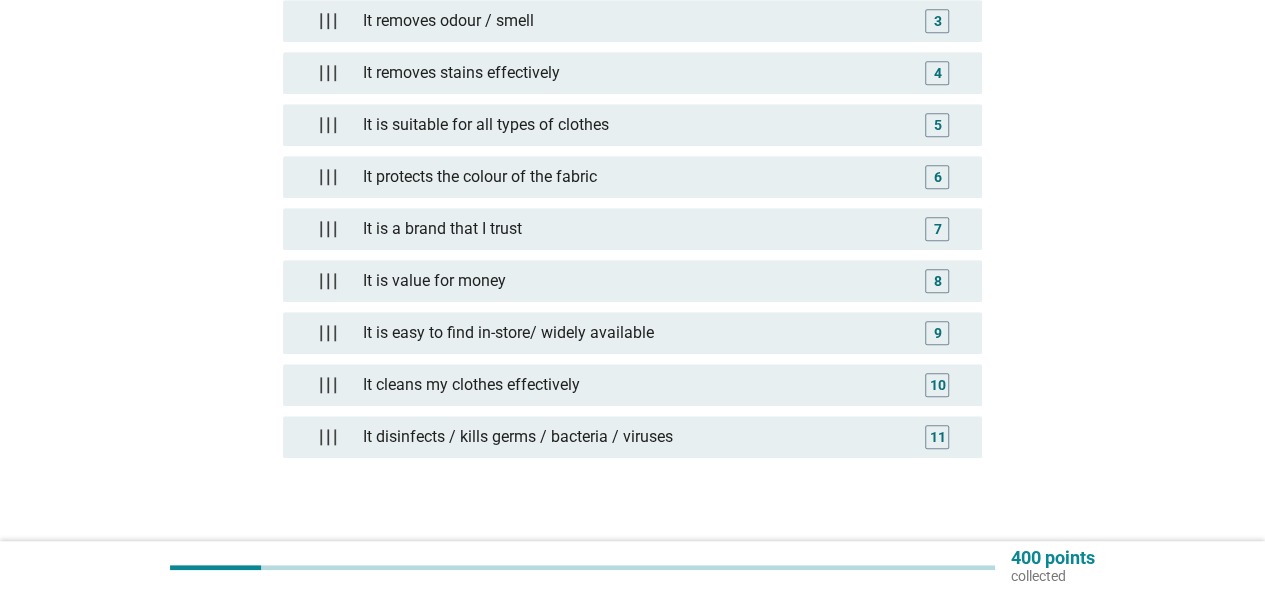 scroll, scrollTop: 520, scrollLeft: 0, axis: vertical 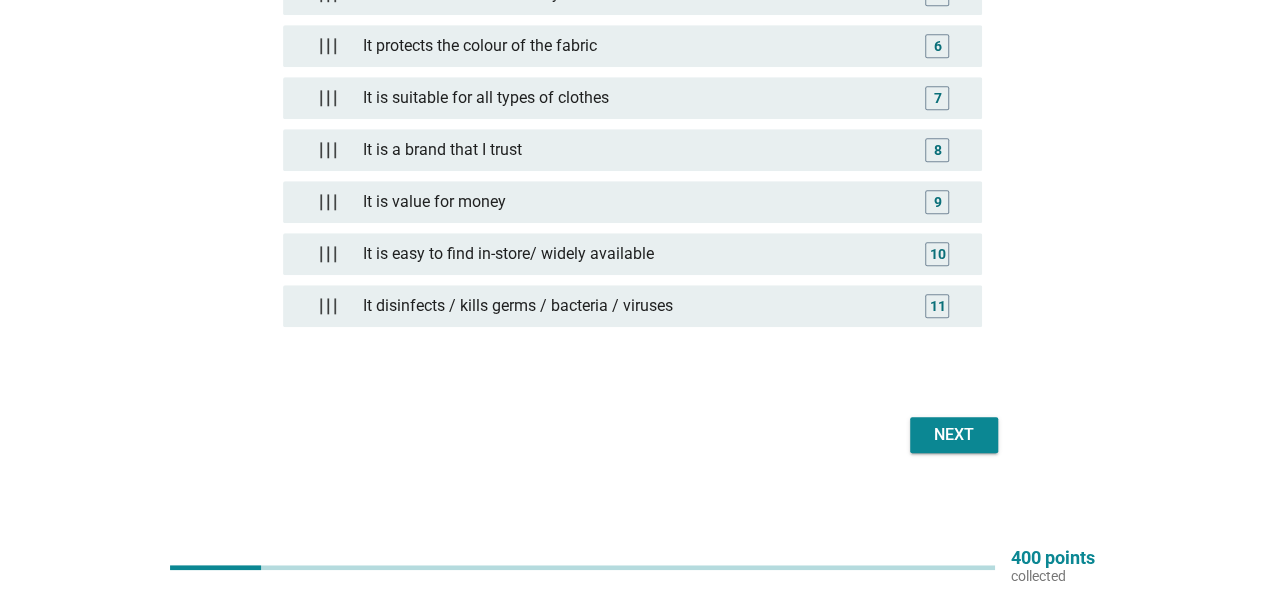 click on "Next" at bounding box center (954, 435) 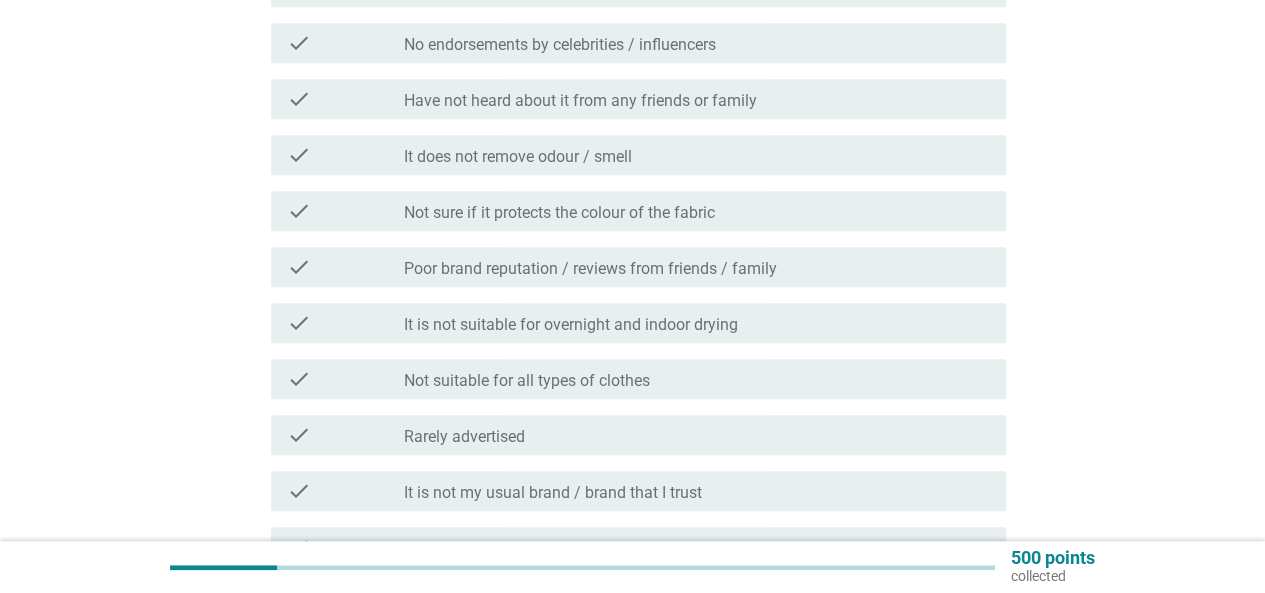 scroll, scrollTop: 700, scrollLeft: 0, axis: vertical 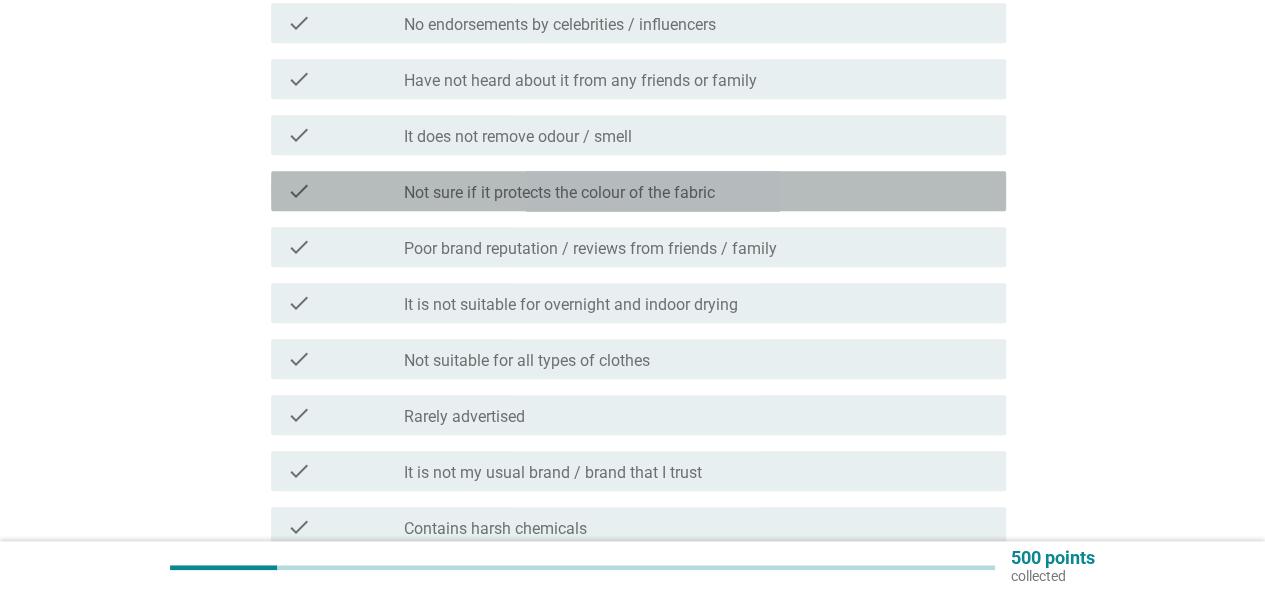 click on "Not sure if it protects the colour of the fabric" at bounding box center (559, 193) 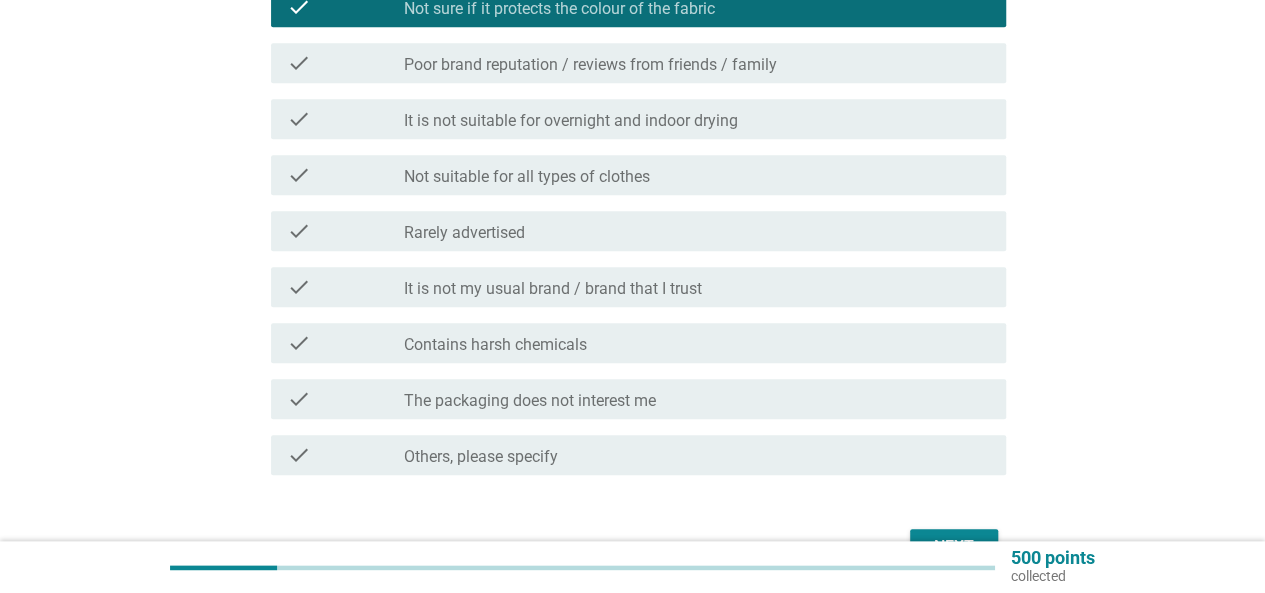 scroll, scrollTop: 900, scrollLeft: 0, axis: vertical 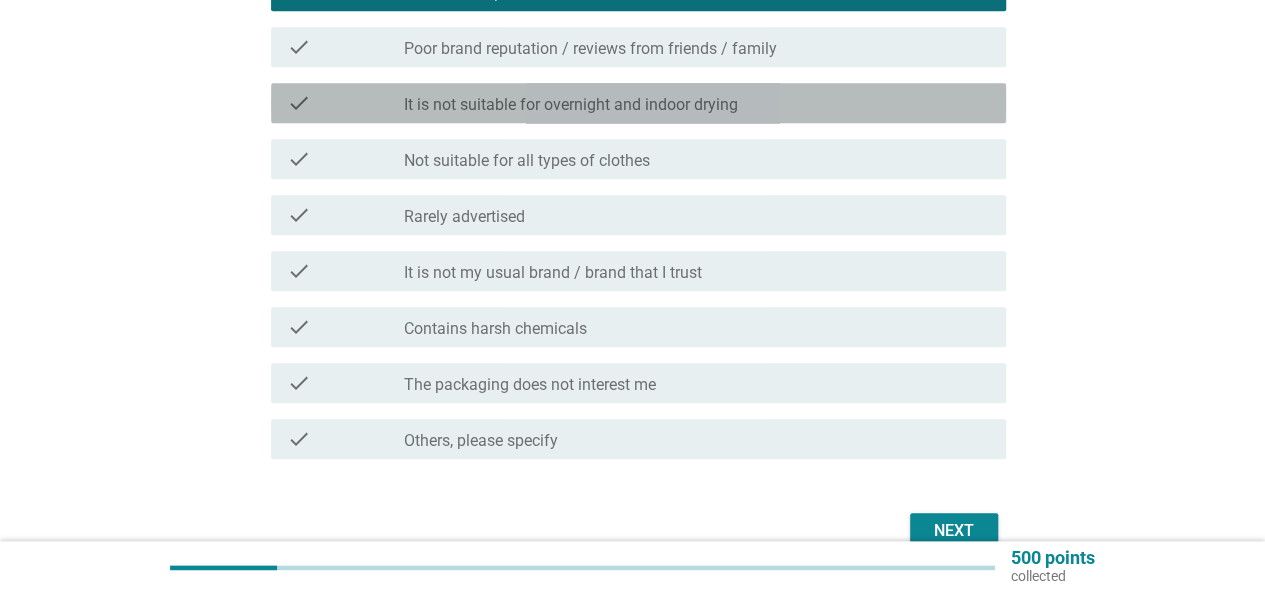 click on "It is not suitable for overnight and indoor drying" at bounding box center (571, 105) 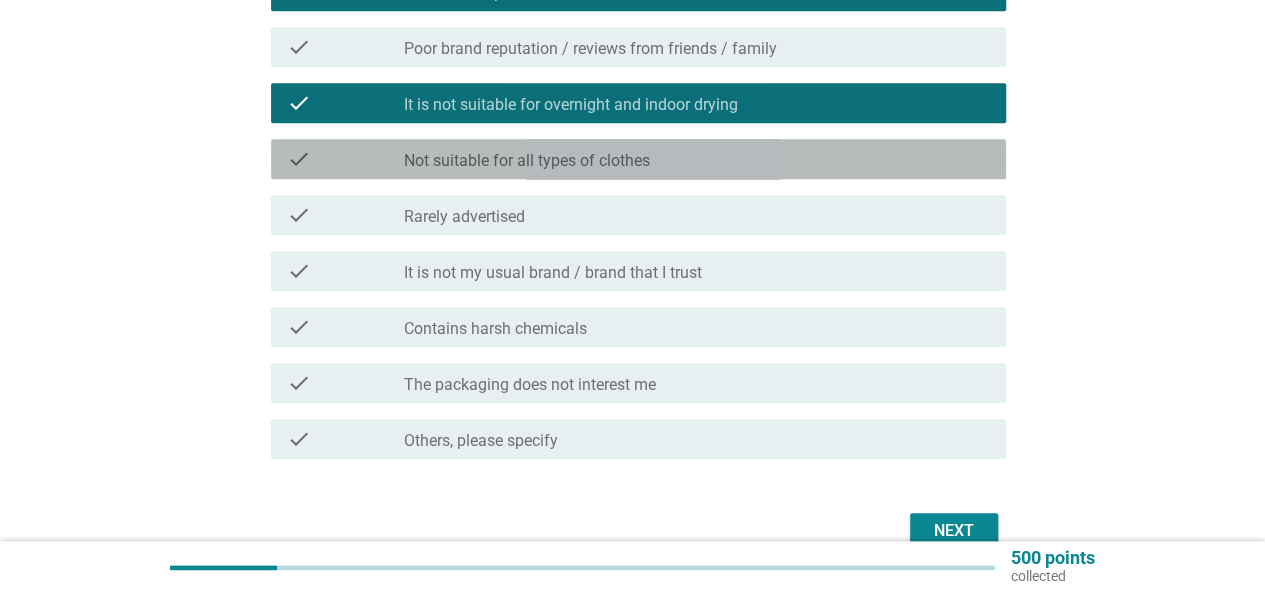 click on "Not suitable for all types of clothes" at bounding box center (527, 161) 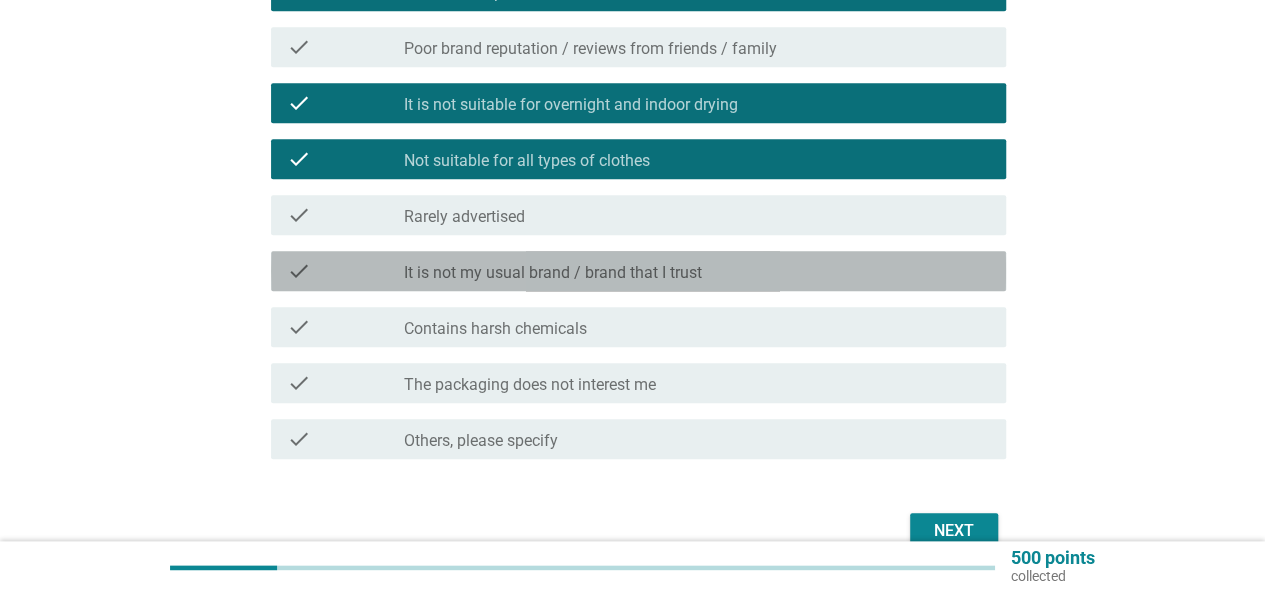 click on "It is not my usual brand / brand that I trust" at bounding box center (553, 273) 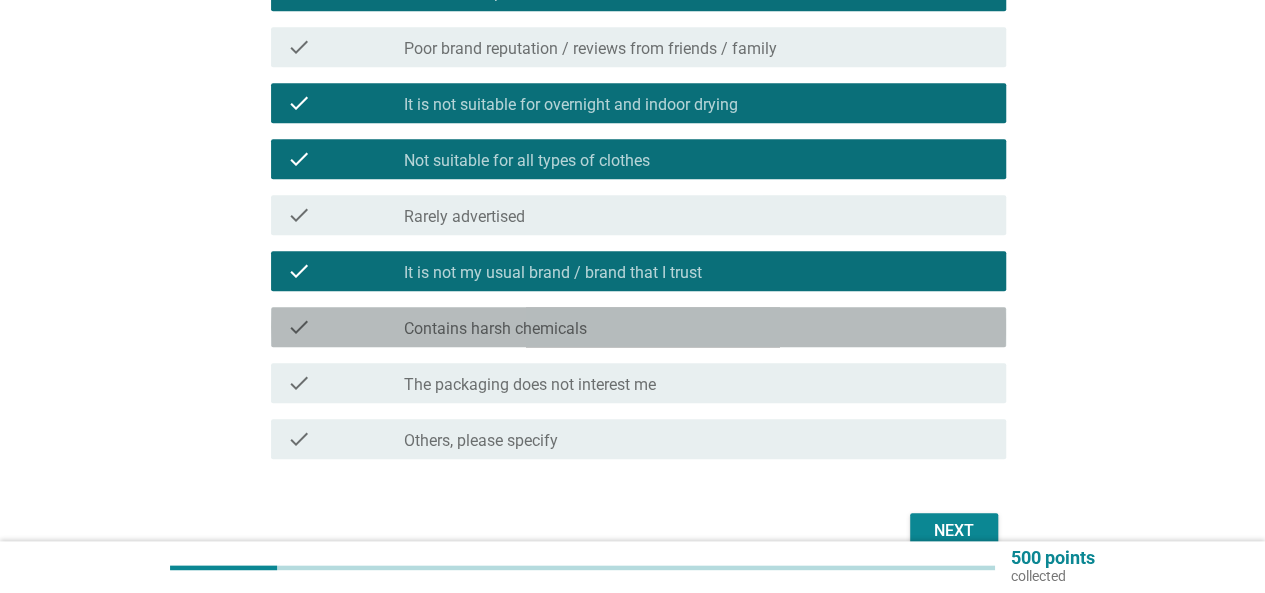 click on "Contains harsh chemicals" at bounding box center (495, 329) 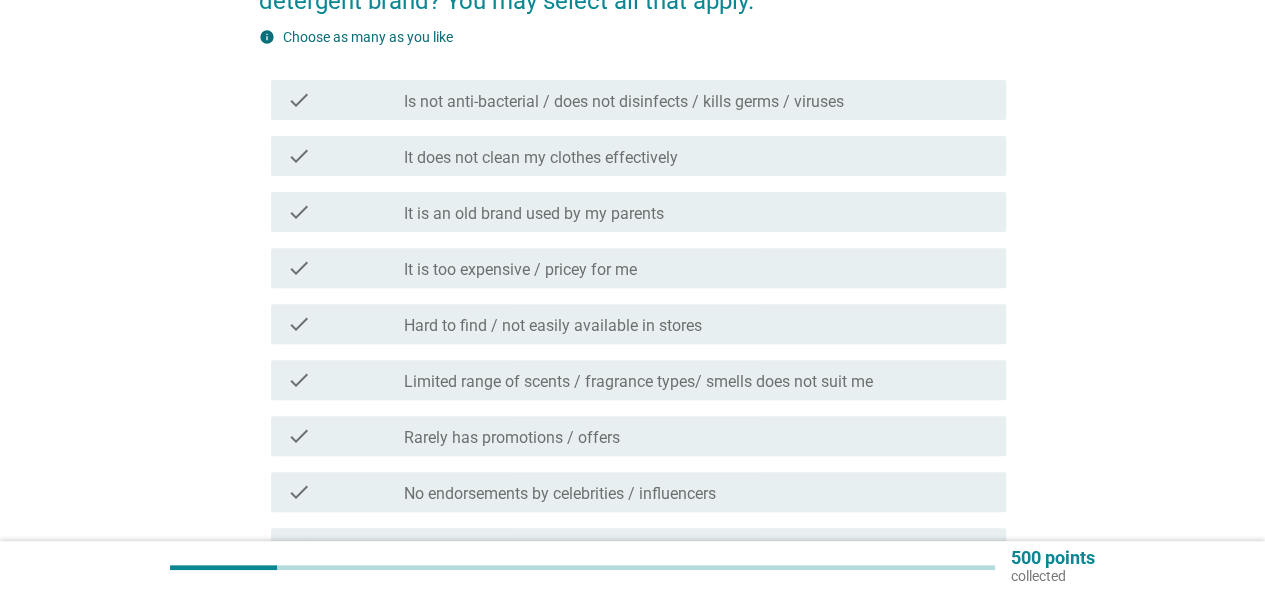 scroll, scrollTop: 200, scrollLeft: 0, axis: vertical 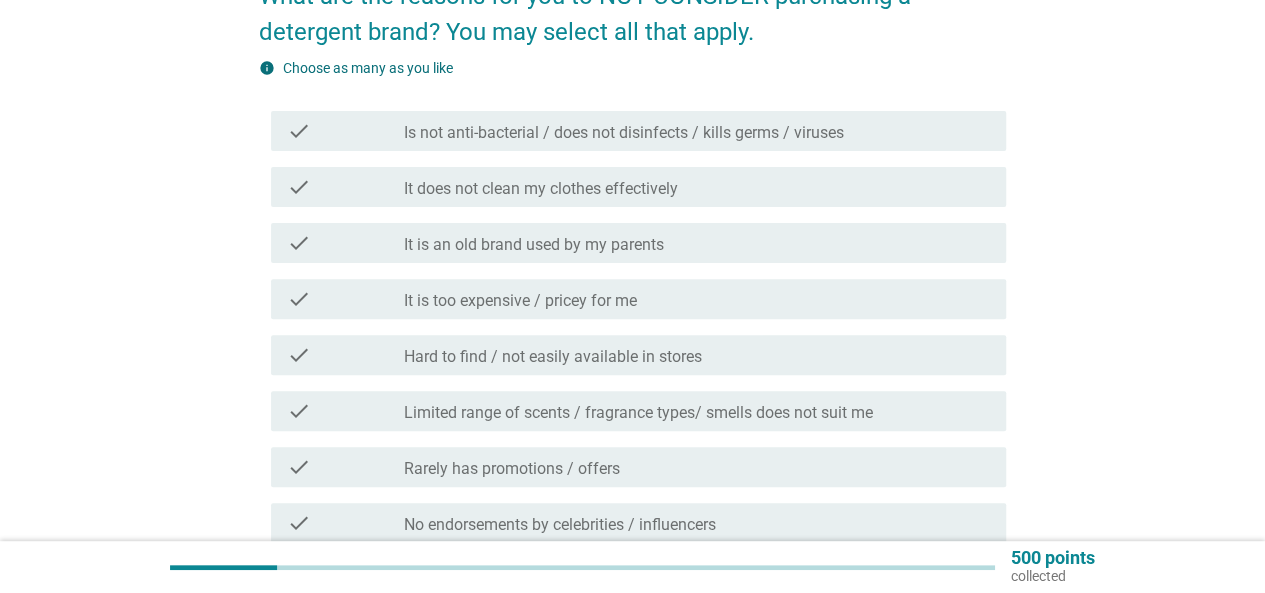 click on "It is too expensive / pricey for me" at bounding box center [520, 301] 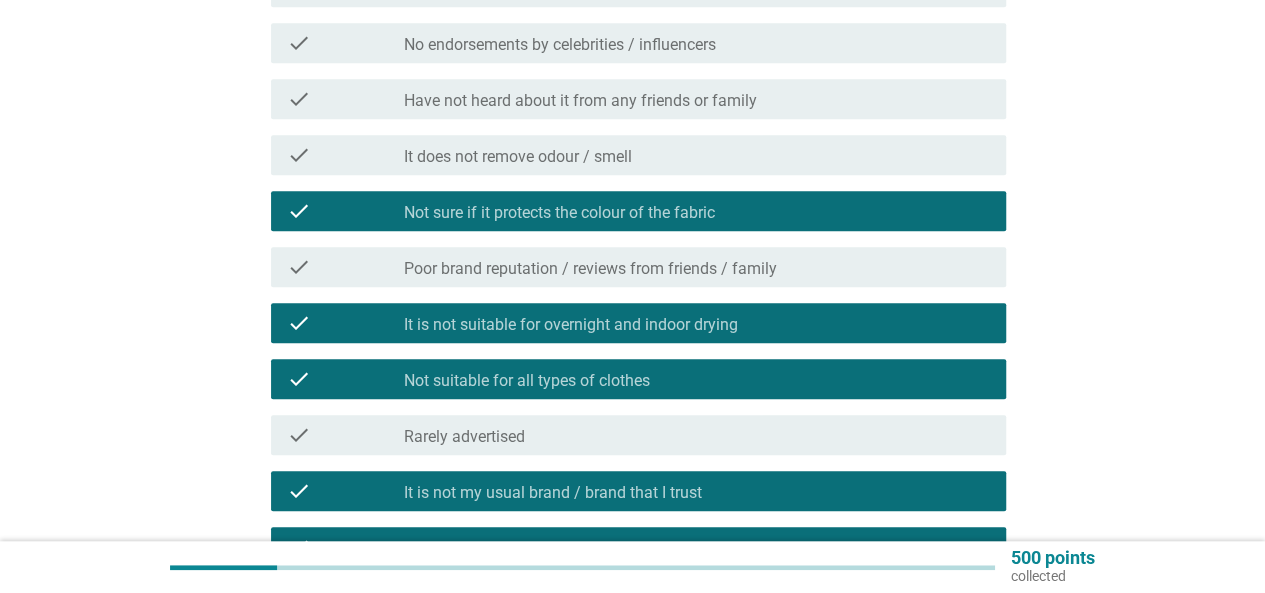 scroll, scrollTop: 900, scrollLeft: 0, axis: vertical 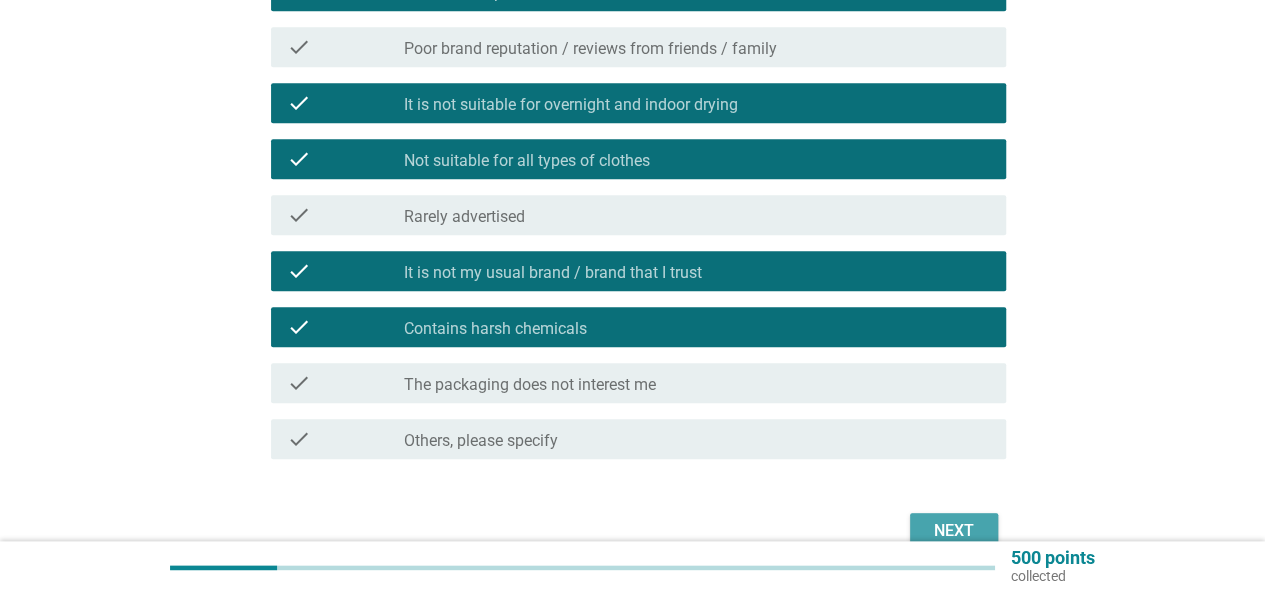 click on "Next" at bounding box center [954, 531] 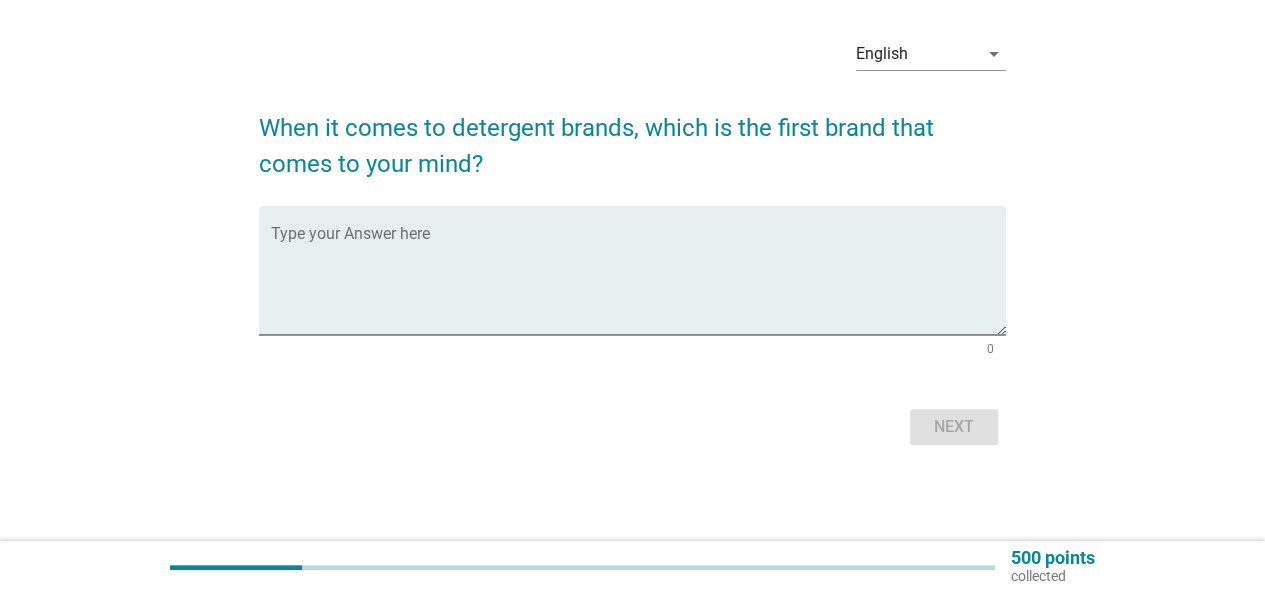 scroll, scrollTop: 0, scrollLeft: 0, axis: both 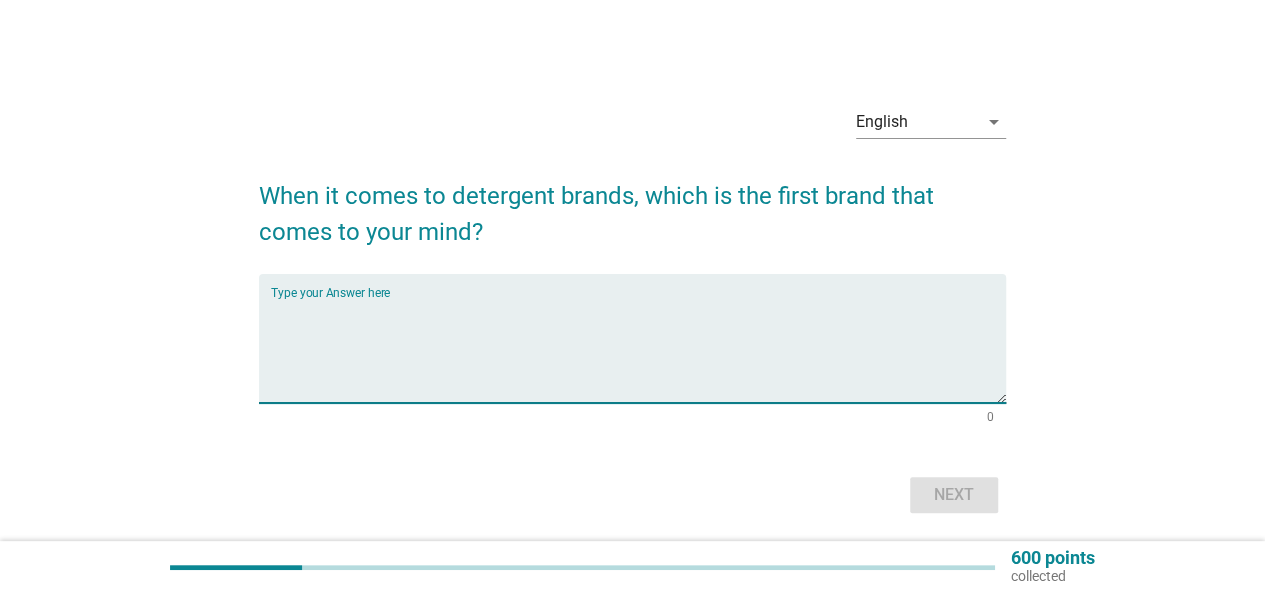 click at bounding box center (638, 350) 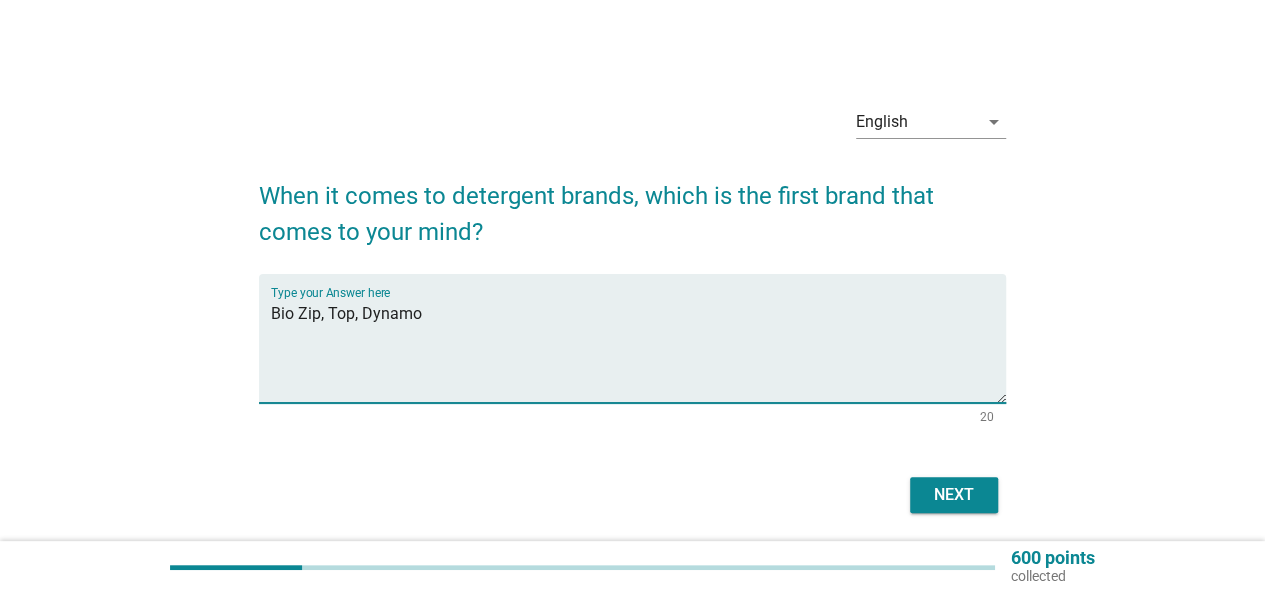 type on "Bio Zip, Top, Dynamo" 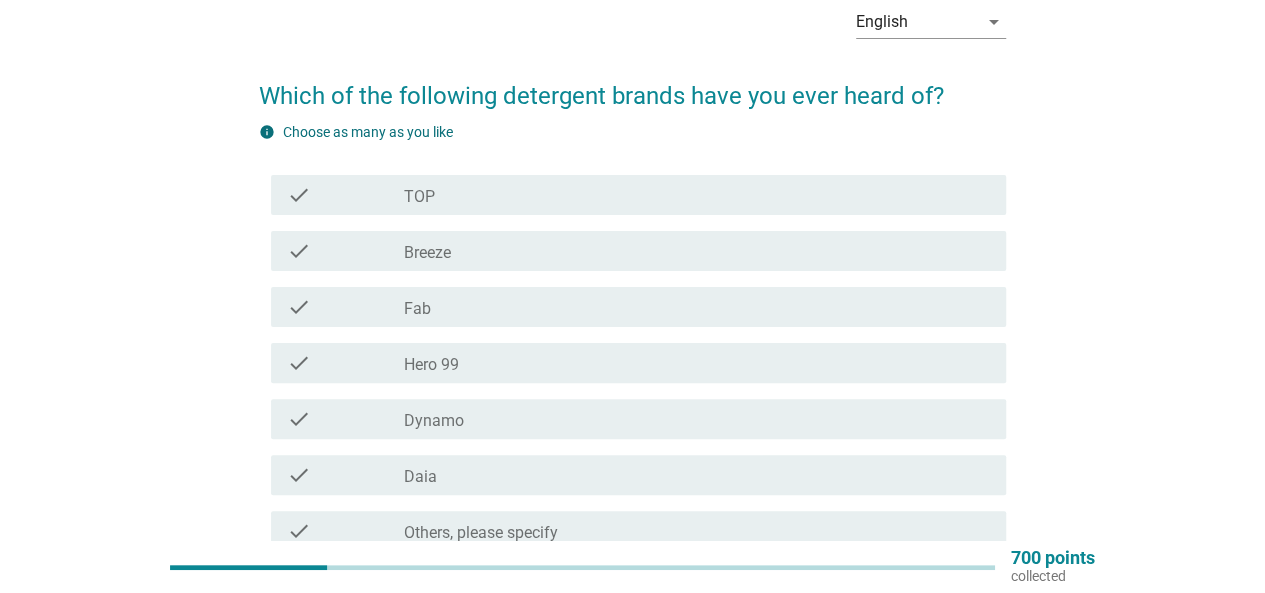 scroll, scrollTop: 96, scrollLeft: 0, axis: vertical 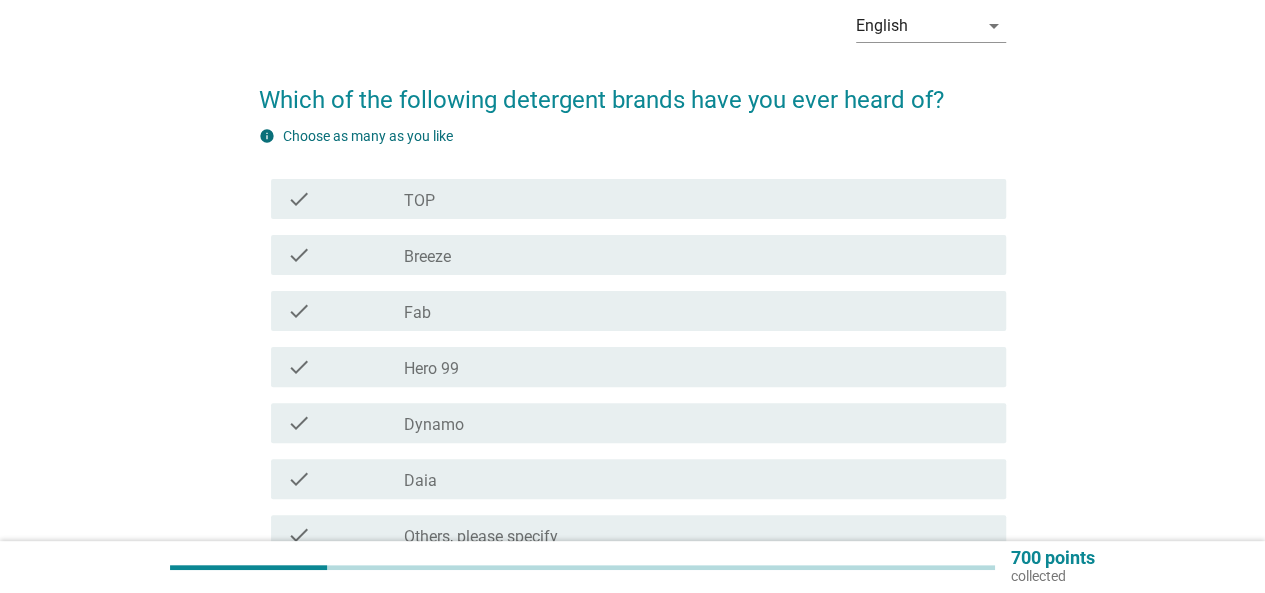 click on "TOP" at bounding box center [419, 201] 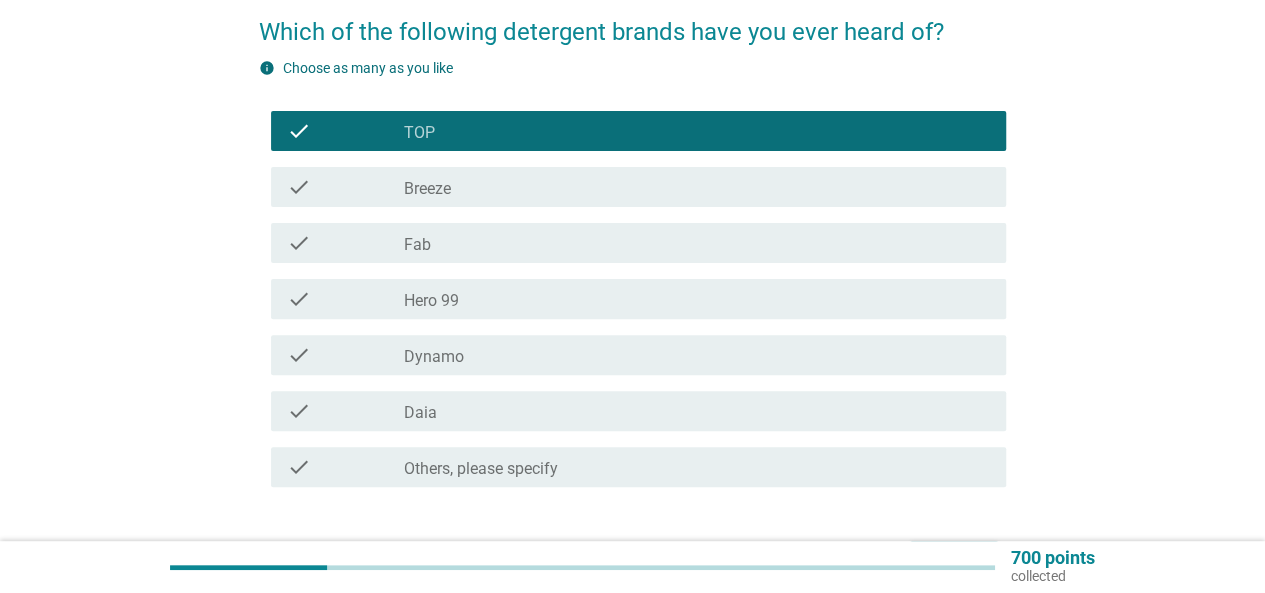 scroll, scrollTop: 196, scrollLeft: 0, axis: vertical 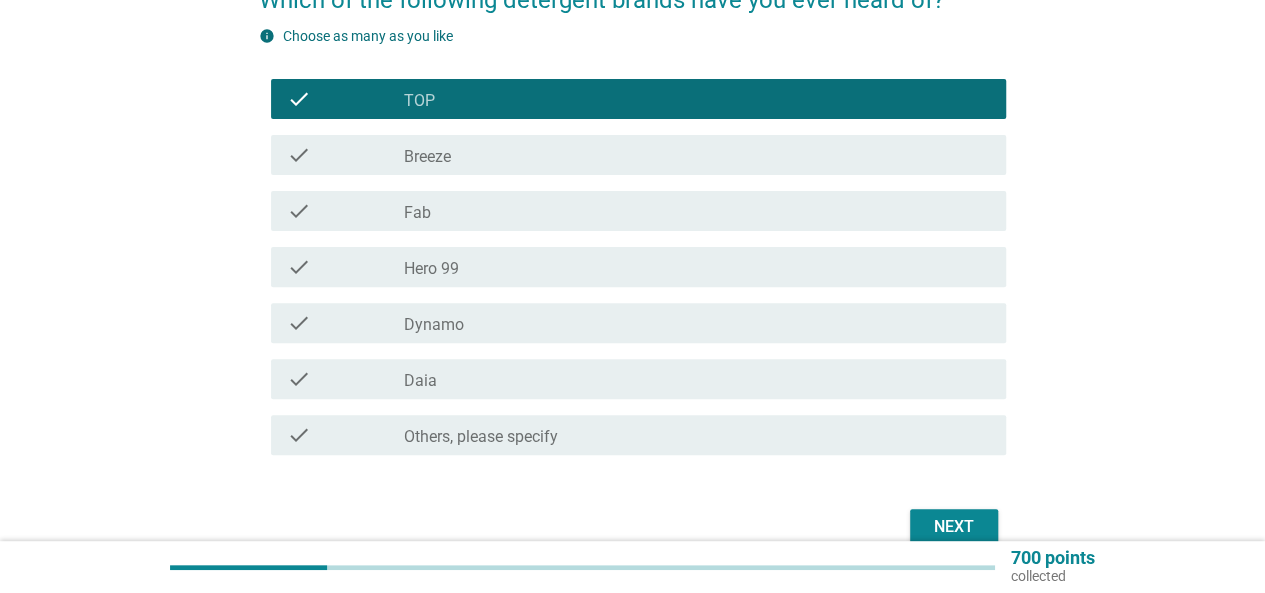 click on "check_box_outline_blank Breeze" at bounding box center (697, 155) 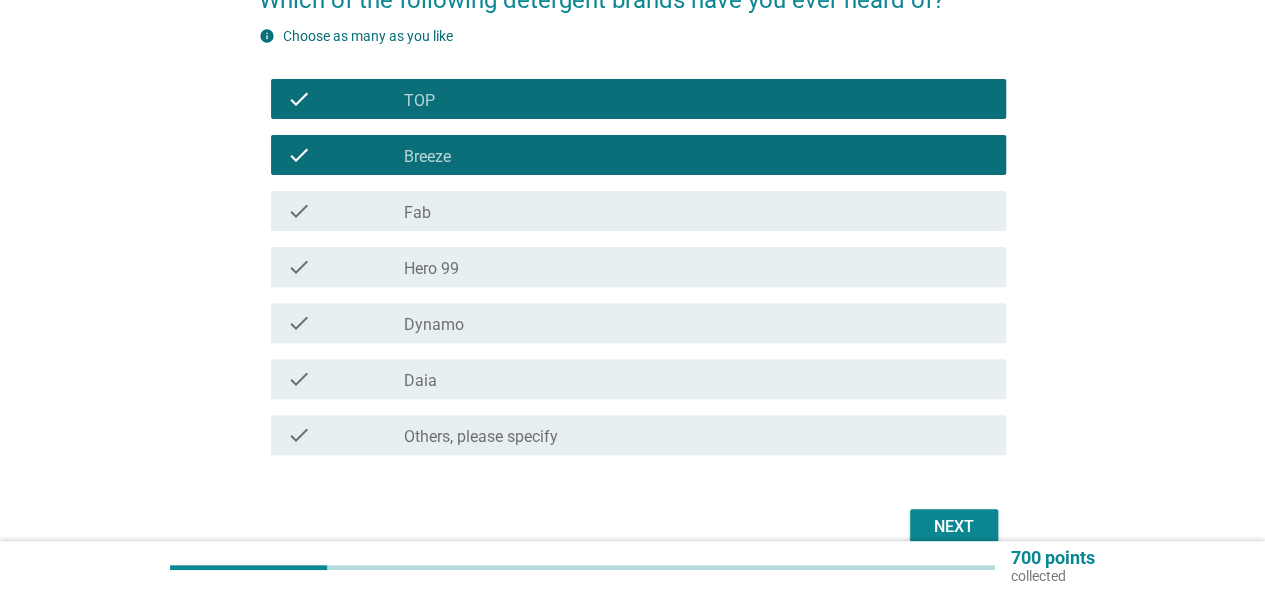 click on "check_box_outline_blank Fab" at bounding box center [697, 211] 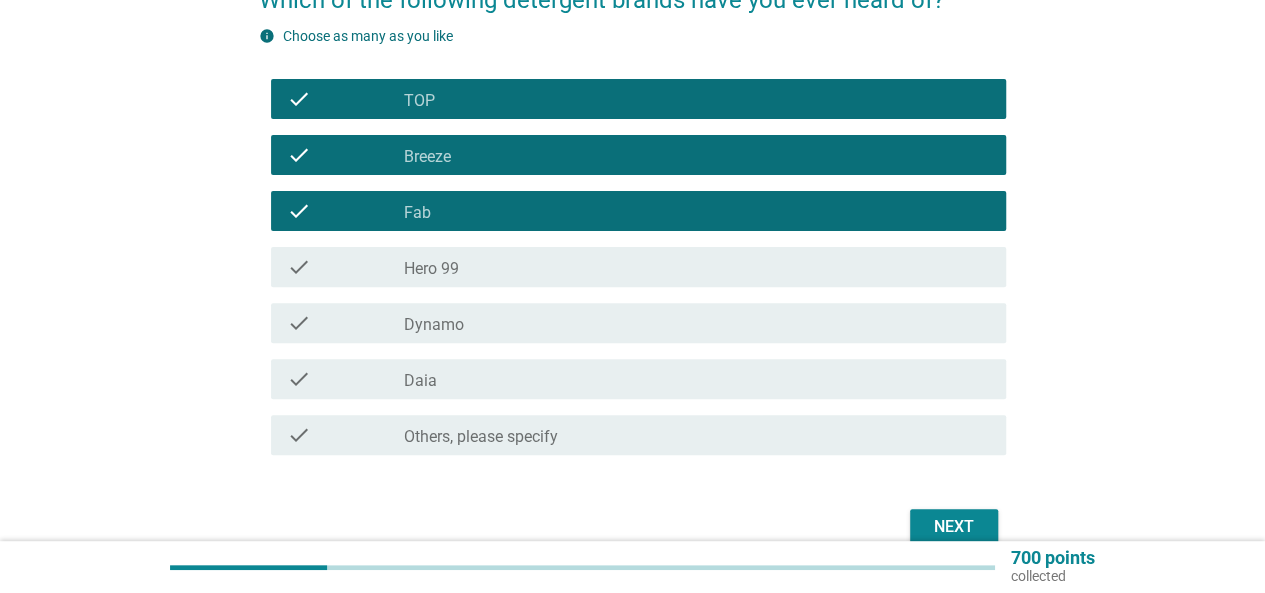 click on "check_box_outline_blank Dynamo" at bounding box center [697, 323] 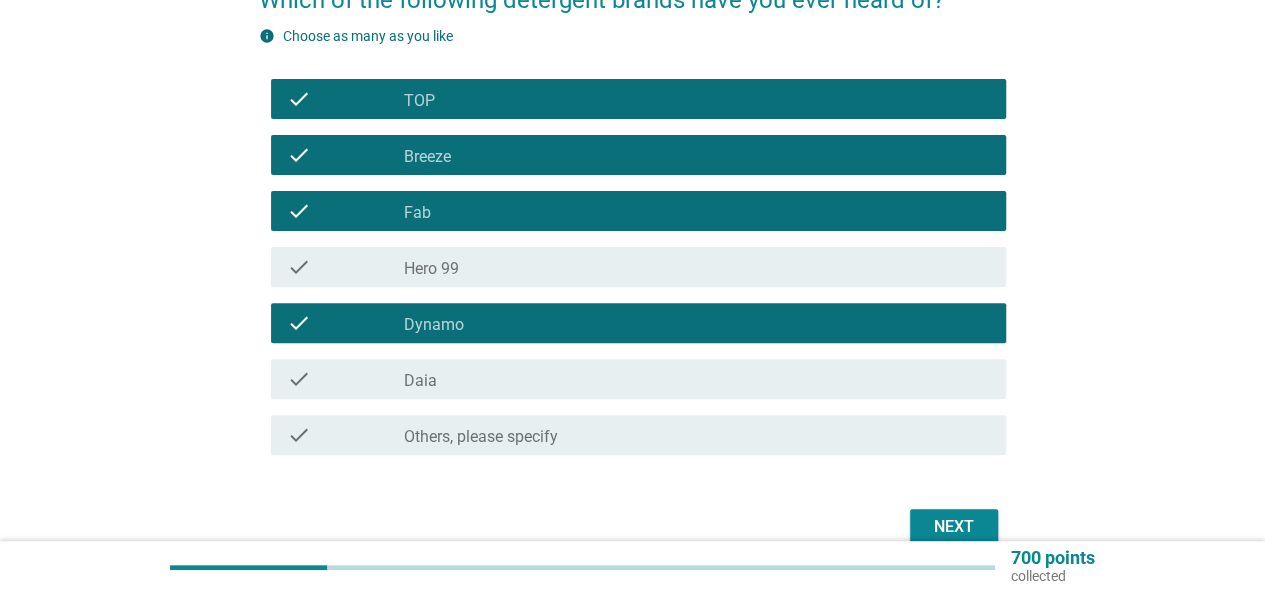 click on "Others, please specify" at bounding box center (481, 437) 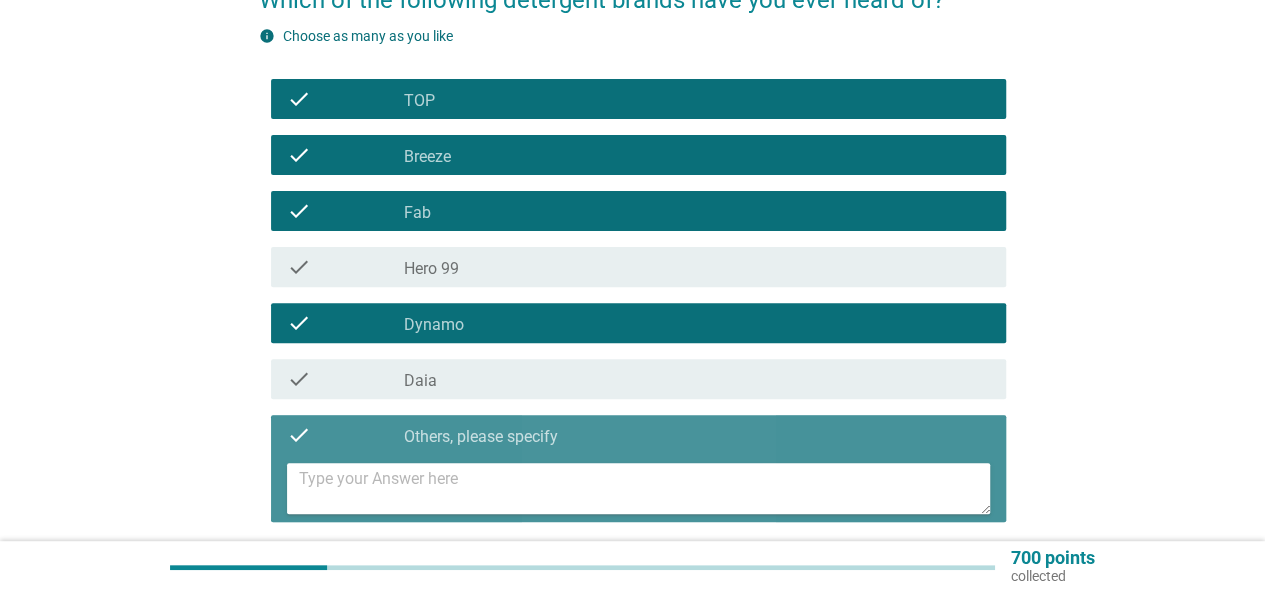 click at bounding box center (644, 488) 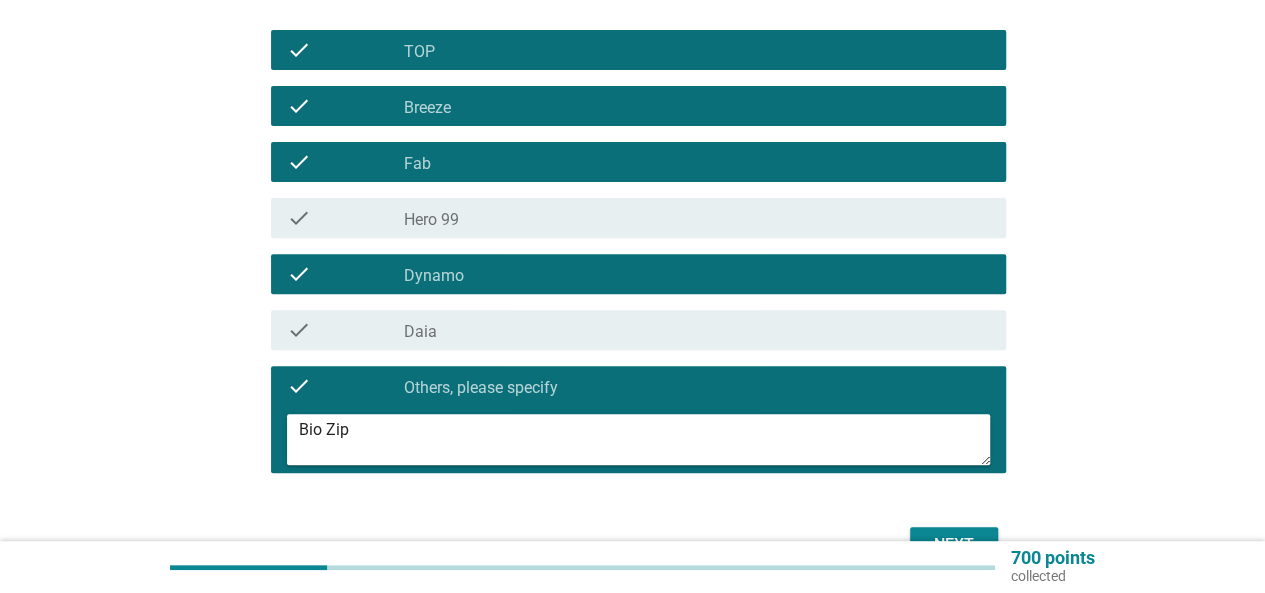 scroll, scrollTop: 362, scrollLeft: 0, axis: vertical 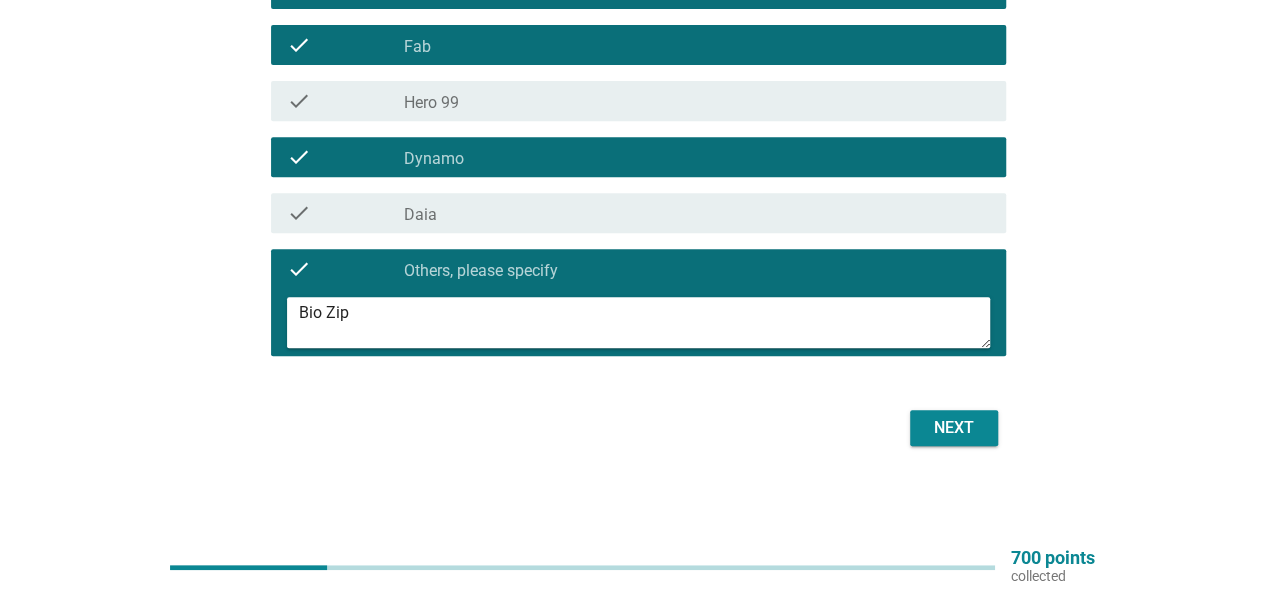 type on "Bio Zip" 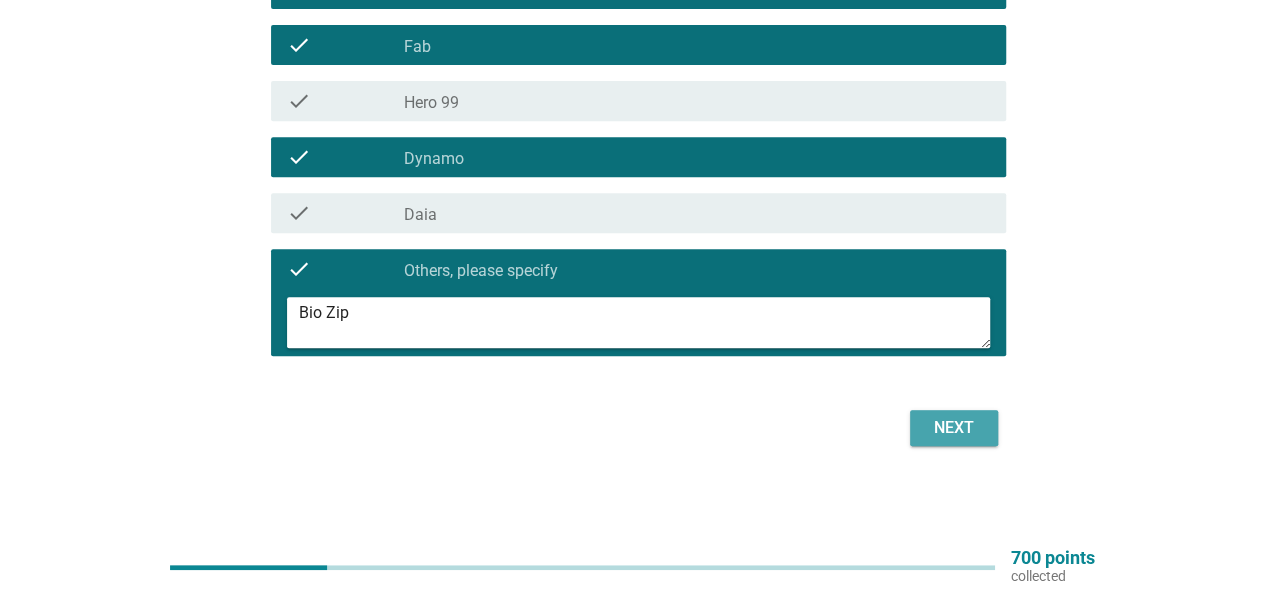 click on "Next" at bounding box center [954, 428] 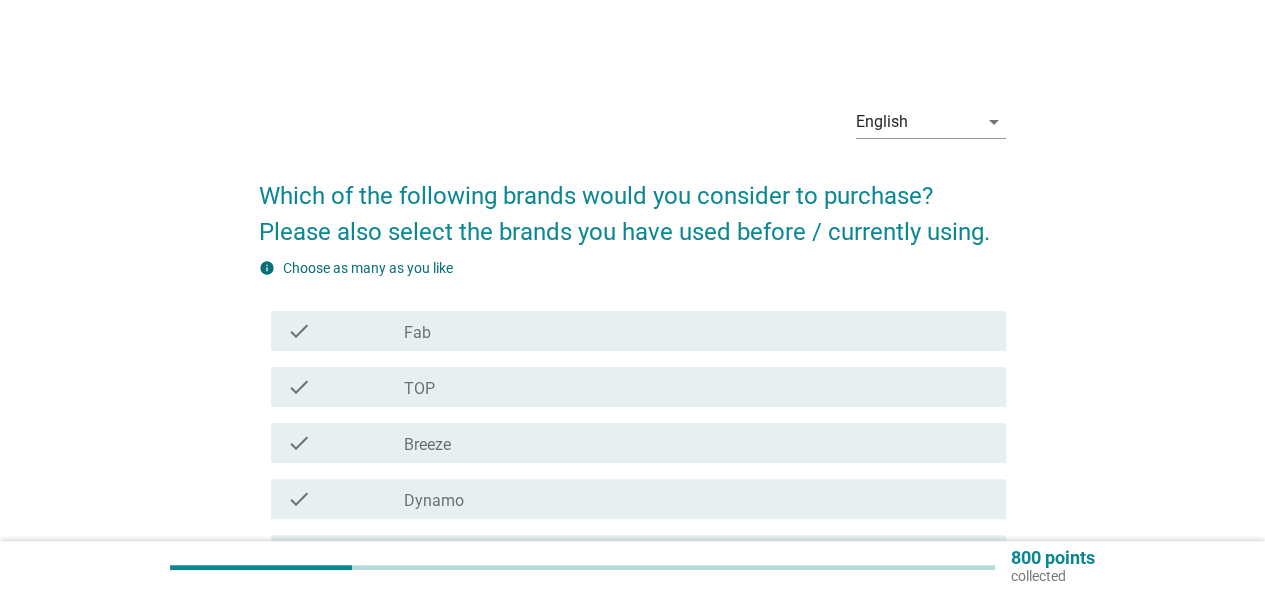 scroll, scrollTop: 100, scrollLeft: 0, axis: vertical 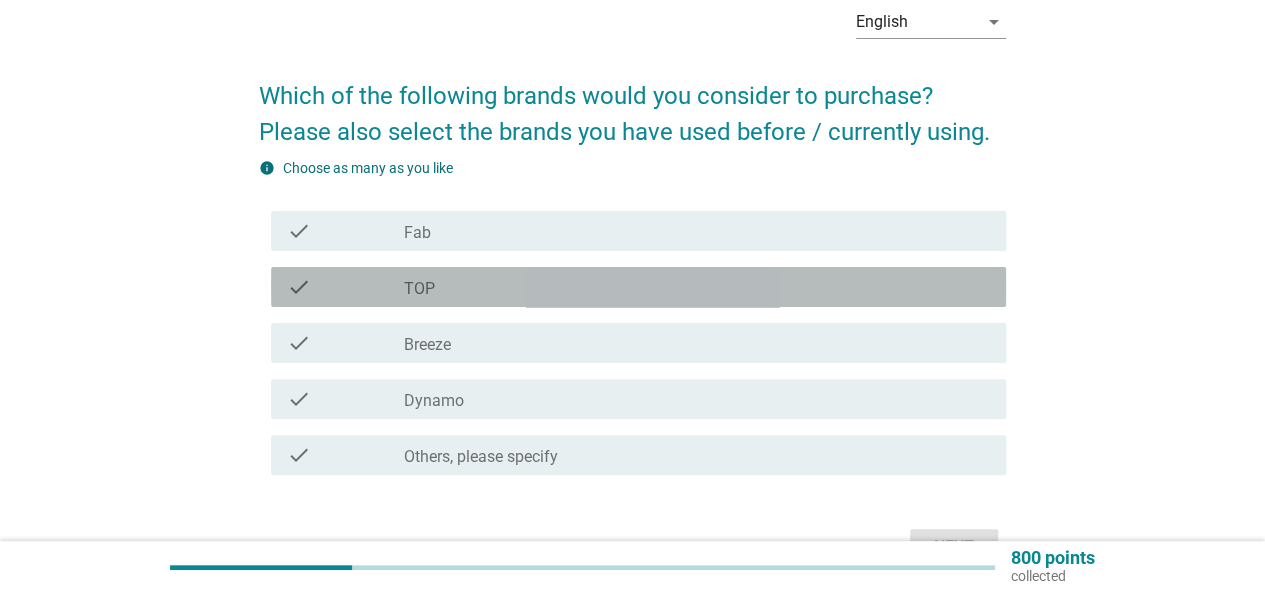 click on "check" at bounding box center (345, 287) 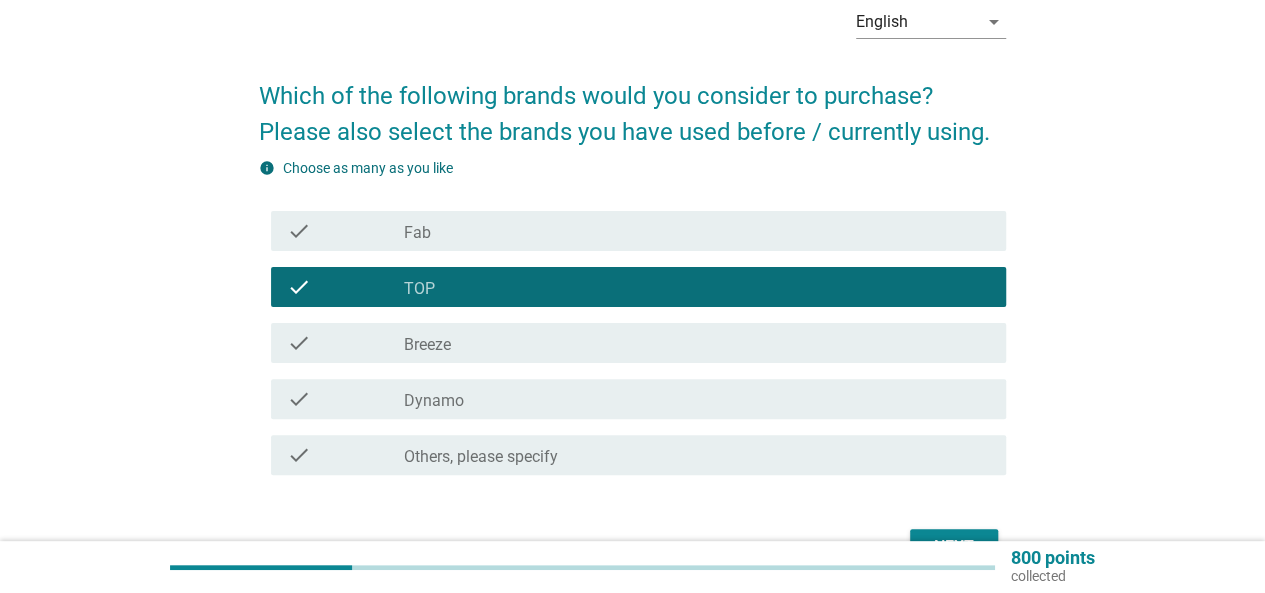 click on "check" at bounding box center (345, 399) 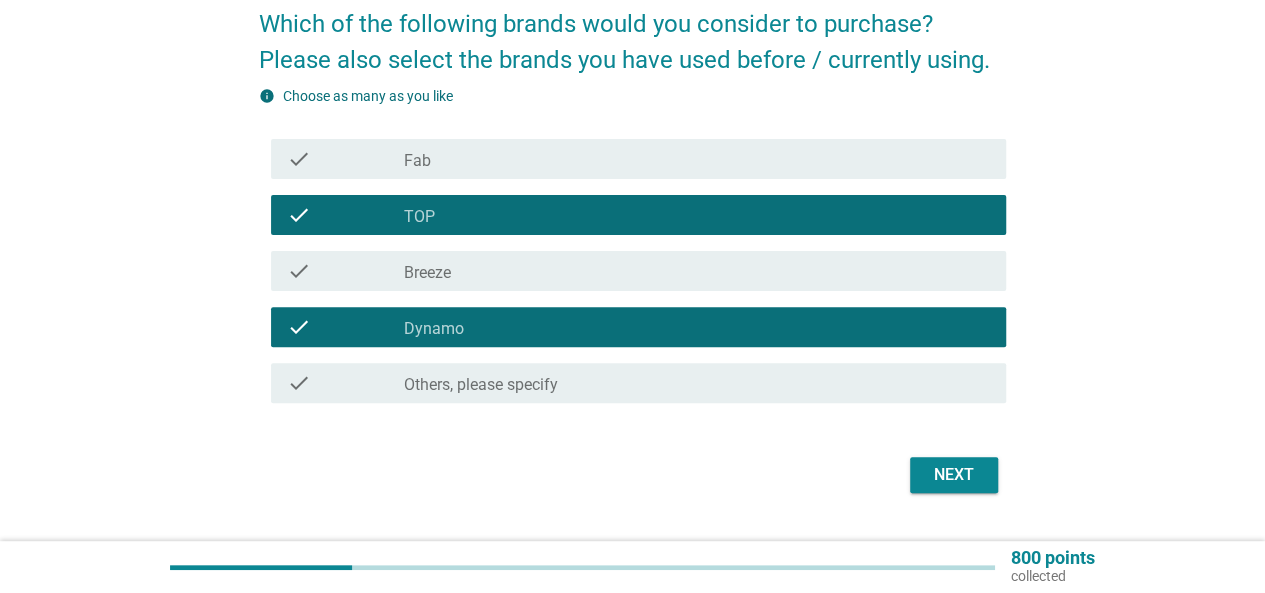 scroll, scrollTop: 200, scrollLeft: 0, axis: vertical 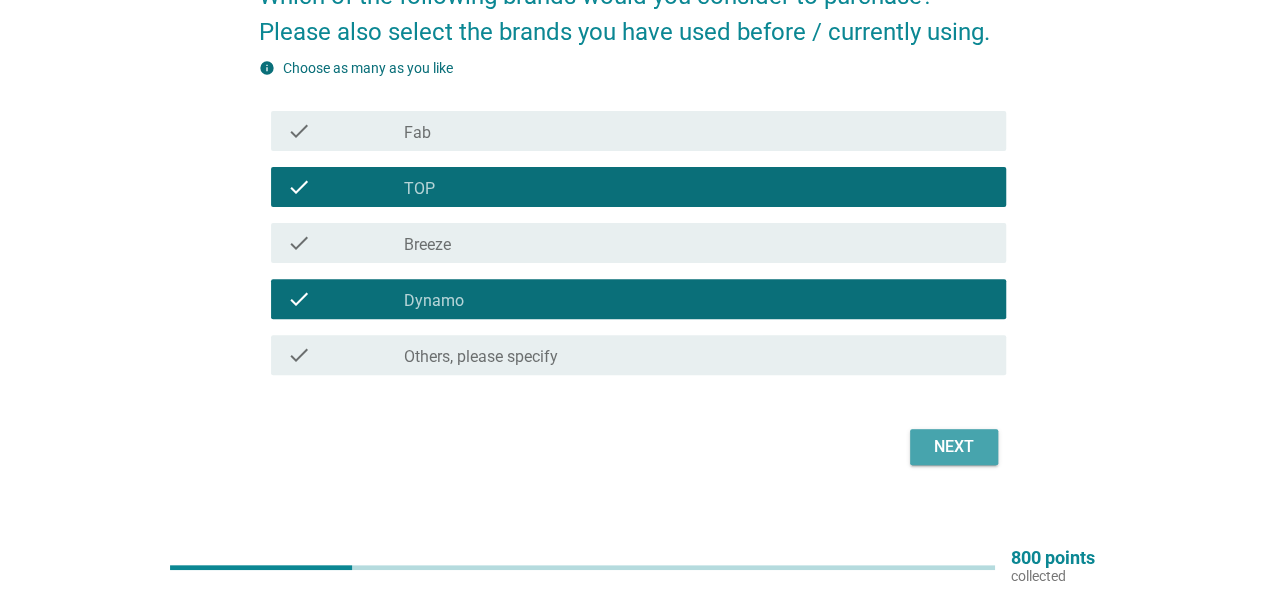 click on "Next" at bounding box center [954, 447] 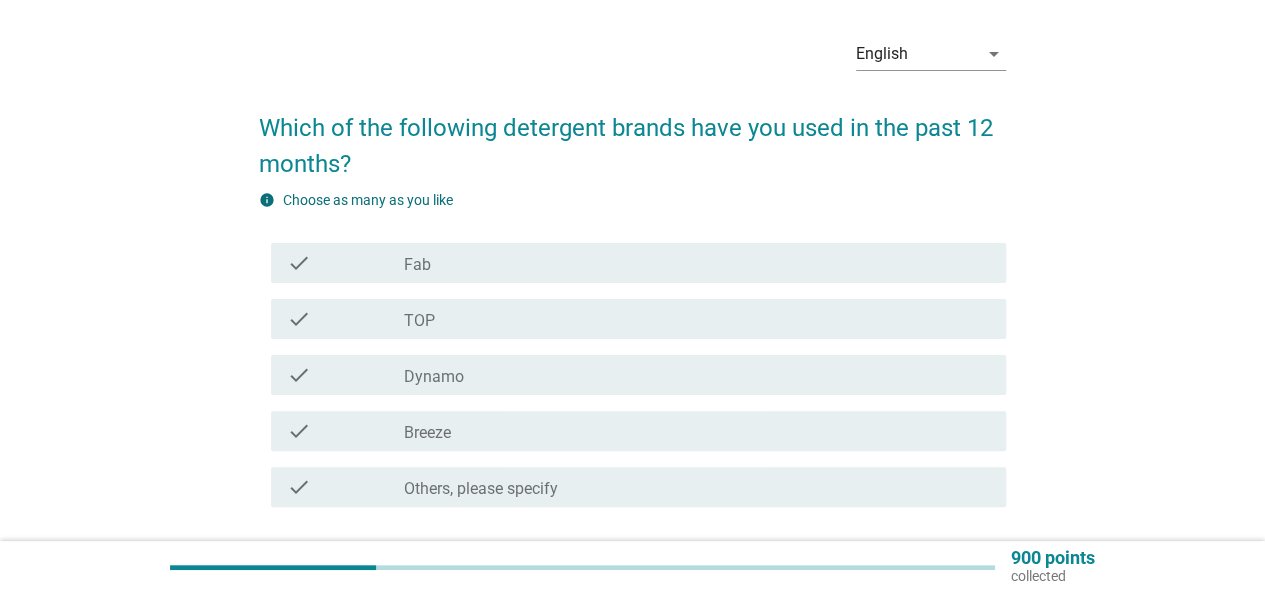scroll, scrollTop: 100, scrollLeft: 0, axis: vertical 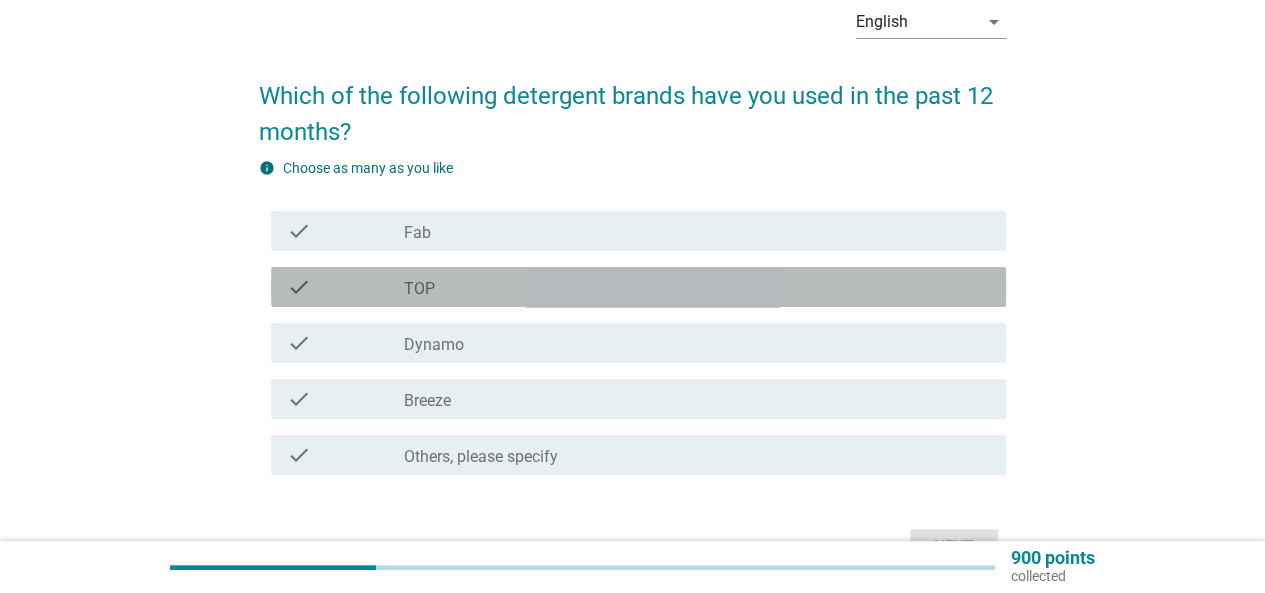 click on "check_box_outline_blank TOP" at bounding box center (697, 287) 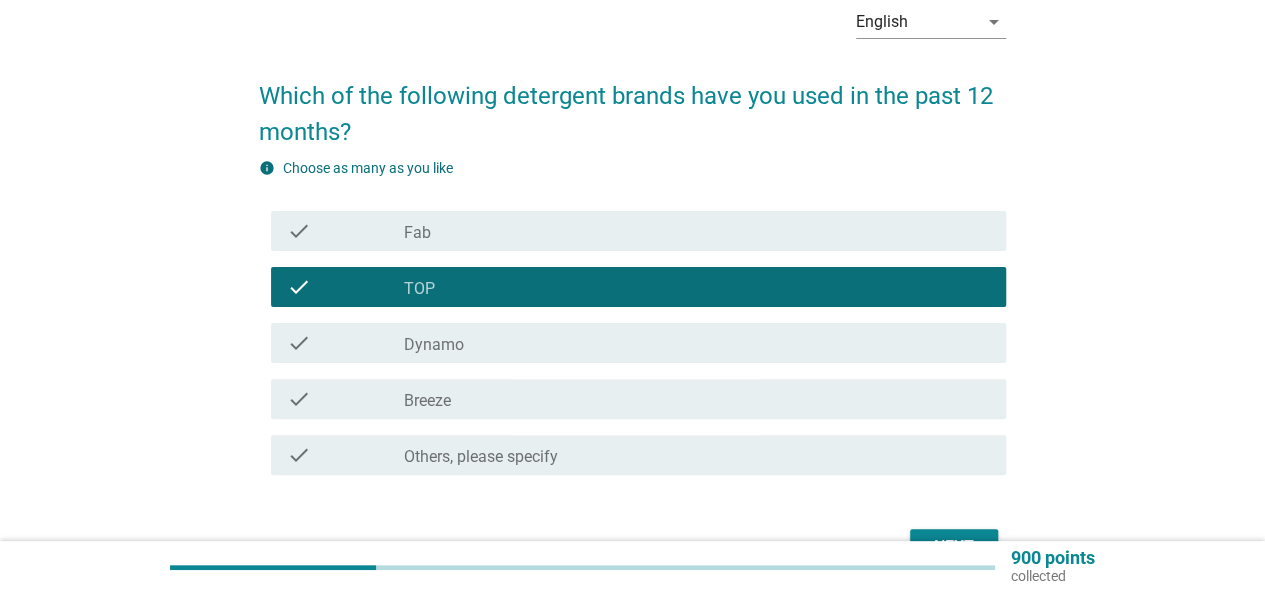 click on "check_box_outline_blank TOP" at bounding box center [697, 287] 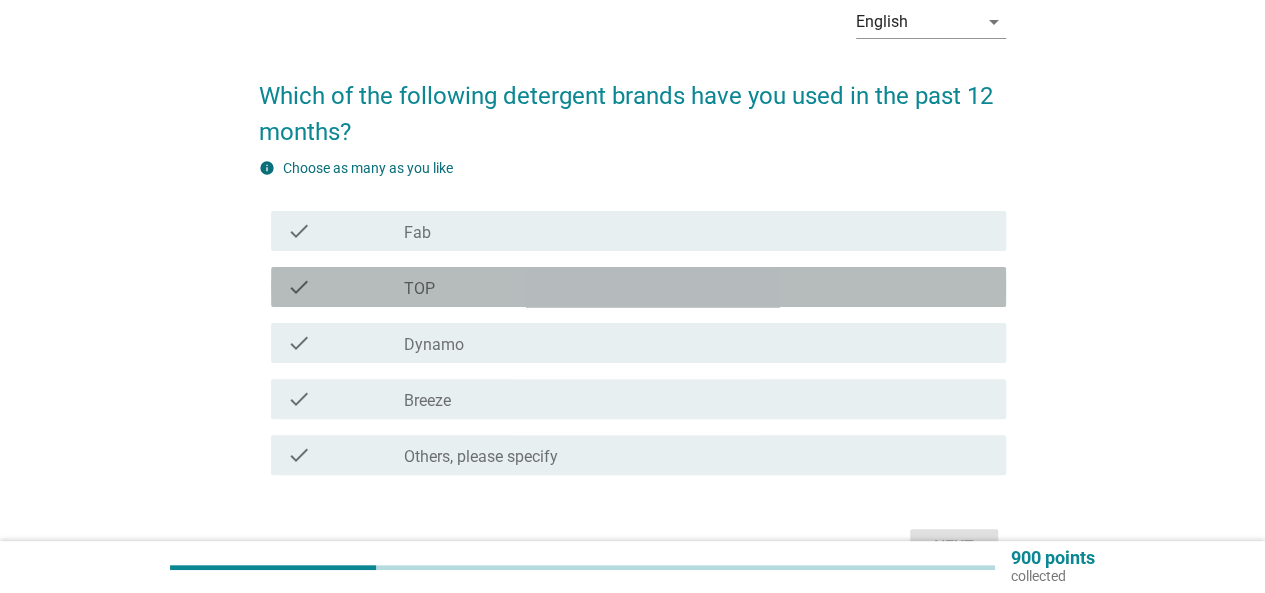 click on "check_box_outline_blank TOP" at bounding box center (697, 287) 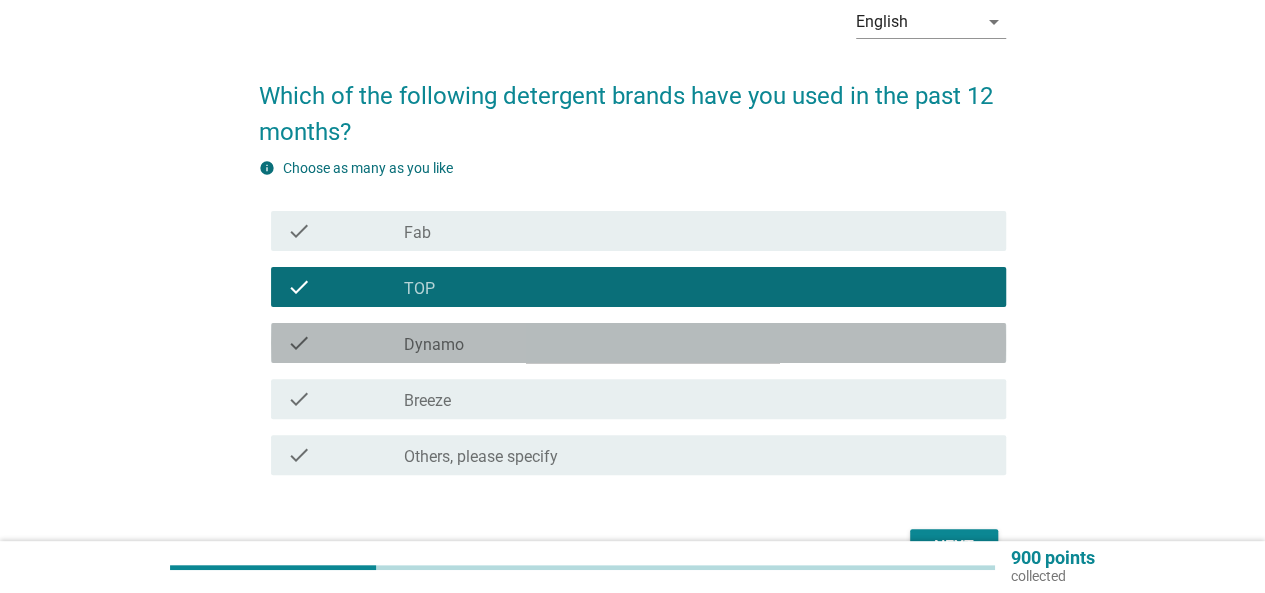 click on "check_box Dynamo" at bounding box center (697, 343) 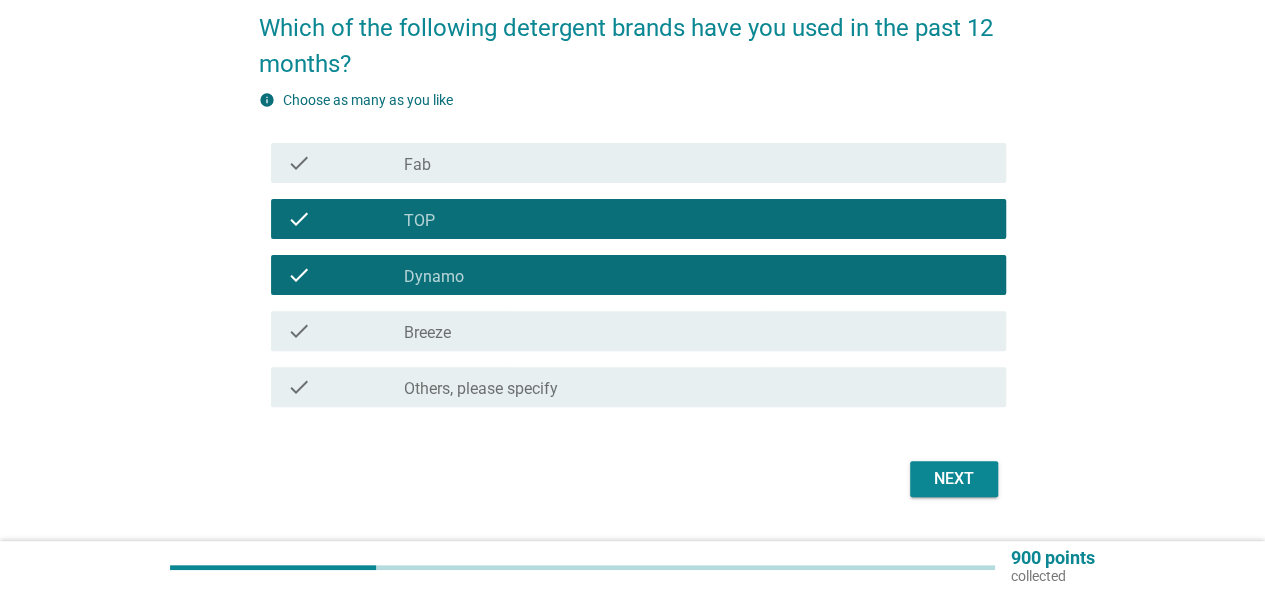 scroll, scrollTop: 200, scrollLeft: 0, axis: vertical 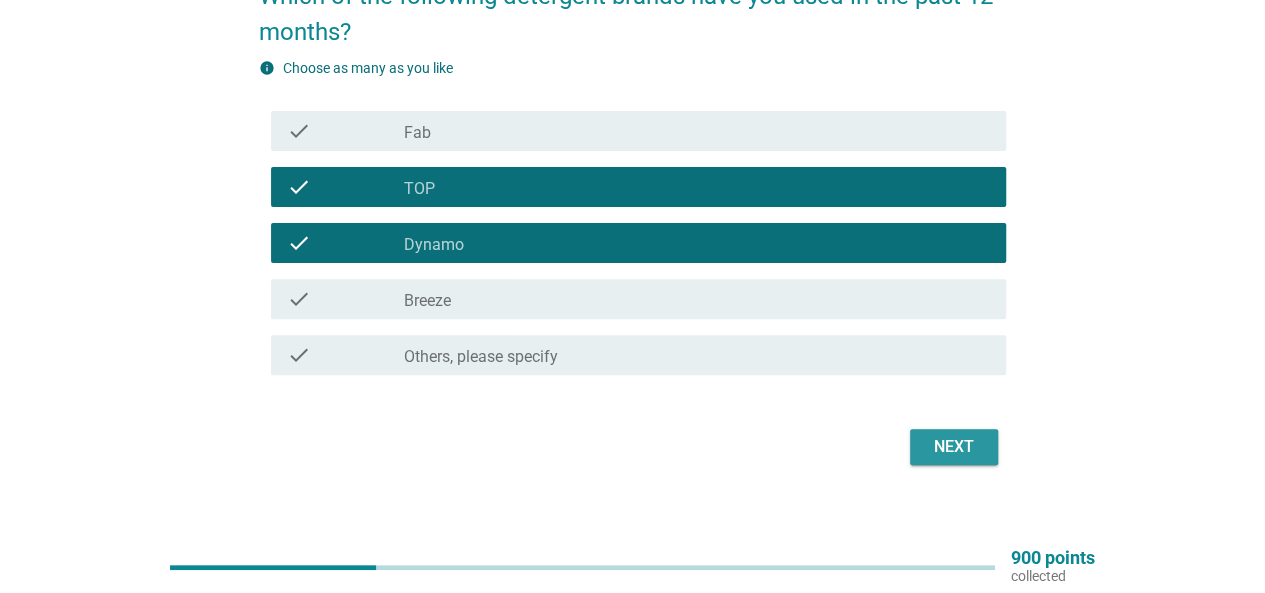 click on "Next" at bounding box center (954, 447) 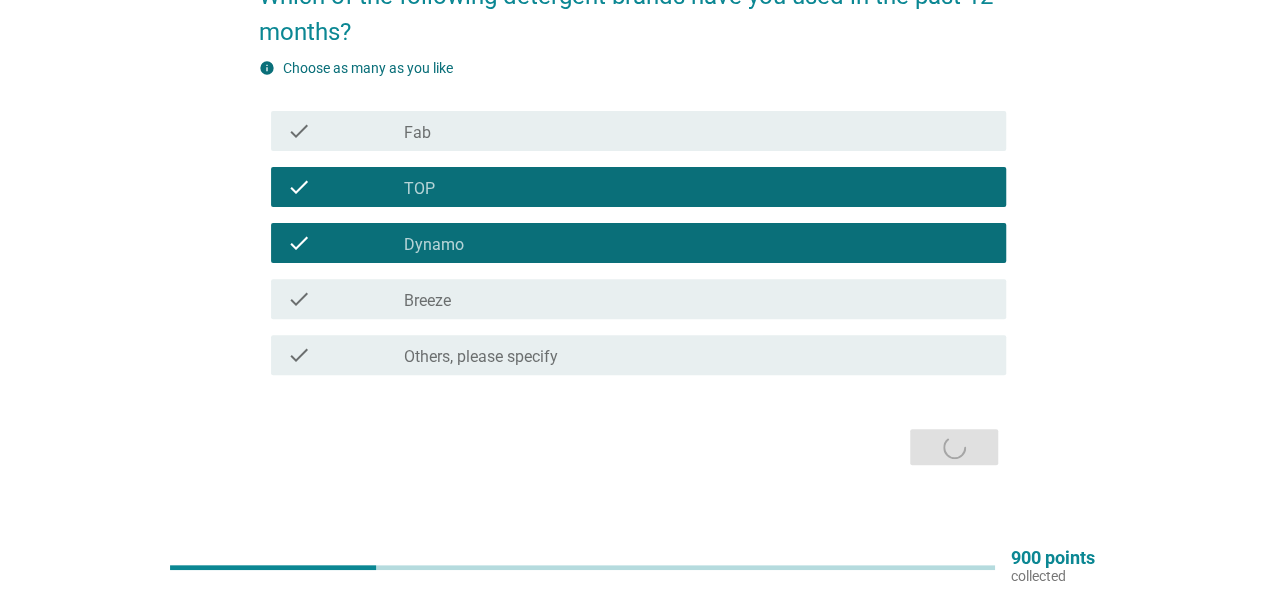 scroll, scrollTop: 0, scrollLeft: 0, axis: both 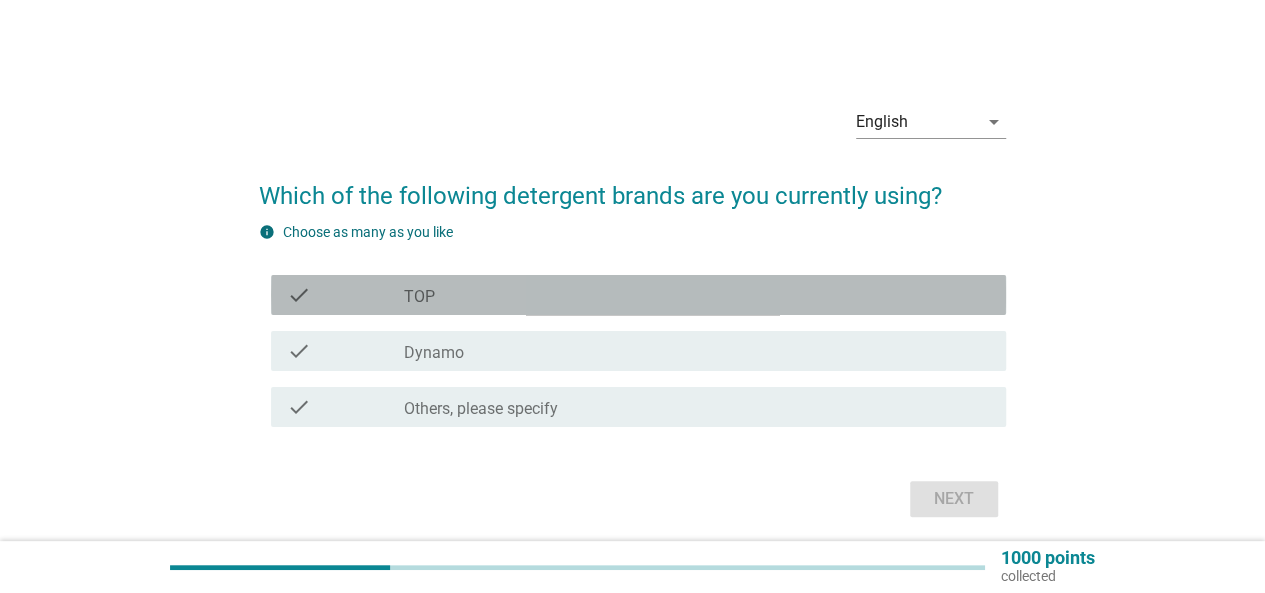 click at bounding box center [404, 297] 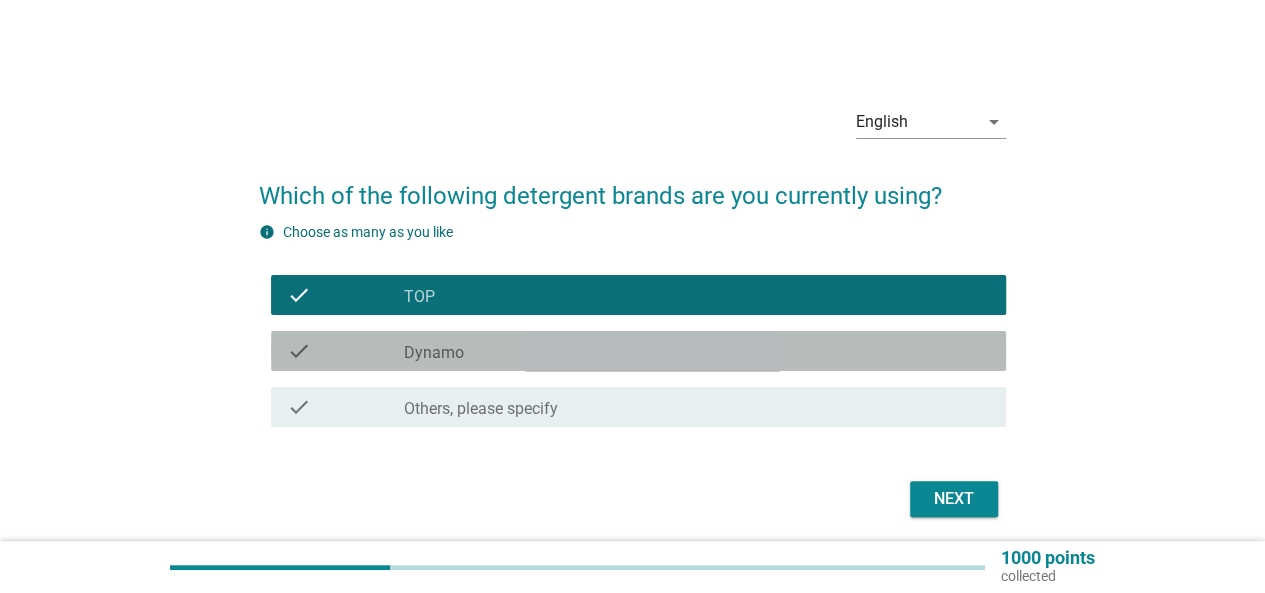 click on "Dynamo" at bounding box center [434, 353] 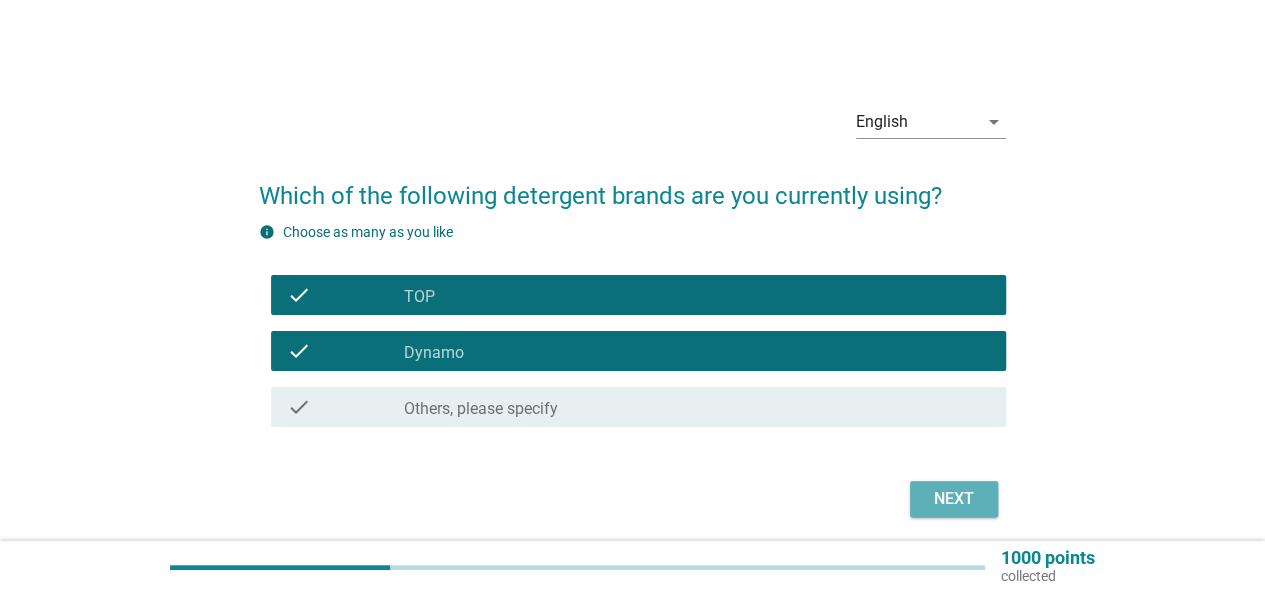 click on "Next" at bounding box center (954, 499) 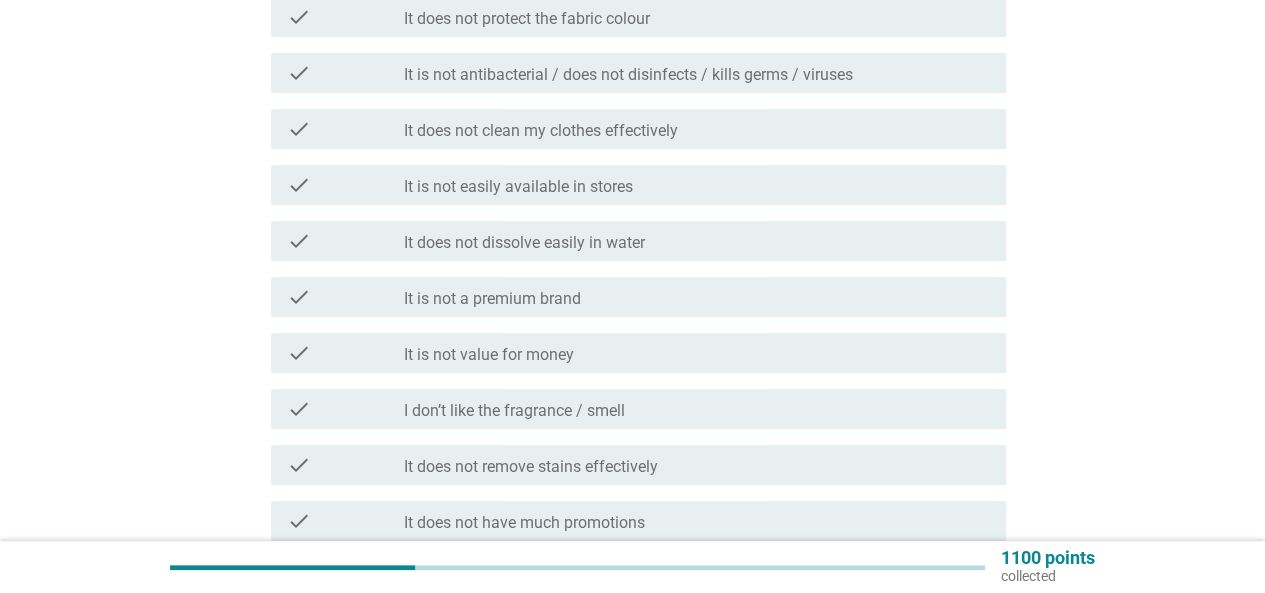 scroll, scrollTop: 400, scrollLeft: 0, axis: vertical 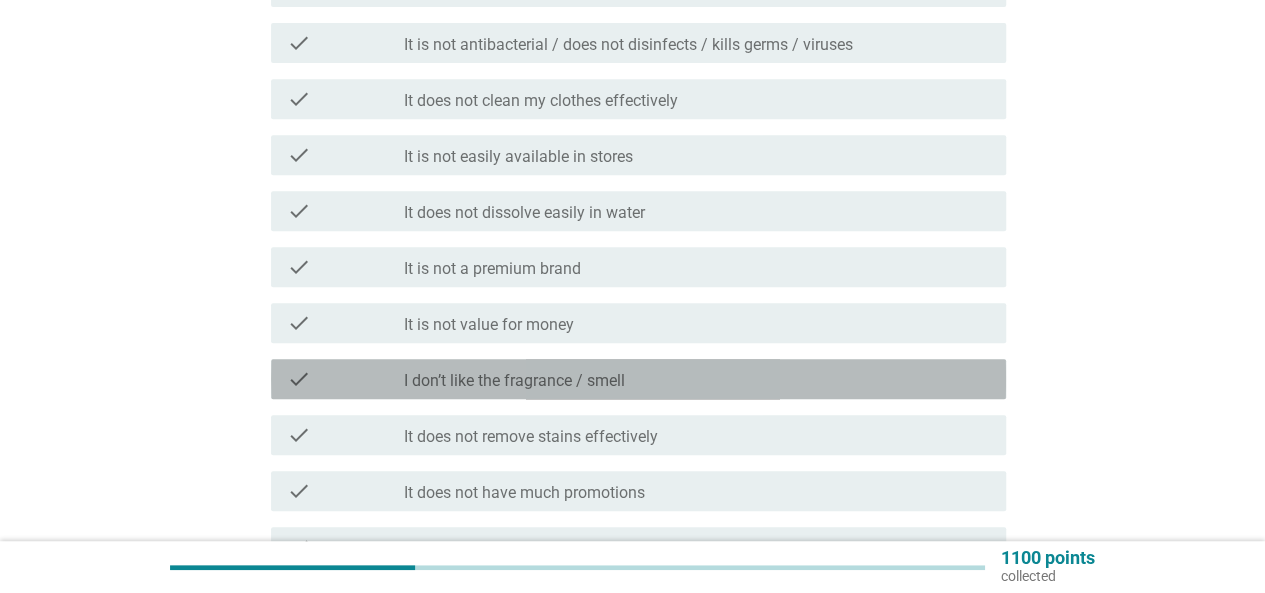 click on "check_box_outline_blank I don’t like the fragrance / smell" at bounding box center [697, 379] 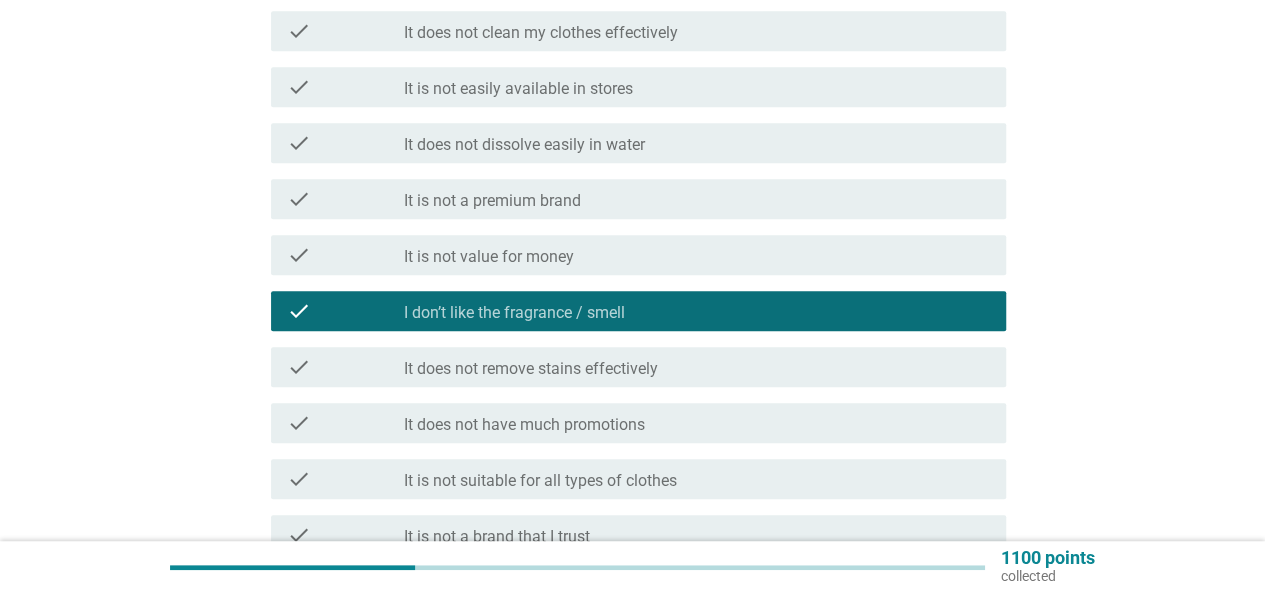scroll, scrollTop: 500, scrollLeft: 0, axis: vertical 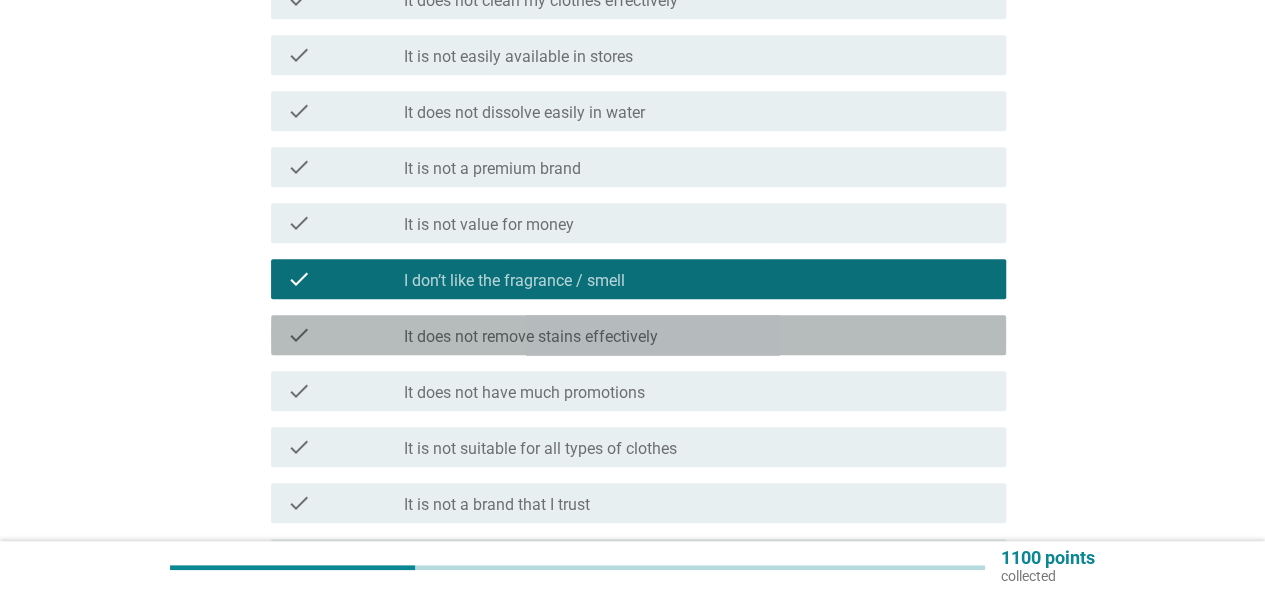 click on "It does not remove stains effectively" at bounding box center [531, 337] 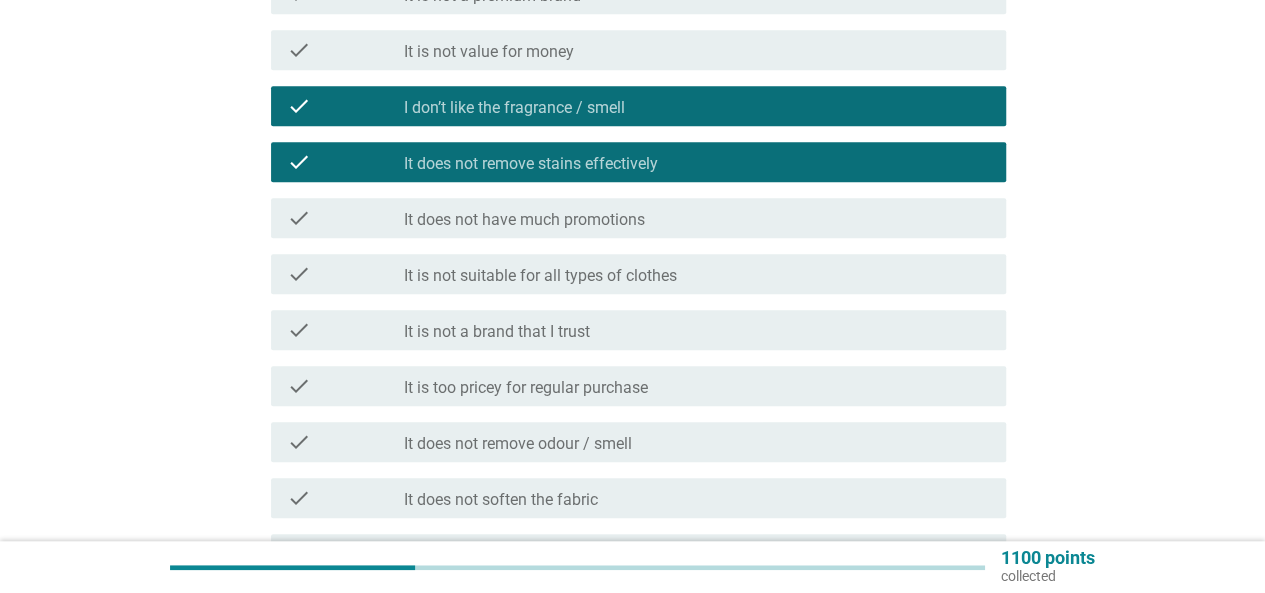 scroll, scrollTop: 700, scrollLeft: 0, axis: vertical 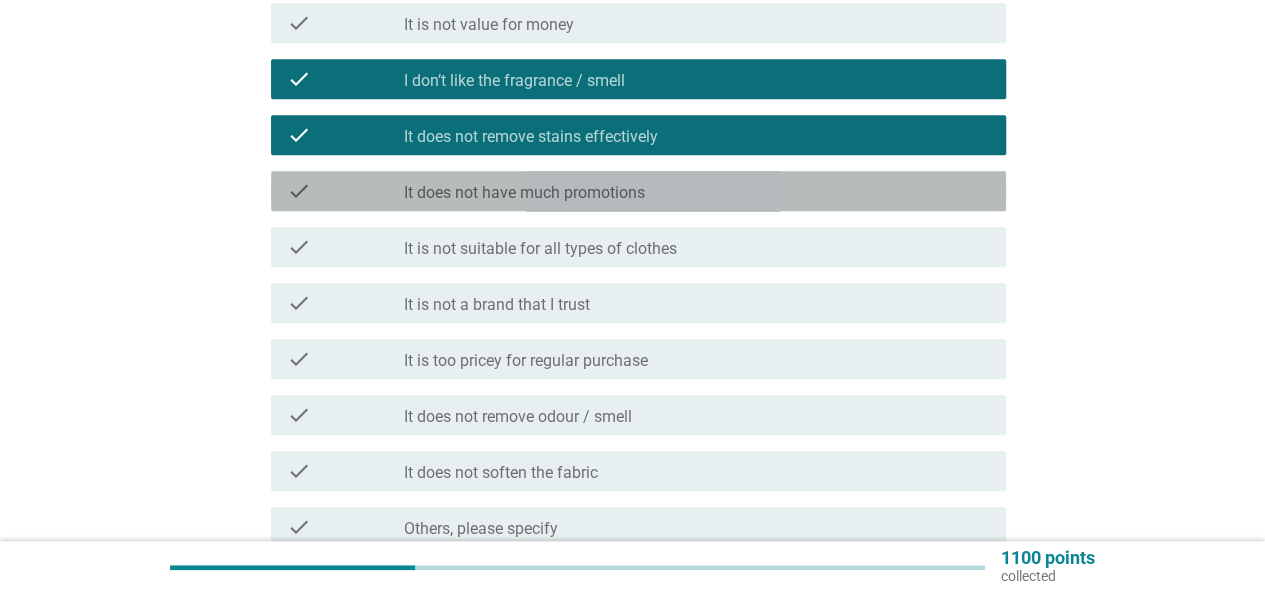 click on "check_box_outline_blank It does not have much promotions" at bounding box center (697, 191) 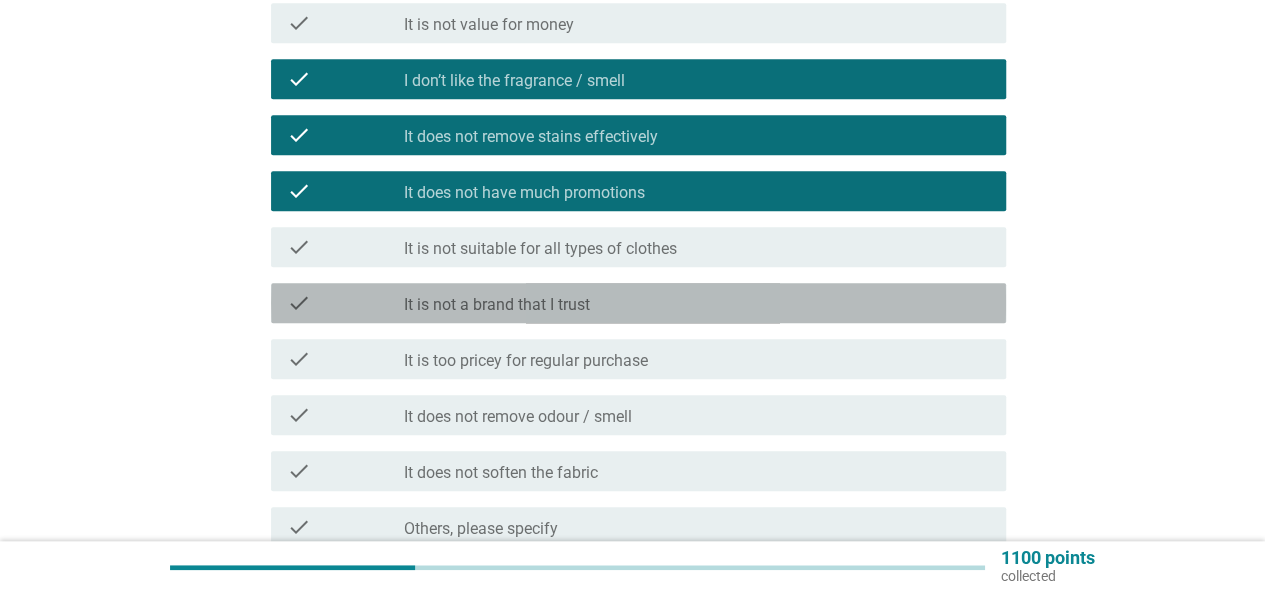 click on "check_box_outline_blank It is not a brand that I trust" at bounding box center (697, 303) 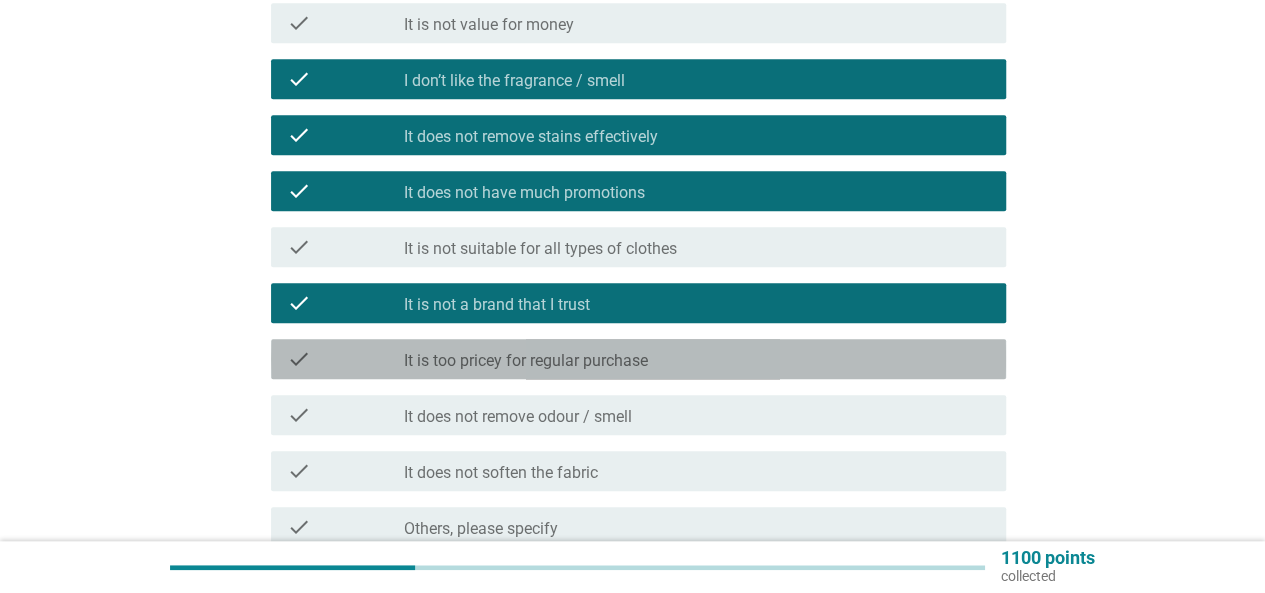 click on "It is too pricey for regular purchase" at bounding box center [526, 361] 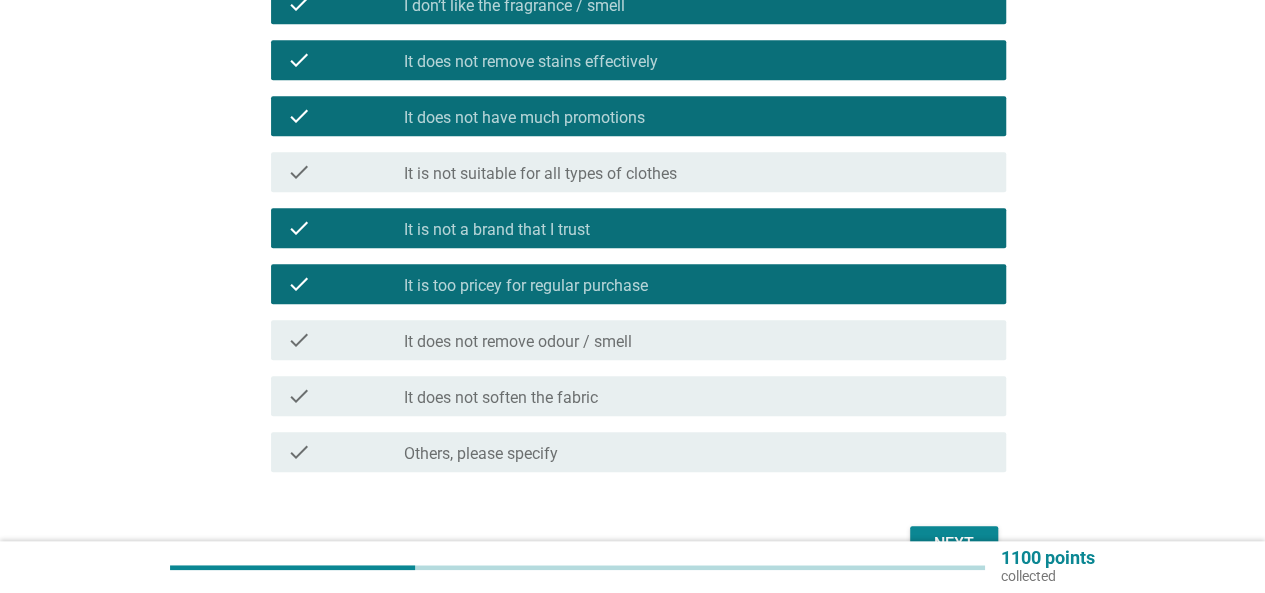 scroll, scrollTop: 892, scrollLeft: 0, axis: vertical 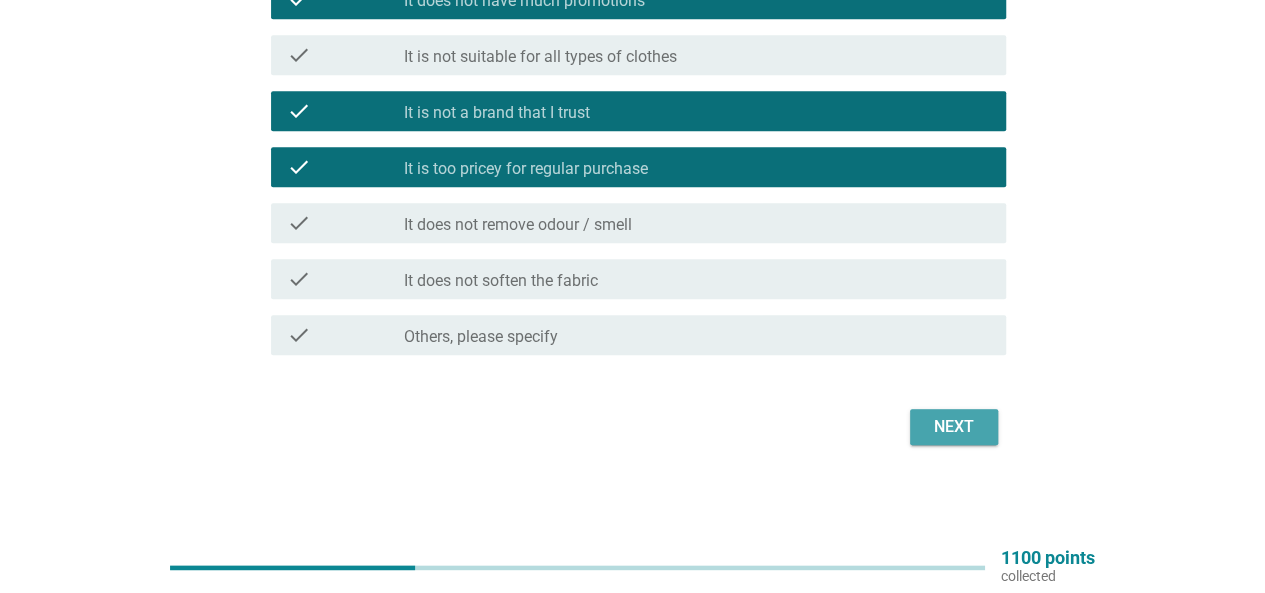 click on "Next" at bounding box center [954, 427] 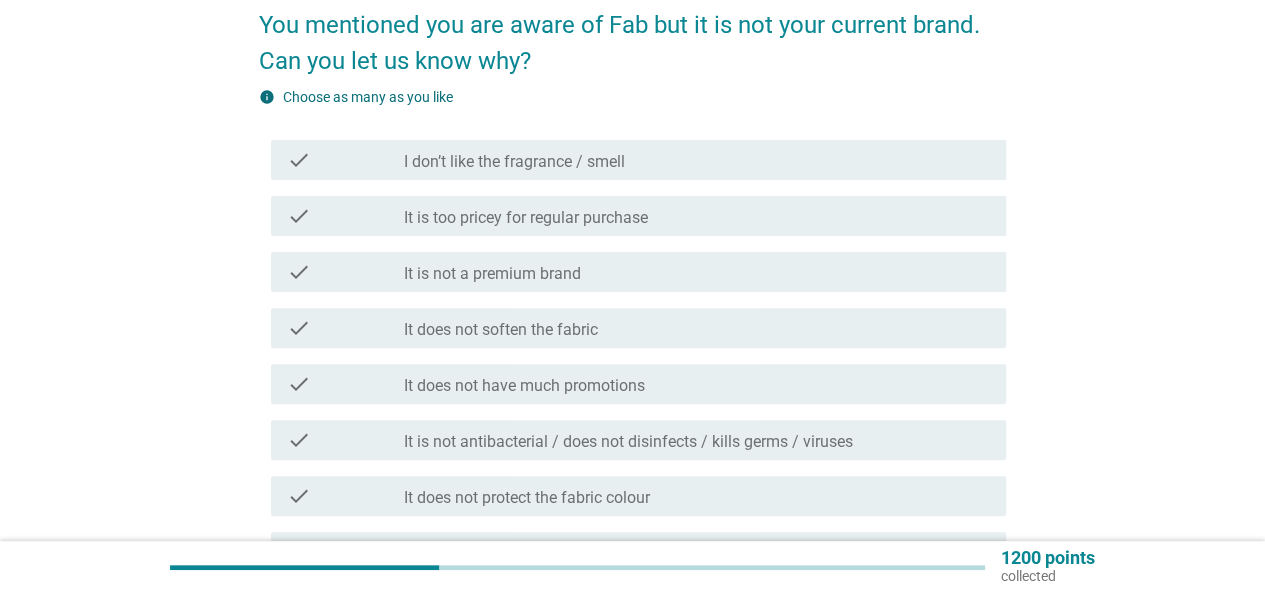 scroll, scrollTop: 200, scrollLeft: 0, axis: vertical 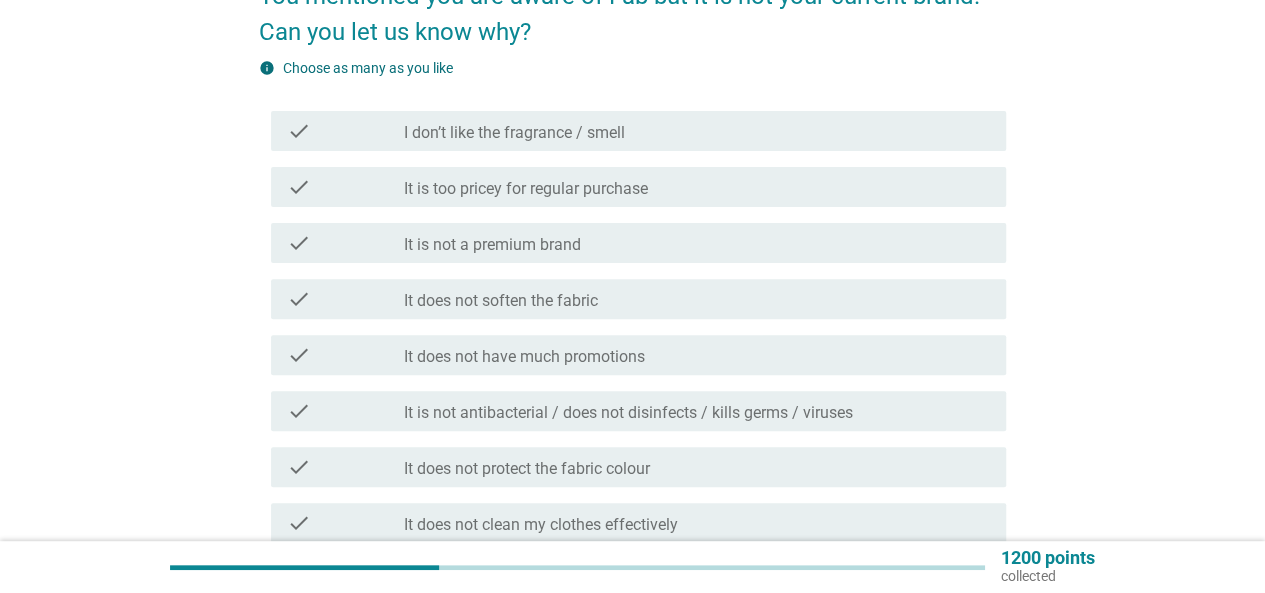 click on "I don’t like the fragrance / smell" at bounding box center [514, 133] 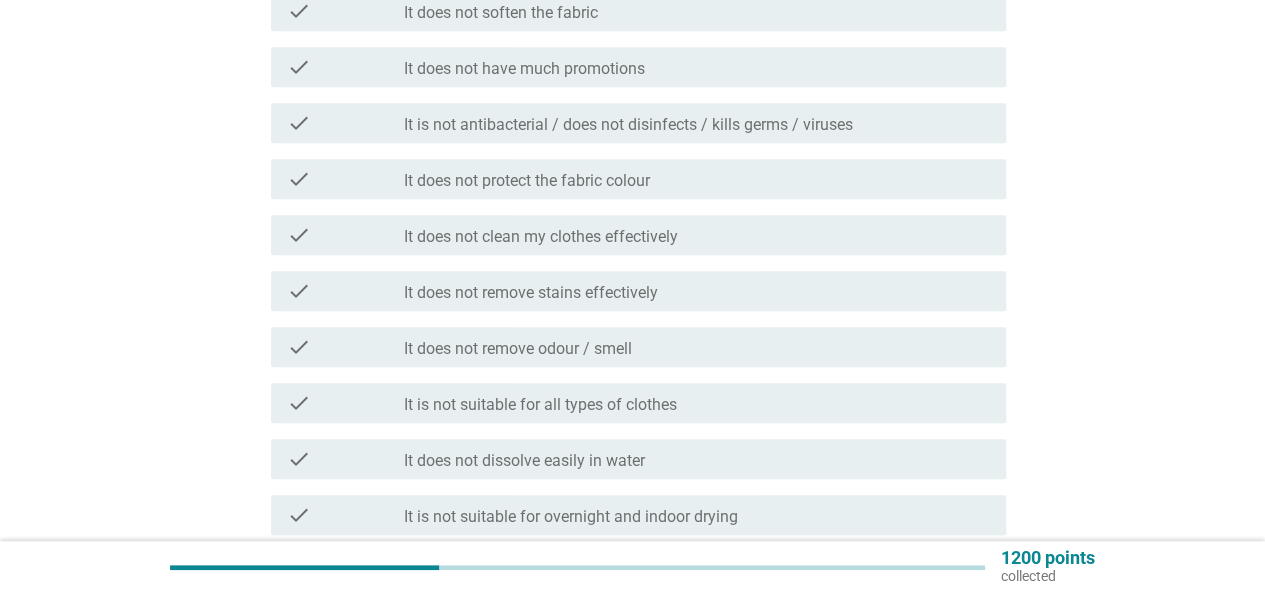 scroll, scrollTop: 500, scrollLeft: 0, axis: vertical 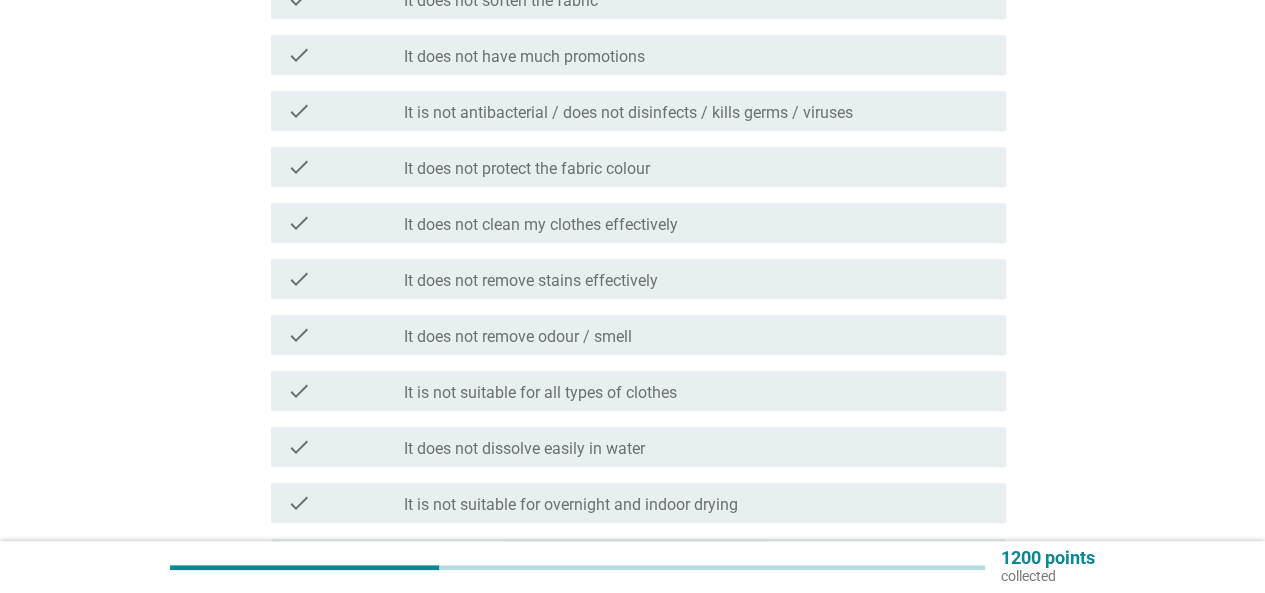 click on "It does not remove stains effectively" at bounding box center [531, 281] 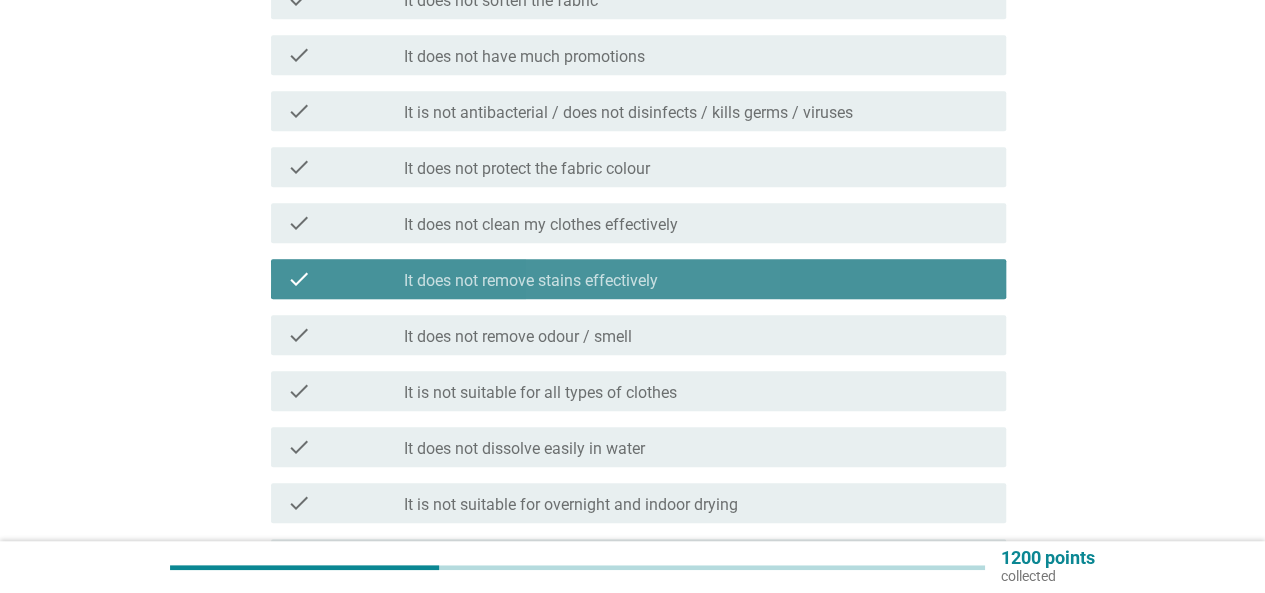 click on "It does not remove stains effectively" at bounding box center [531, 281] 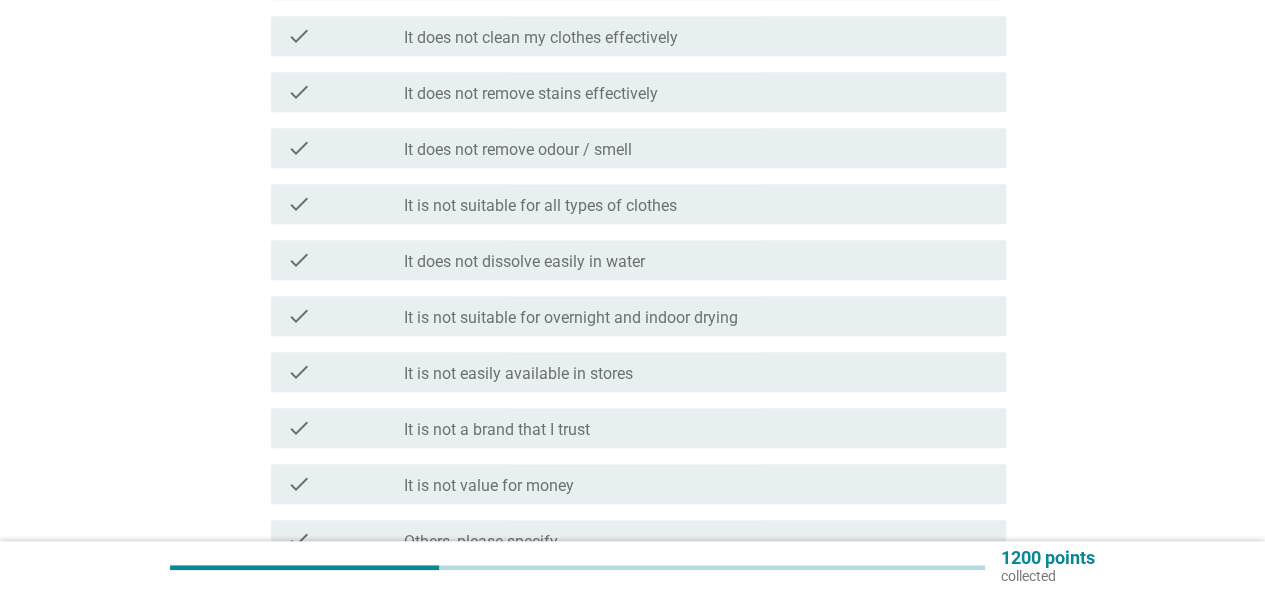 scroll, scrollTop: 700, scrollLeft: 0, axis: vertical 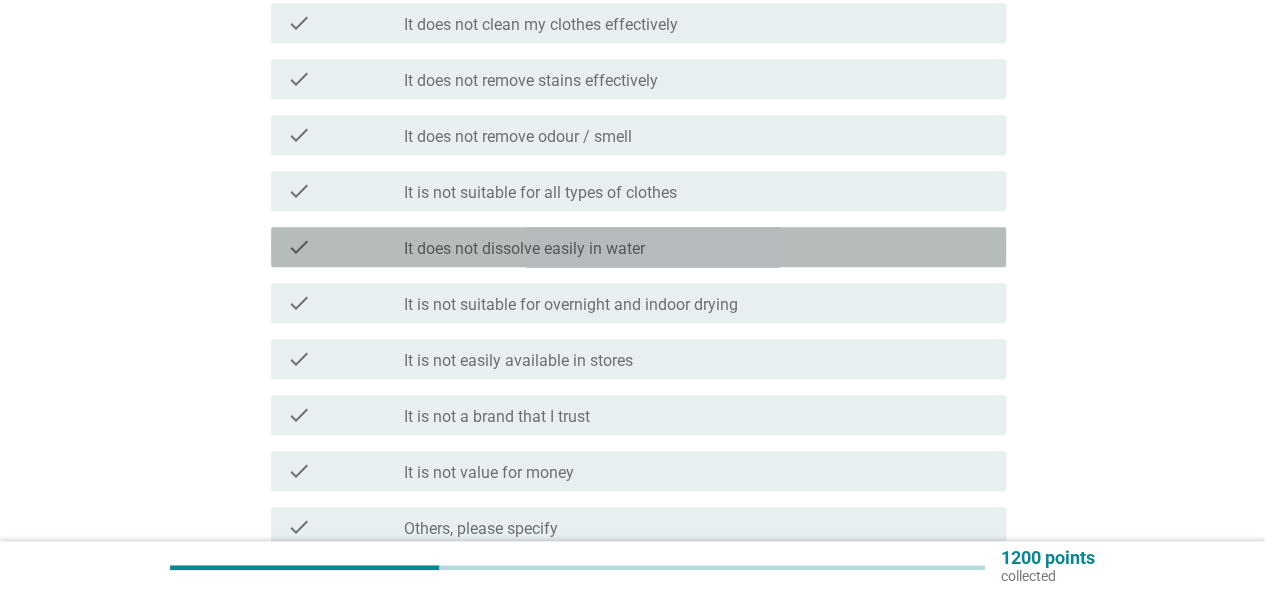 click on "check_box_outline_blank It does not dissolve easily in water" at bounding box center [697, 247] 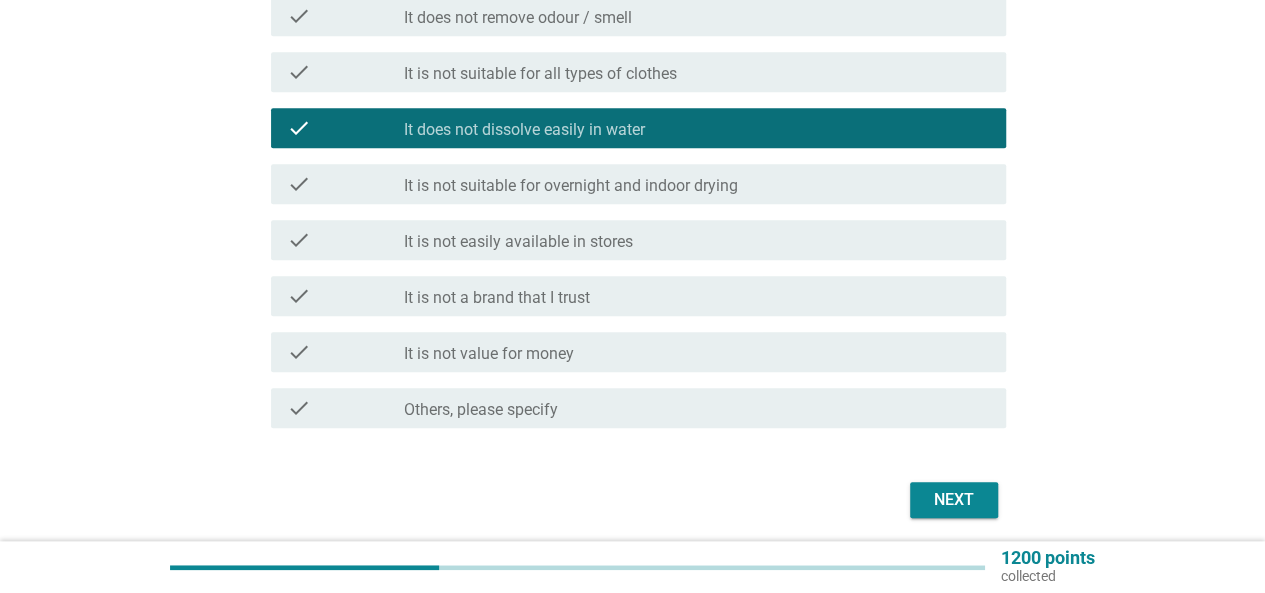 scroll, scrollTop: 892, scrollLeft: 0, axis: vertical 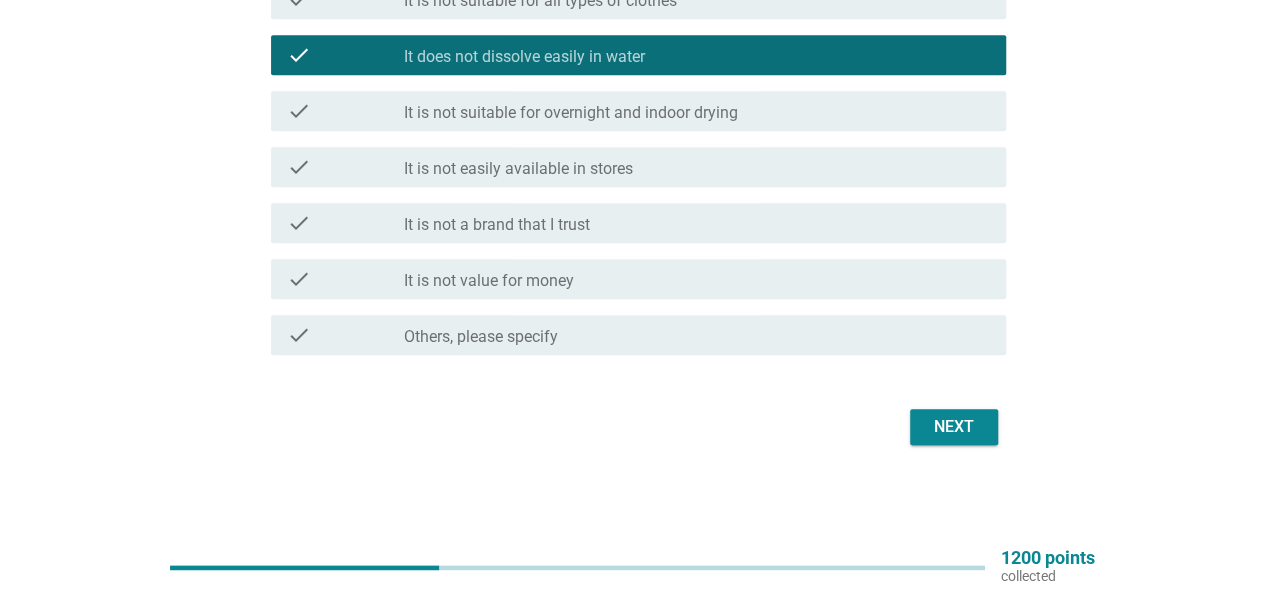 click on "Next" at bounding box center [954, 427] 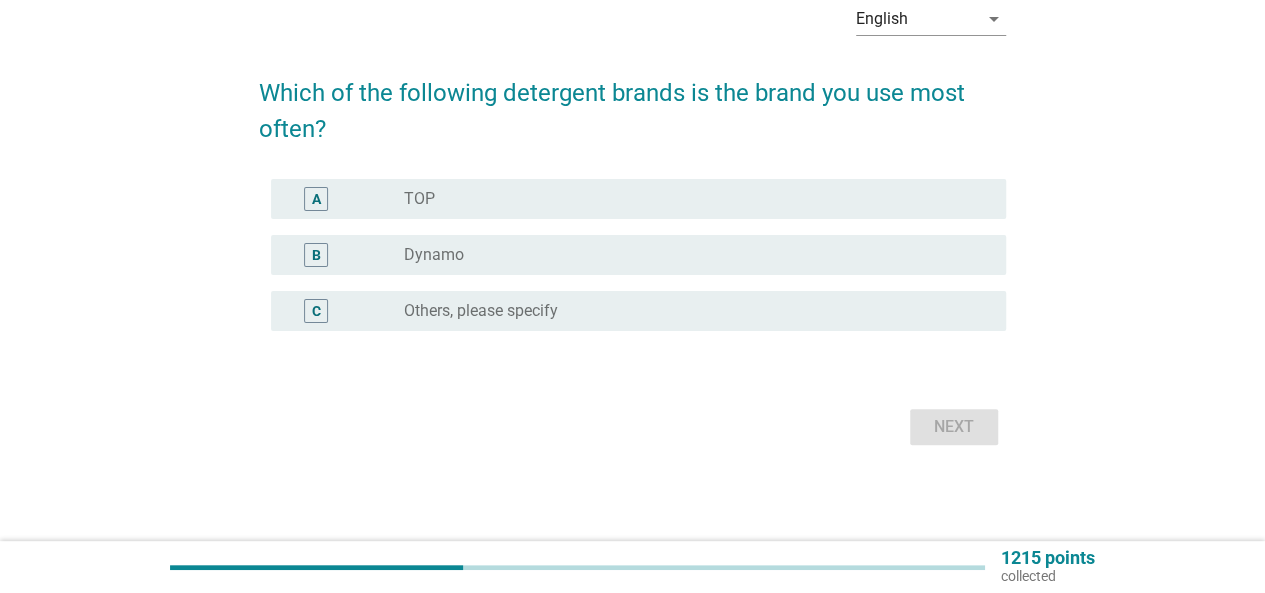 scroll, scrollTop: 0, scrollLeft: 0, axis: both 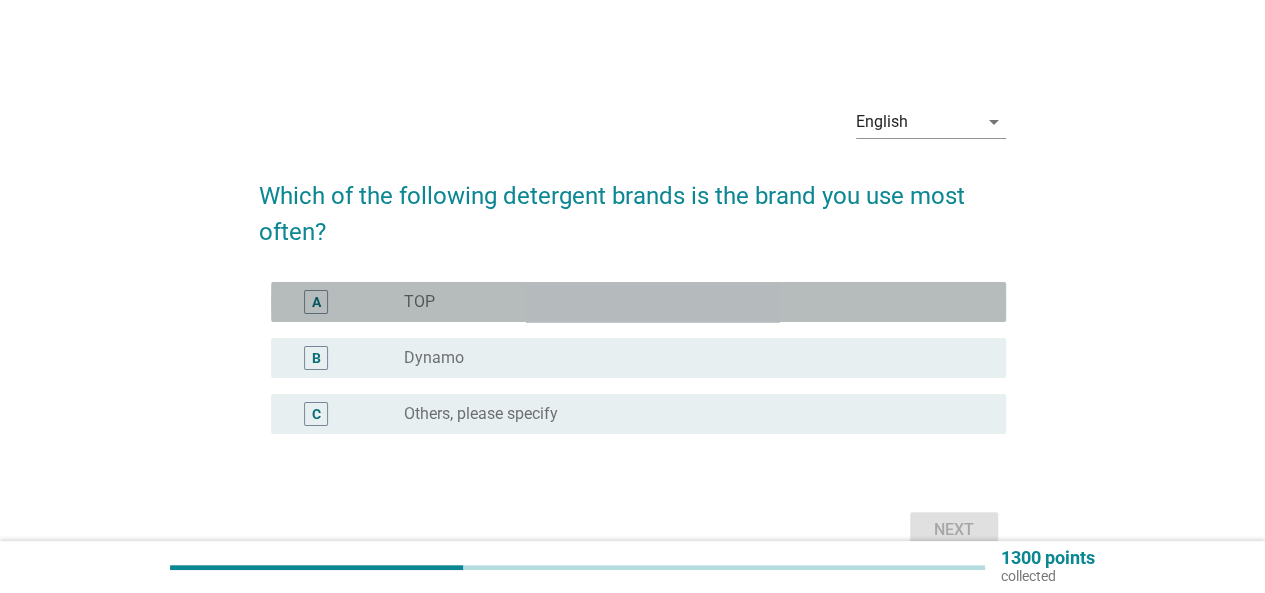 click on "radio_button_unchecked TOP" at bounding box center (697, 302) 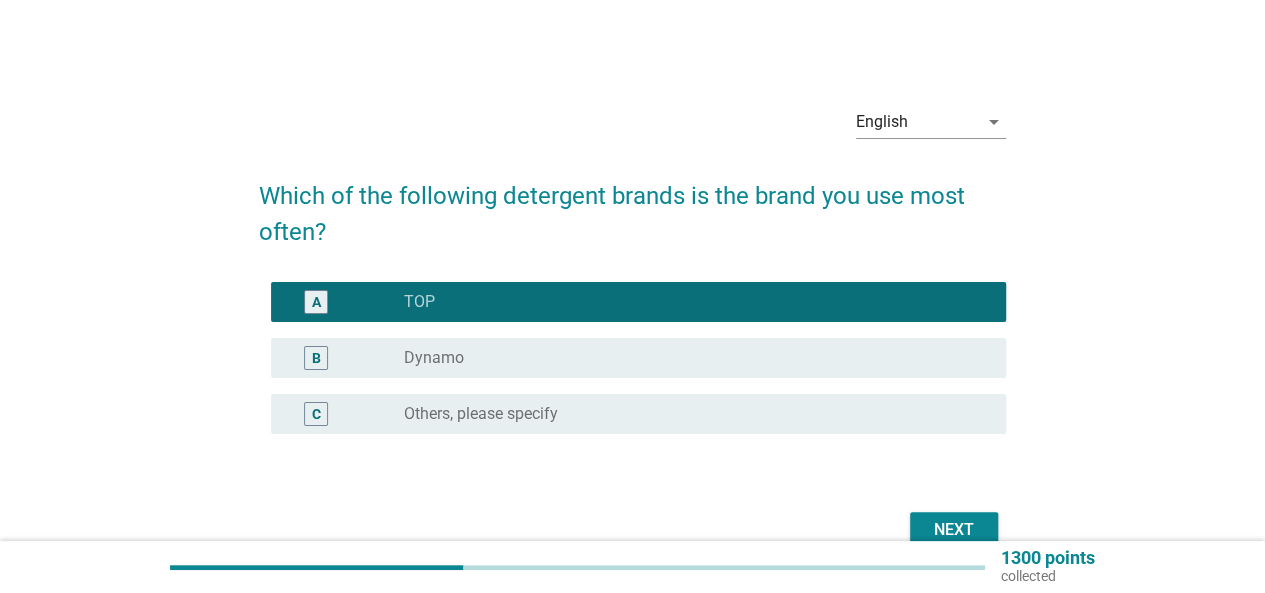 click on "Which of the following detergent brands is the brand you use most often?     A     radio_button_checked [BRAND]   B     radio_button_unchecked Dynamo   C     radio_button_unchecked Others, please specify     Next" at bounding box center (632, 356) 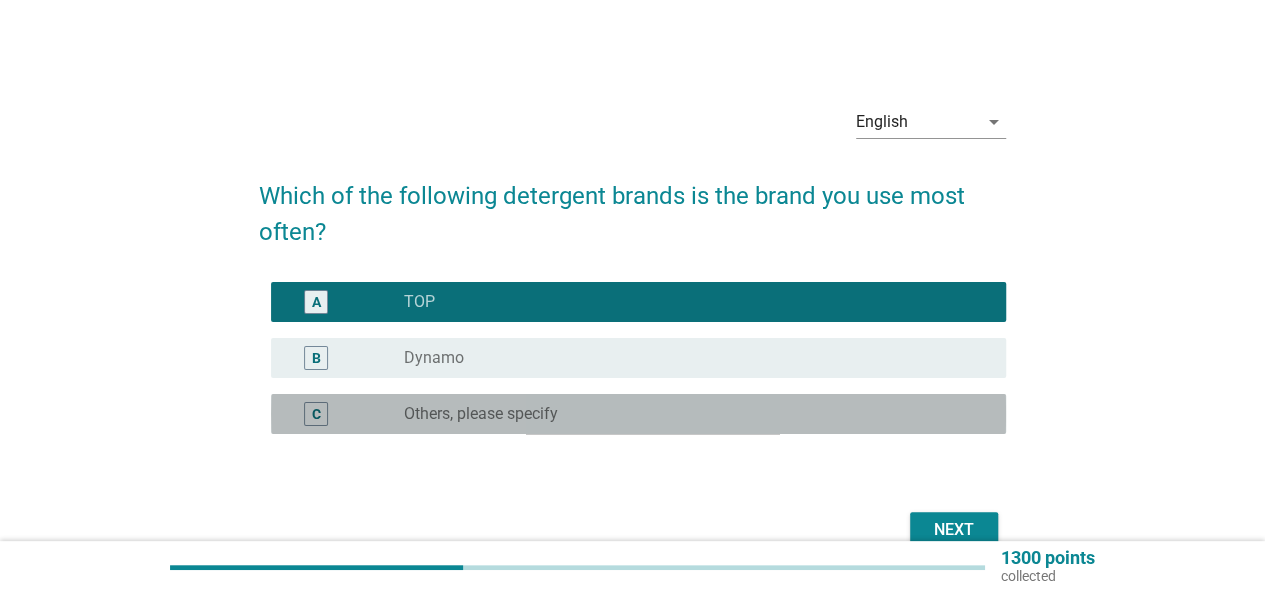 click on "Others, please specify" at bounding box center (481, 414) 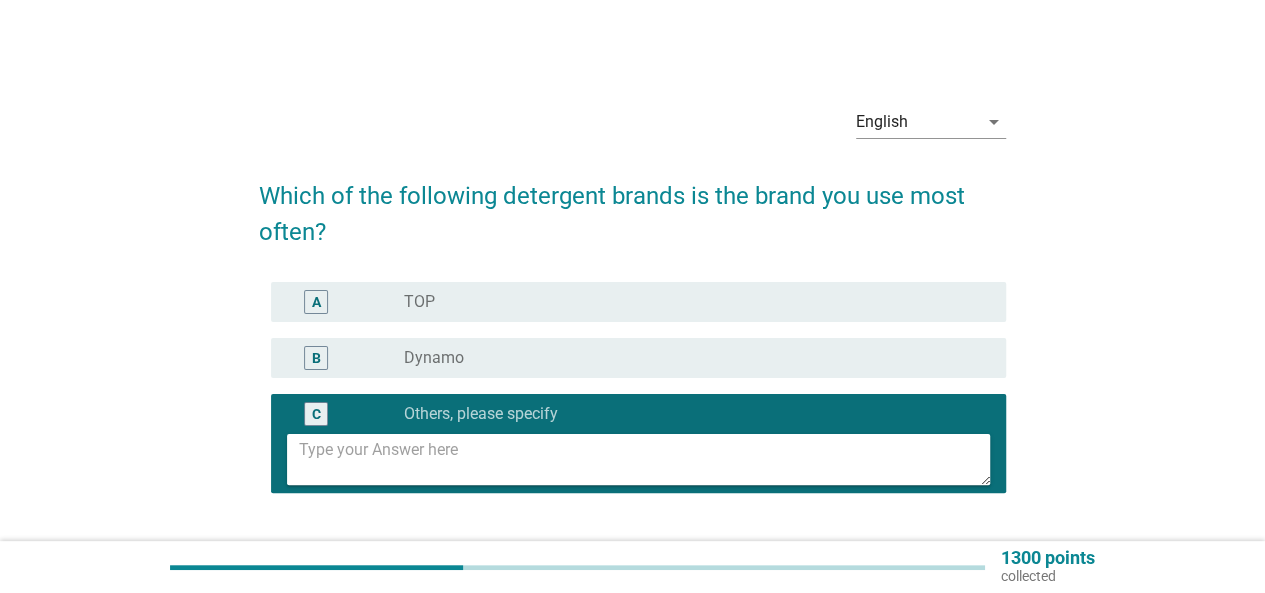 click at bounding box center (644, 459) 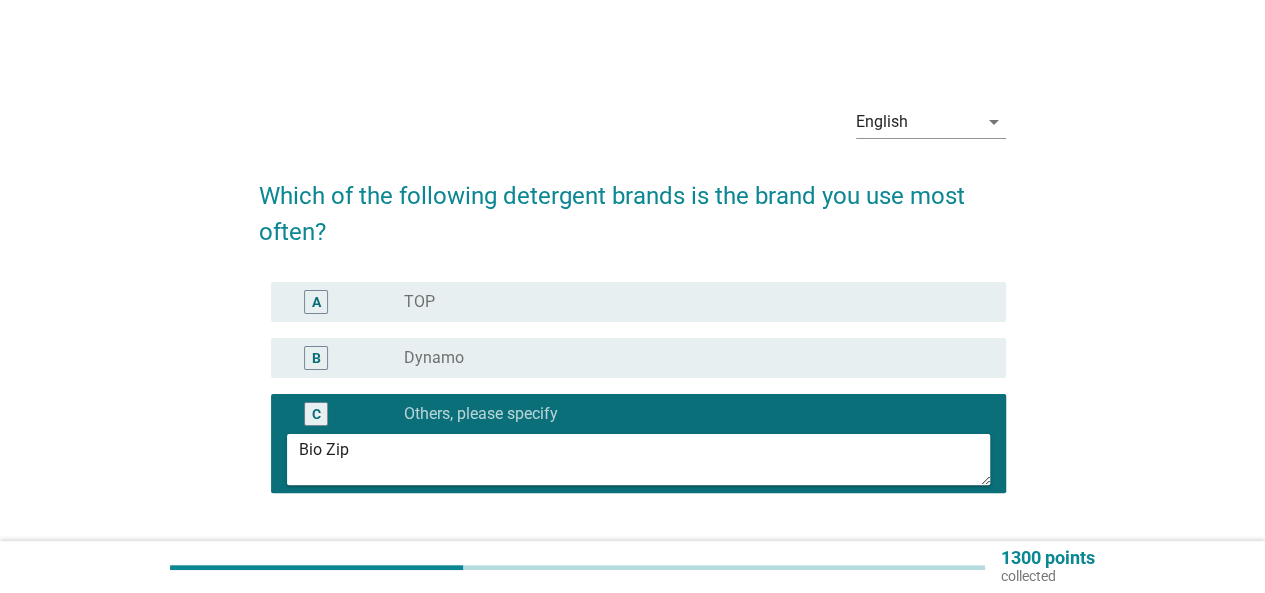 type on "Bio Zip" 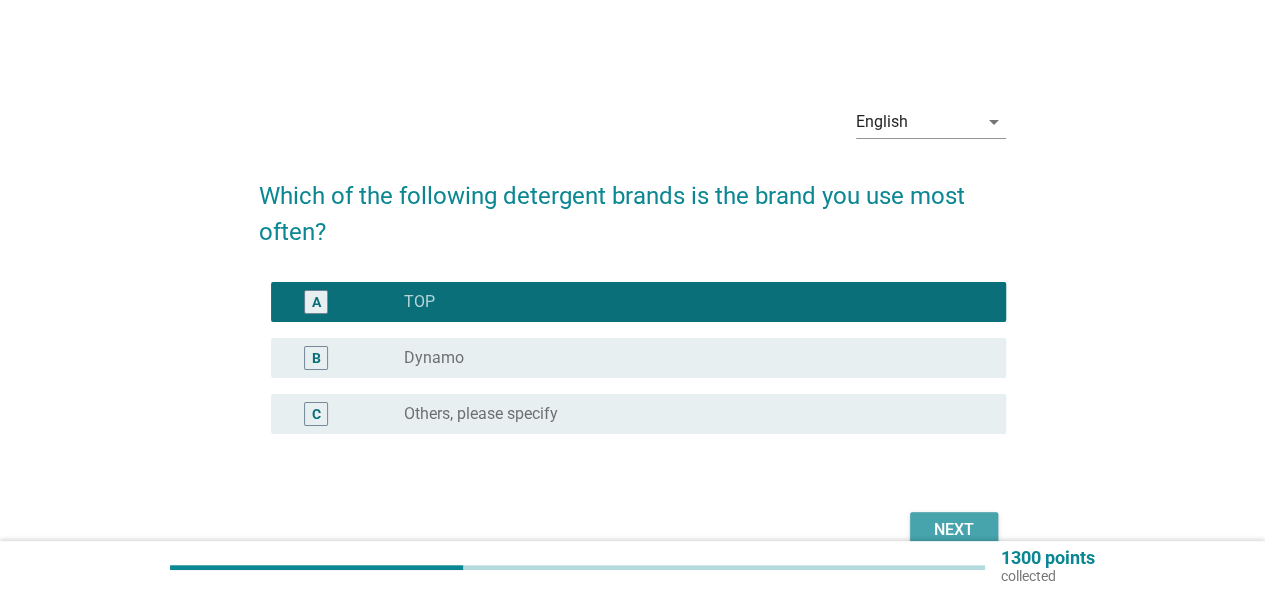 click on "Next" at bounding box center [954, 530] 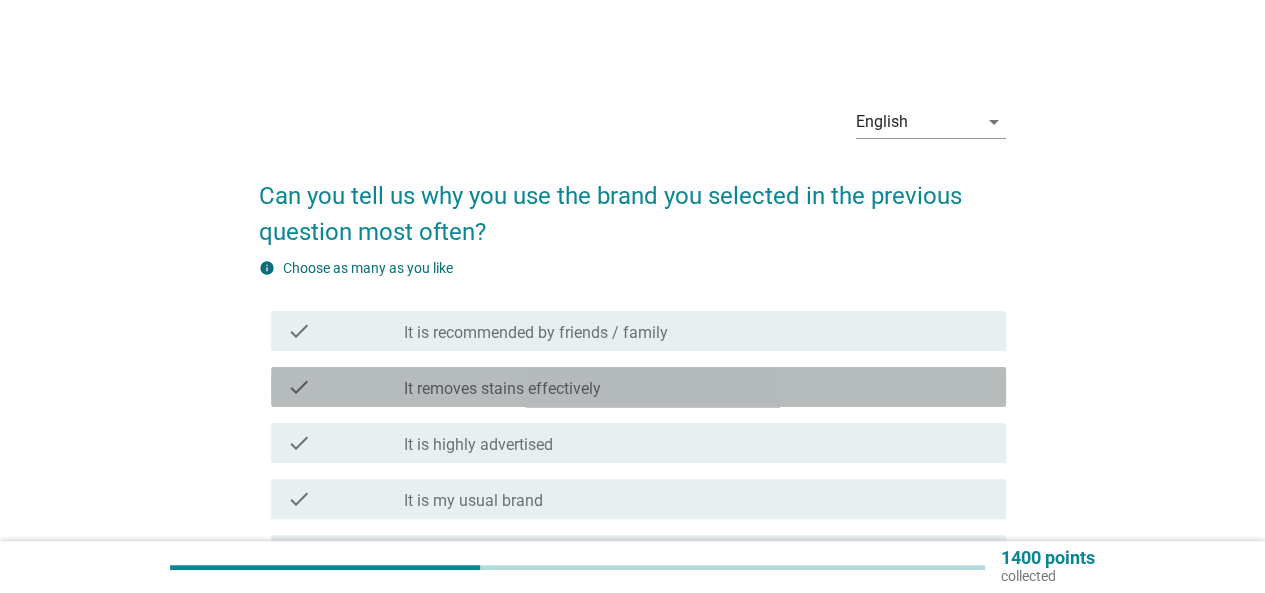 click on "It removes stains effectively" at bounding box center (502, 389) 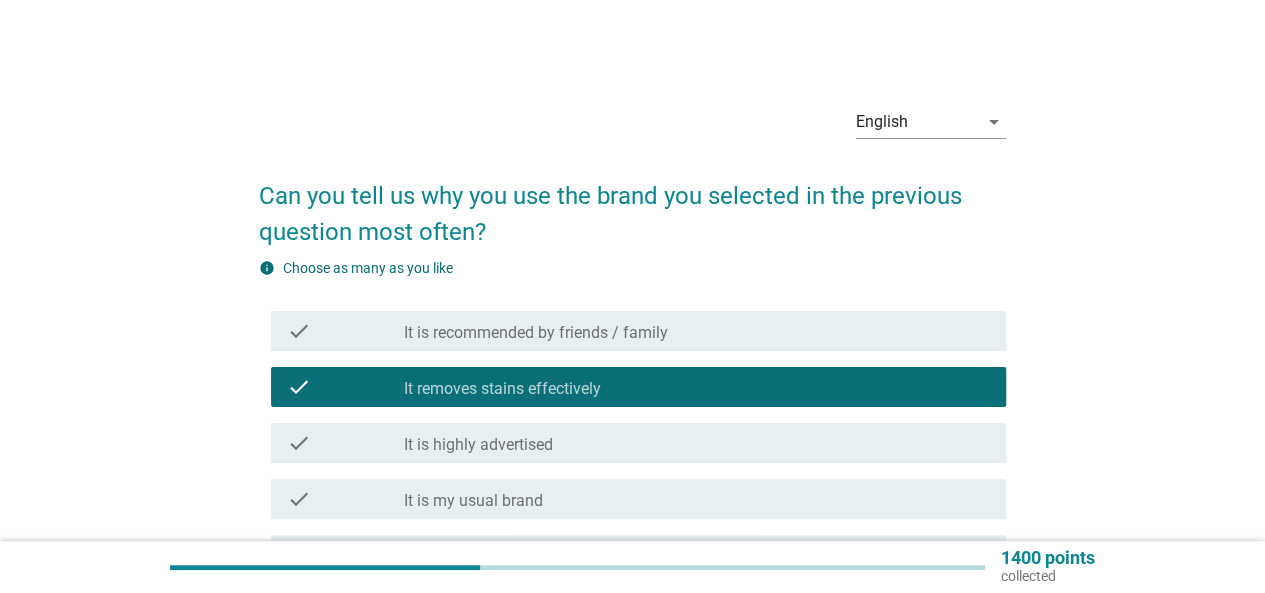 click on "It is highly advertised" at bounding box center (478, 445) 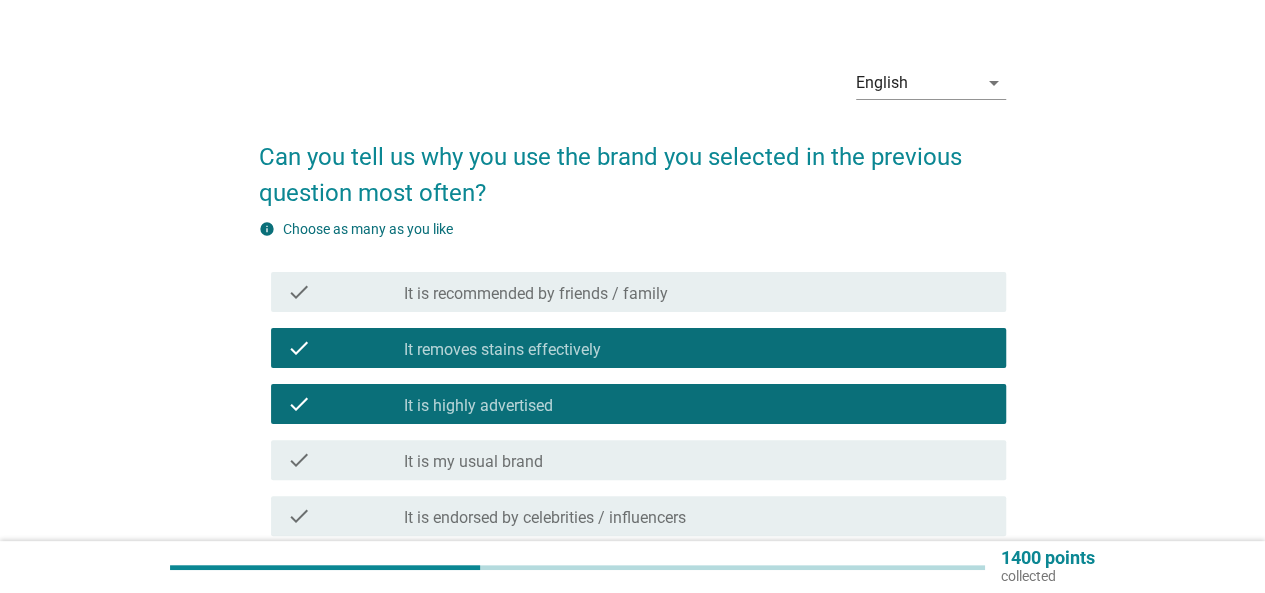 scroll, scrollTop: 100, scrollLeft: 0, axis: vertical 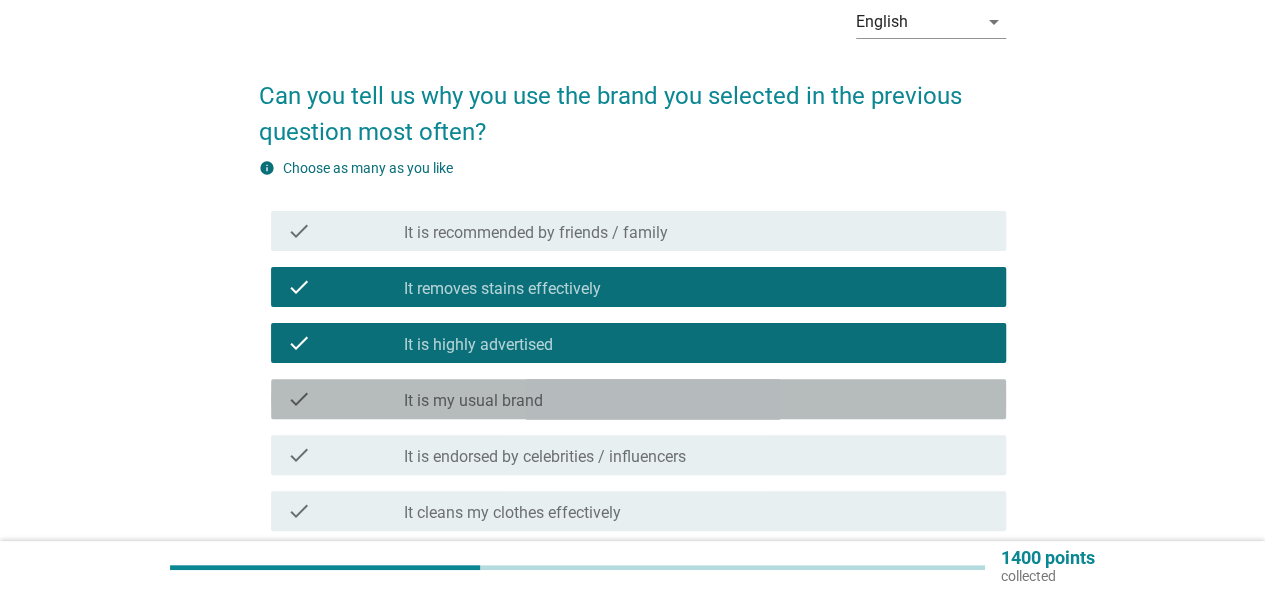 click on "It is my usual brand" at bounding box center [473, 401] 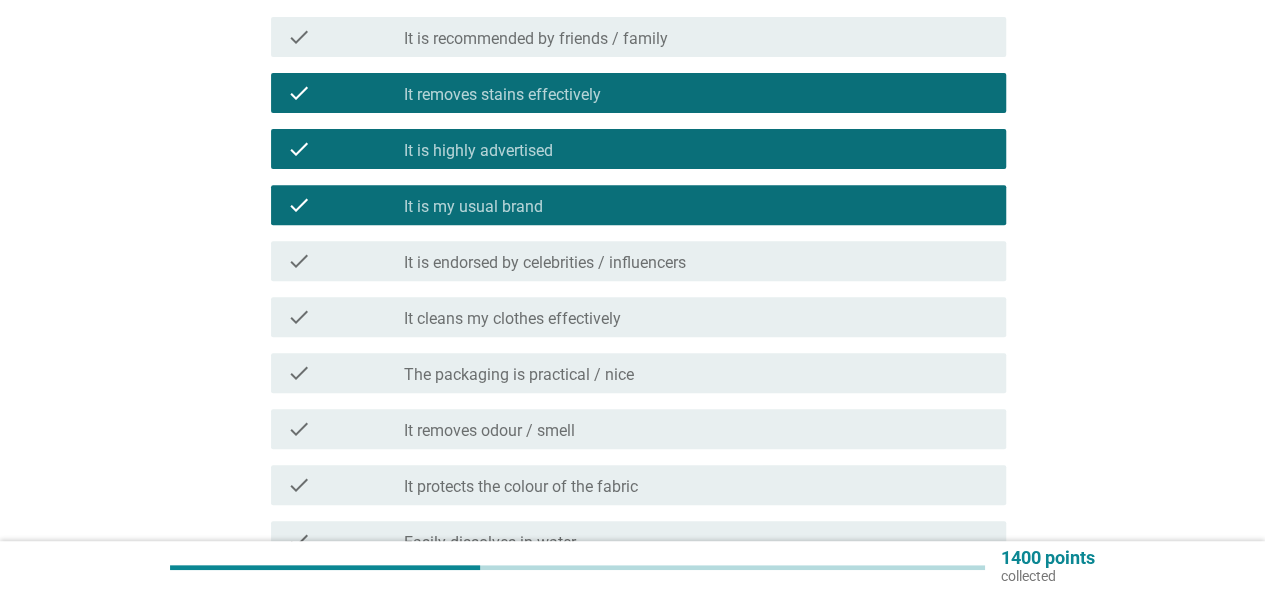 scroll, scrollTop: 300, scrollLeft: 0, axis: vertical 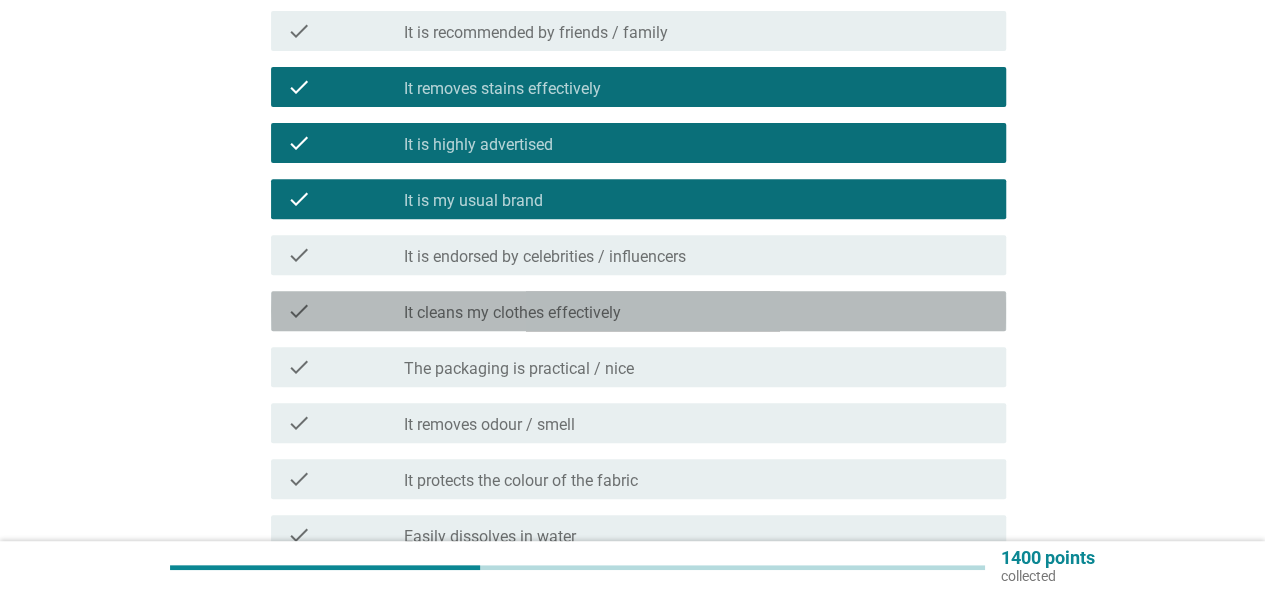 click on "check     check_box_outline_blank It cleans my clothes effectively" at bounding box center (638, 311) 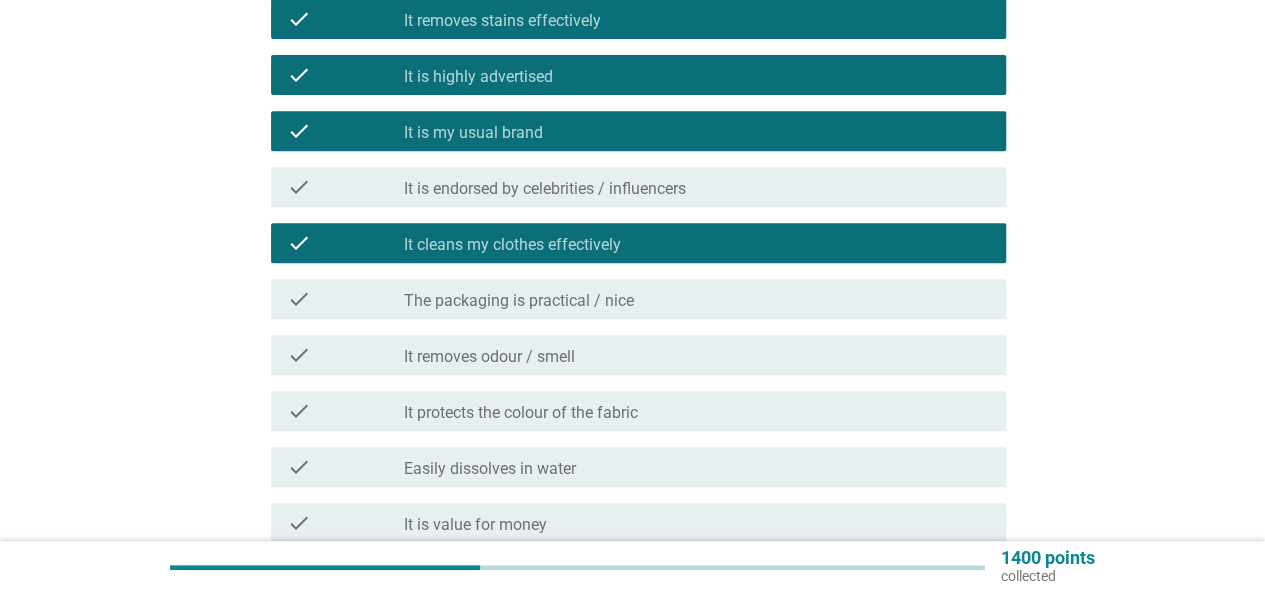 scroll, scrollTop: 400, scrollLeft: 0, axis: vertical 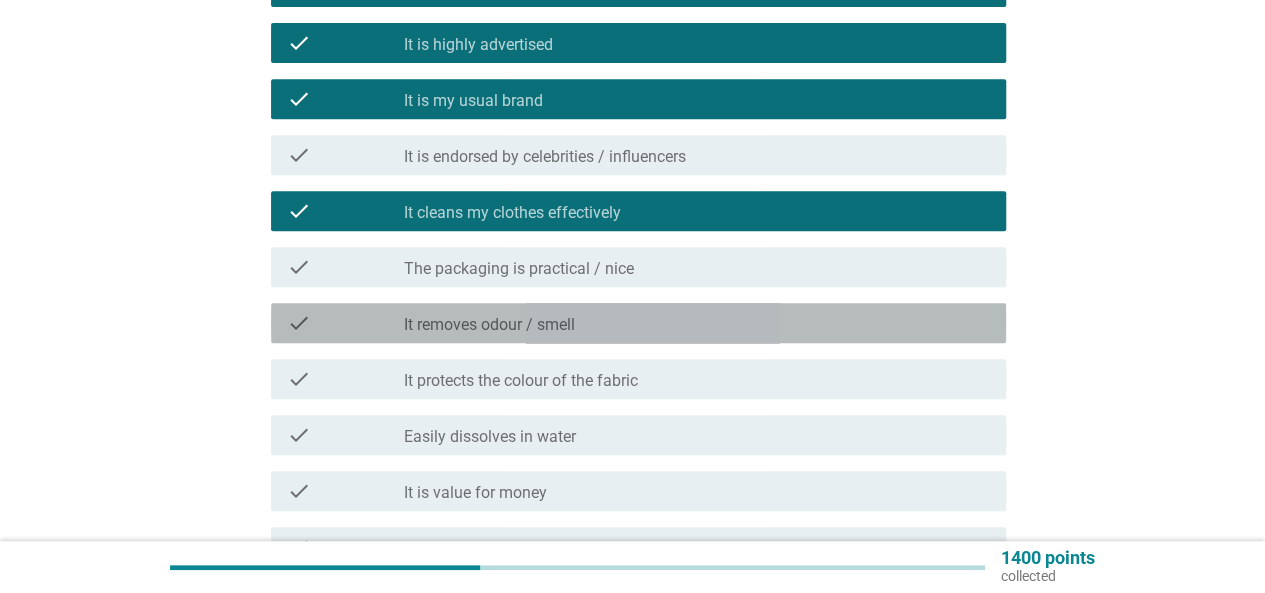 click on "check     check_box_outline_blank It removes odour / smell" at bounding box center (638, 323) 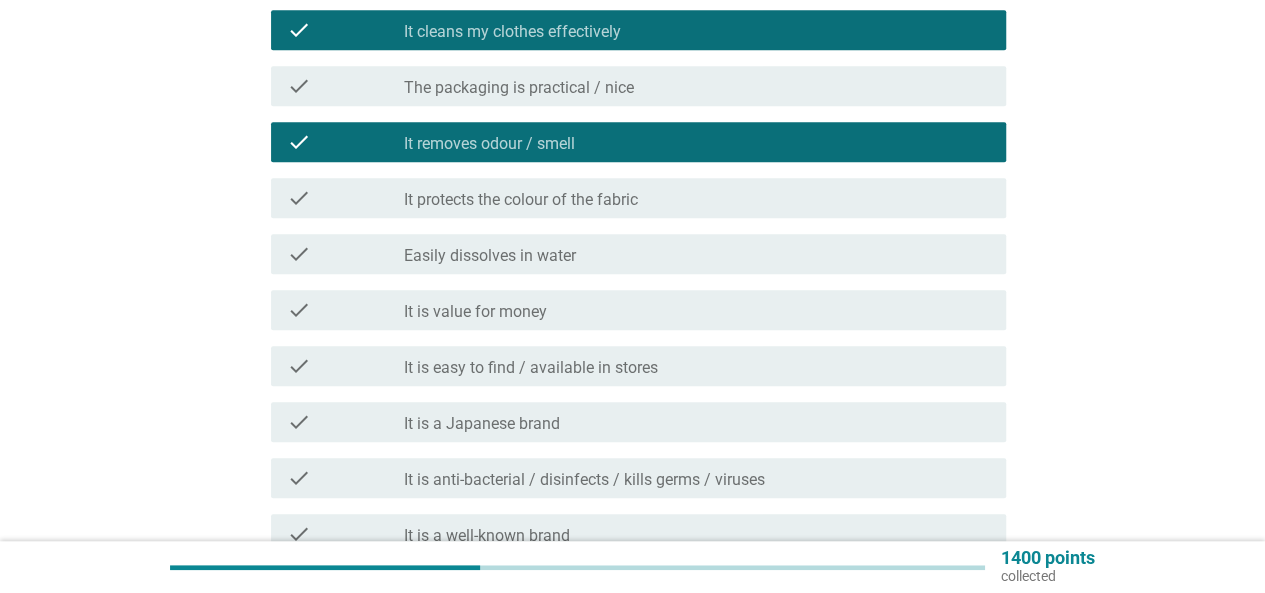 scroll, scrollTop: 600, scrollLeft: 0, axis: vertical 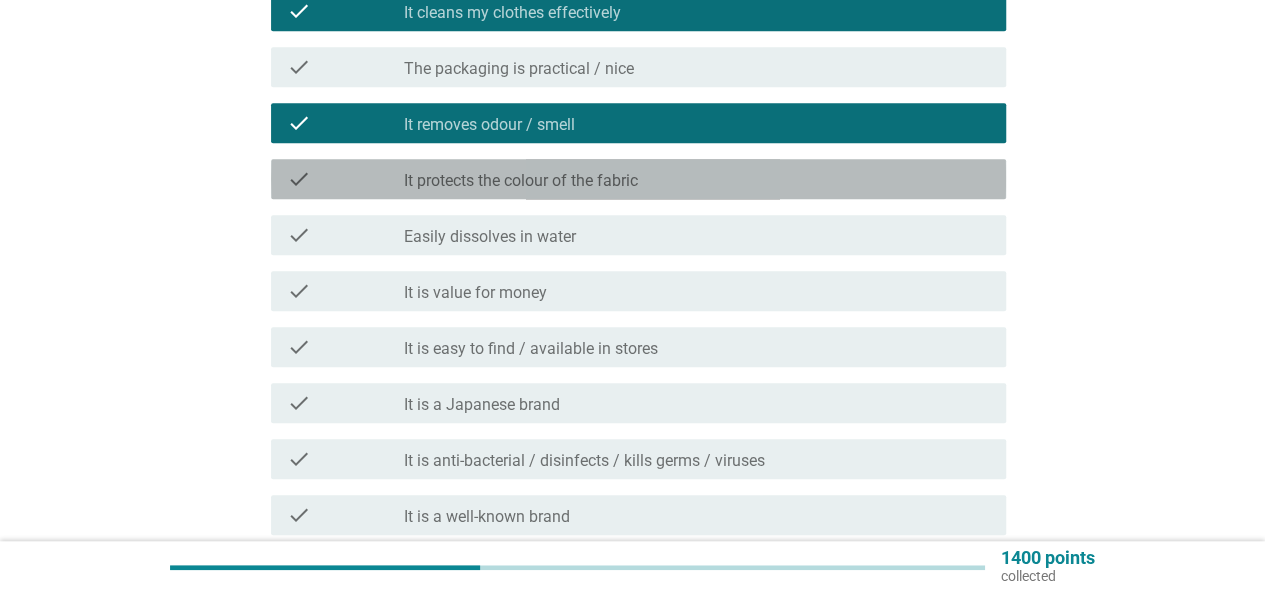 click on "It protects the colour of the fabric" at bounding box center (521, 181) 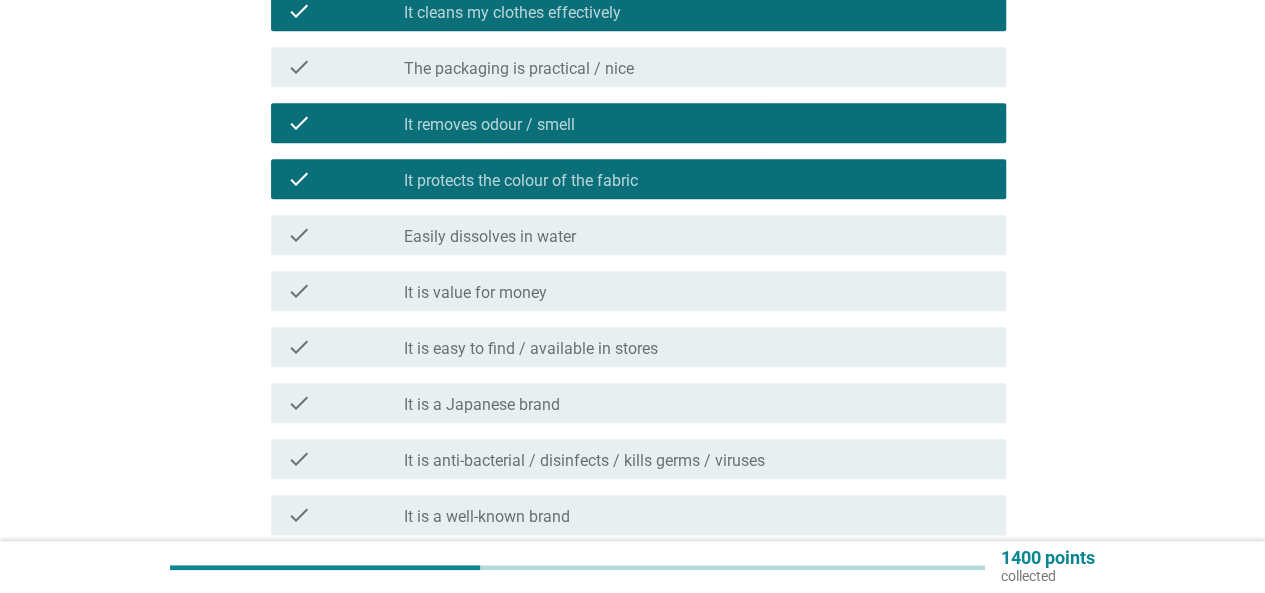 click on "Easily dissolves in water" at bounding box center (490, 237) 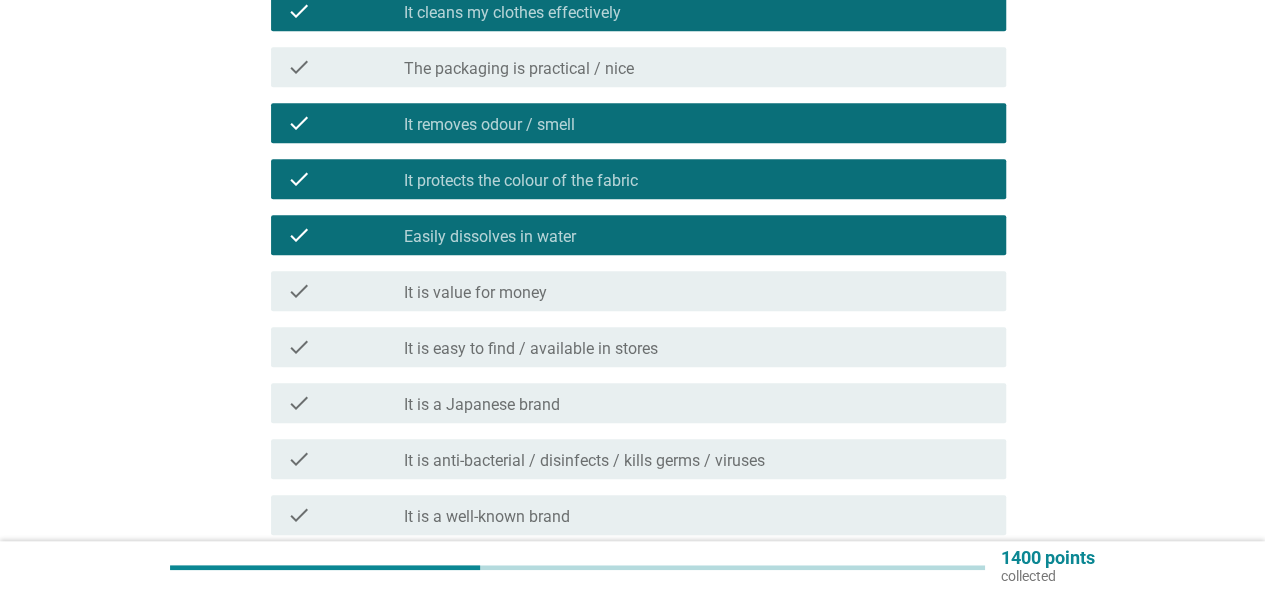click on "check     check_box_outline_blank It is value for money" at bounding box center [632, 291] 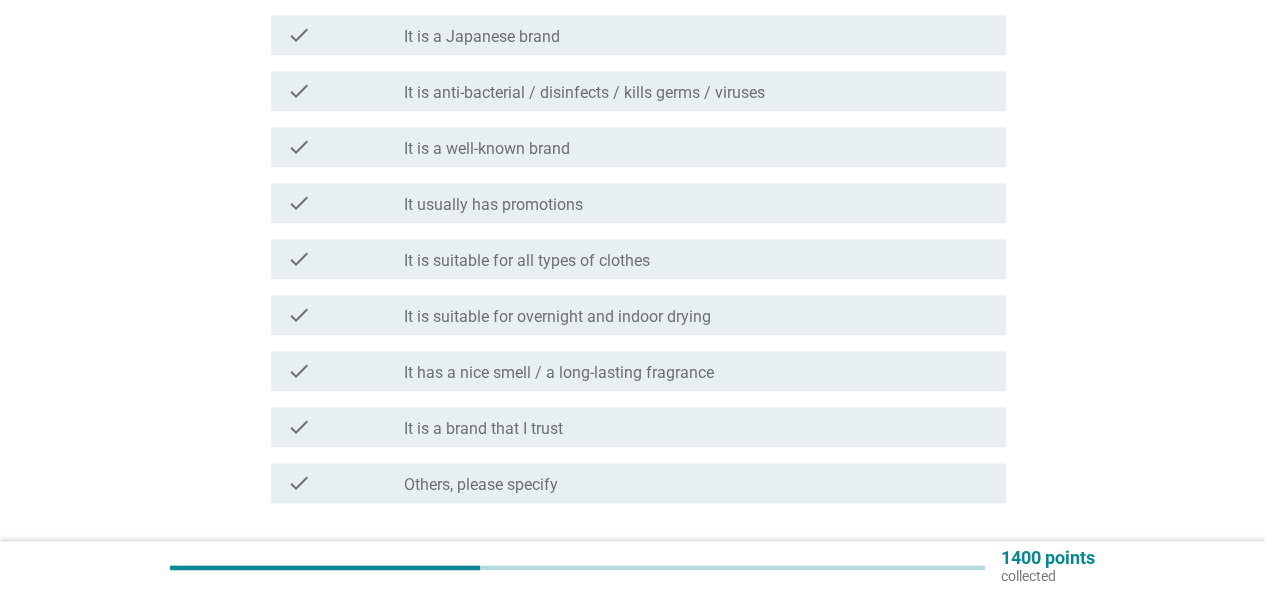 scroll, scrollTop: 1000, scrollLeft: 0, axis: vertical 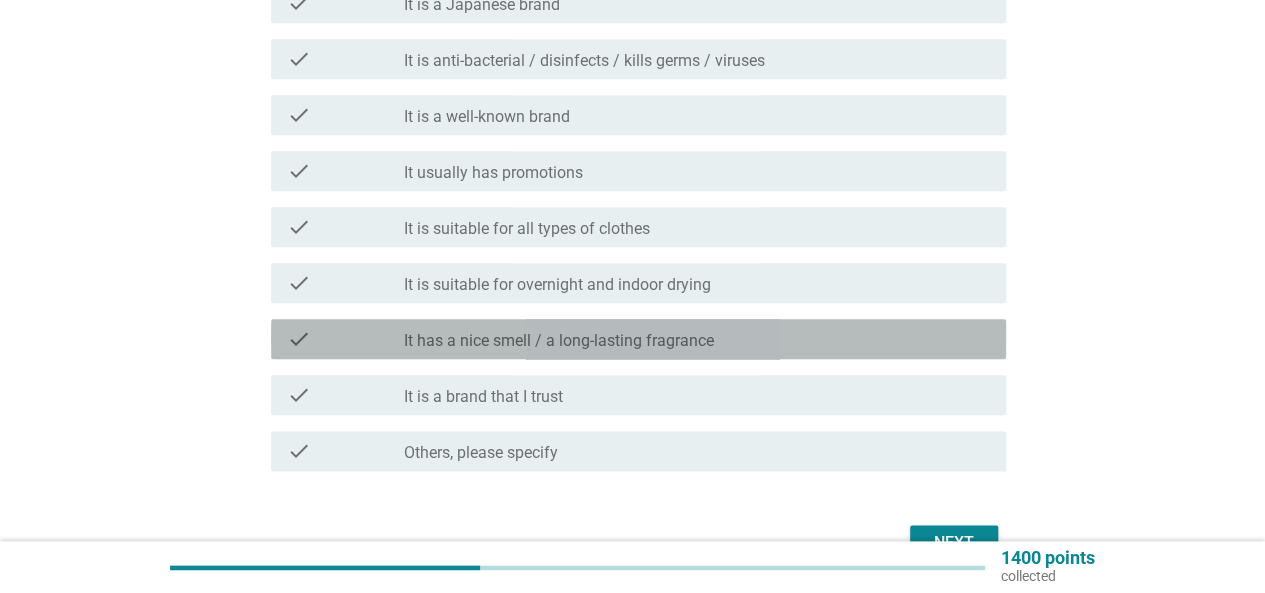 click on "It has a nice smell / a long-lasting fragrance" at bounding box center (559, 341) 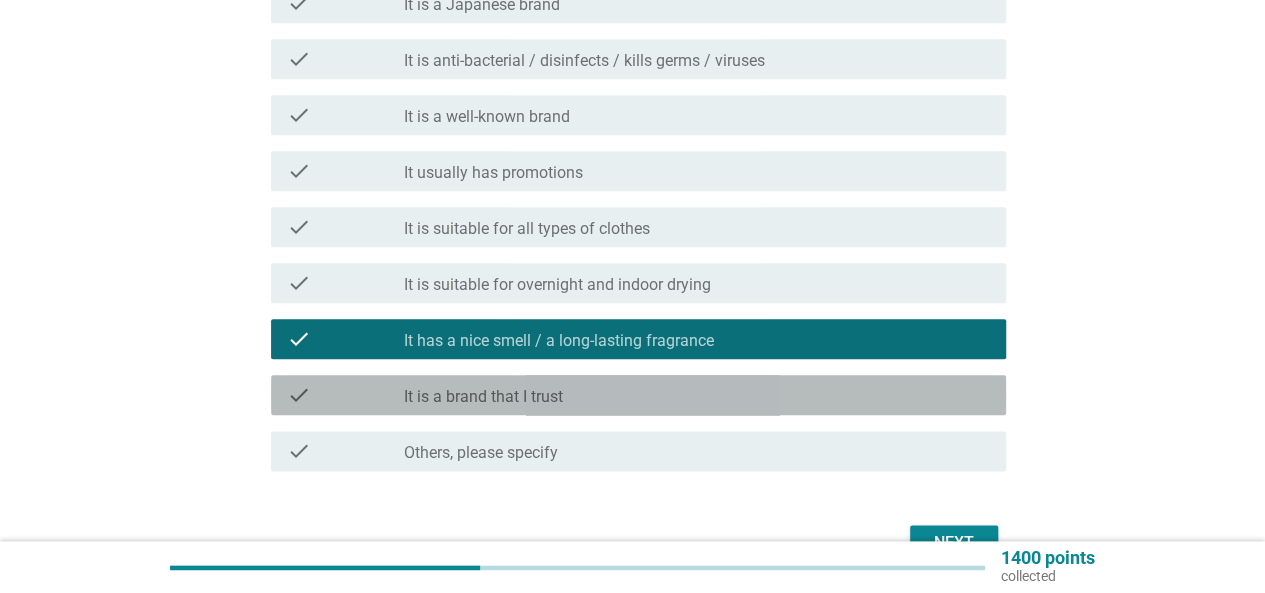 click on "check_box_outline_blank It is a brand that I trust" at bounding box center (697, 395) 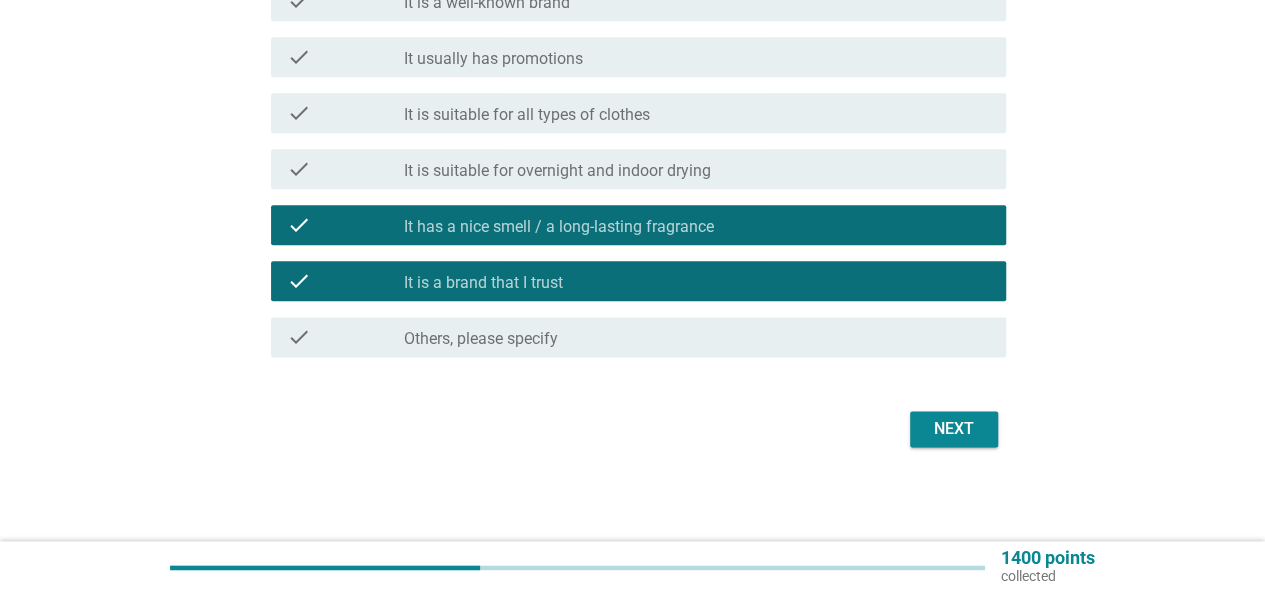 scroll, scrollTop: 1116, scrollLeft: 0, axis: vertical 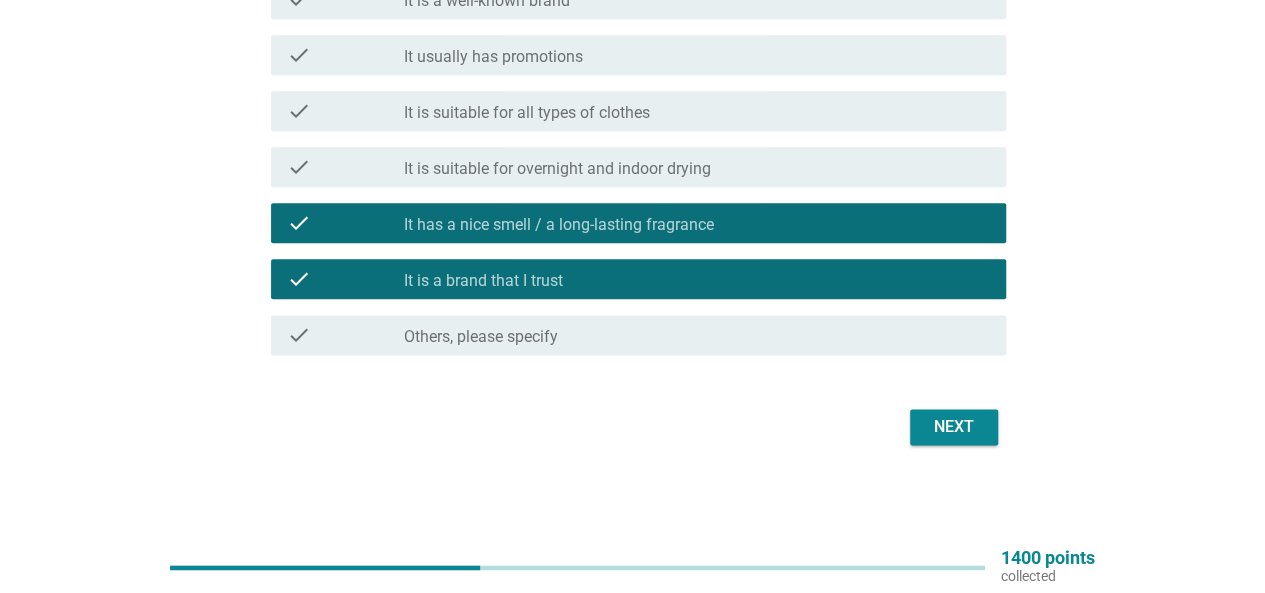 click on "Next" at bounding box center [954, 427] 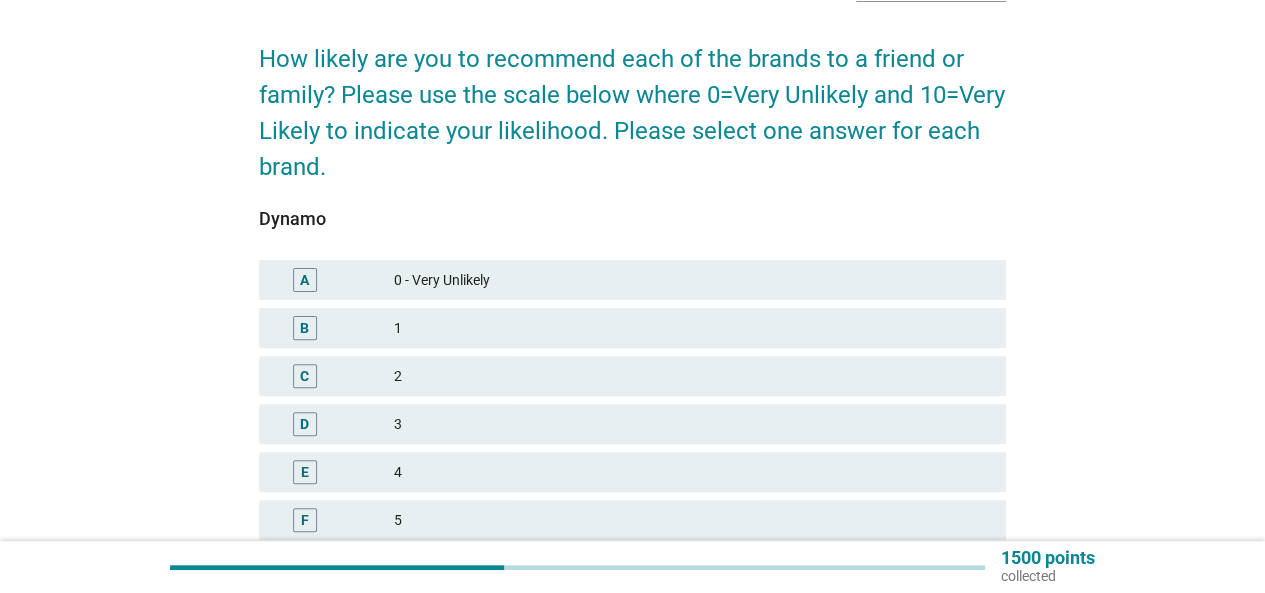 scroll, scrollTop: 546, scrollLeft: 0, axis: vertical 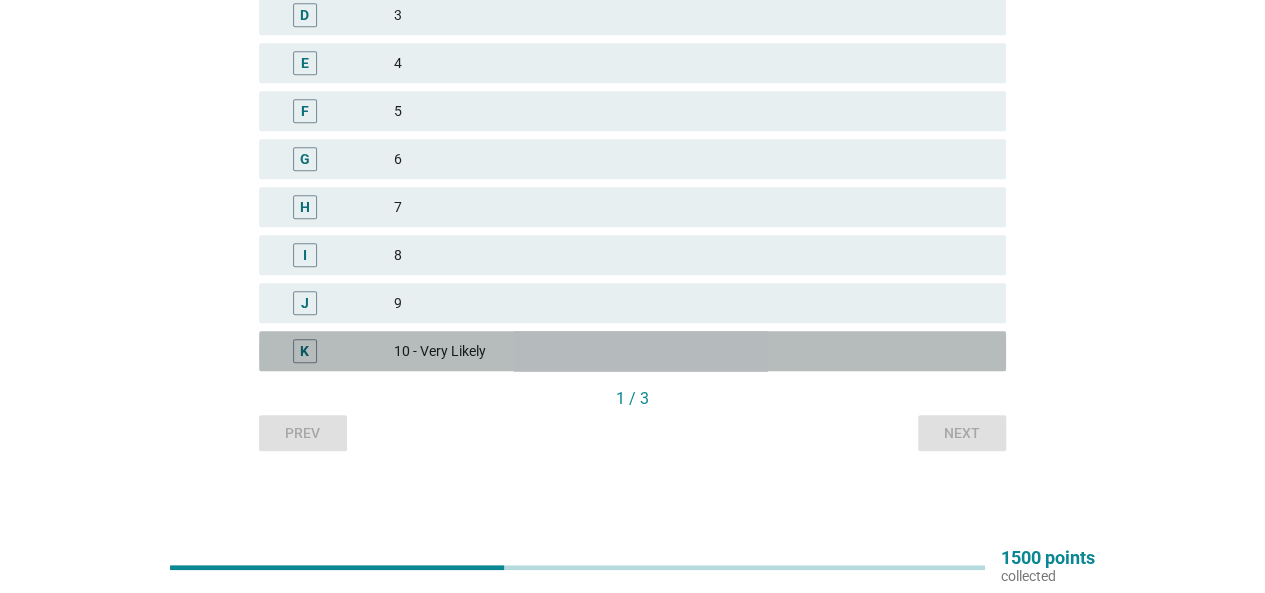 click on "10 - Very Likely" at bounding box center (692, 351) 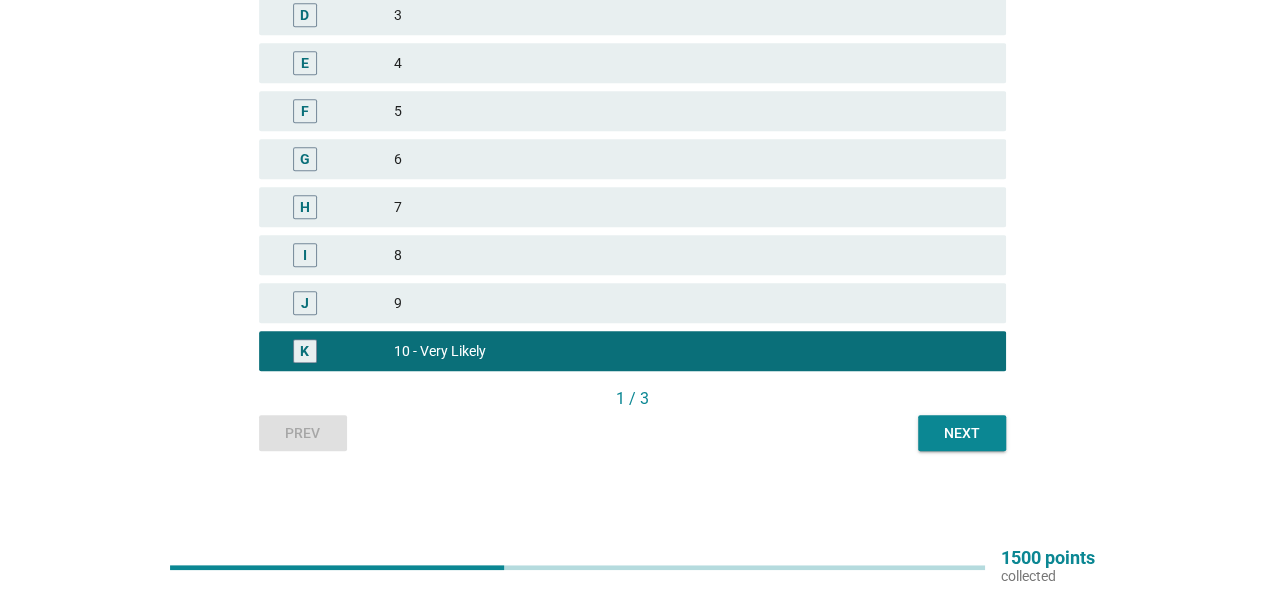 click on "Next" at bounding box center [962, 433] 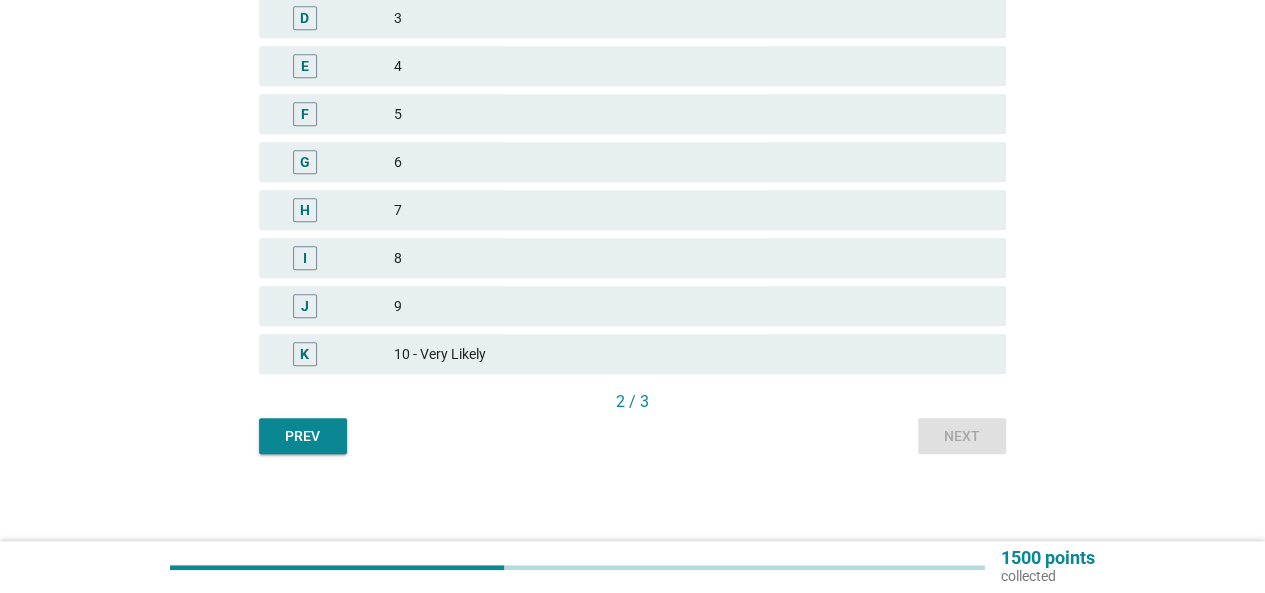 scroll, scrollTop: 546, scrollLeft: 0, axis: vertical 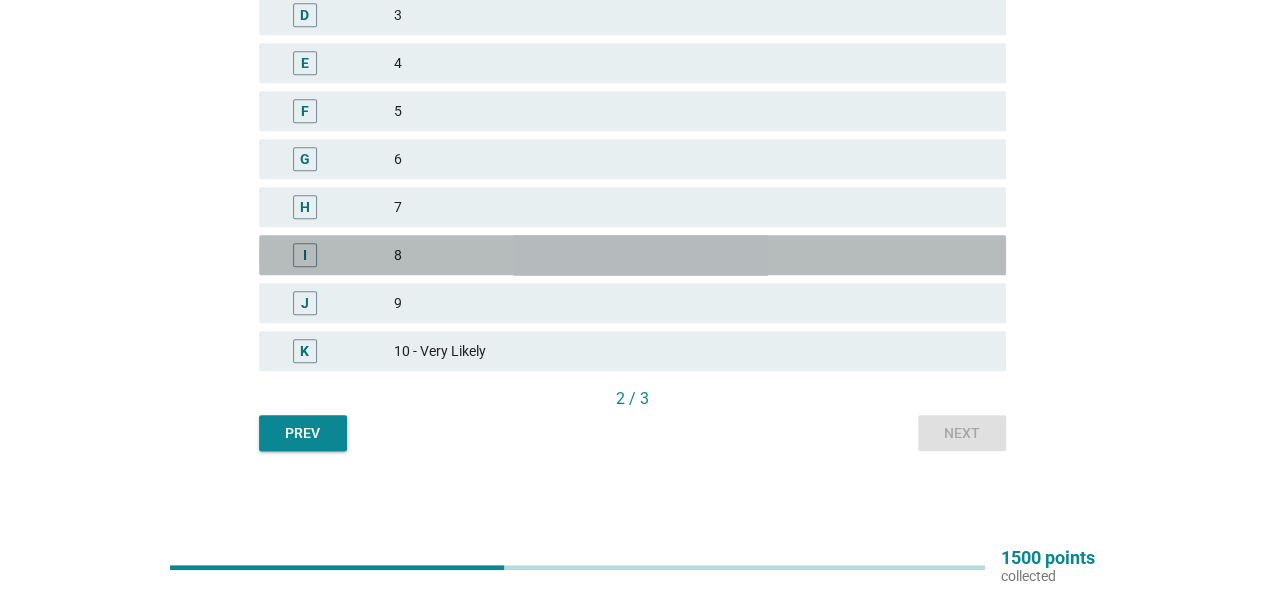 click on "8" at bounding box center [692, 255] 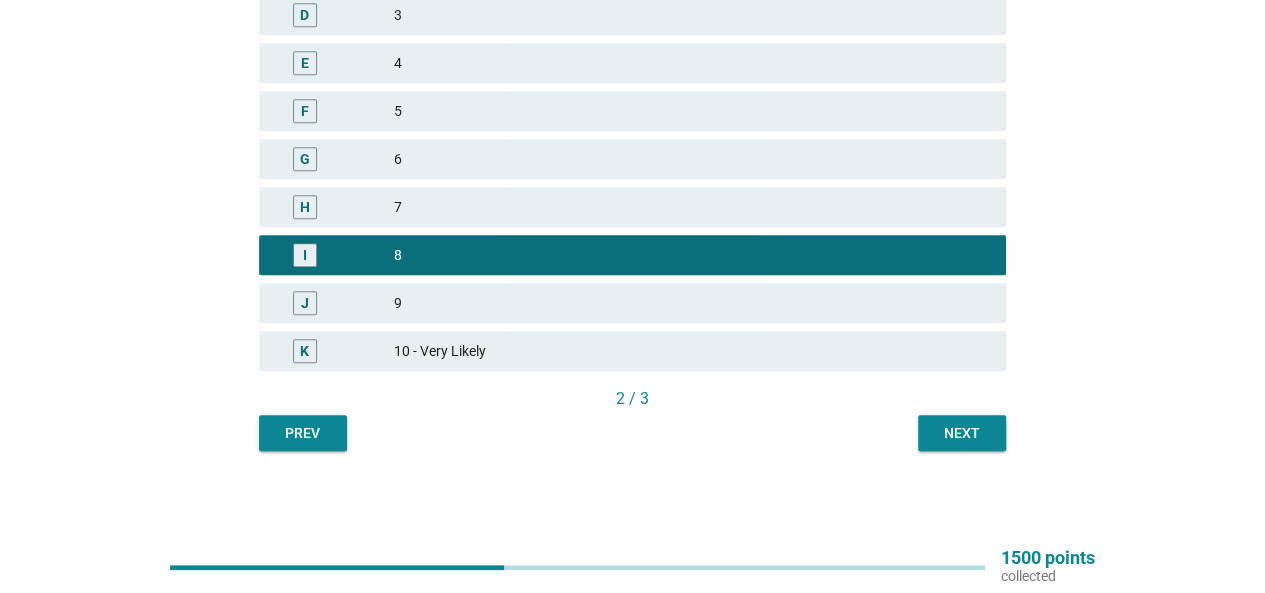 click on "Next" at bounding box center (962, 433) 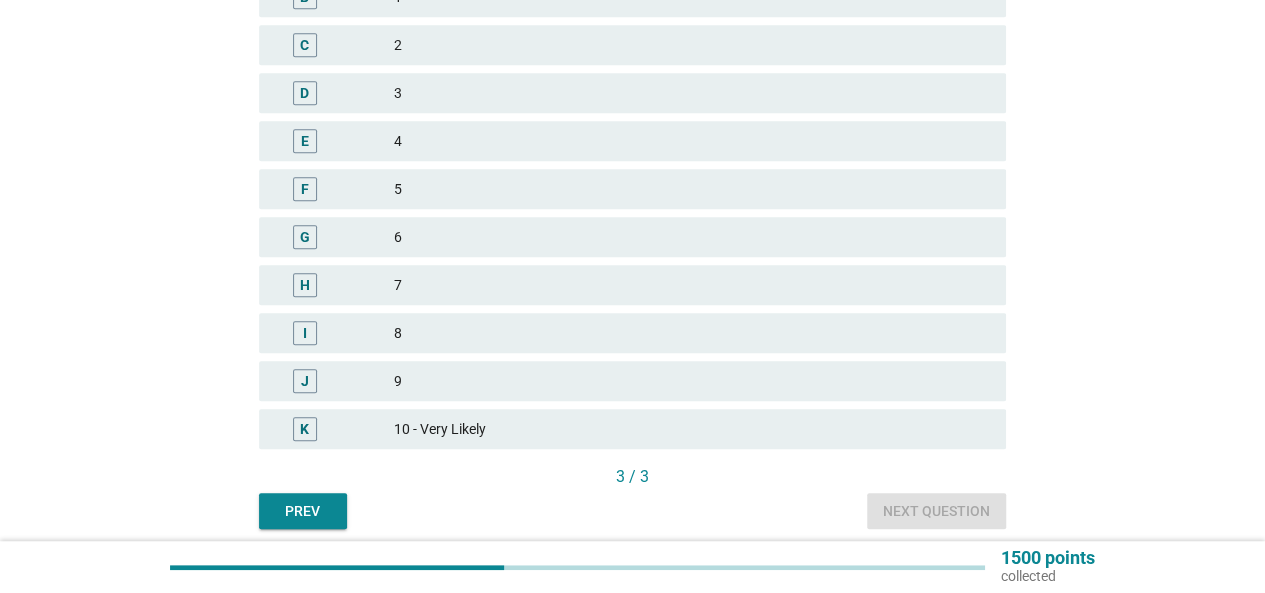 scroll, scrollTop: 500, scrollLeft: 0, axis: vertical 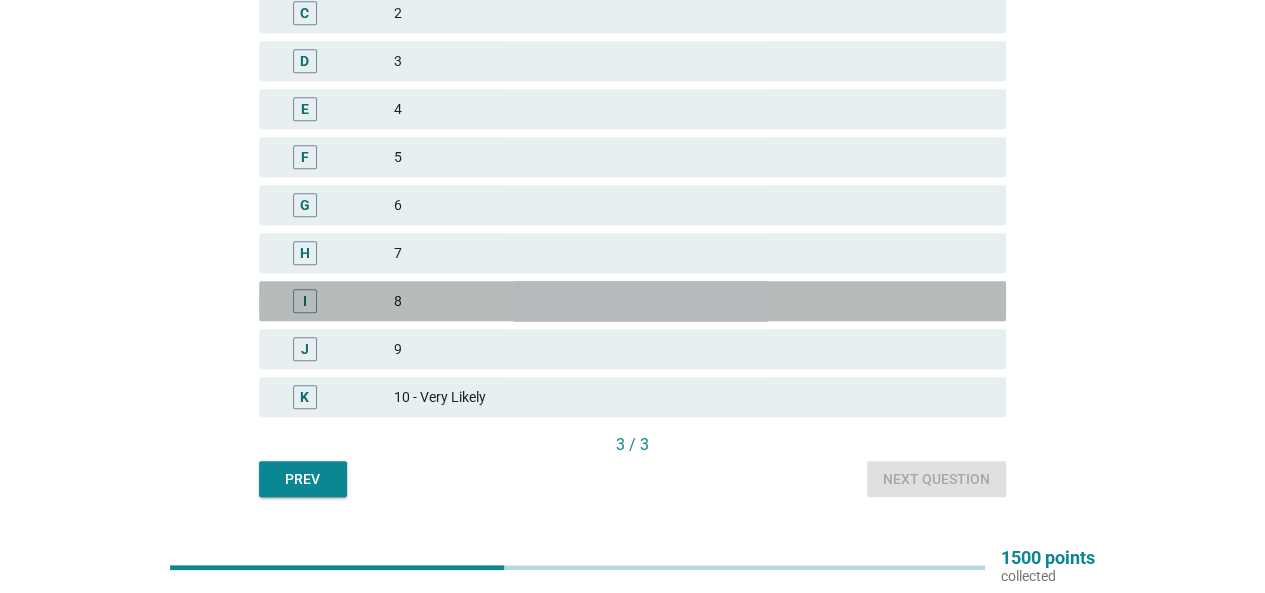 click on "8" at bounding box center (692, 301) 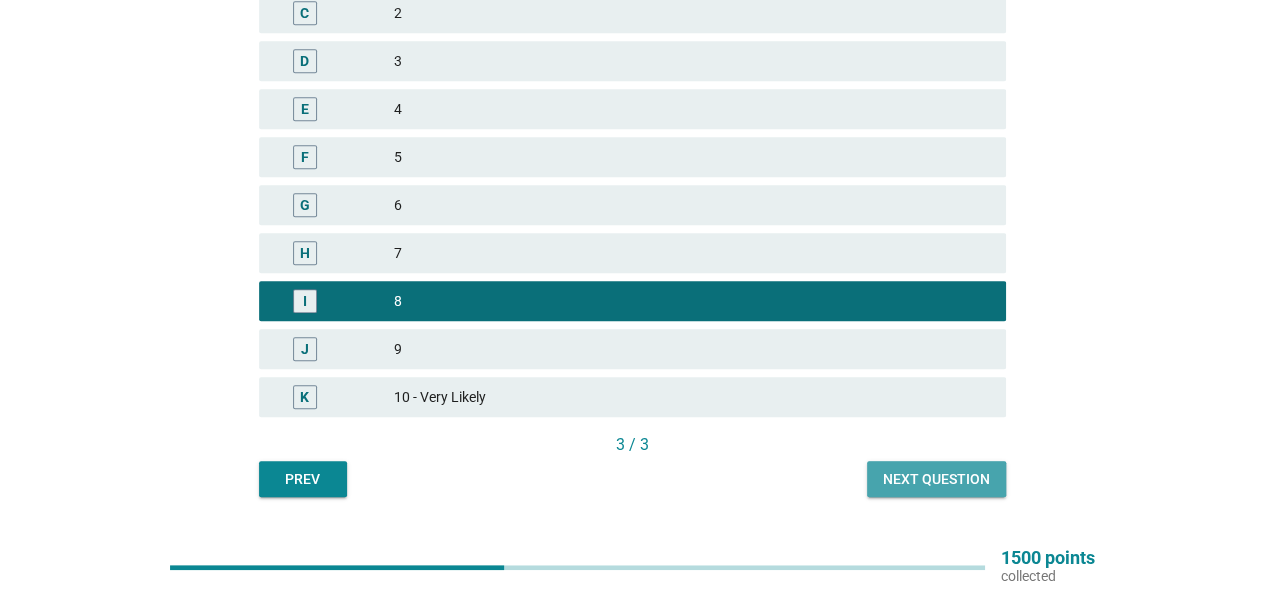 click on "Next question" at bounding box center [936, 479] 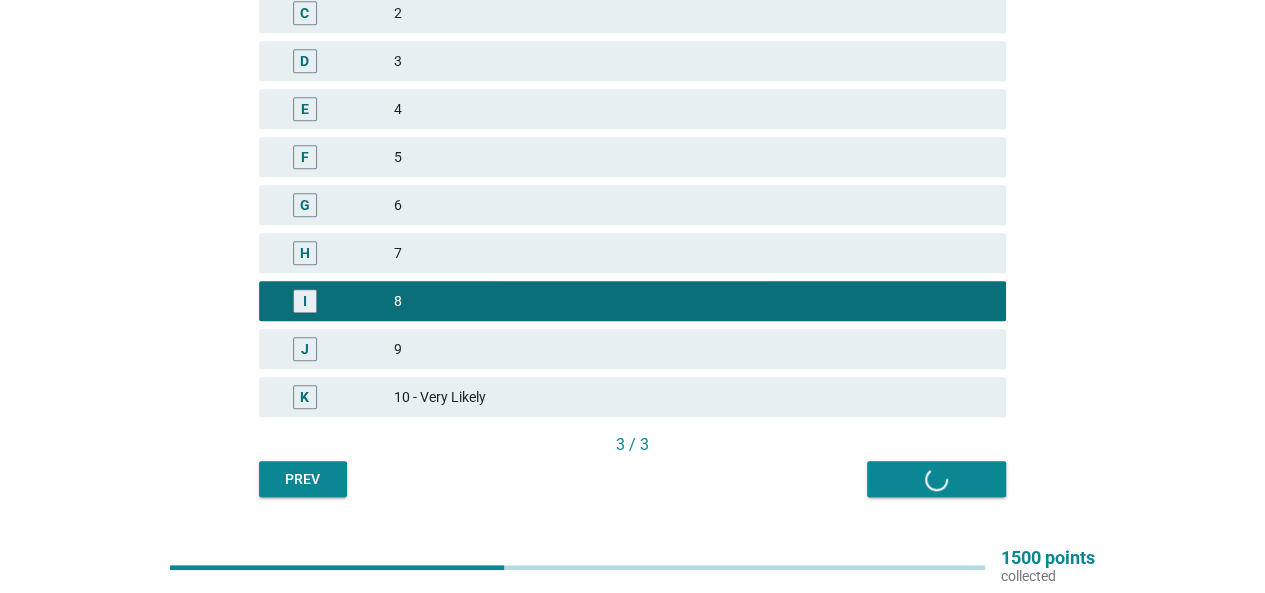 scroll, scrollTop: 0, scrollLeft: 0, axis: both 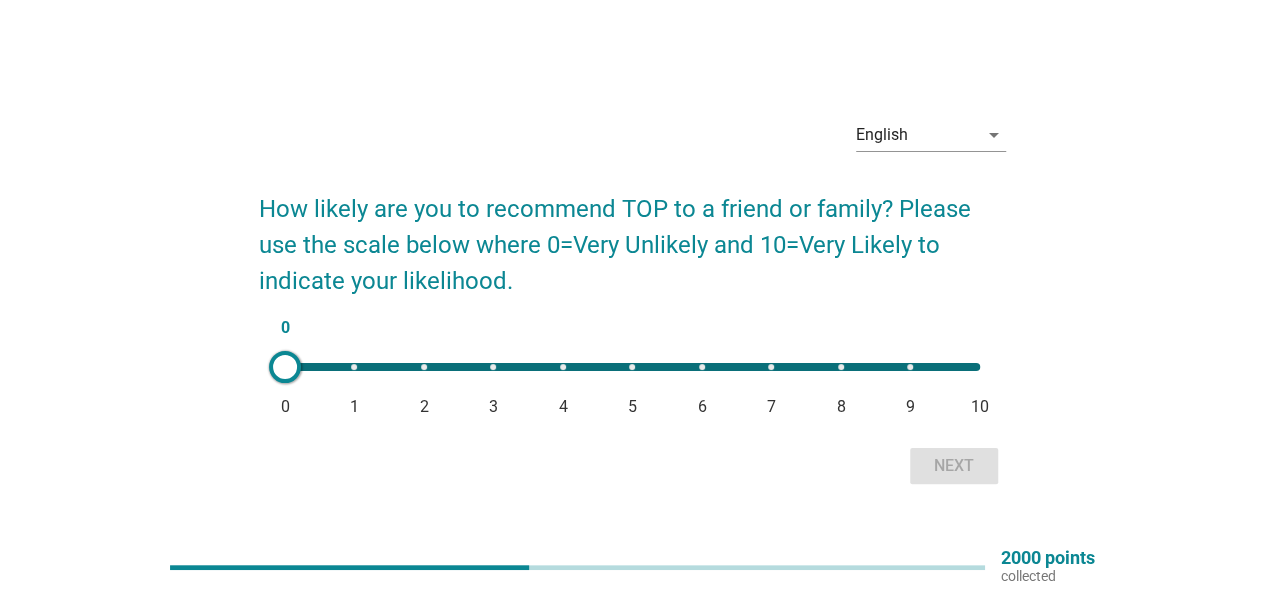 click on "10" at bounding box center [980, 407] 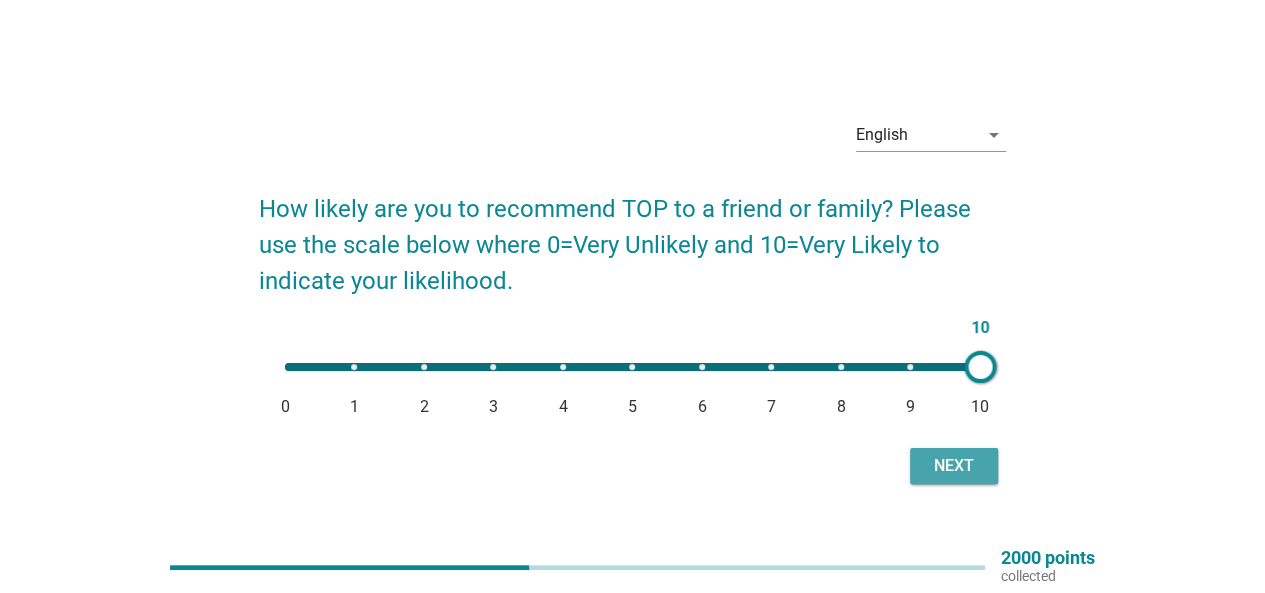 click on "Next" at bounding box center [954, 466] 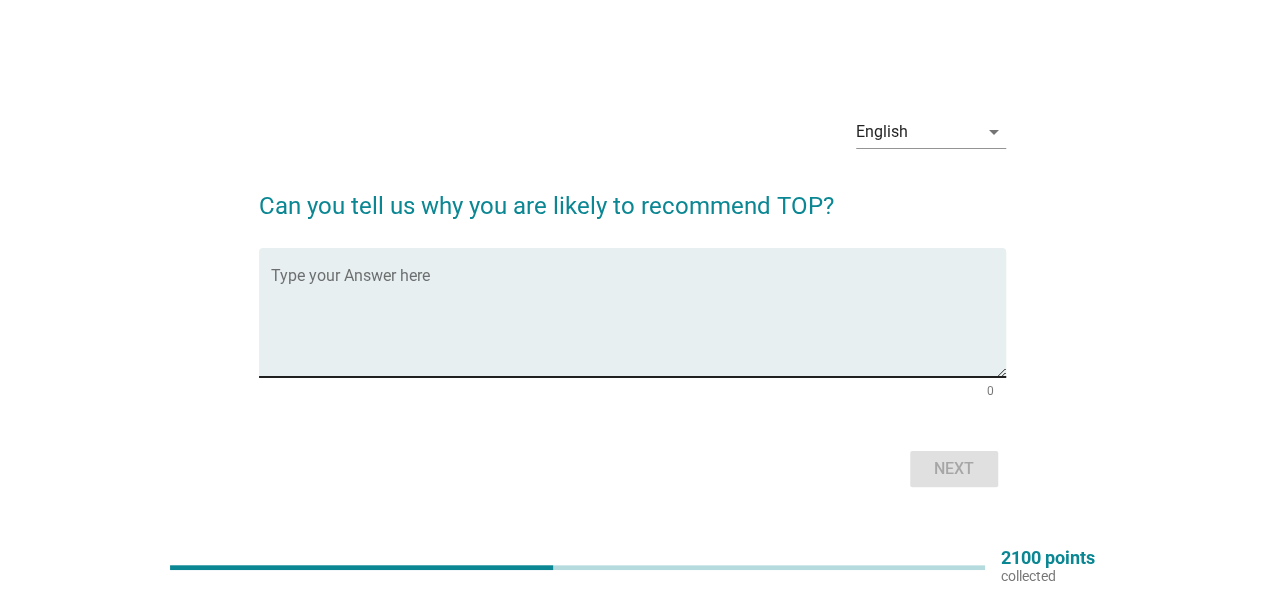 click at bounding box center (638, 324) 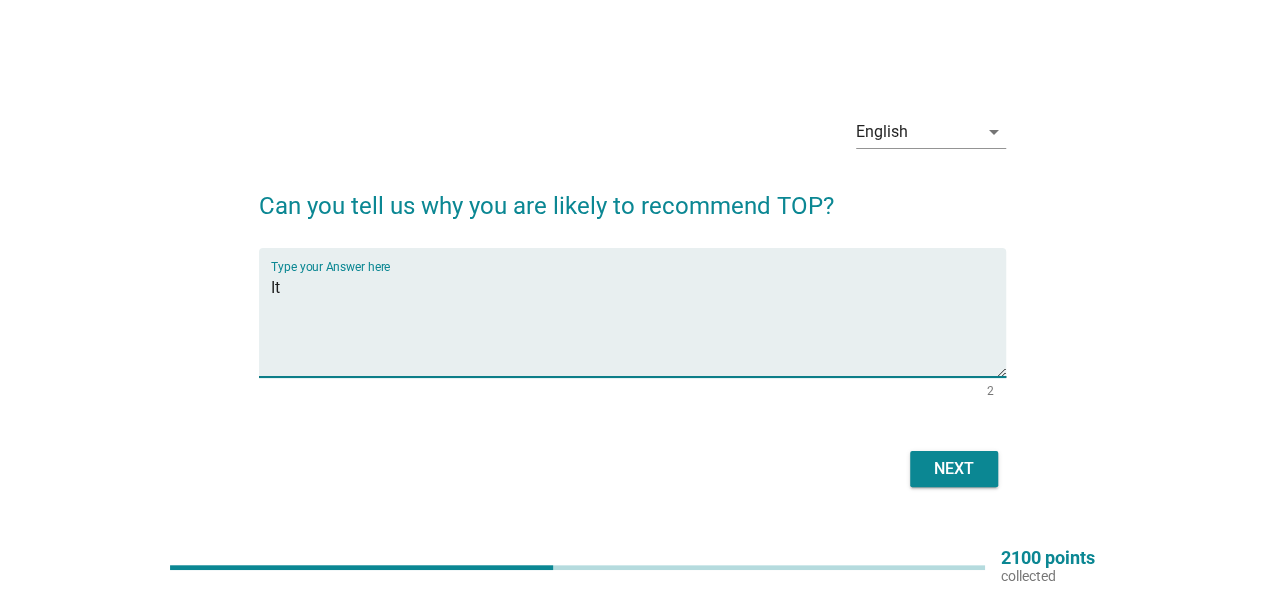 type on "I" 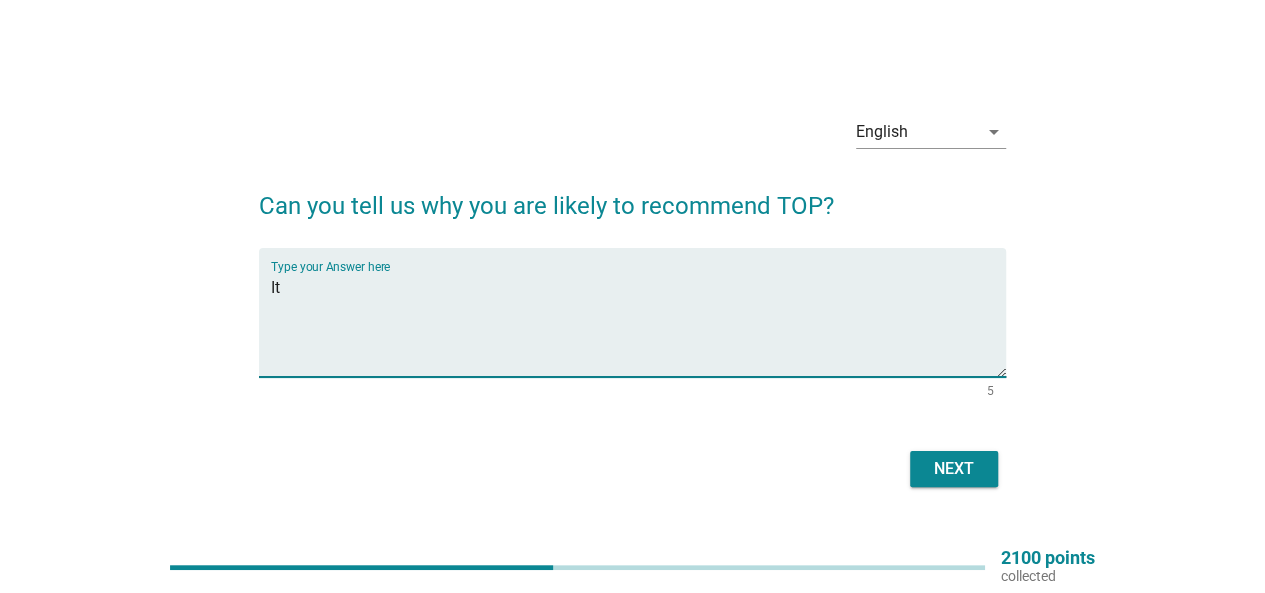 type on "I" 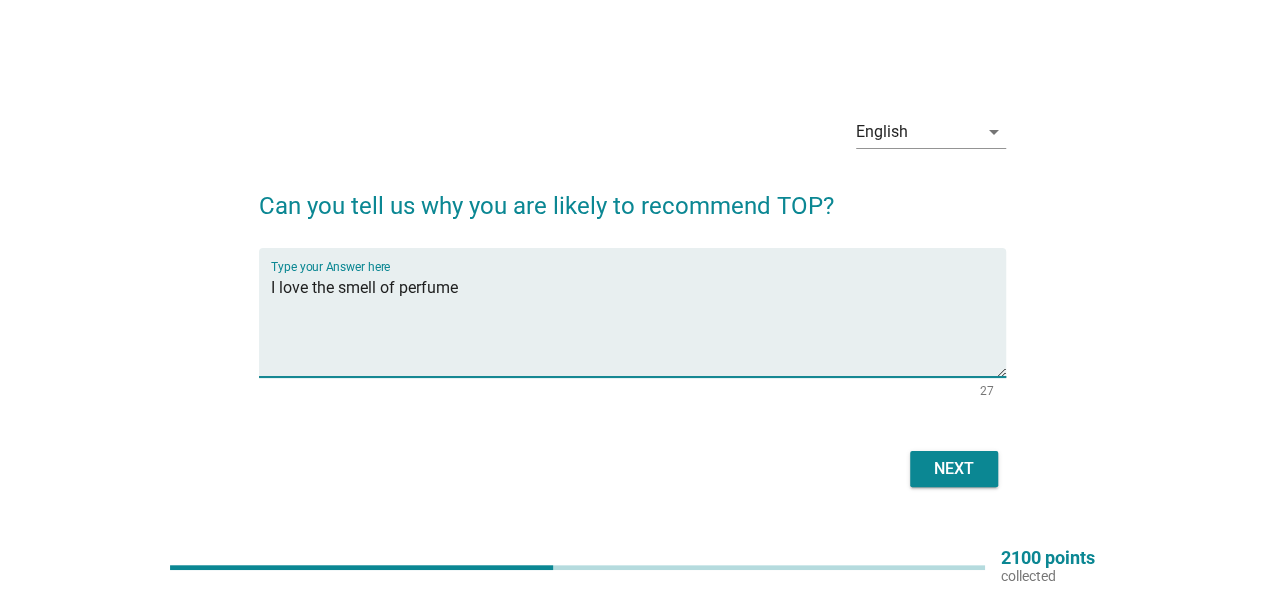 type on "I love the smell of perfume" 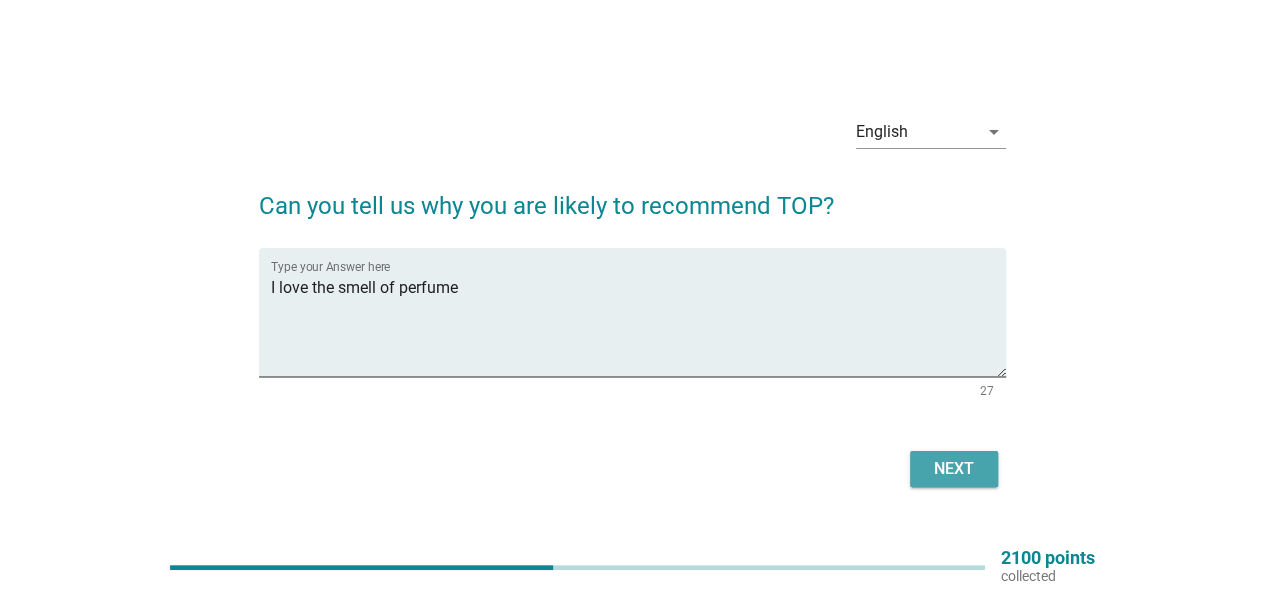 click on "Next" at bounding box center [954, 469] 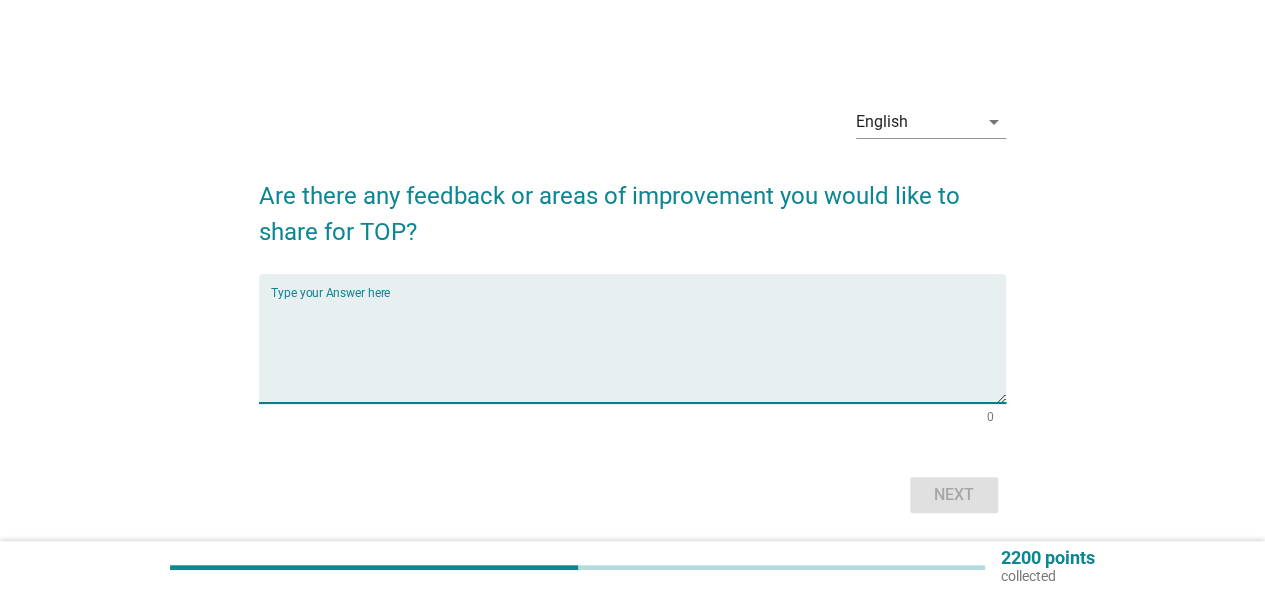 click at bounding box center (638, 350) 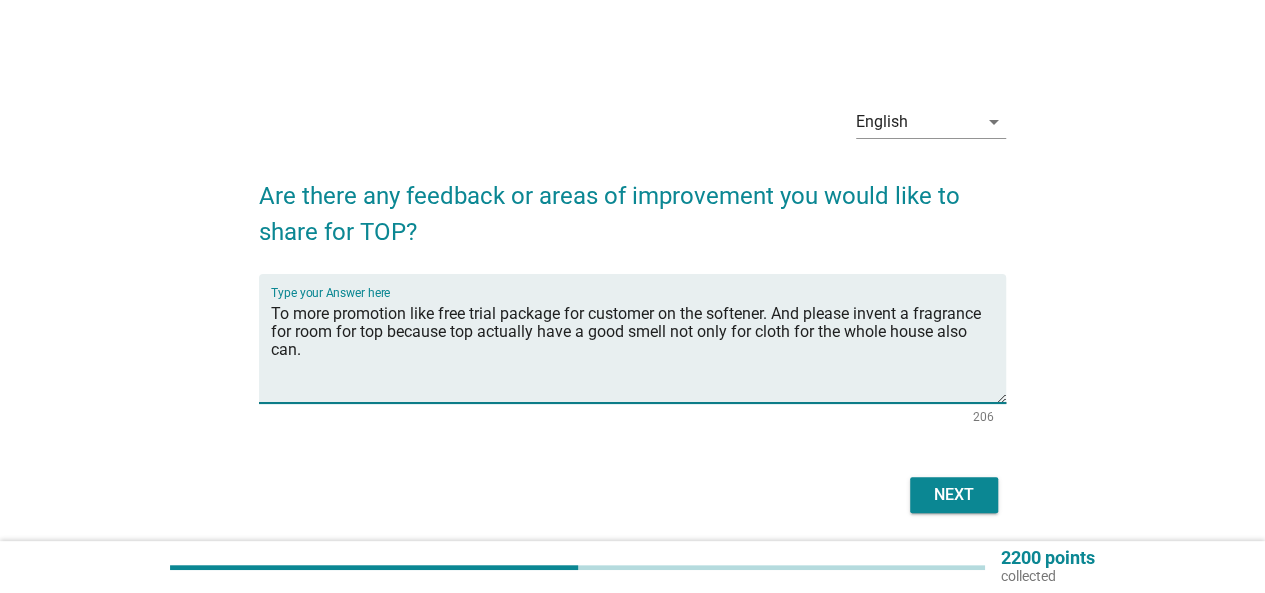 drag, startPoint x: 369, startPoint y: 347, endPoint x: 264, endPoint y: 310, distance: 111.32835 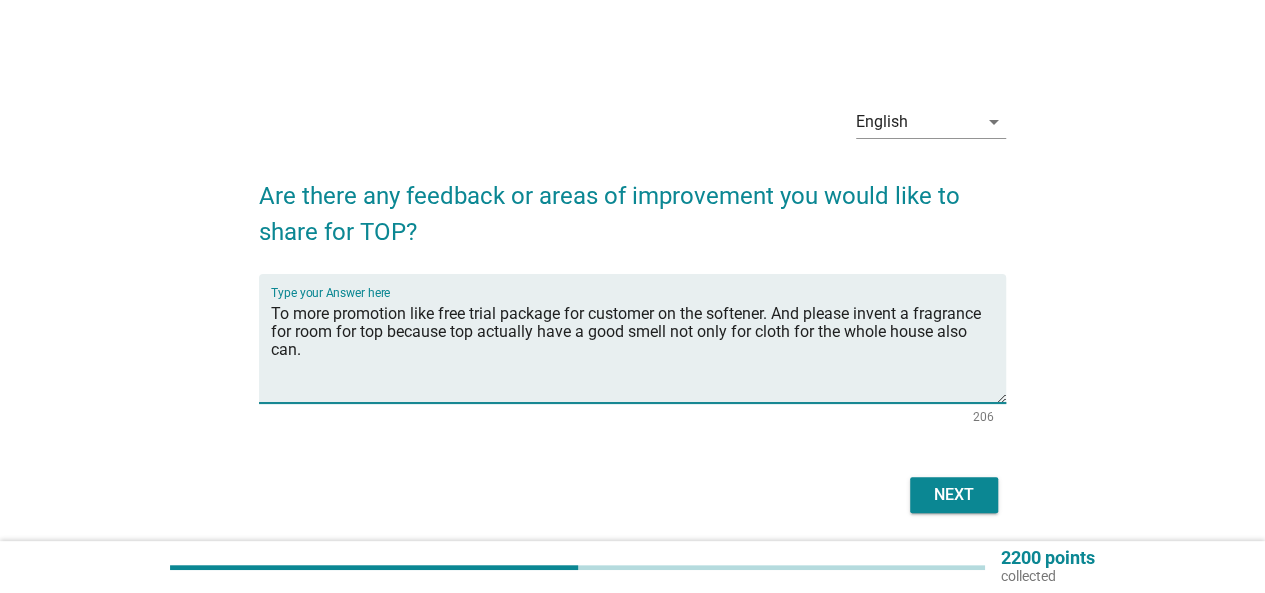 drag, startPoint x: 352, startPoint y: 361, endPoint x: 253, endPoint y: 304, distance: 114.236595 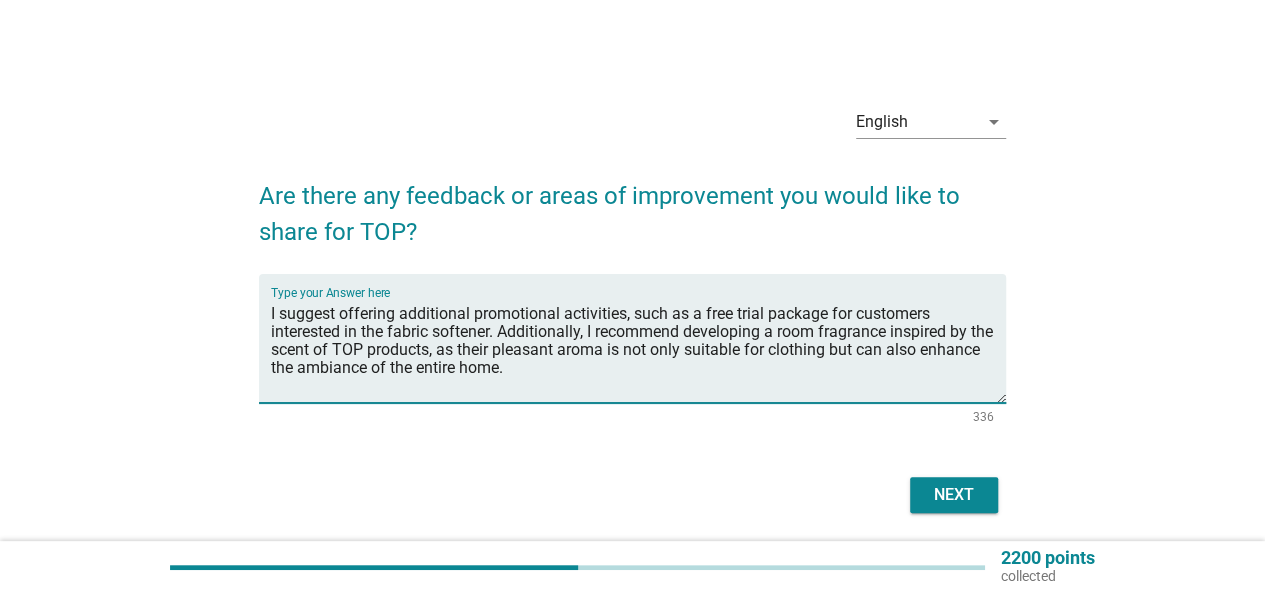 type on "I suggest offering additional promotional activities, such as a free trial package for customers interested in the fabric softener. Additionally, I recommend developing a room fragrance inspired by the scent of TOP products, as their pleasant aroma is not only suitable for clothing but can also enhance the ambiance of the entire home." 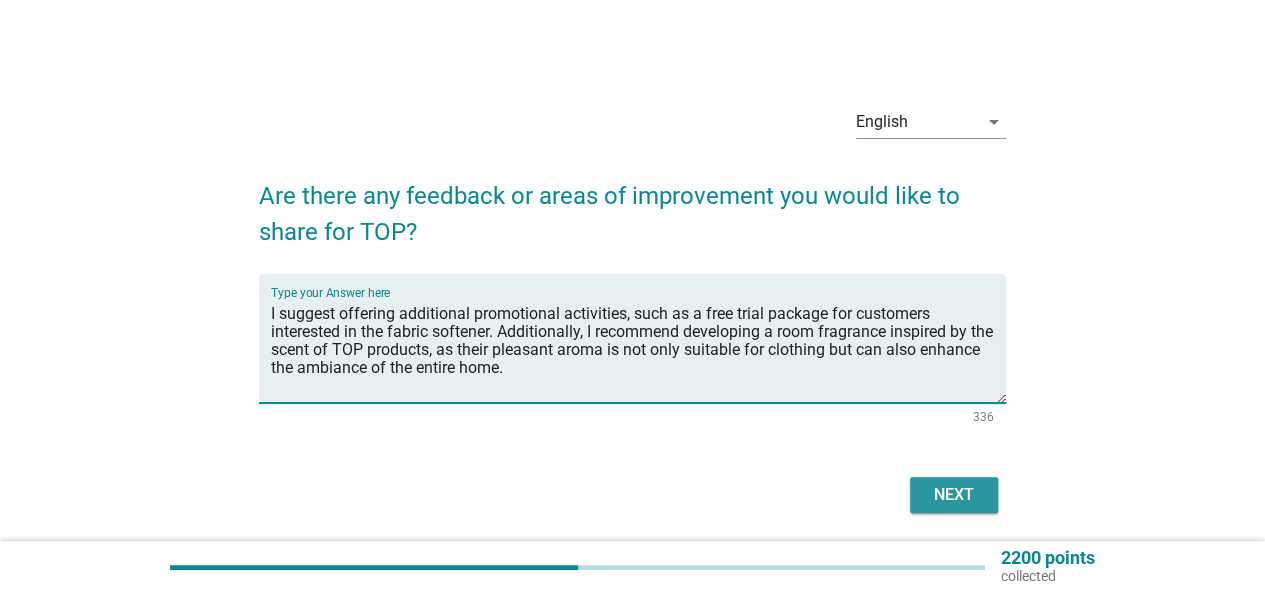 click on "Next" at bounding box center (954, 495) 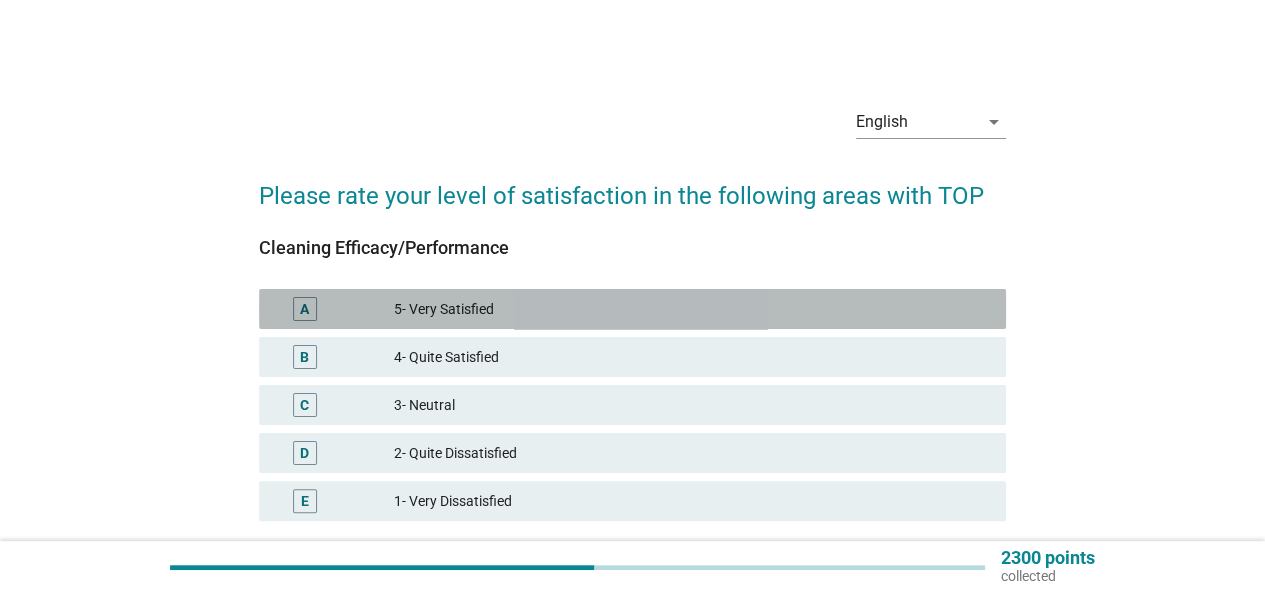 click on "5- Very Satisfied" at bounding box center (692, 309) 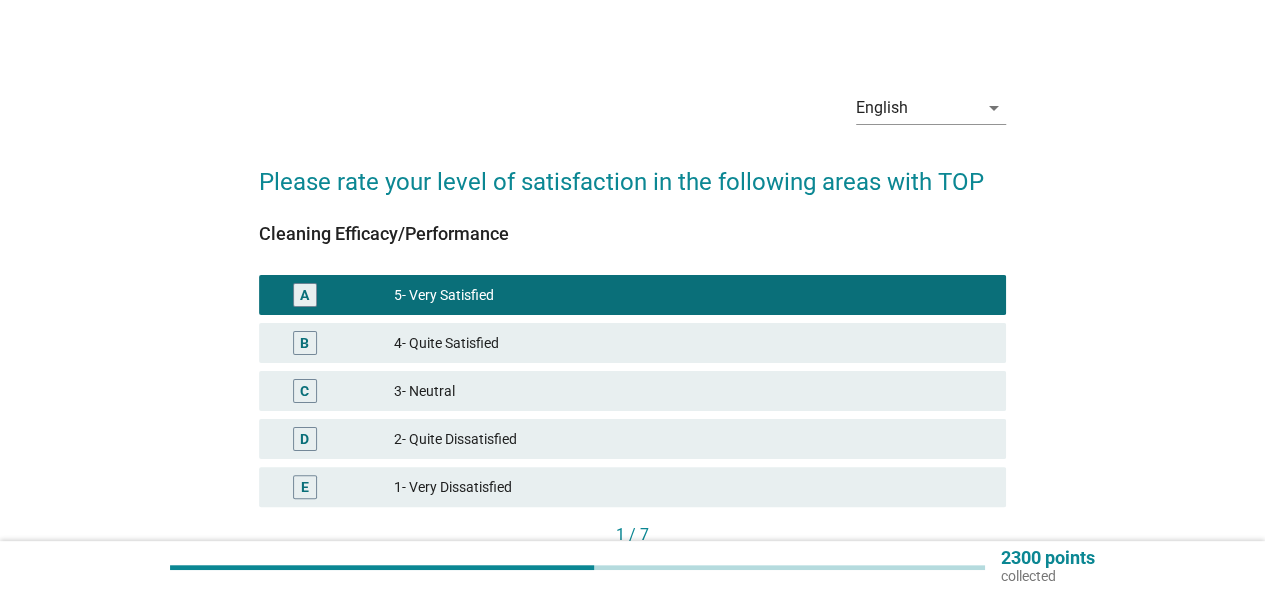 scroll, scrollTop: 150, scrollLeft: 0, axis: vertical 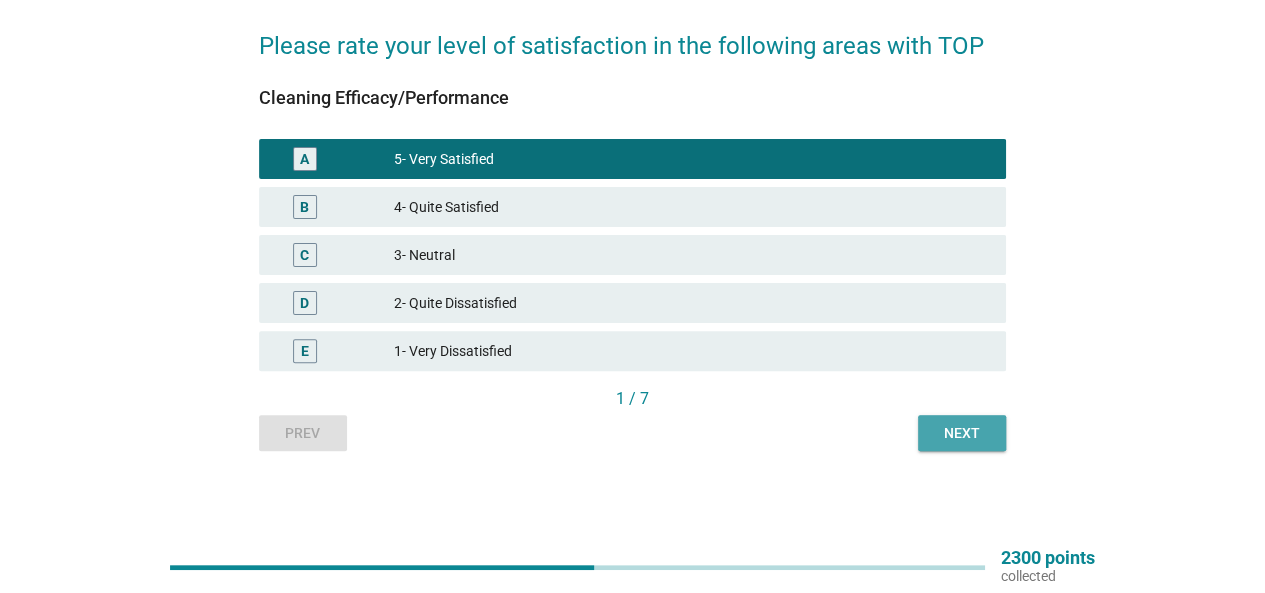 click on "Next" at bounding box center [962, 433] 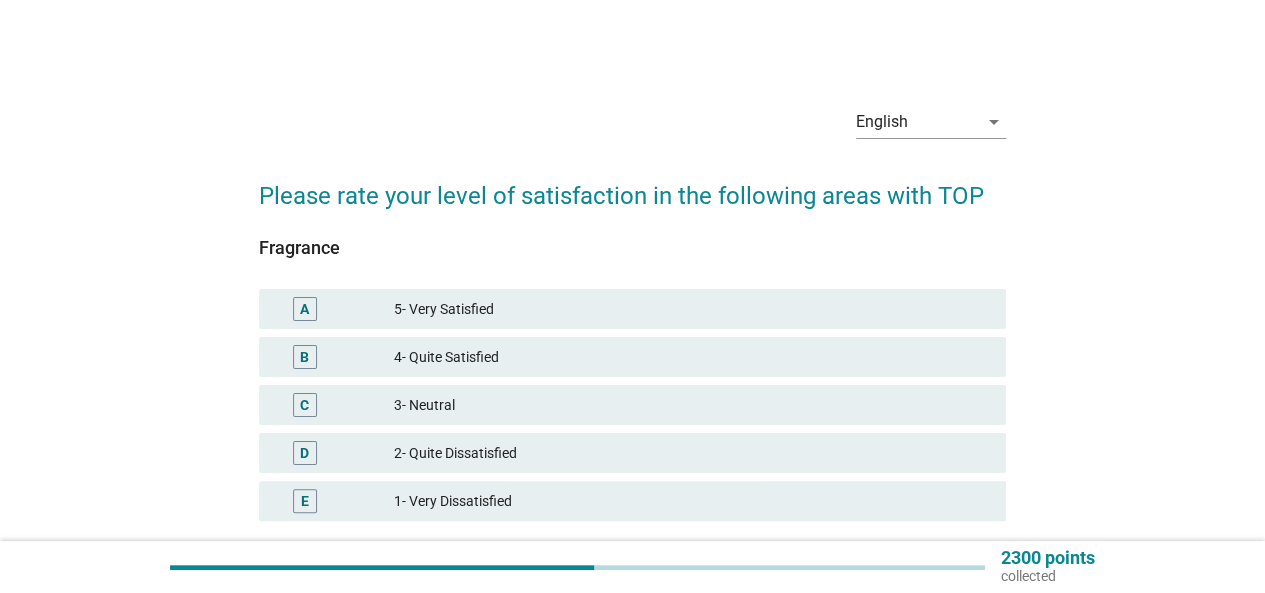 click on "5- Very Satisfied" at bounding box center [692, 309] 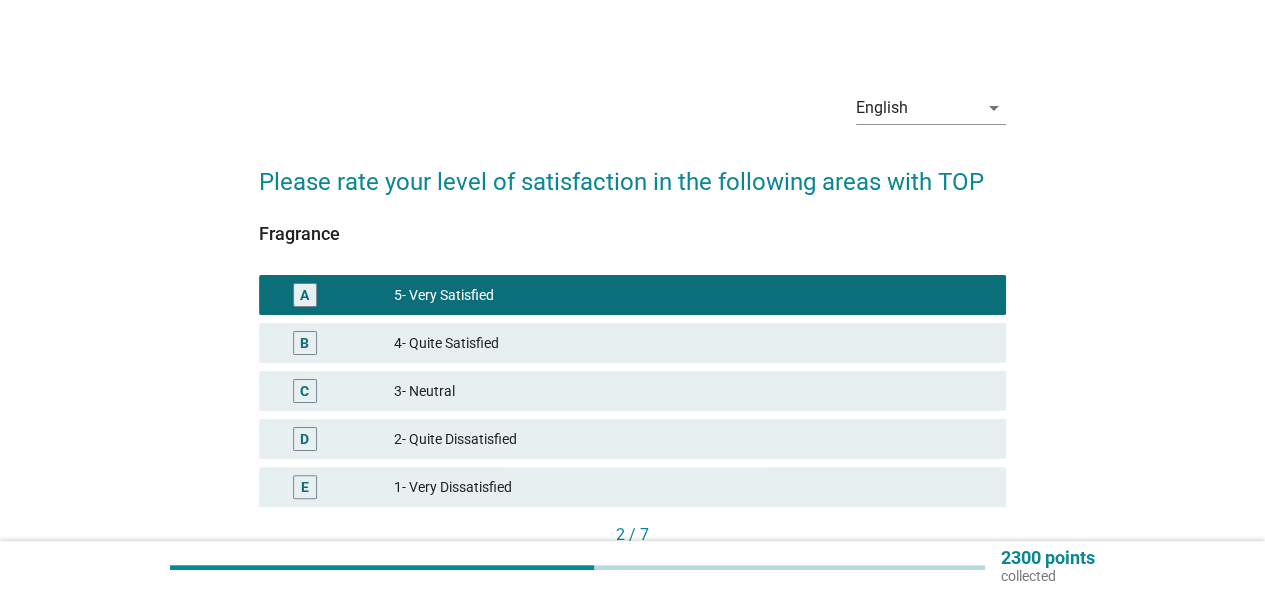 scroll, scrollTop: 150, scrollLeft: 0, axis: vertical 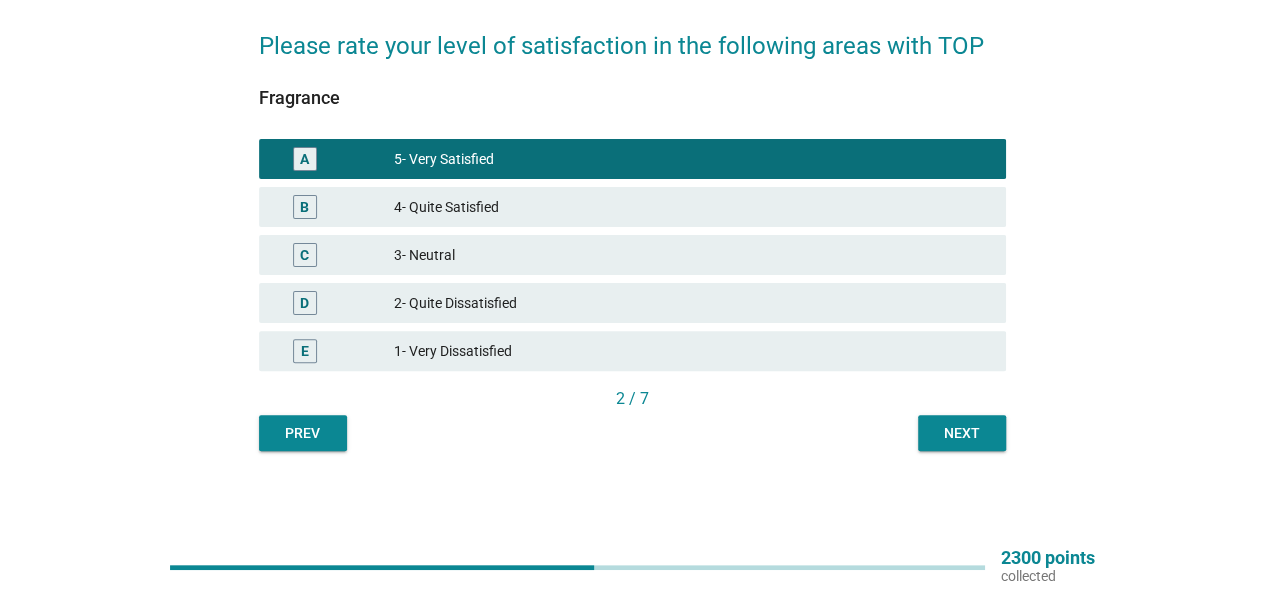 click on "Prev   Next" at bounding box center (632, 433) 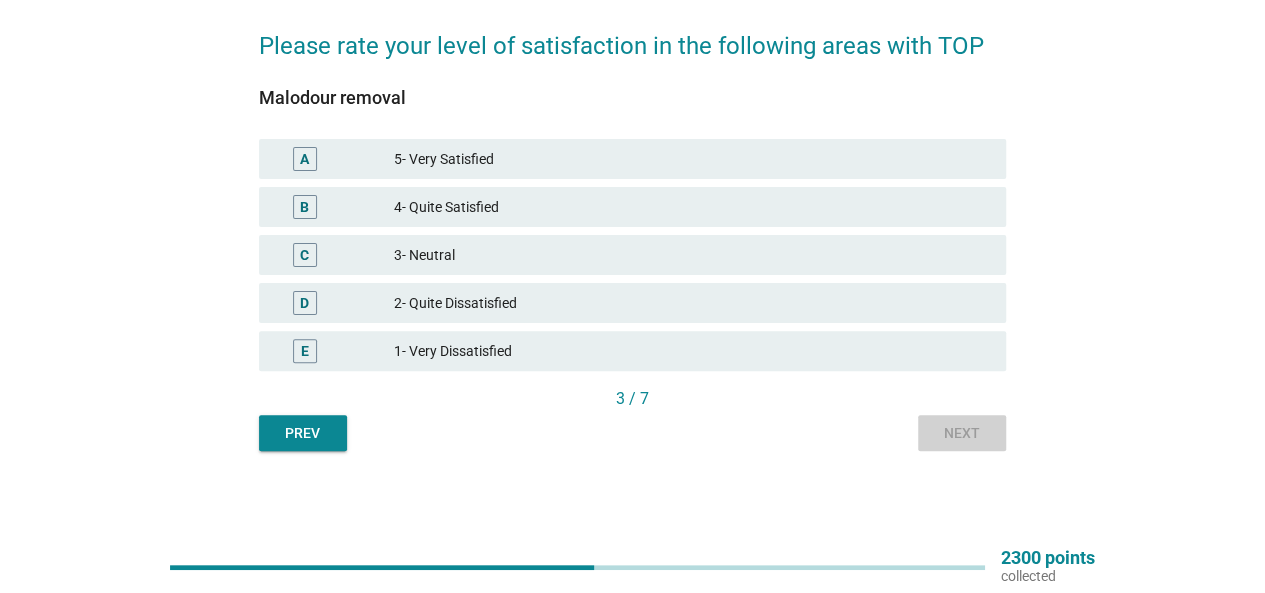 scroll, scrollTop: 0, scrollLeft: 0, axis: both 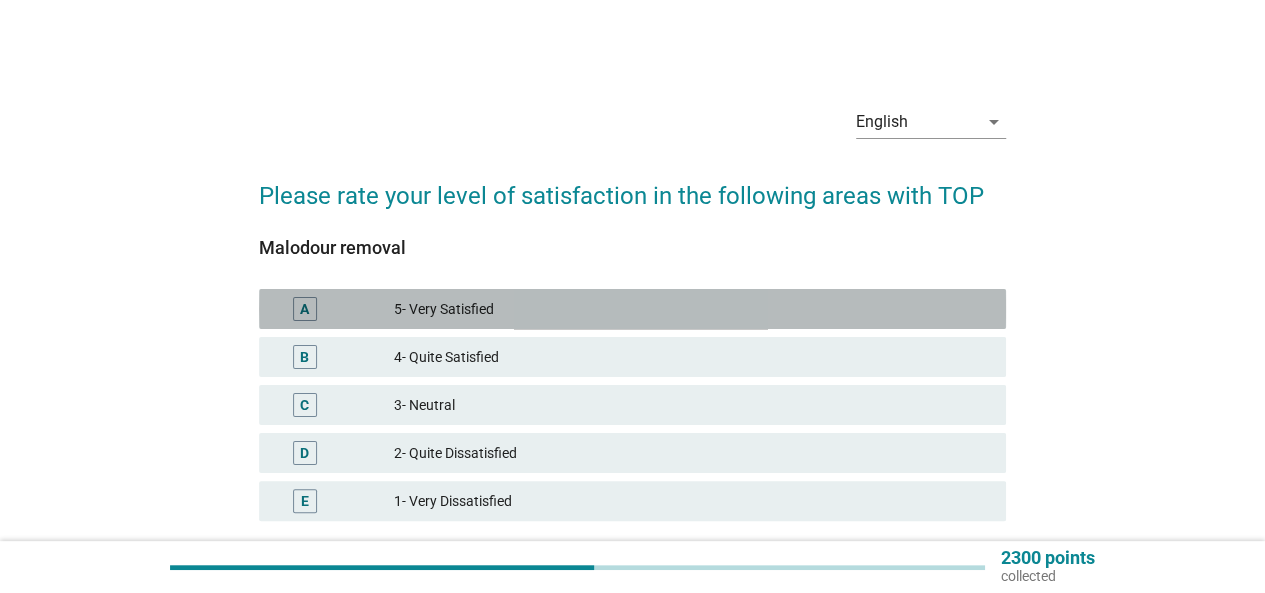 click on "5- Very Satisfied" at bounding box center (692, 309) 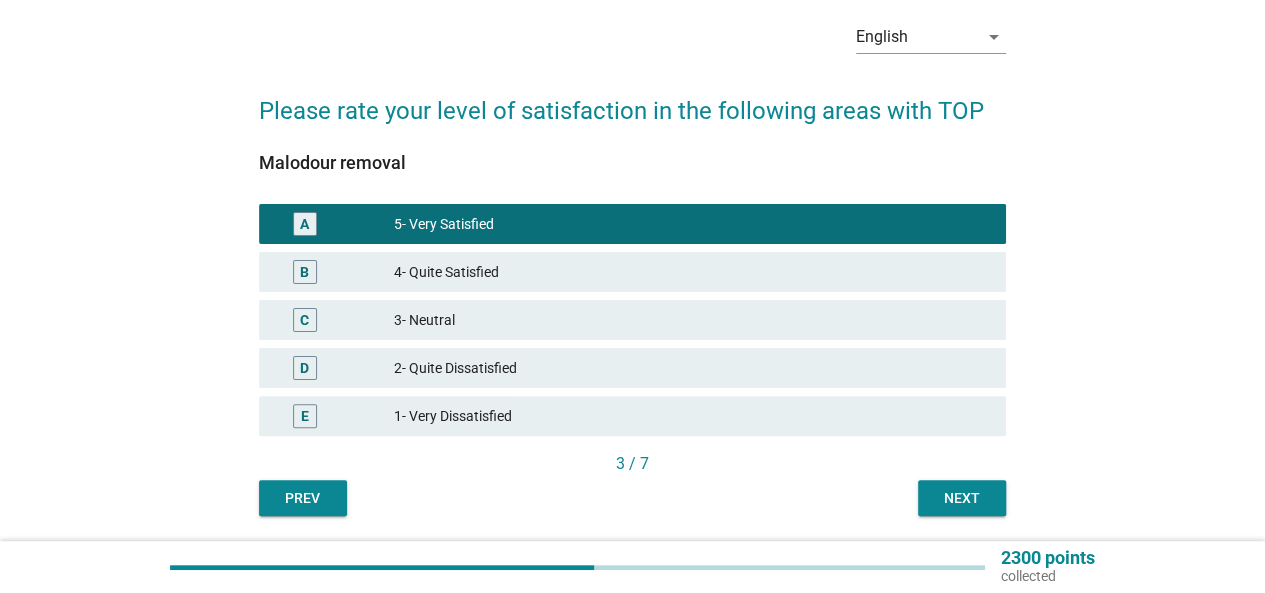 scroll, scrollTop: 150, scrollLeft: 0, axis: vertical 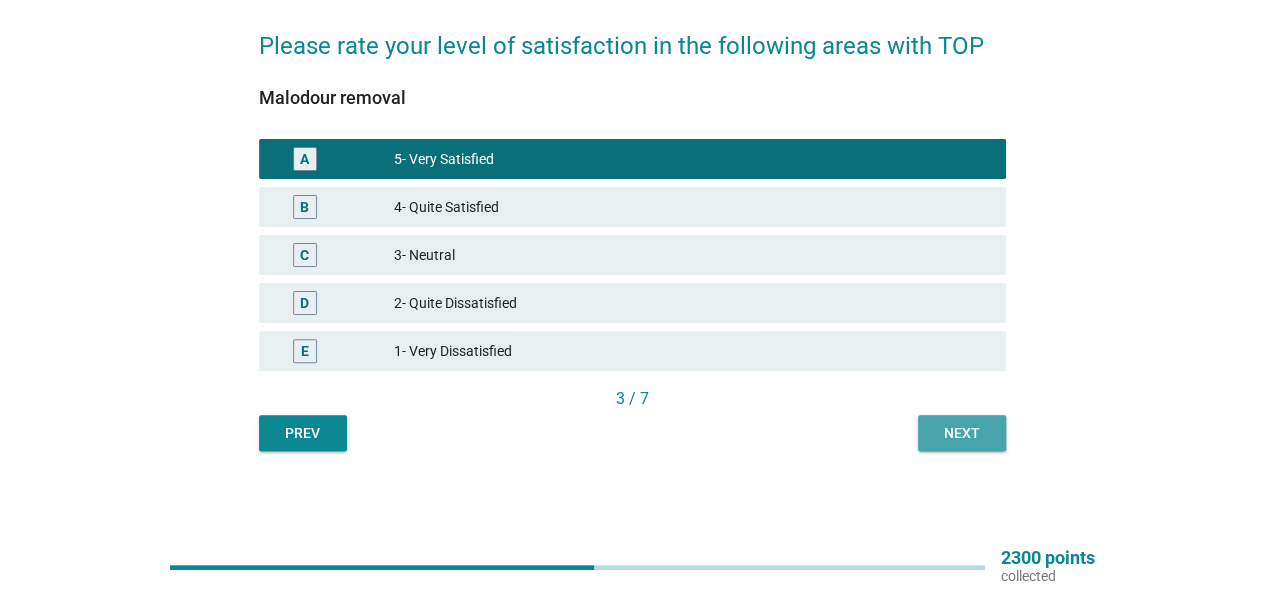 click on "Next" at bounding box center [962, 433] 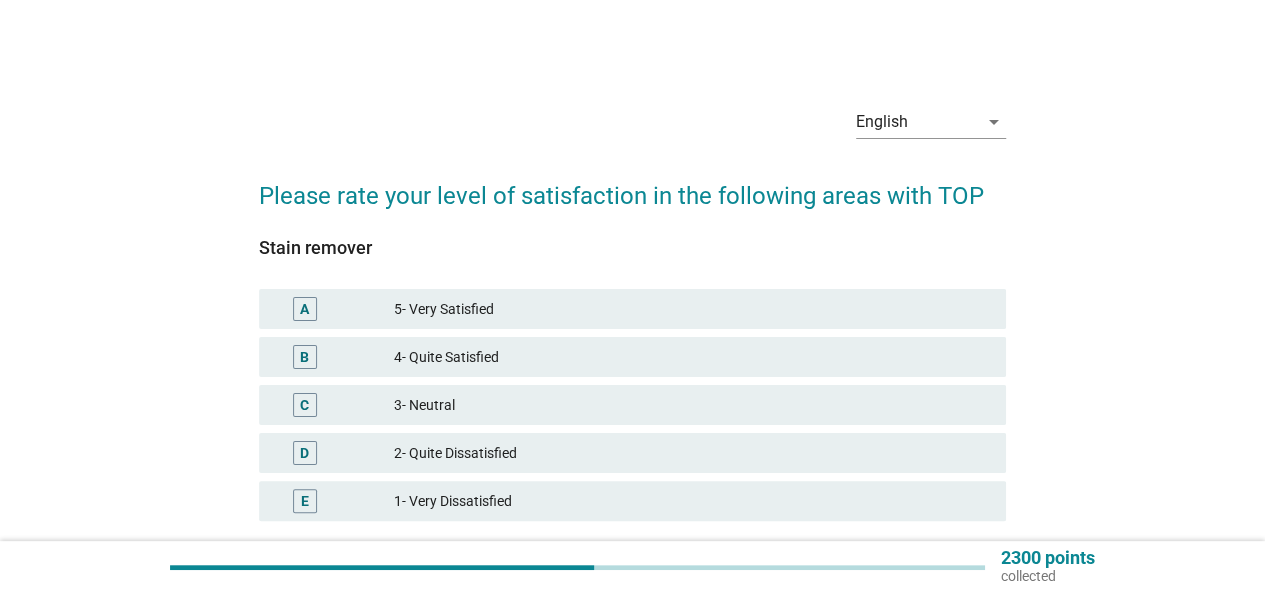 click on "5- Very Satisfied" at bounding box center [692, 309] 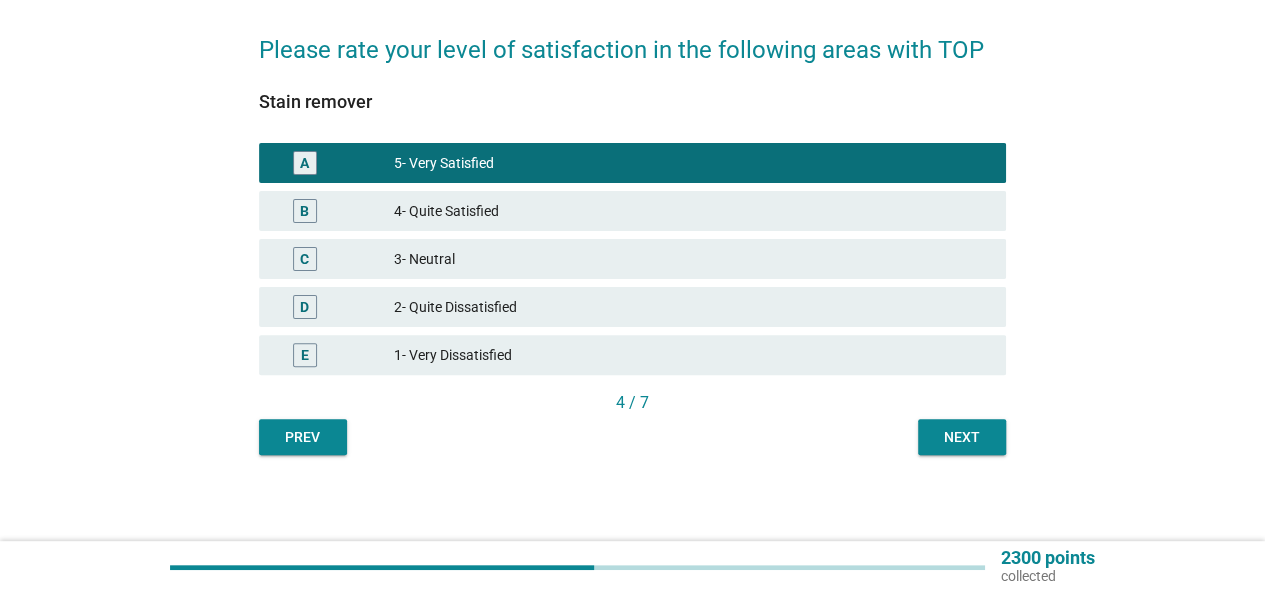 scroll, scrollTop: 150, scrollLeft: 0, axis: vertical 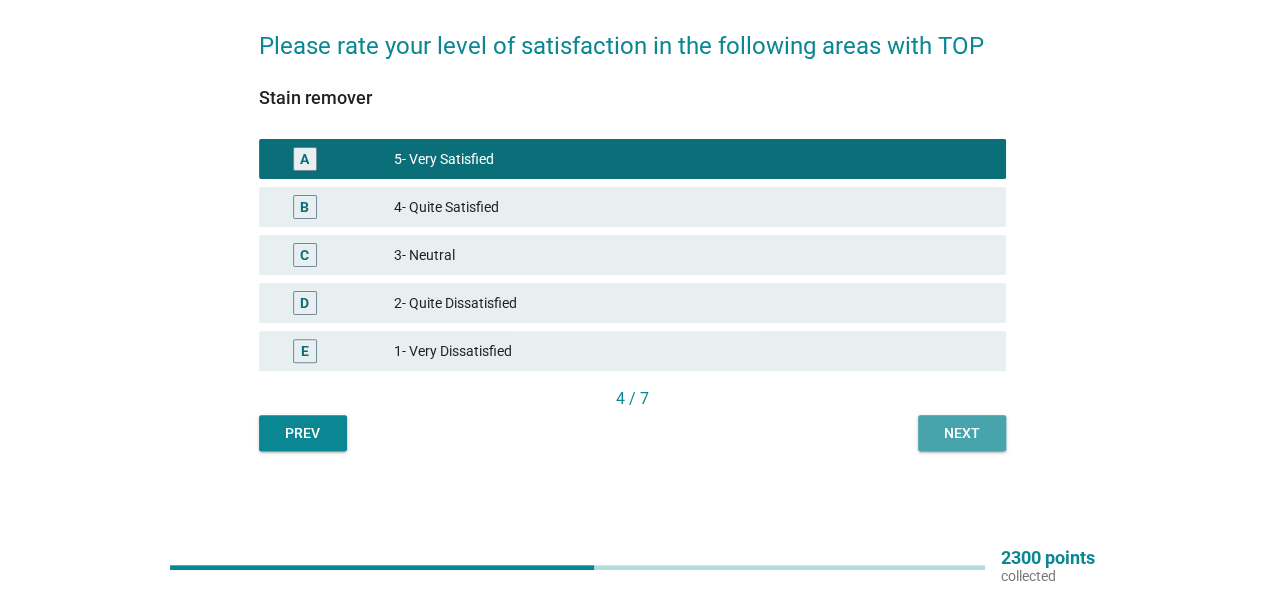 click on "Next" at bounding box center (962, 433) 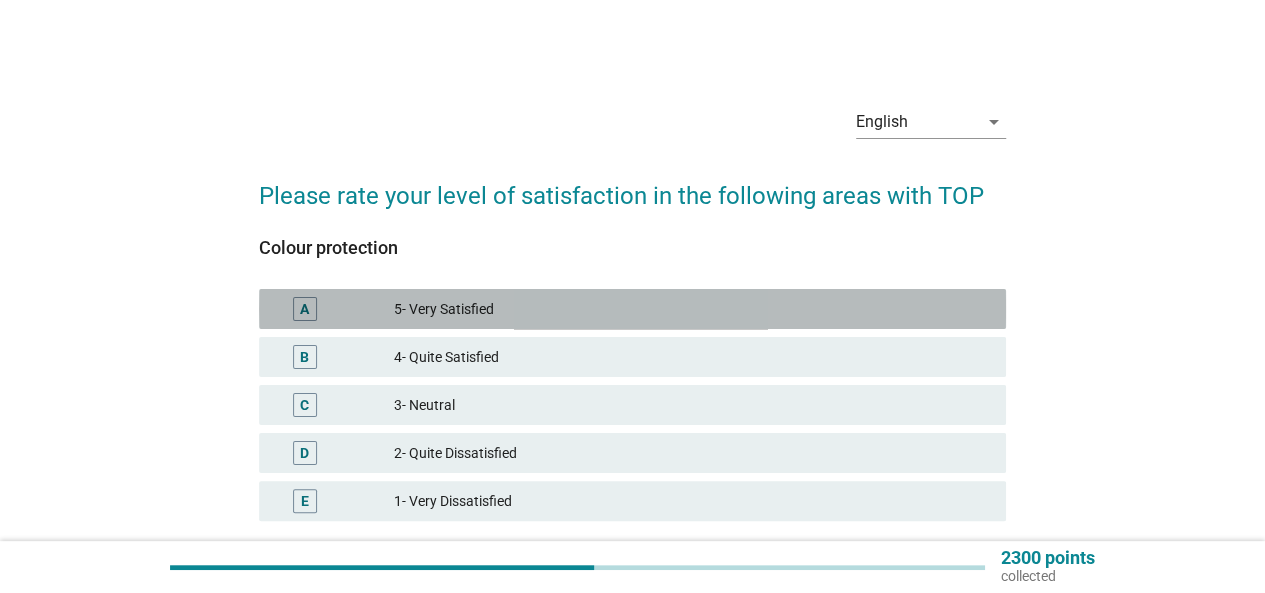 click on "5- Very Satisfied" at bounding box center (692, 309) 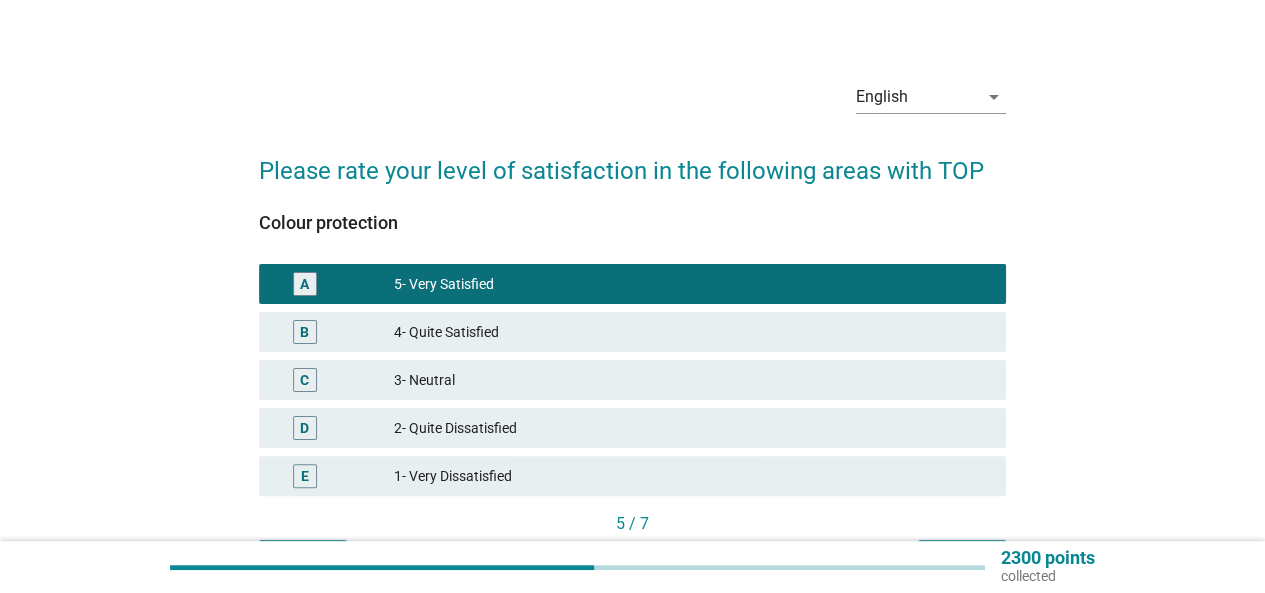 scroll, scrollTop: 100, scrollLeft: 0, axis: vertical 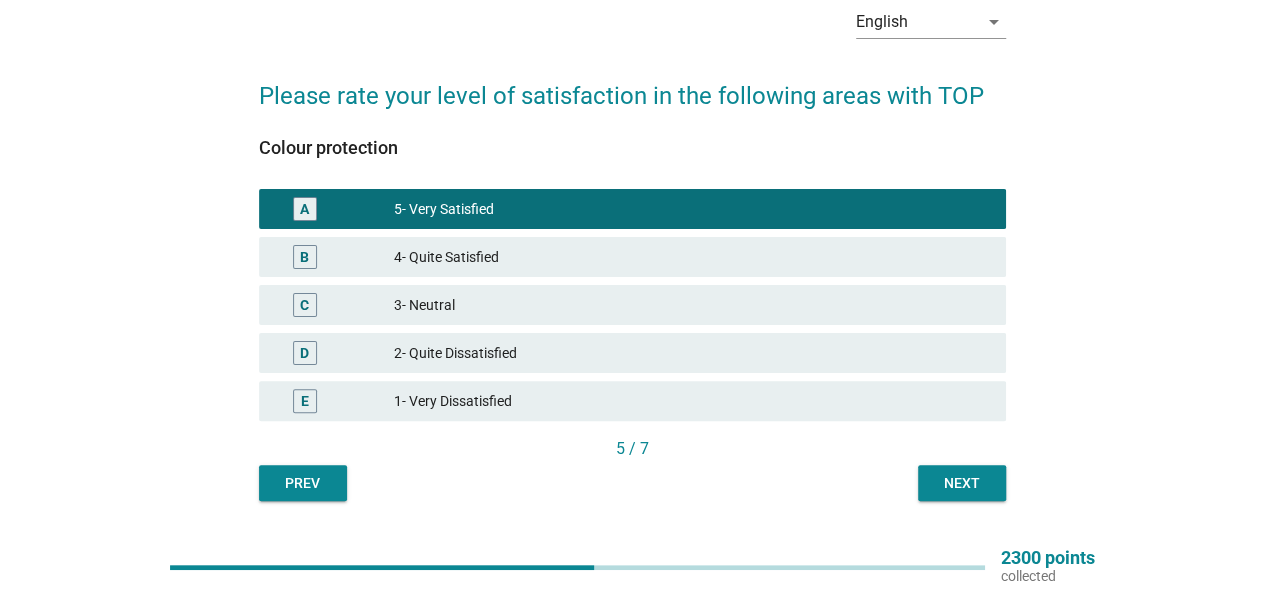 click on "4- Quite Satisfied" at bounding box center (692, 257) 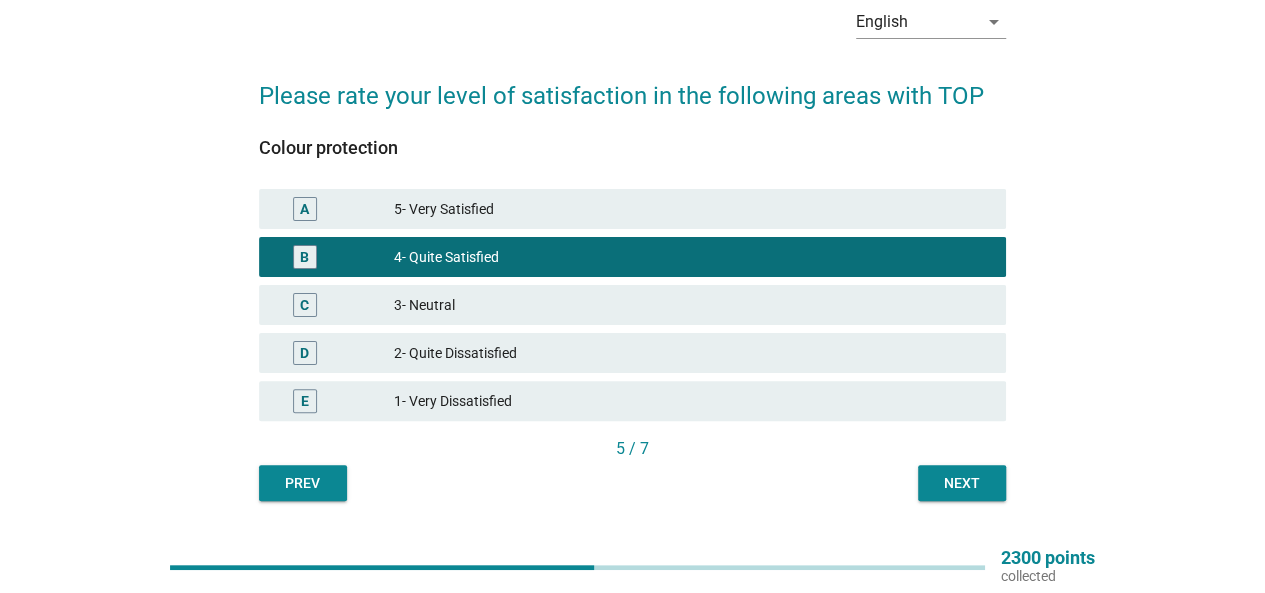 click on "5 / 7" at bounding box center [632, 451] 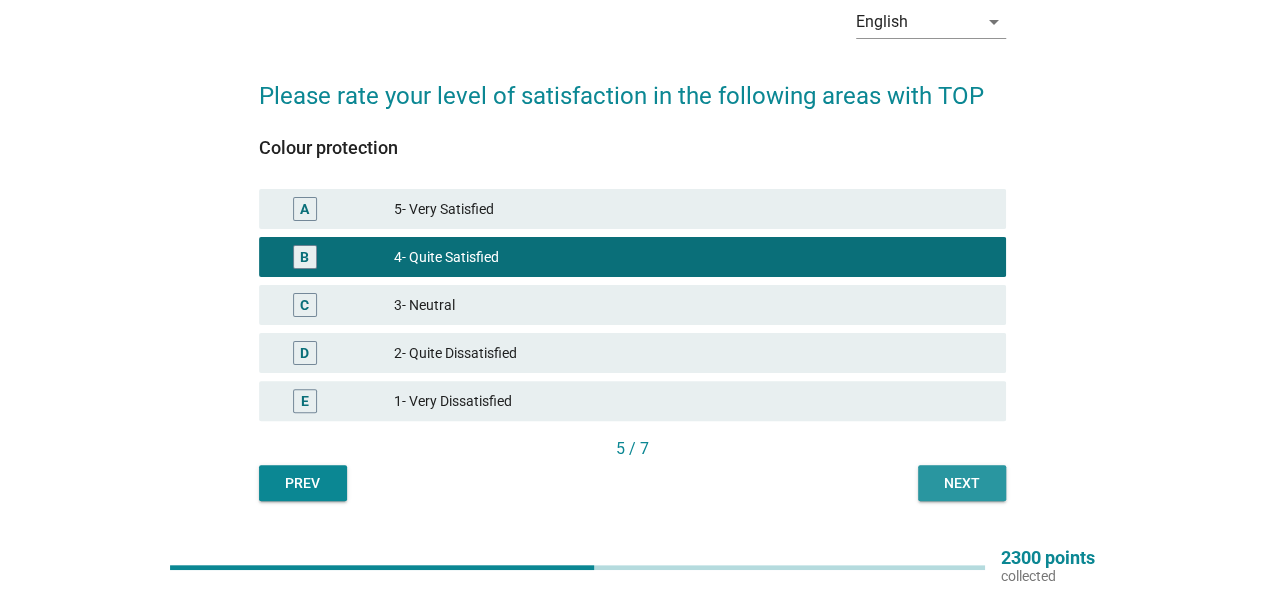 click on "Next" at bounding box center [962, 483] 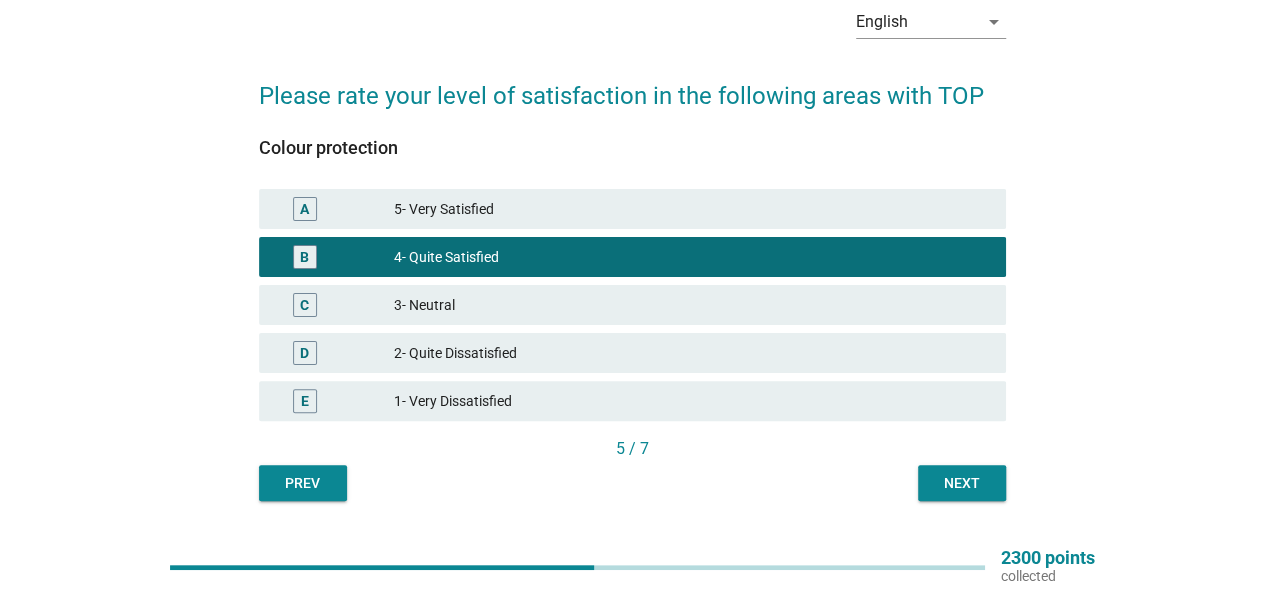scroll, scrollTop: 0, scrollLeft: 0, axis: both 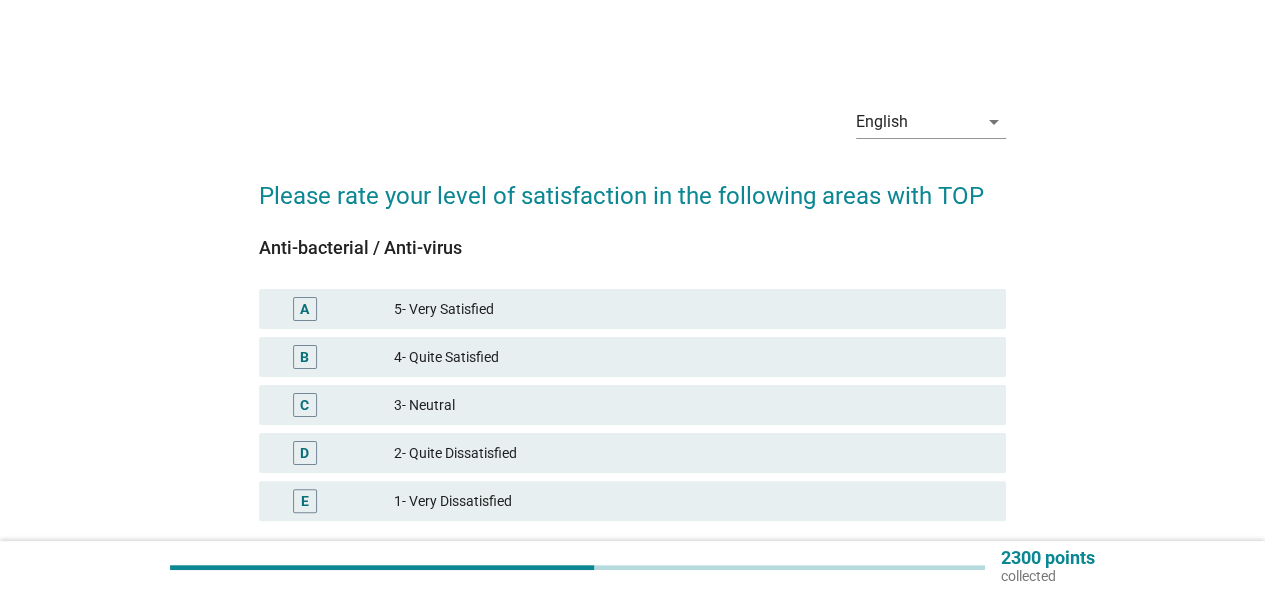 click on "5- Very Satisfied" at bounding box center [692, 309] 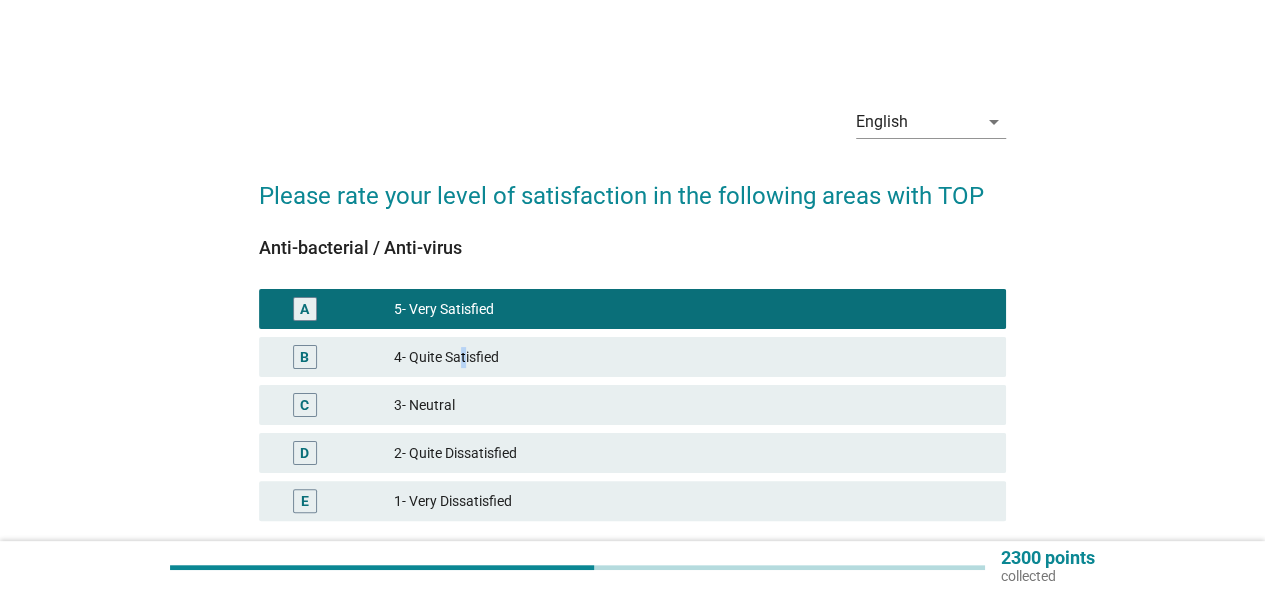 drag, startPoint x: 464, startPoint y: 357, endPoint x: 488, endPoint y: 365, distance: 25.298222 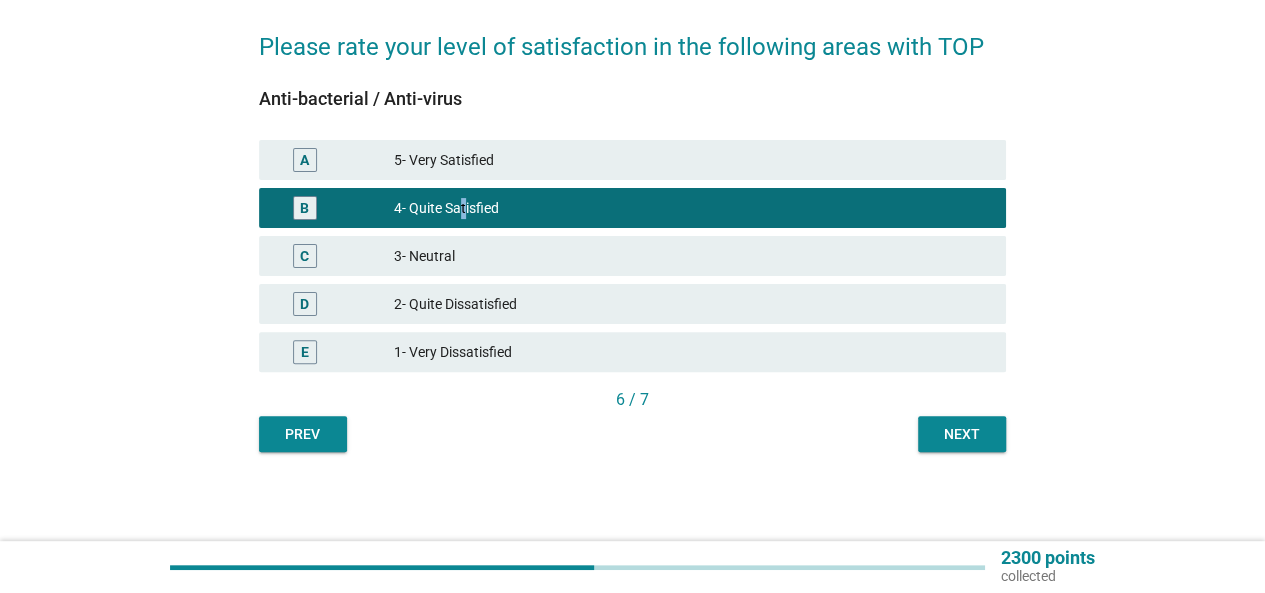 scroll, scrollTop: 150, scrollLeft: 0, axis: vertical 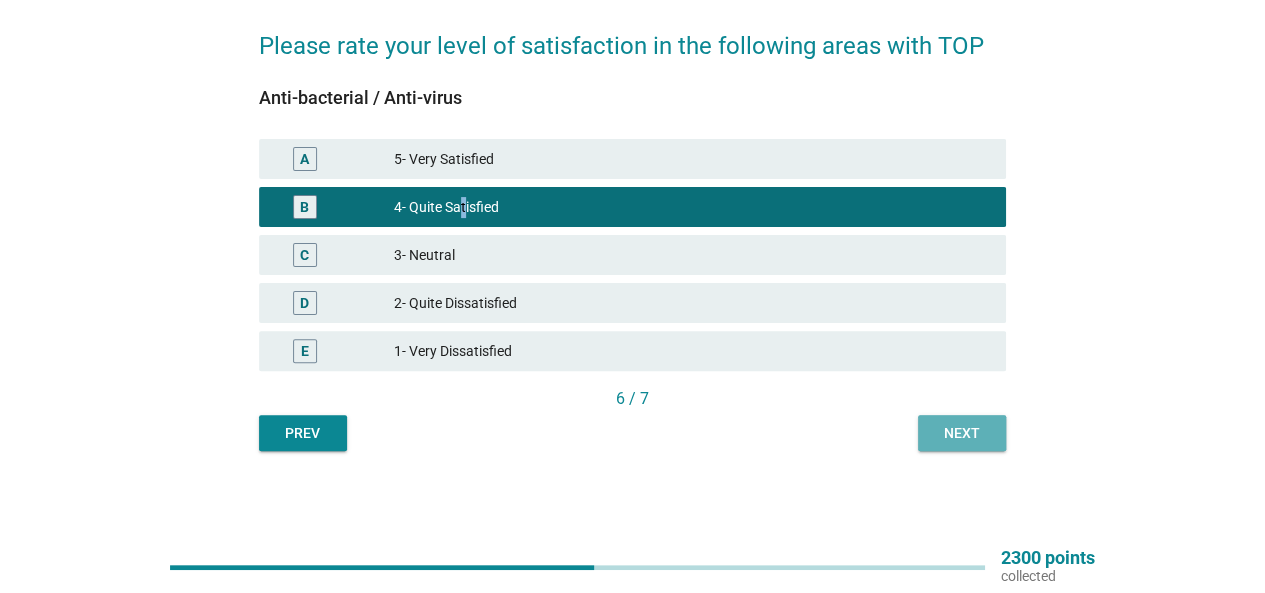 click on "Next" at bounding box center [962, 433] 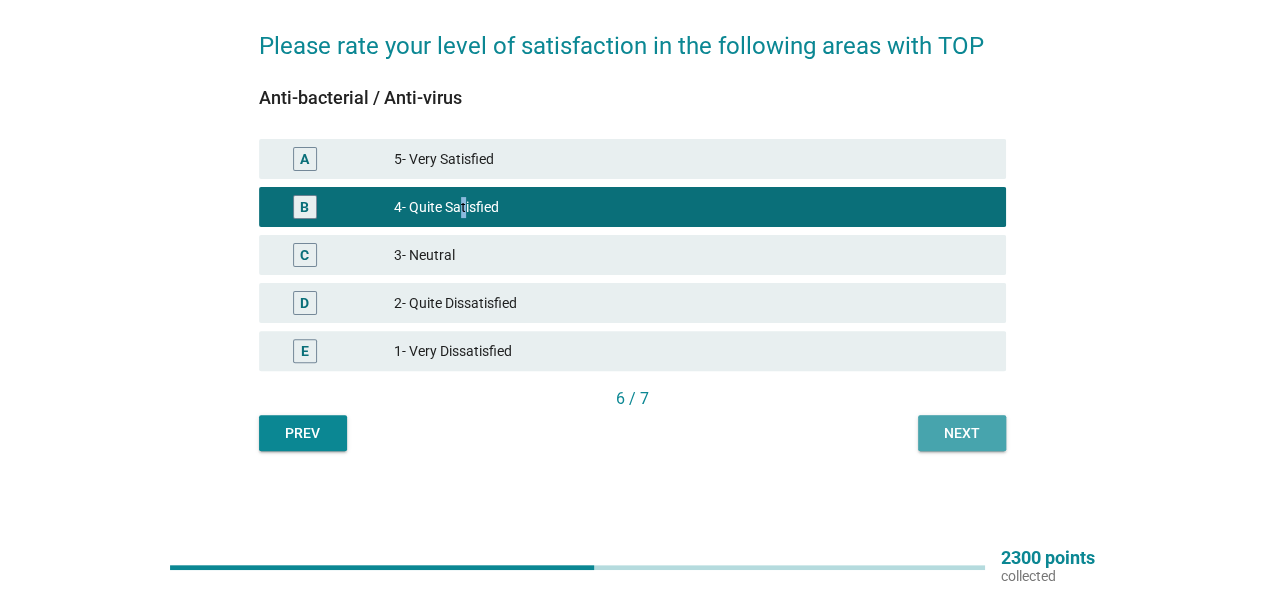 scroll, scrollTop: 0, scrollLeft: 0, axis: both 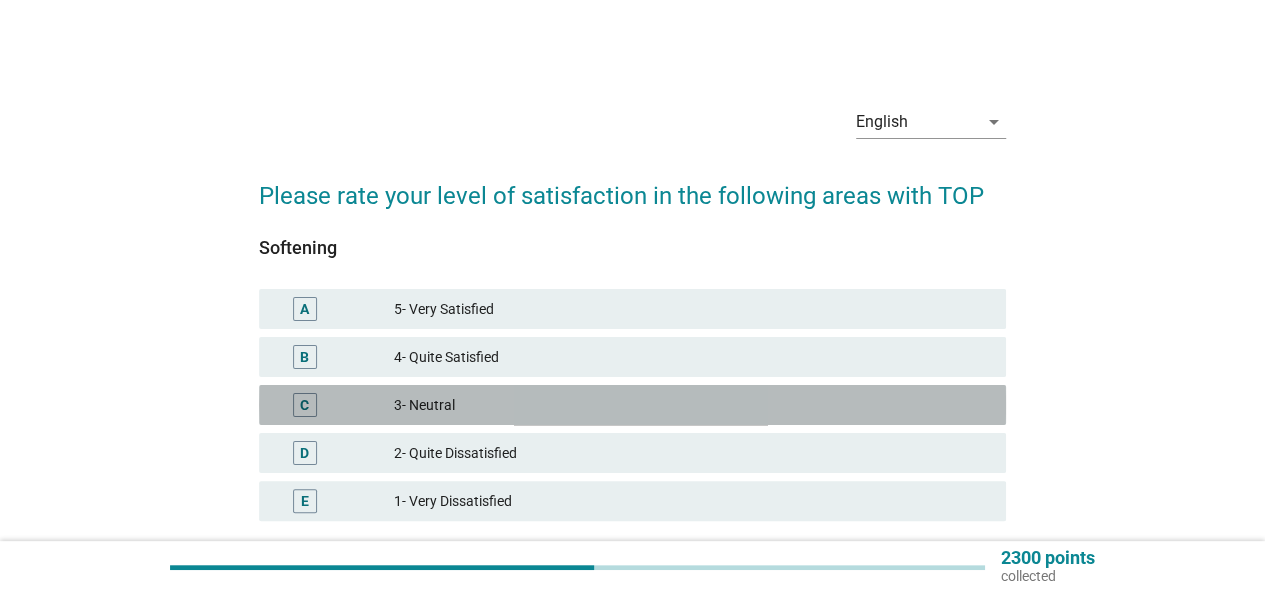 click on "C   3- Neutral" at bounding box center (632, 405) 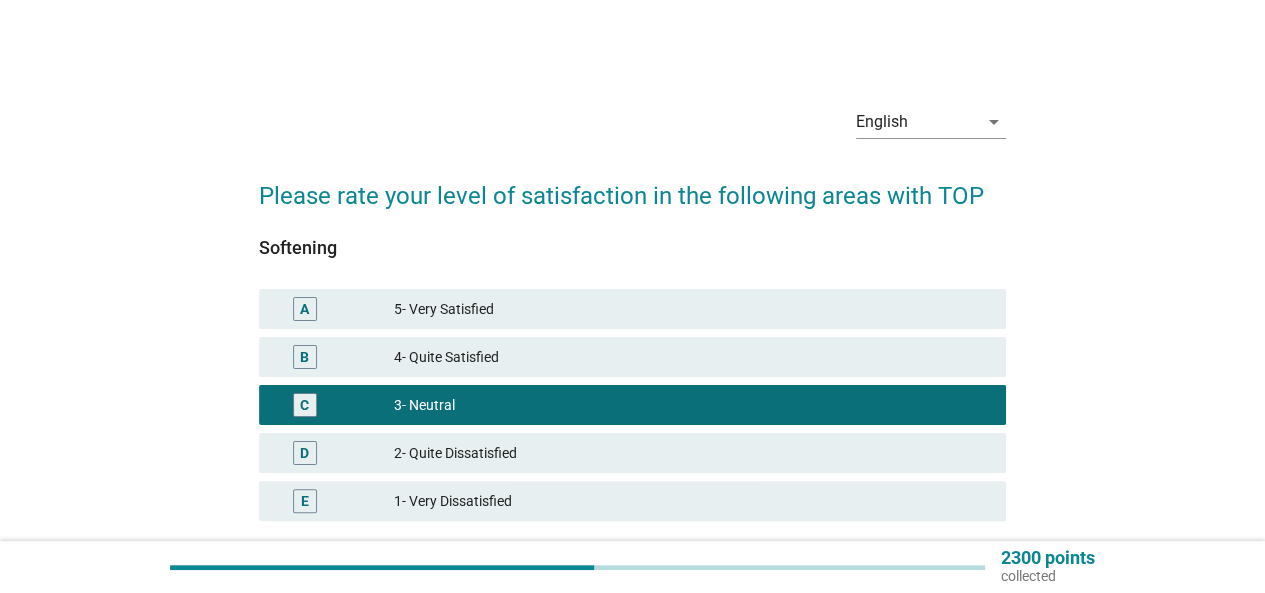 scroll, scrollTop: 150, scrollLeft: 0, axis: vertical 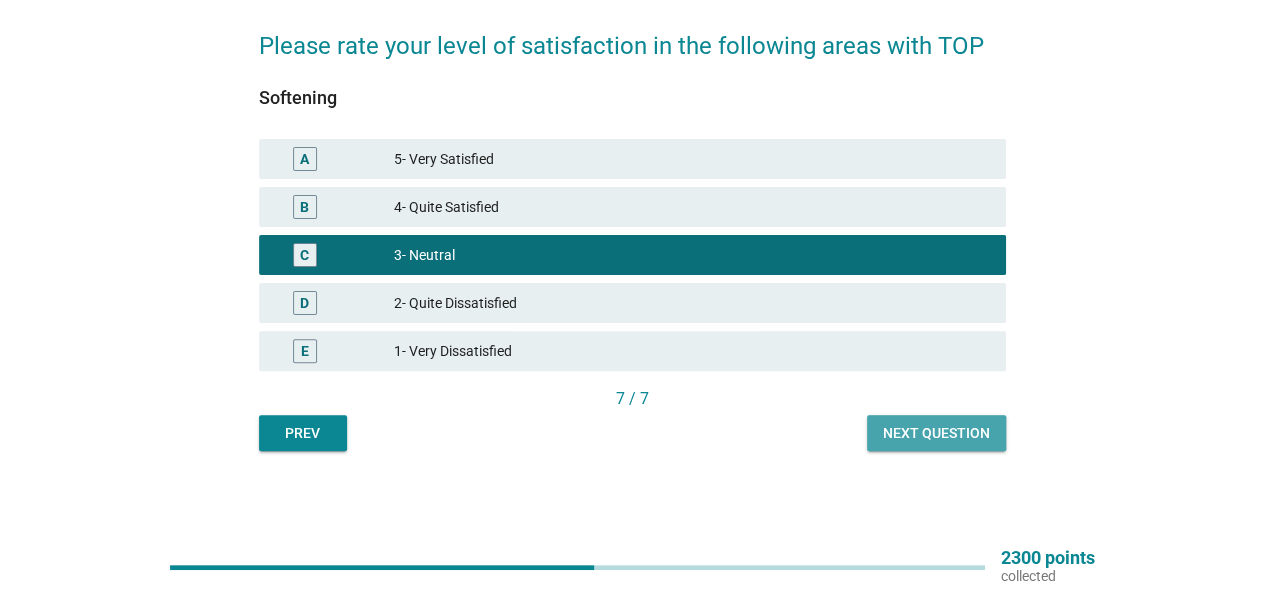 click on "Next question" at bounding box center (936, 433) 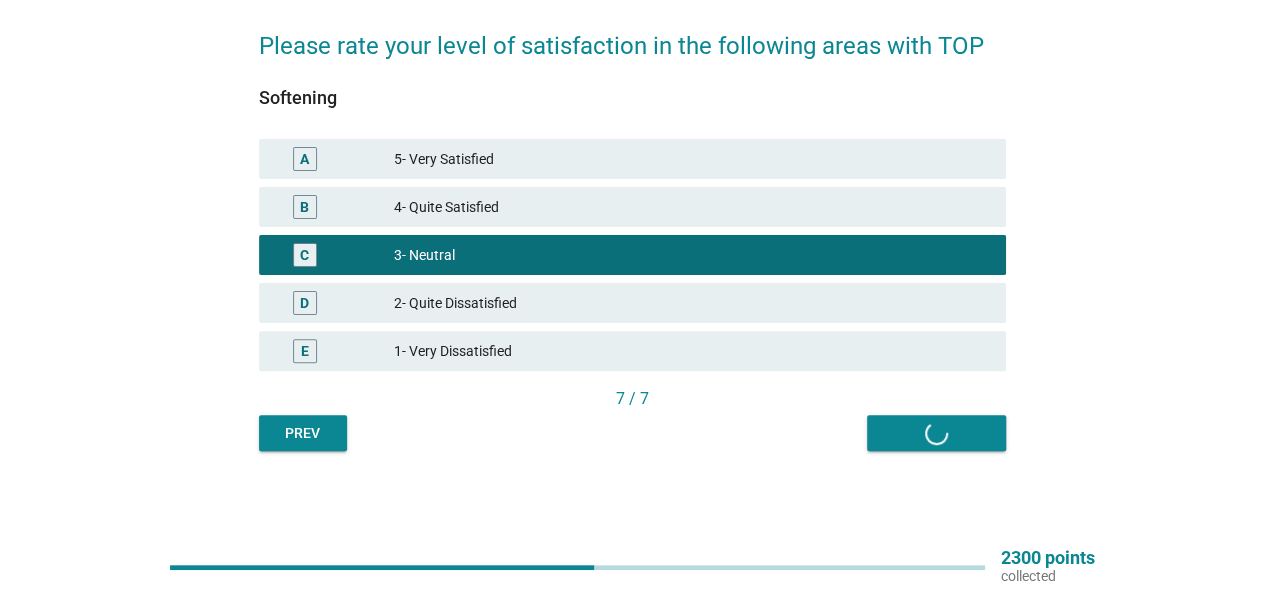 scroll, scrollTop: 0, scrollLeft: 0, axis: both 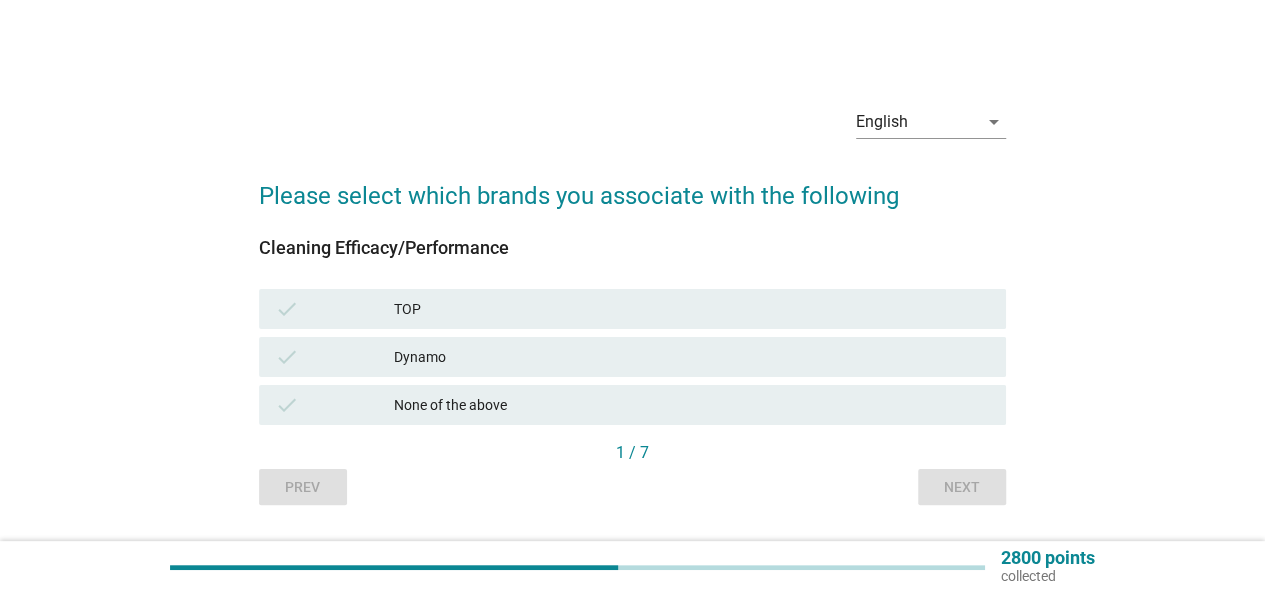 click on "Dynamo" at bounding box center (692, 357) 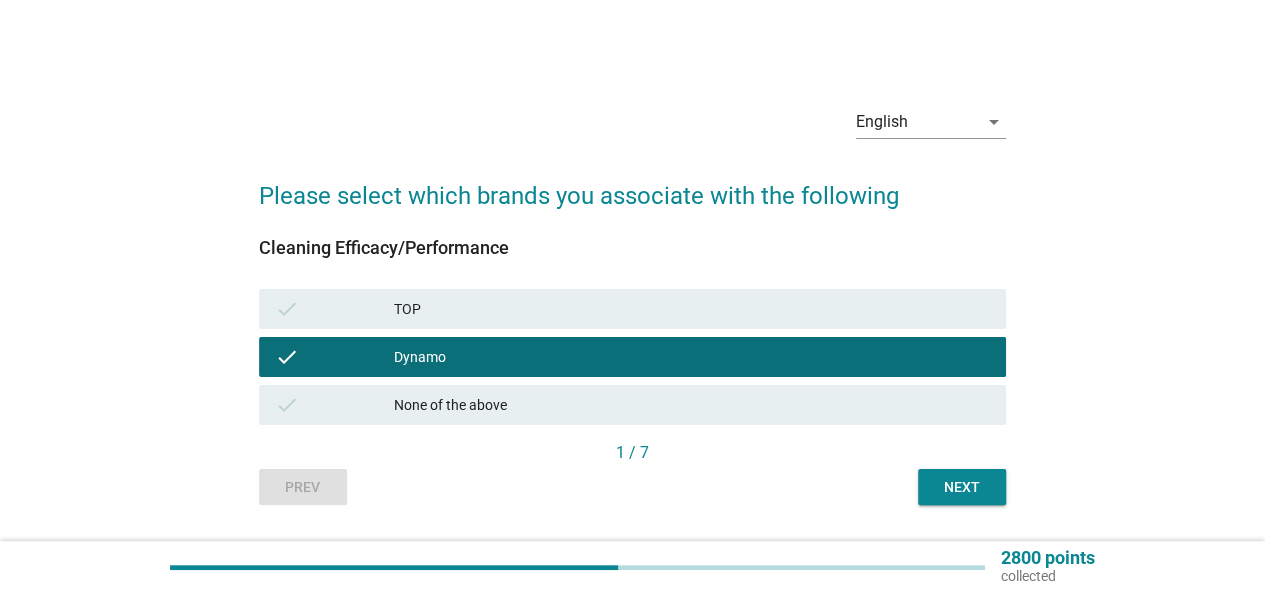 click on "English arrow_drop_down   Please select which brands you associate with the following
Cleaning Efficacy/Performance
check   TOP check   Dynamo check   None of the above
1 / 7
Prev   Next" at bounding box center (632, 297) 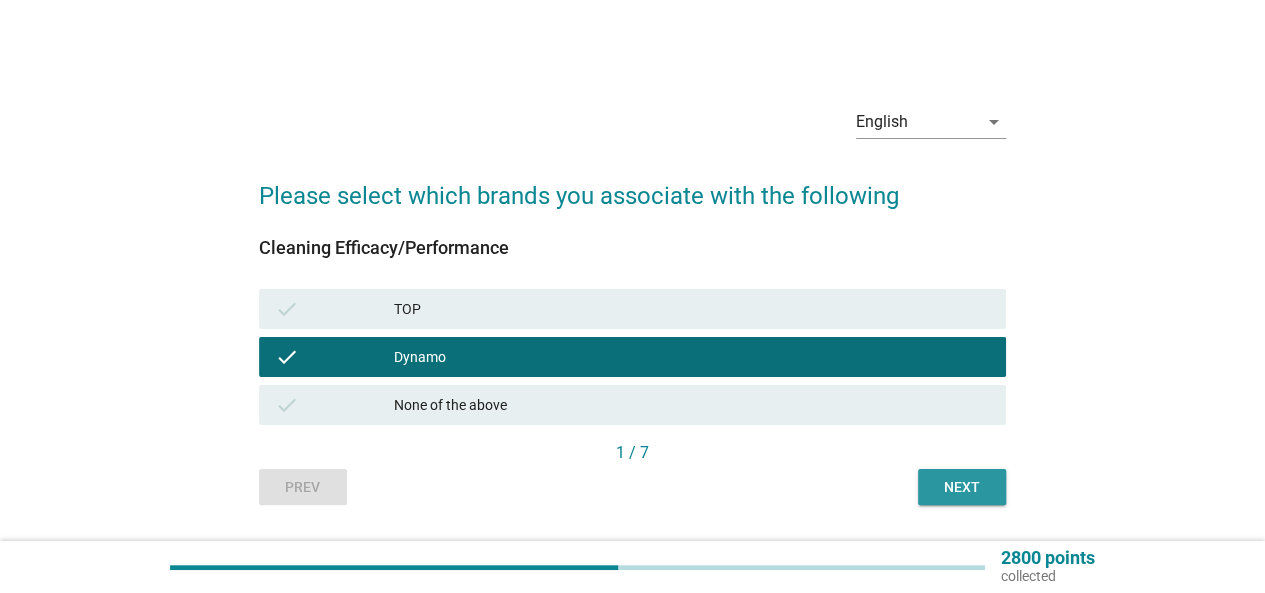 click on "Next" at bounding box center (962, 487) 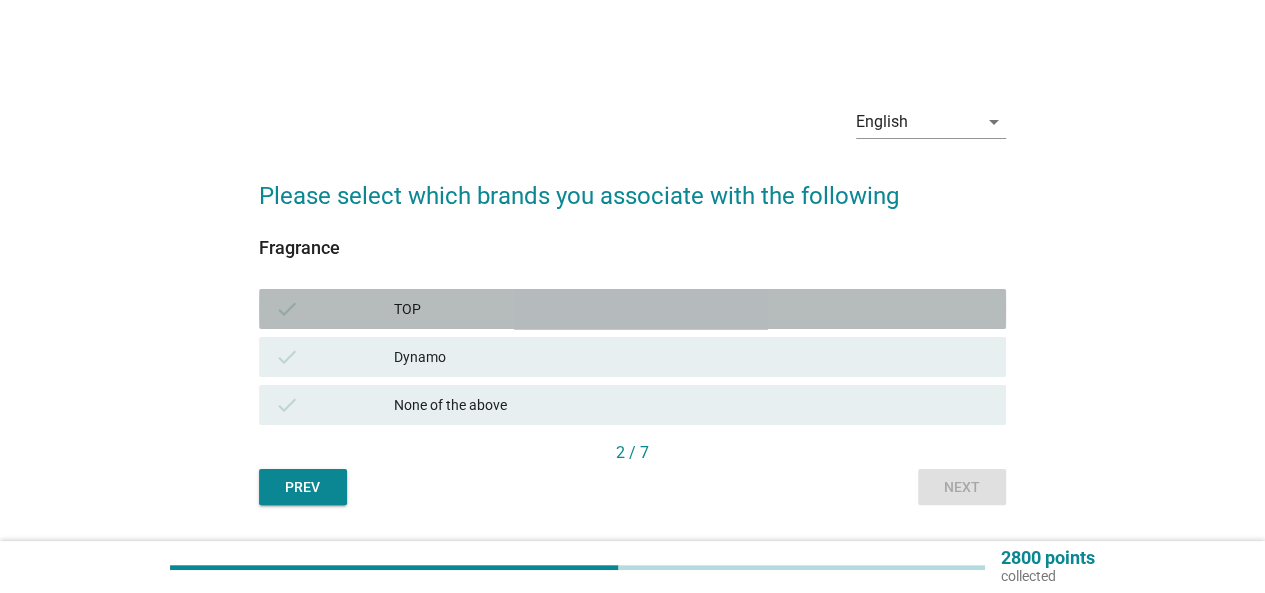 click on "TOP" at bounding box center (692, 309) 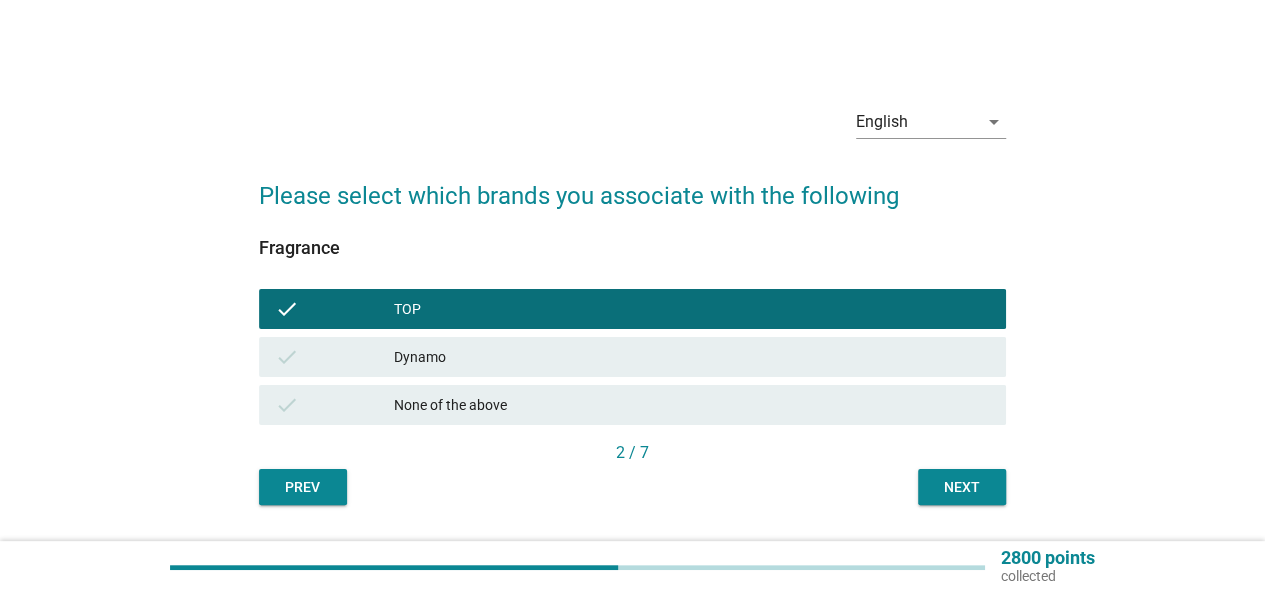 click on "Dynamo" at bounding box center (692, 357) 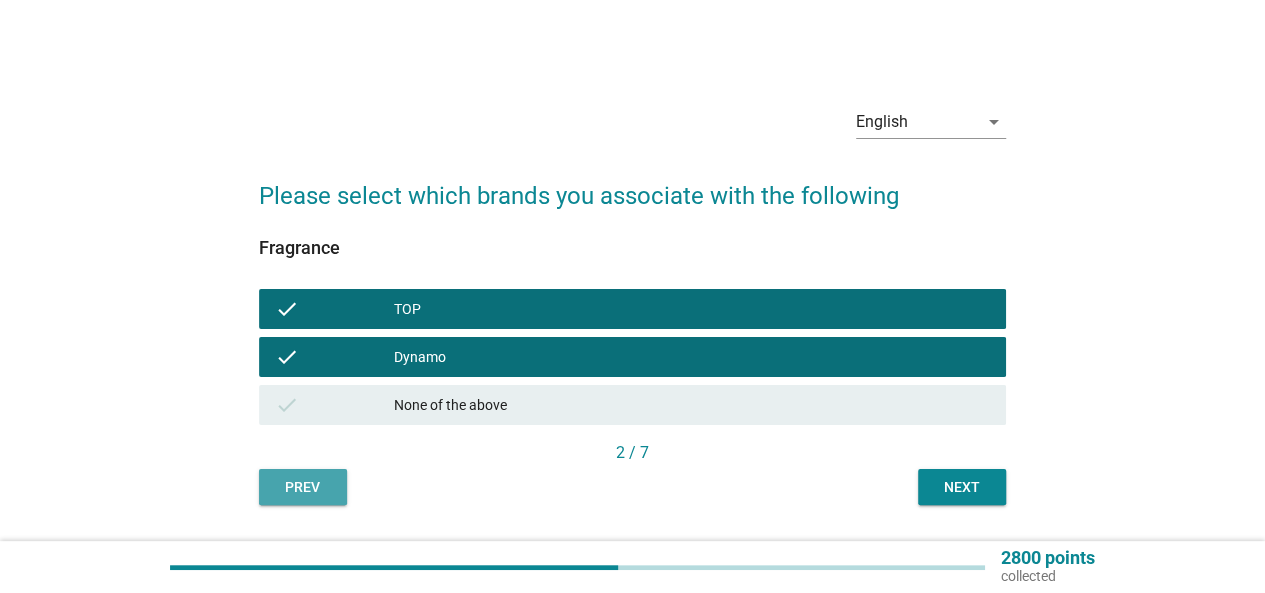 click on "Prev" at bounding box center [303, 487] 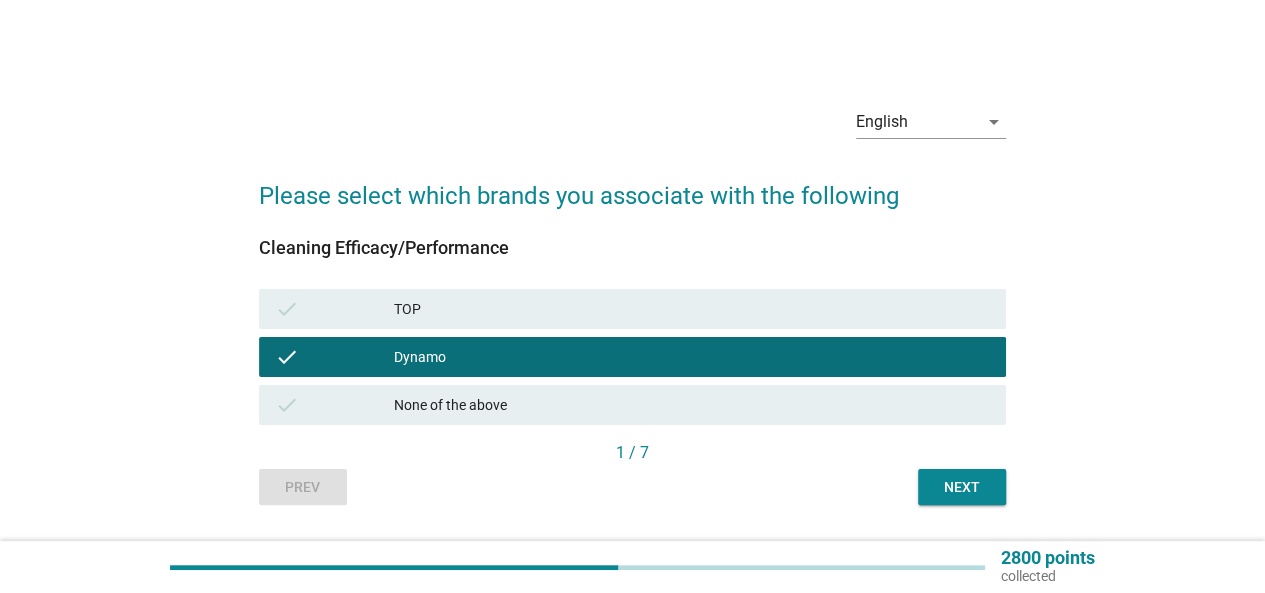 click on "TOP" at bounding box center (692, 309) 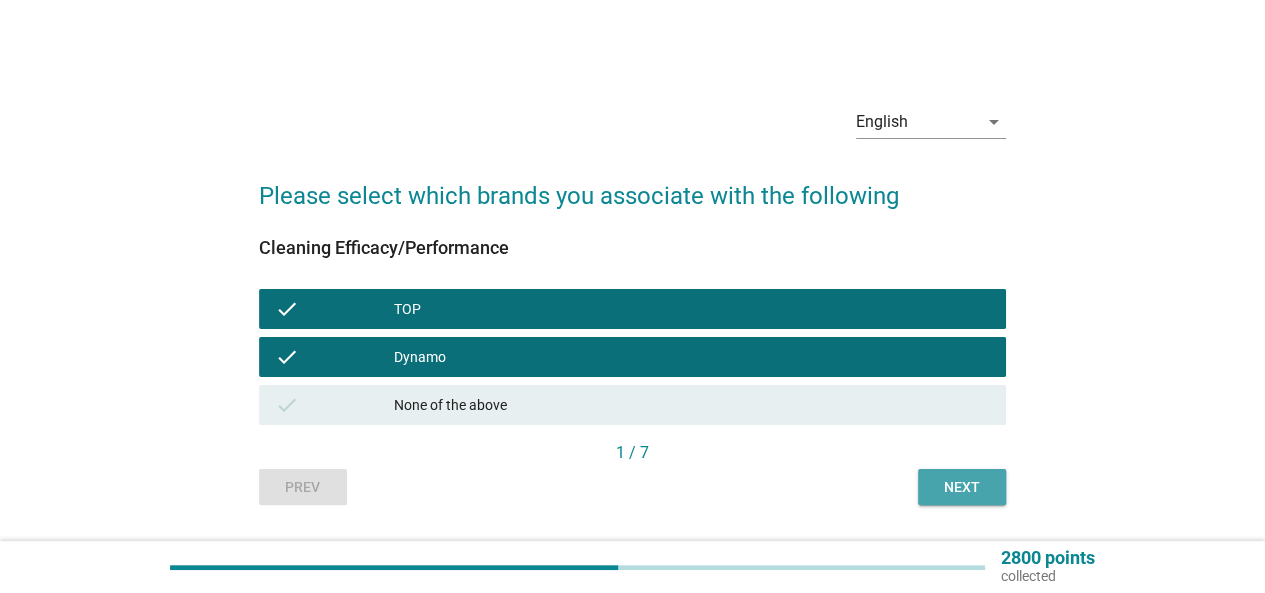 click on "Next" at bounding box center [962, 487] 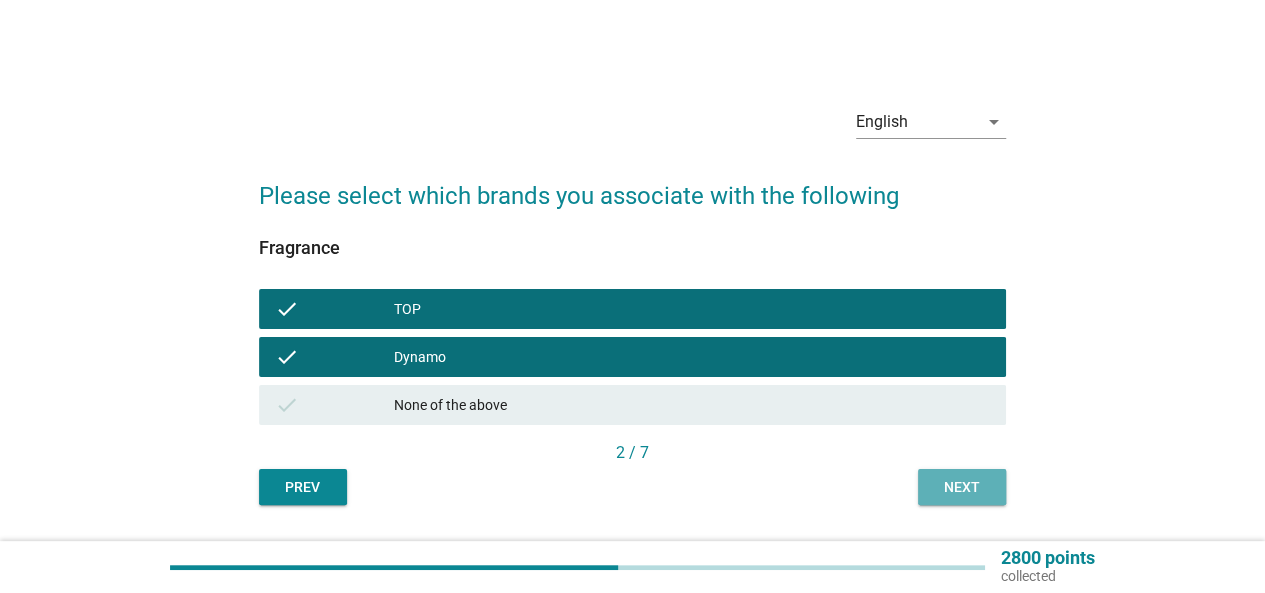 click on "Next" at bounding box center (962, 487) 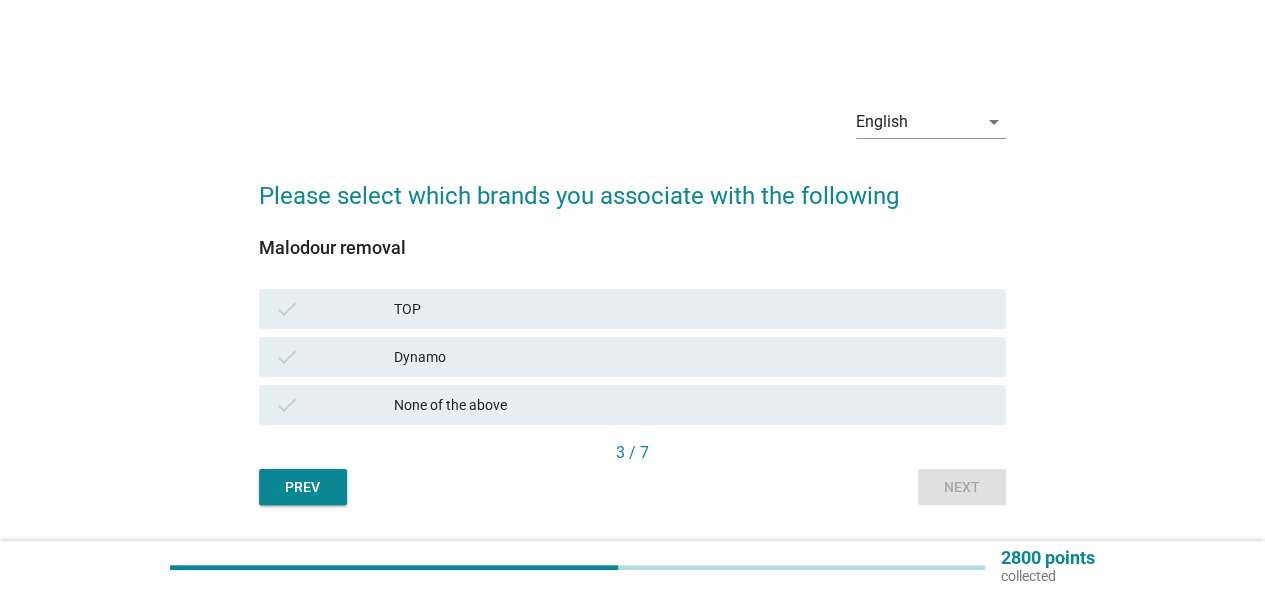 click on "TOP" at bounding box center (692, 309) 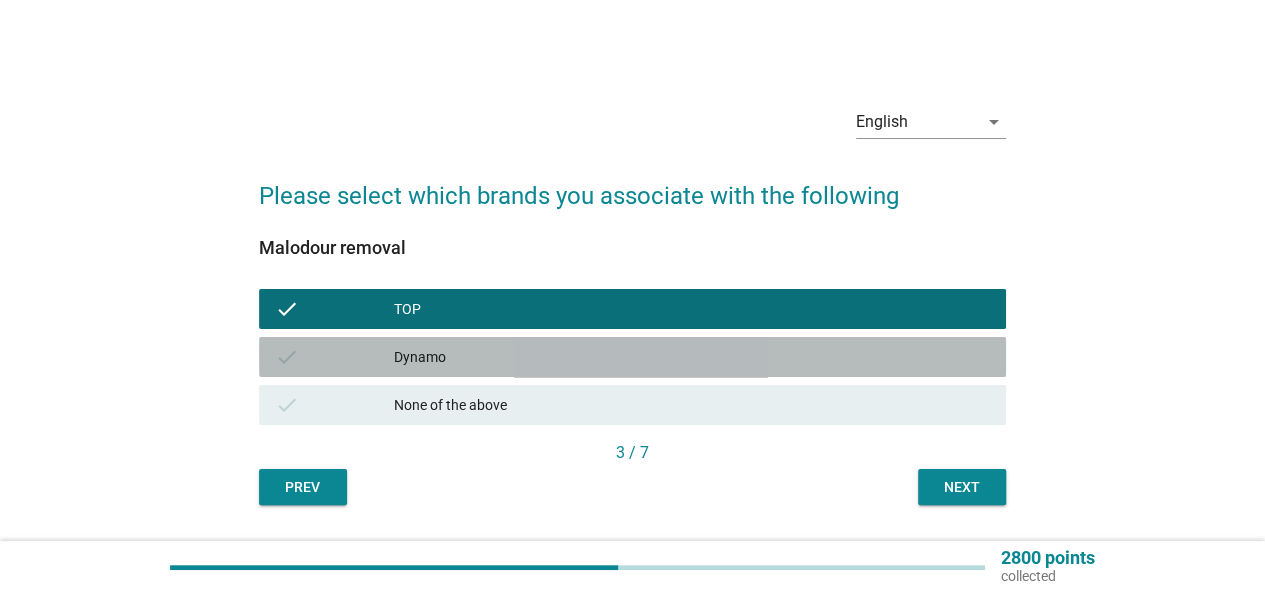 click on "Dynamo" at bounding box center (692, 357) 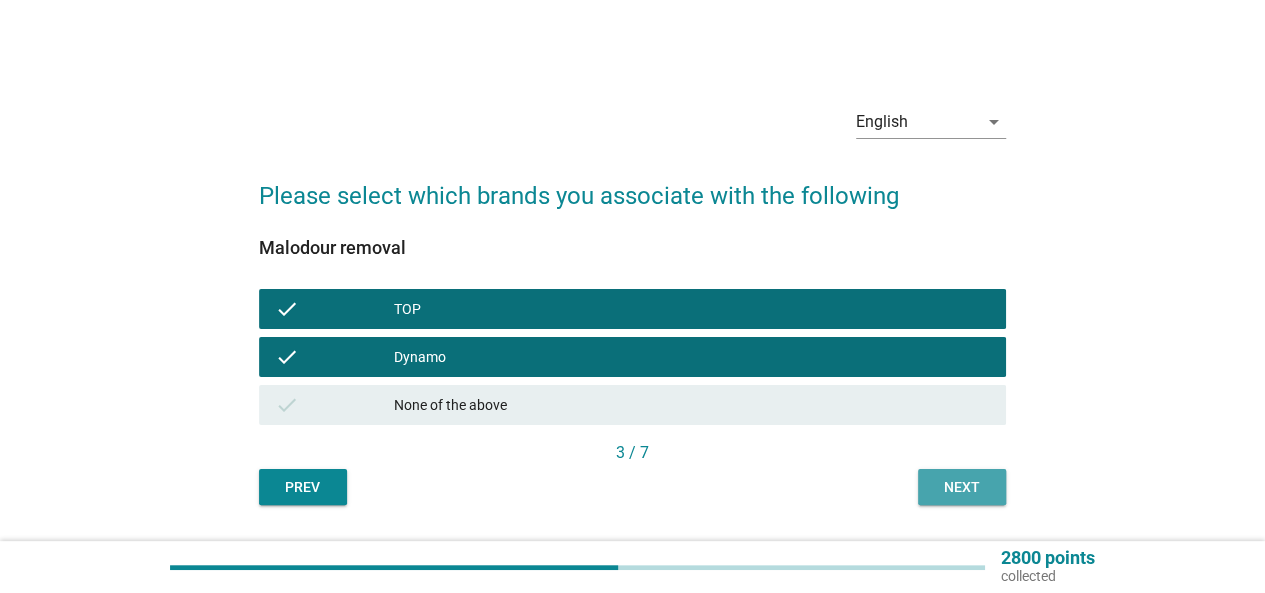 click on "Next" at bounding box center (962, 487) 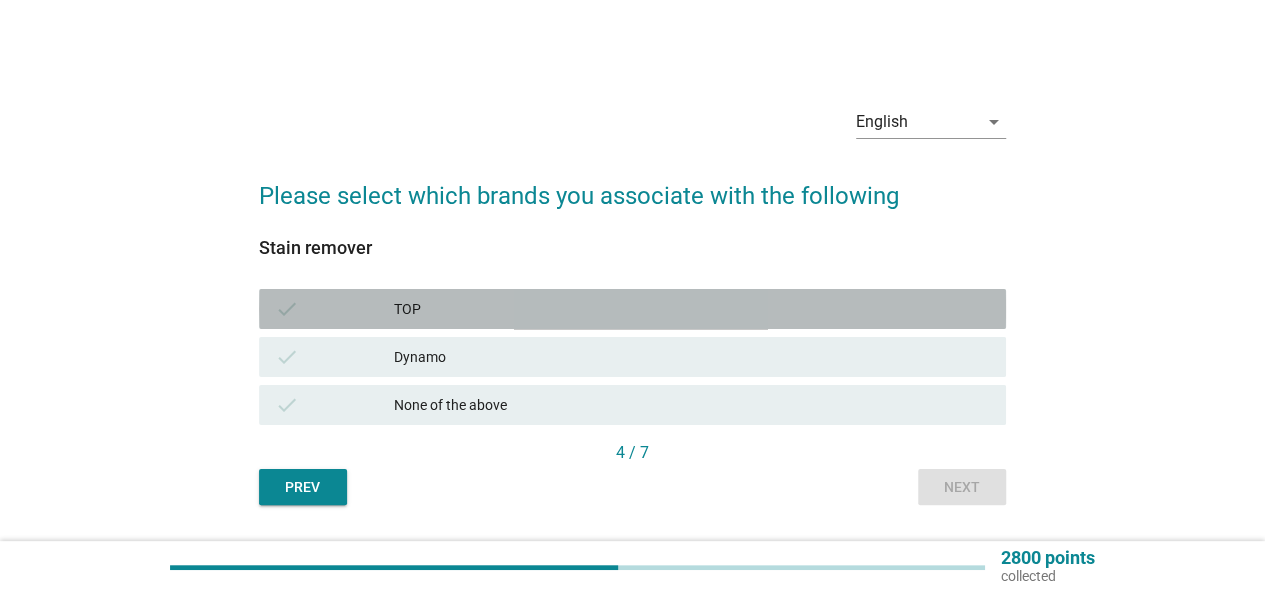 drag, startPoint x: 491, startPoint y: 297, endPoint x: 475, endPoint y: 325, distance: 32.24903 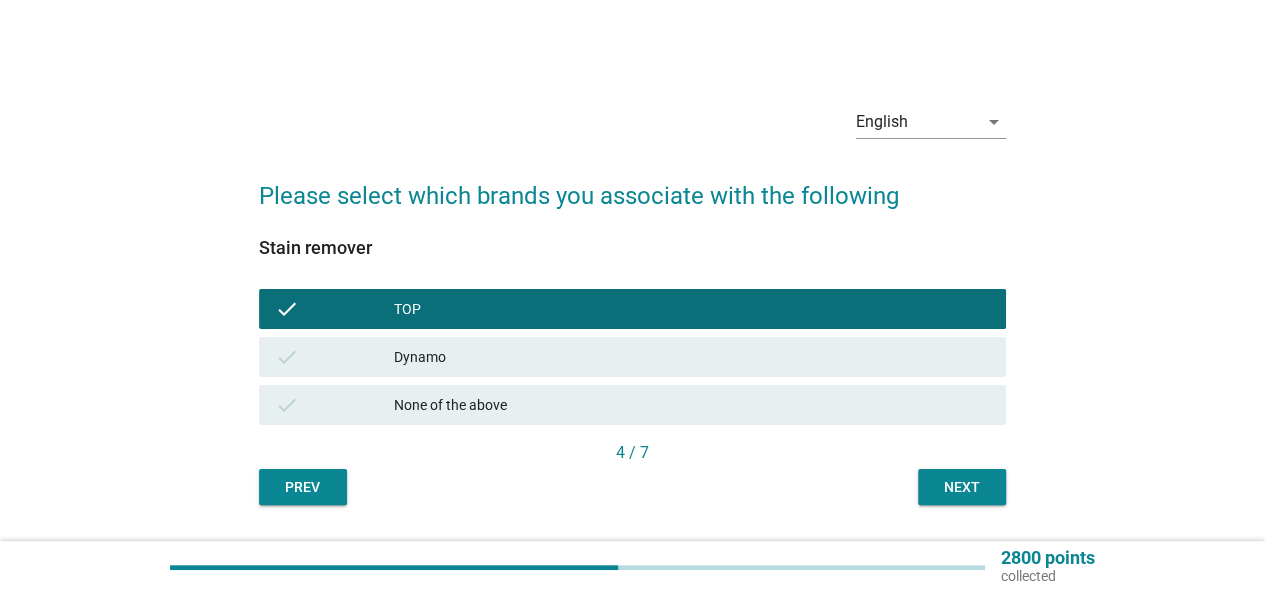 click on "check   Dynamo" at bounding box center [632, 357] 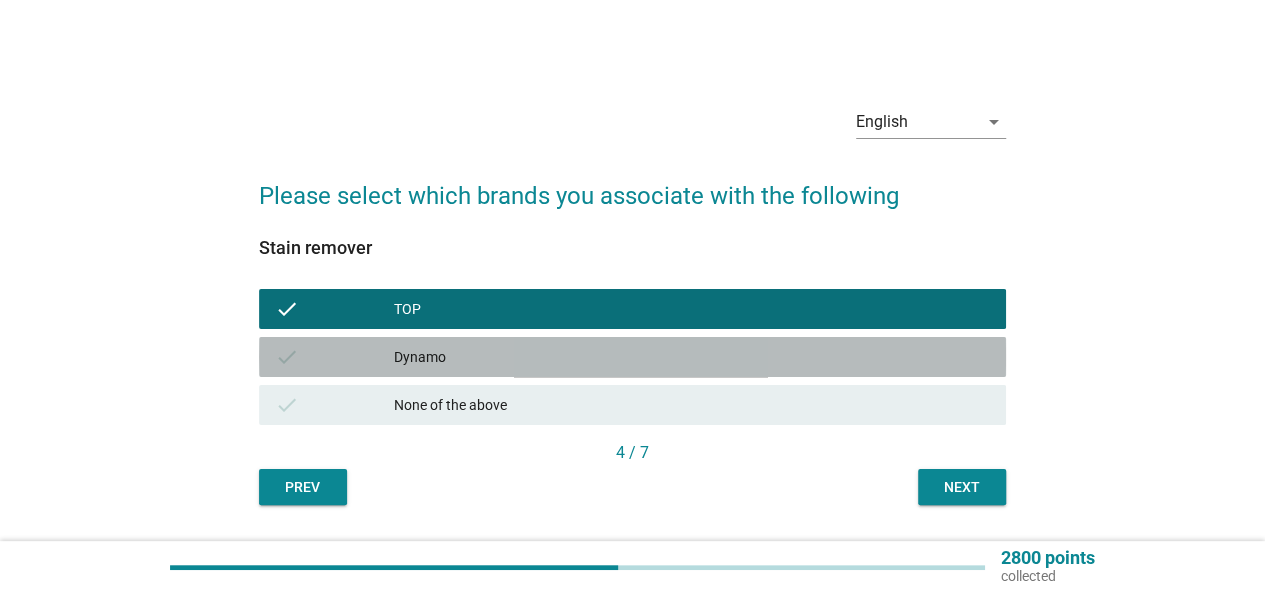 drag, startPoint x: 473, startPoint y: 353, endPoint x: 462, endPoint y: 339, distance: 17.804493 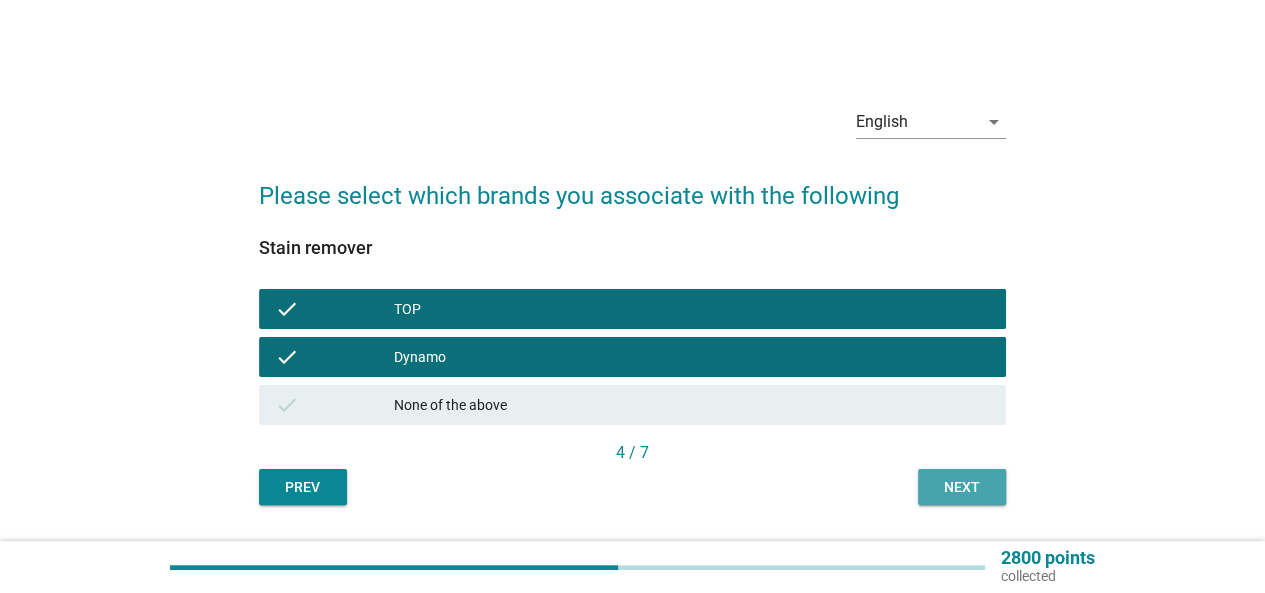 click on "Next" at bounding box center [962, 487] 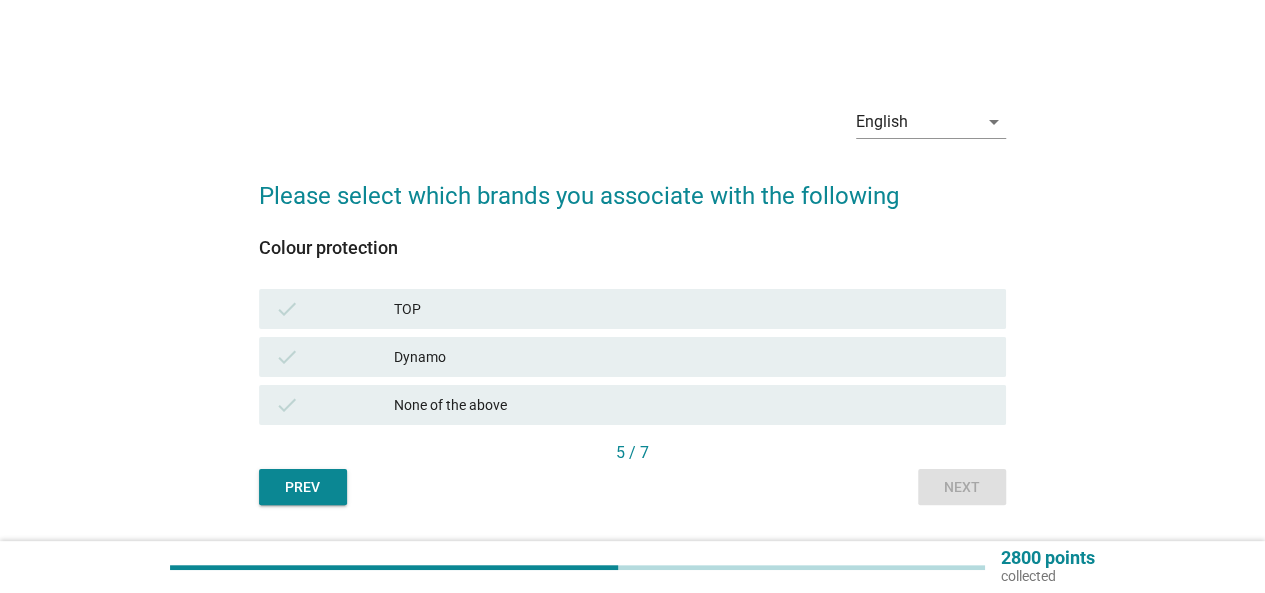 click on "TOP" at bounding box center [692, 309] 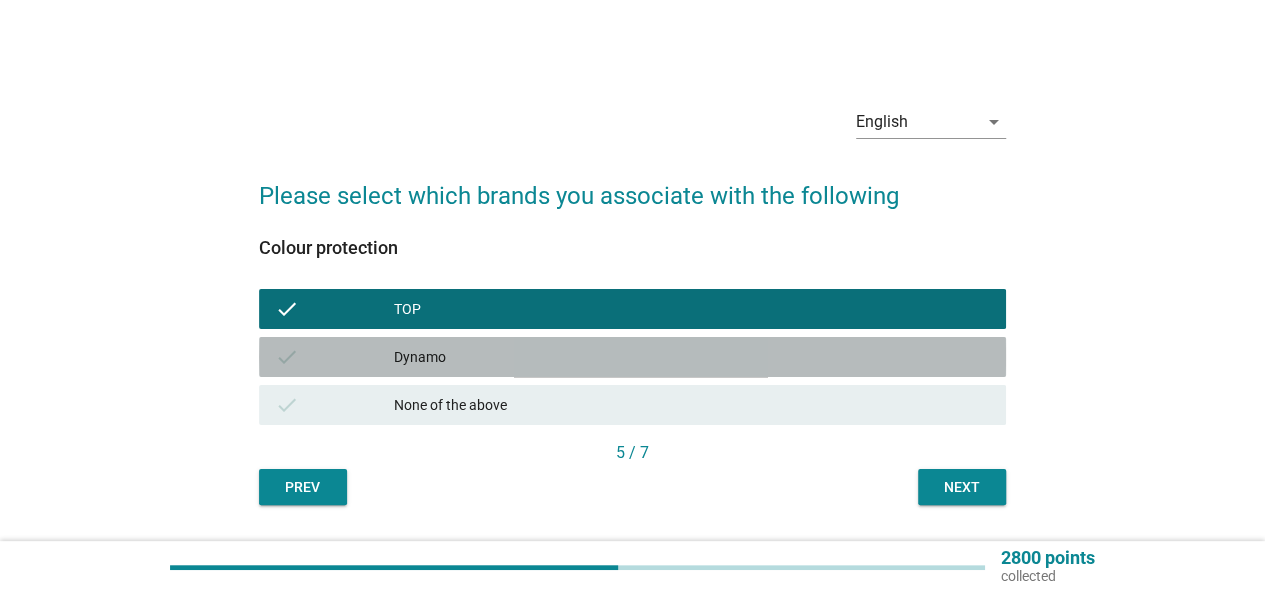 click on "Dynamo" at bounding box center [692, 357] 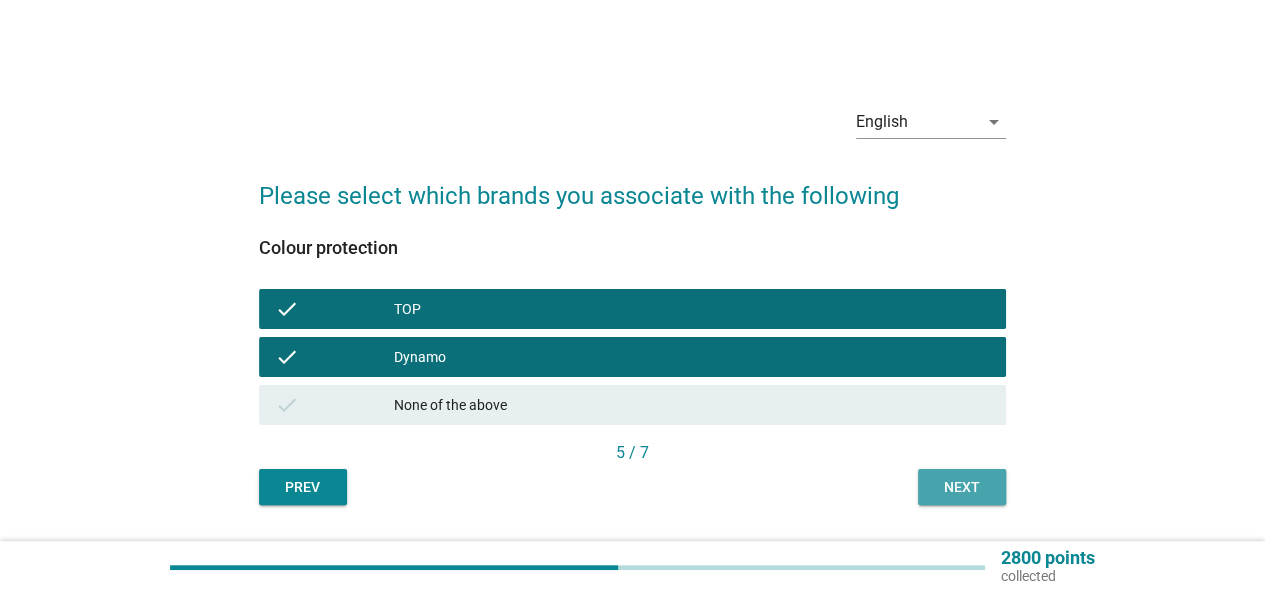 click on "Next" at bounding box center [962, 487] 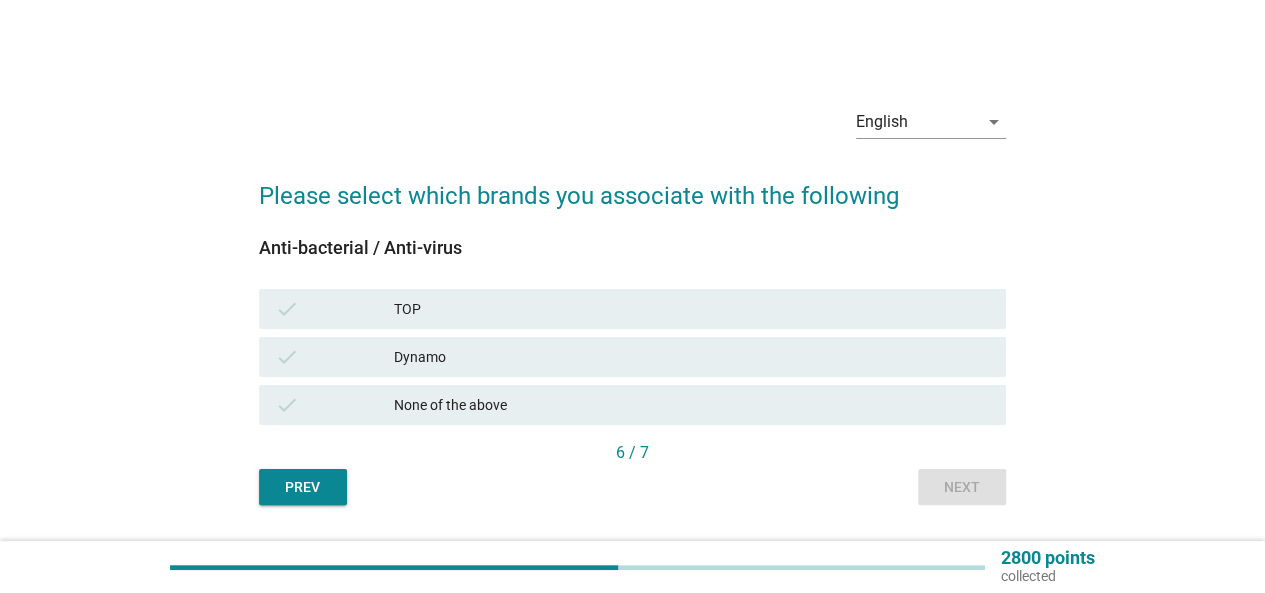 drag, startPoint x: 515, startPoint y: 293, endPoint x: 512, endPoint y: 325, distance: 32.140316 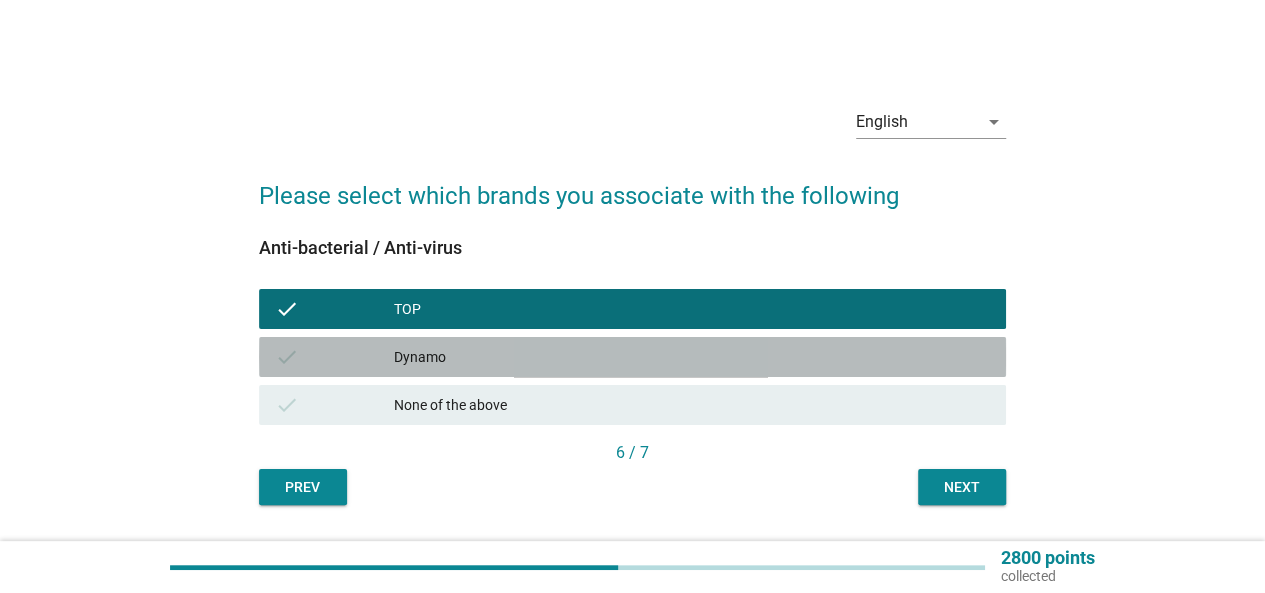 click on "Dynamo" at bounding box center (692, 357) 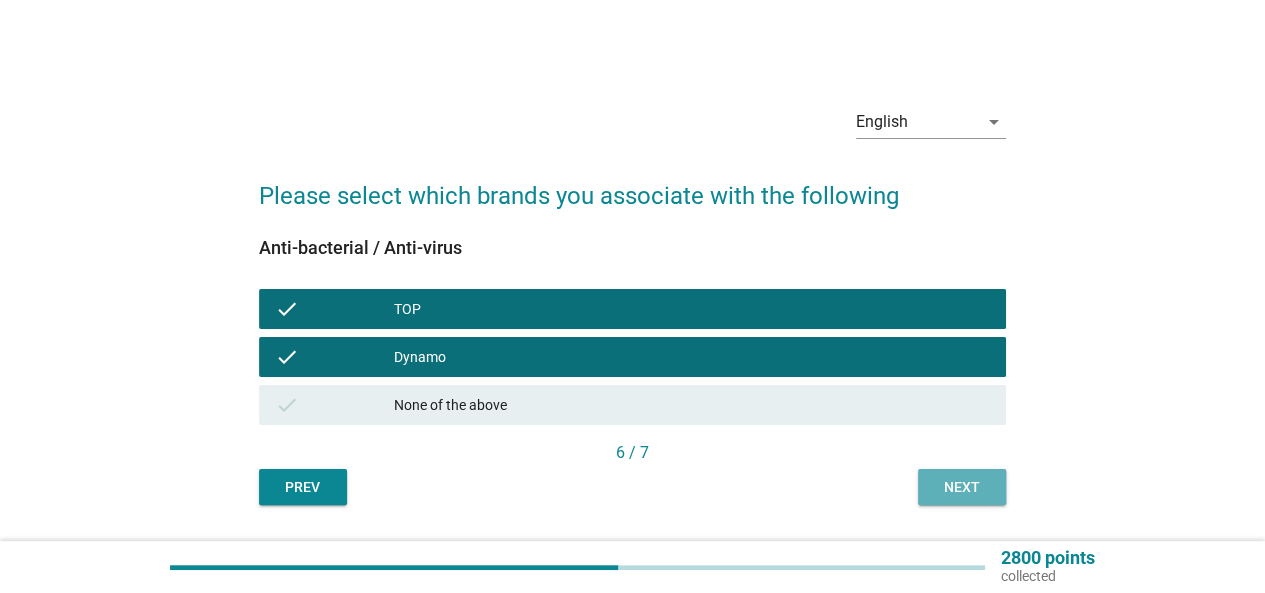 click on "Next" at bounding box center (962, 487) 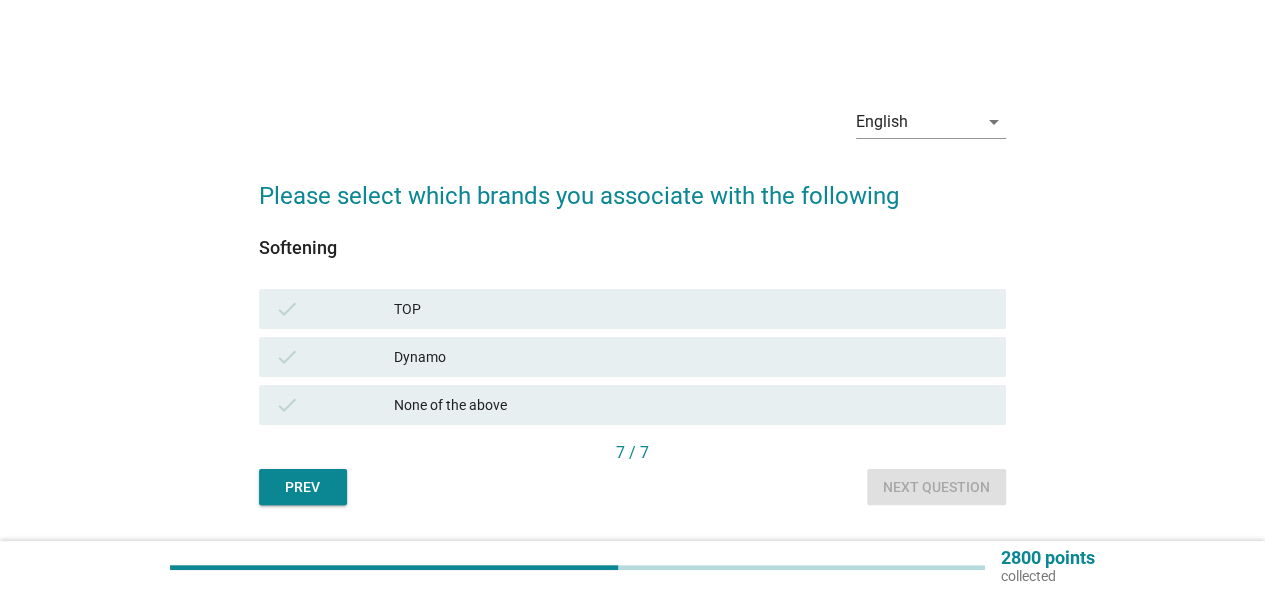 drag, startPoint x: 524, startPoint y: 322, endPoint x: 515, endPoint y: 341, distance: 21.023796 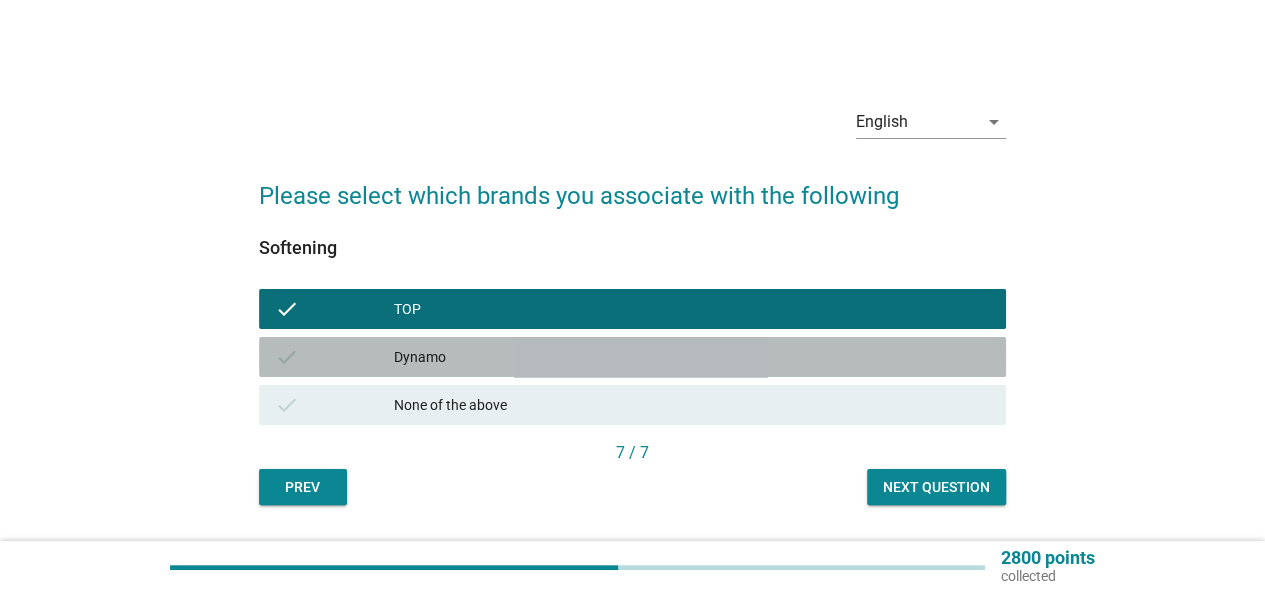 drag, startPoint x: 501, startPoint y: 369, endPoint x: 550, endPoint y: 379, distance: 50.01 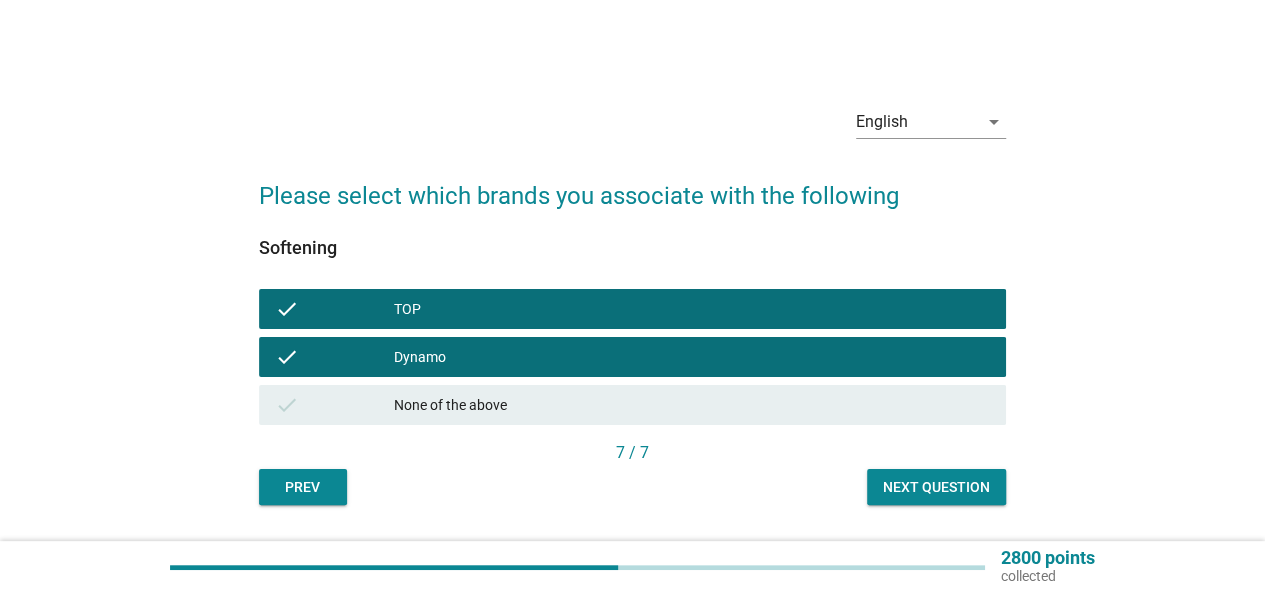 drag, startPoint x: 476, startPoint y: 283, endPoint x: 479, endPoint y: 301, distance: 18.248287 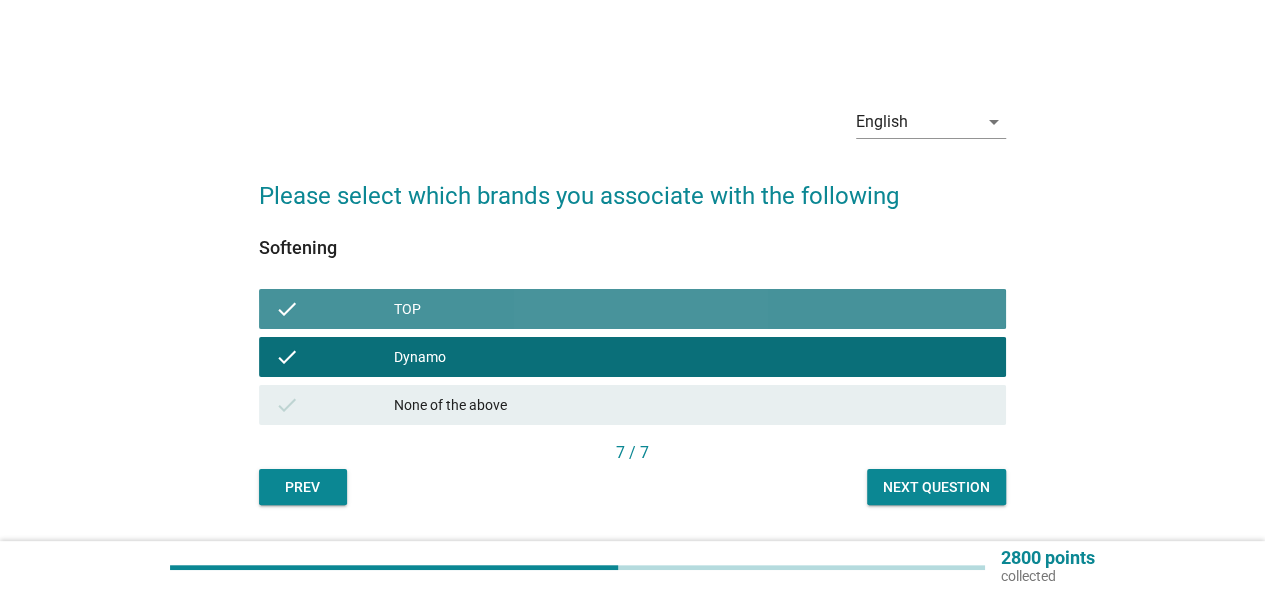 click on "TOP" at bounding box center (692, 309) 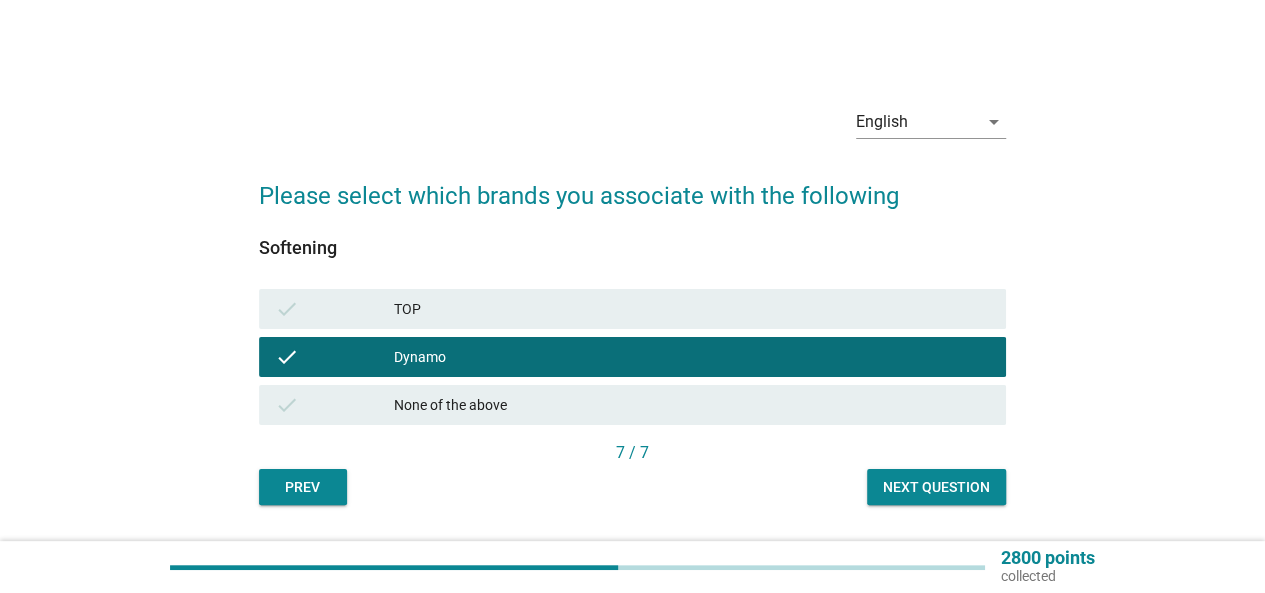 click on "Next question" at bounding box center (936, 487) 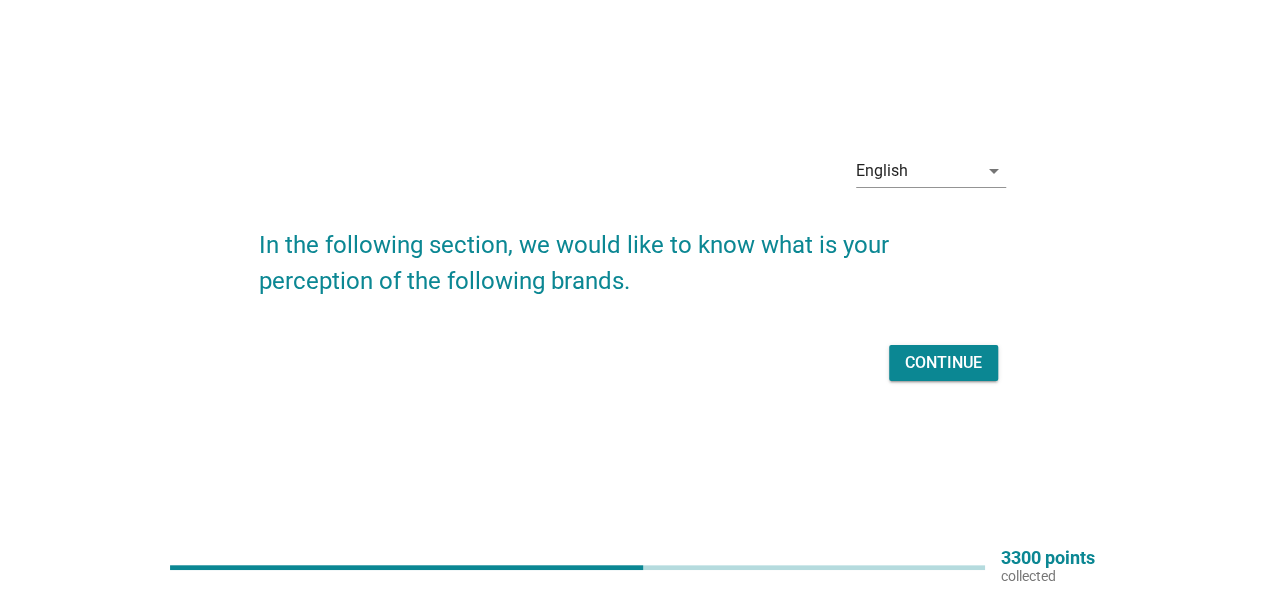 scroll, scrollTop: 52, scrollLeft: 0, axis: vertical 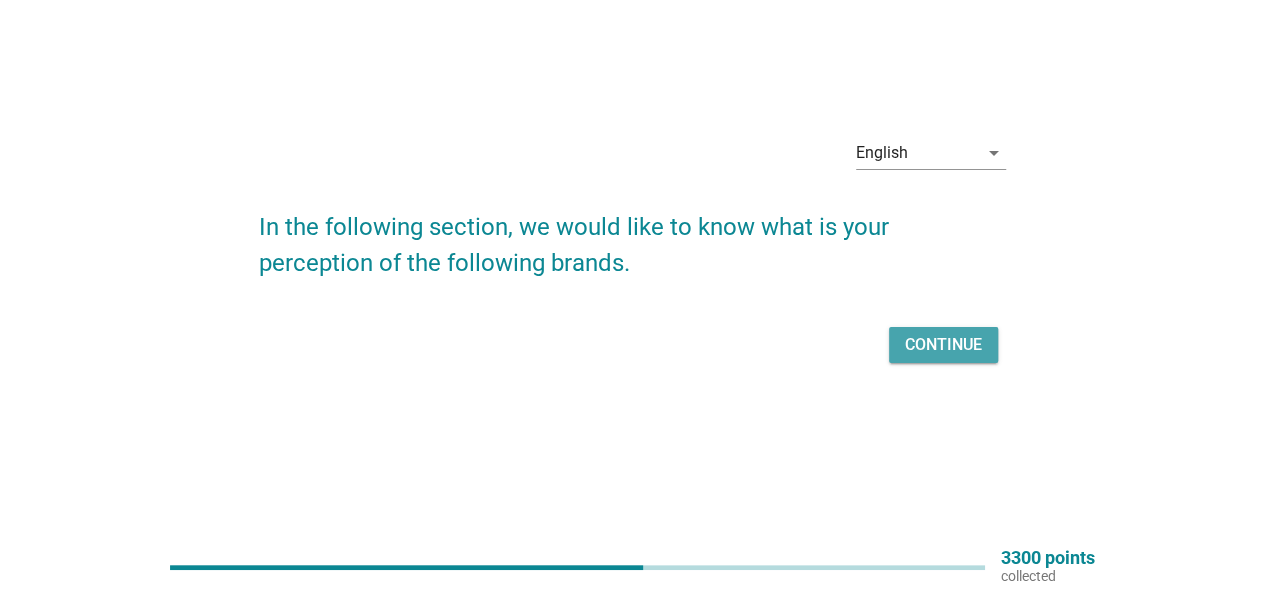 click on "Continue" at bounding box center (943, 345) 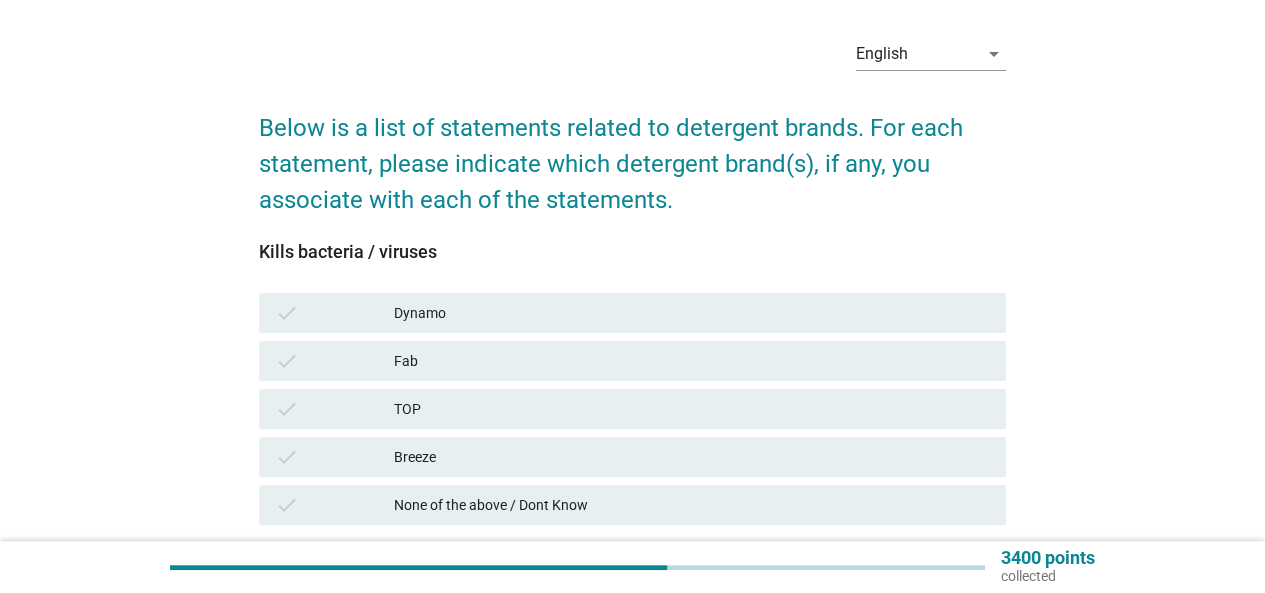 scroll, scrollTop: 100, scrollLeft: 0, axis: vertical 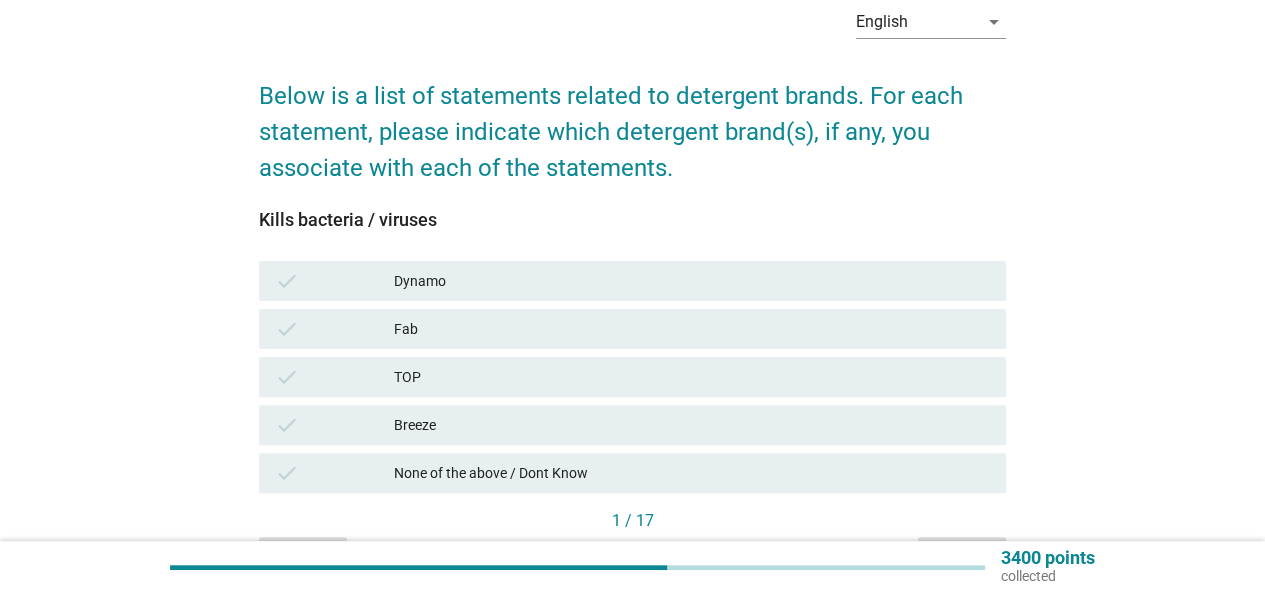 click on "TOP" at bounding box center [692, 377] 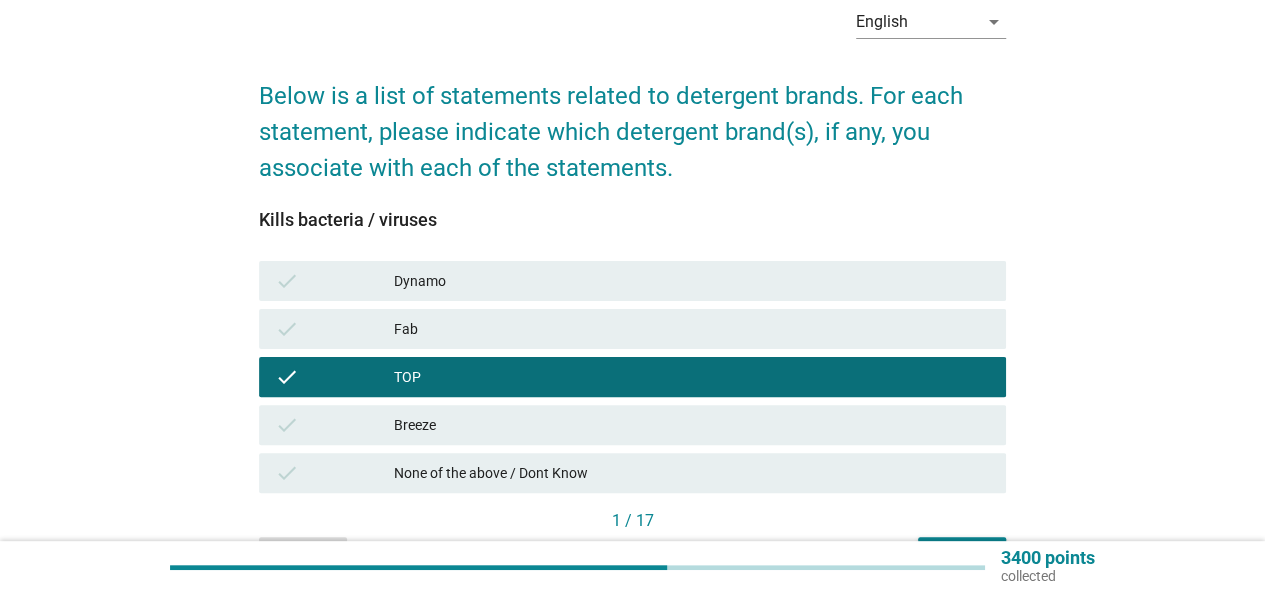 click on "check" at bounding box center [334, 281] 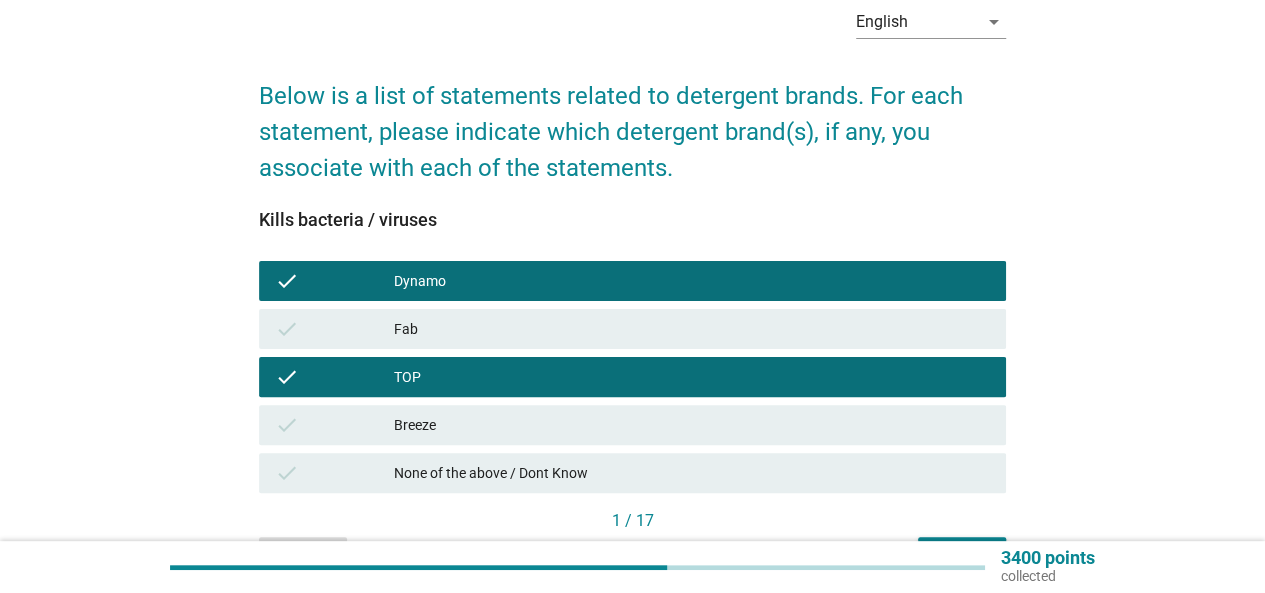 click on "None of the above / Dont Know" at bounding box center [692, 473] 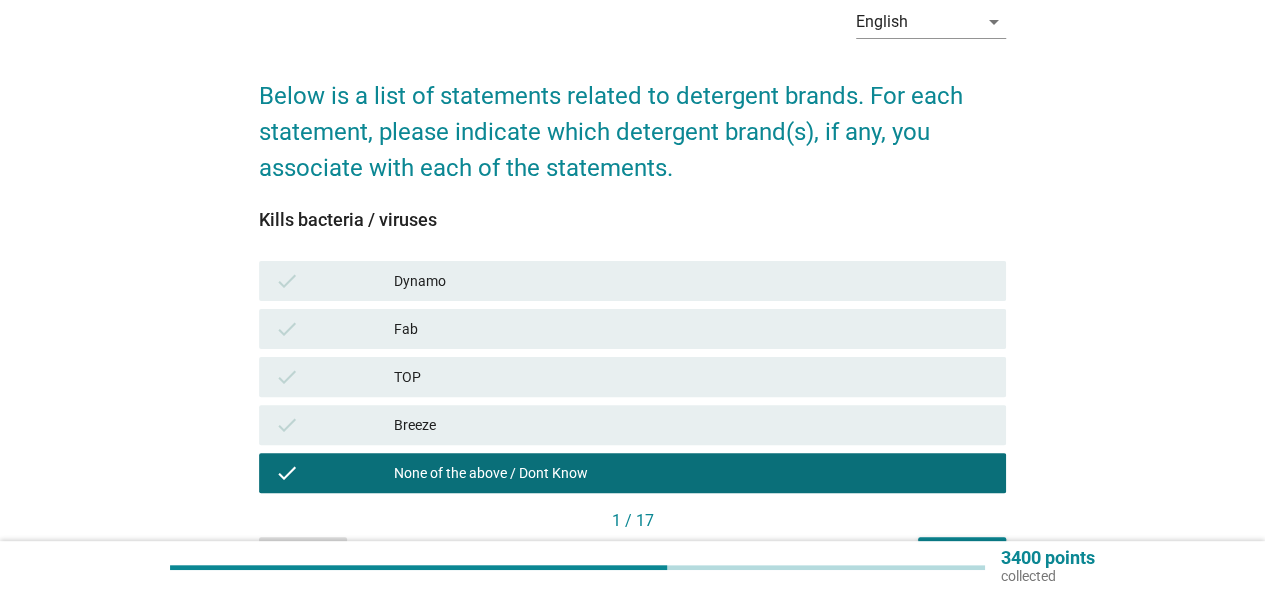click on "Dynamo" at bounding box center [692, 281] 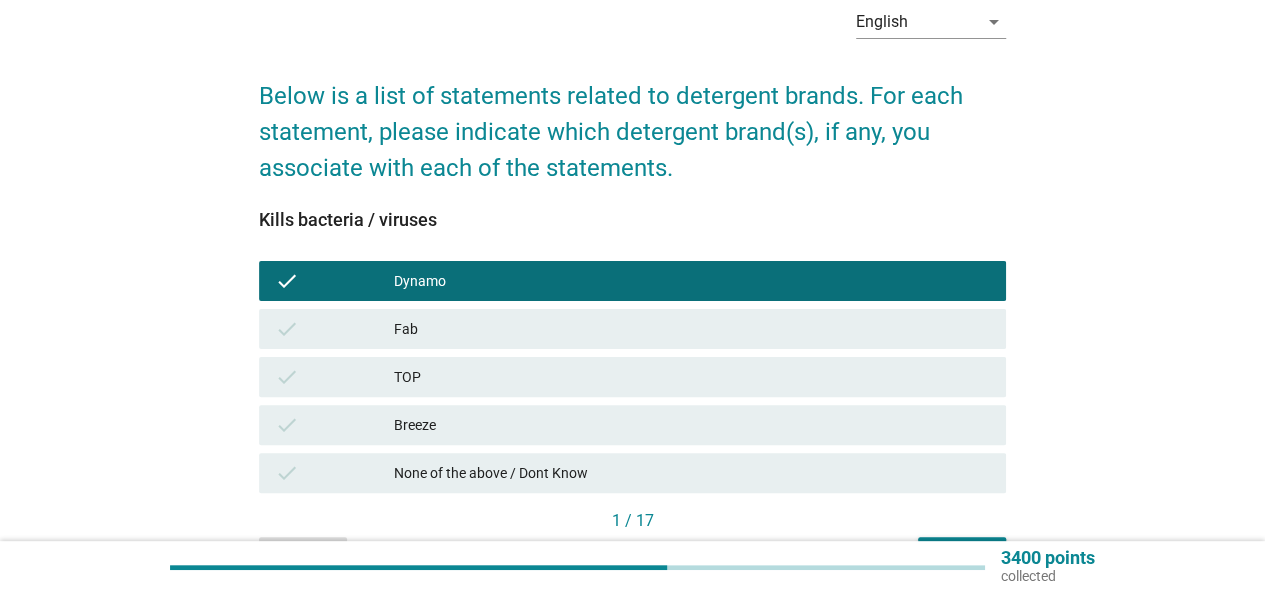 click on "TOP" at bounding box center [692, 377] 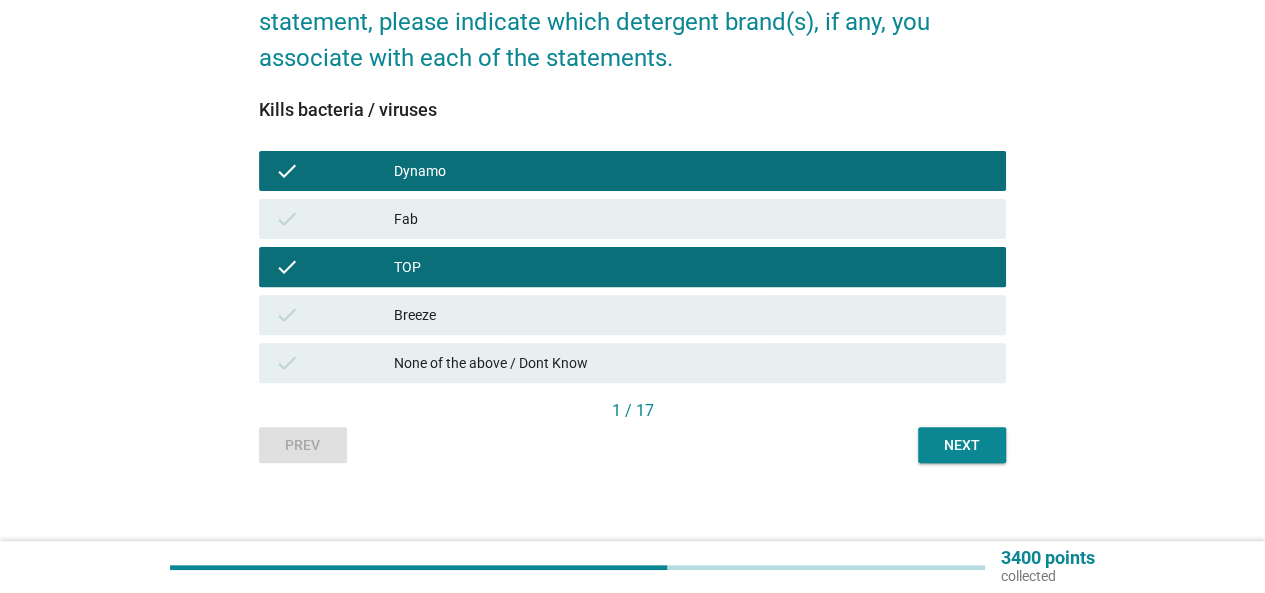 scroll, scrollTop: 222, scrollLeft: 0, axis: vertical 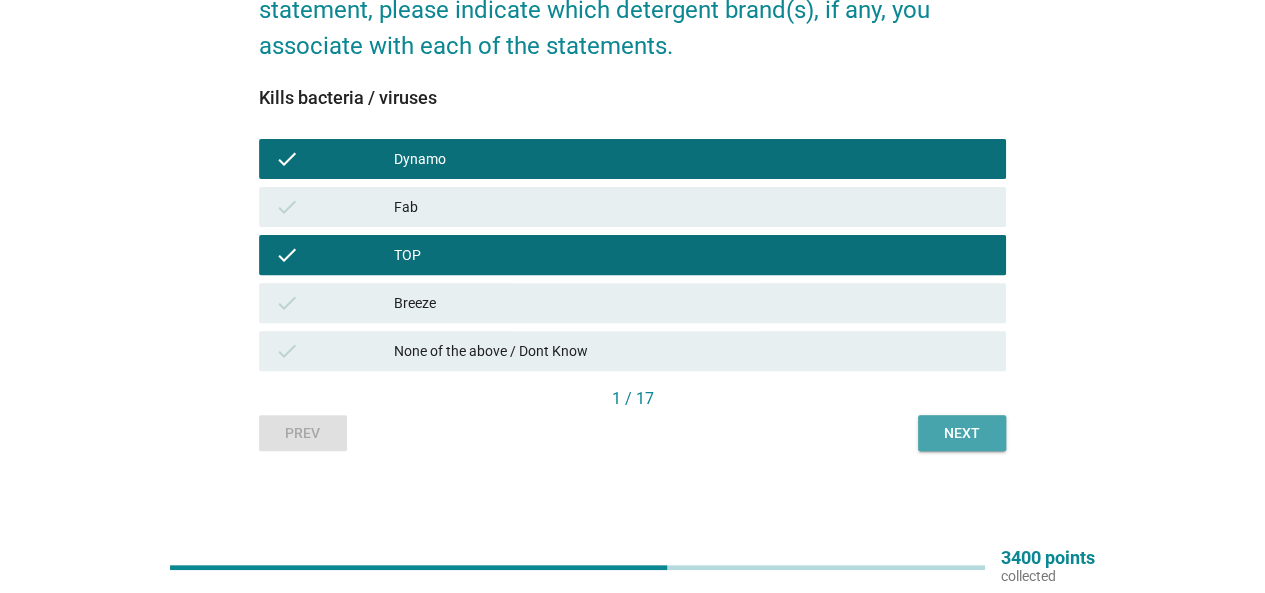 click on "Next" at bounding box center (962, 433) 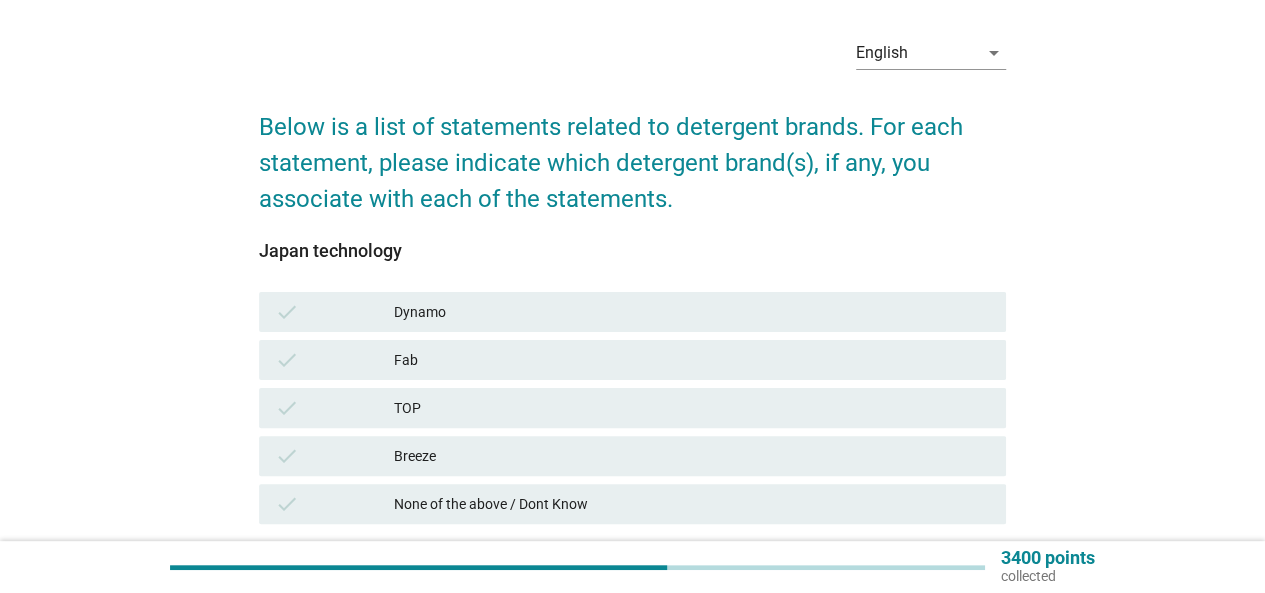 scroll, scrollTop: 200, scrollLeft: 0, axis: vertical 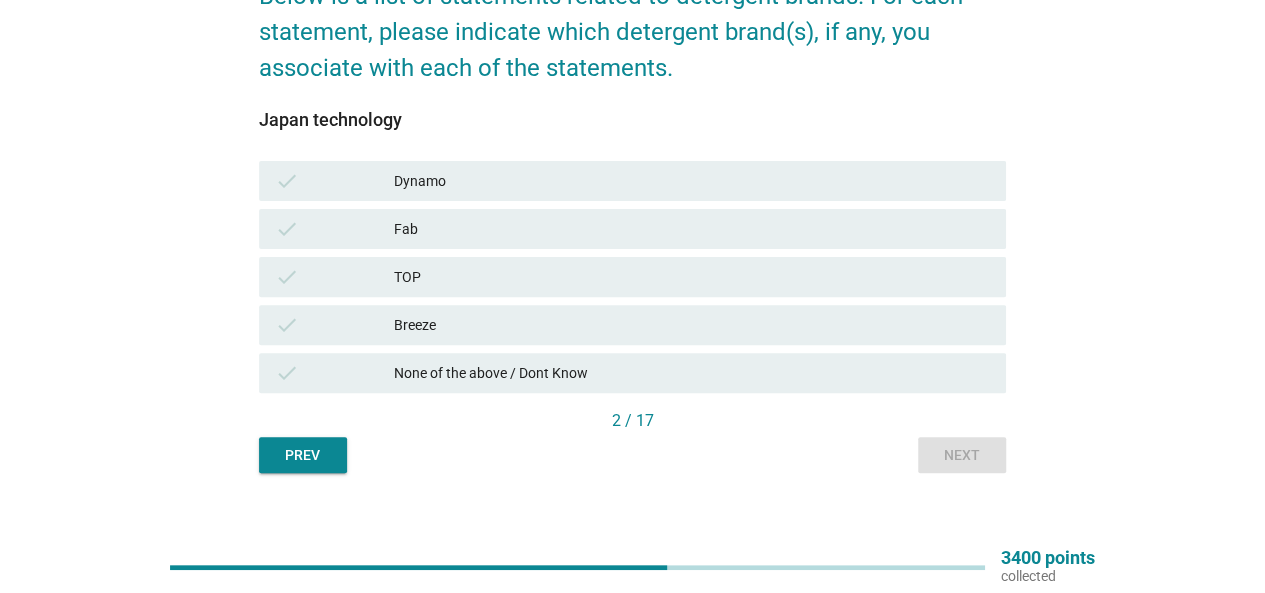 click on "Dynamo" at bounding box center (692, 181) 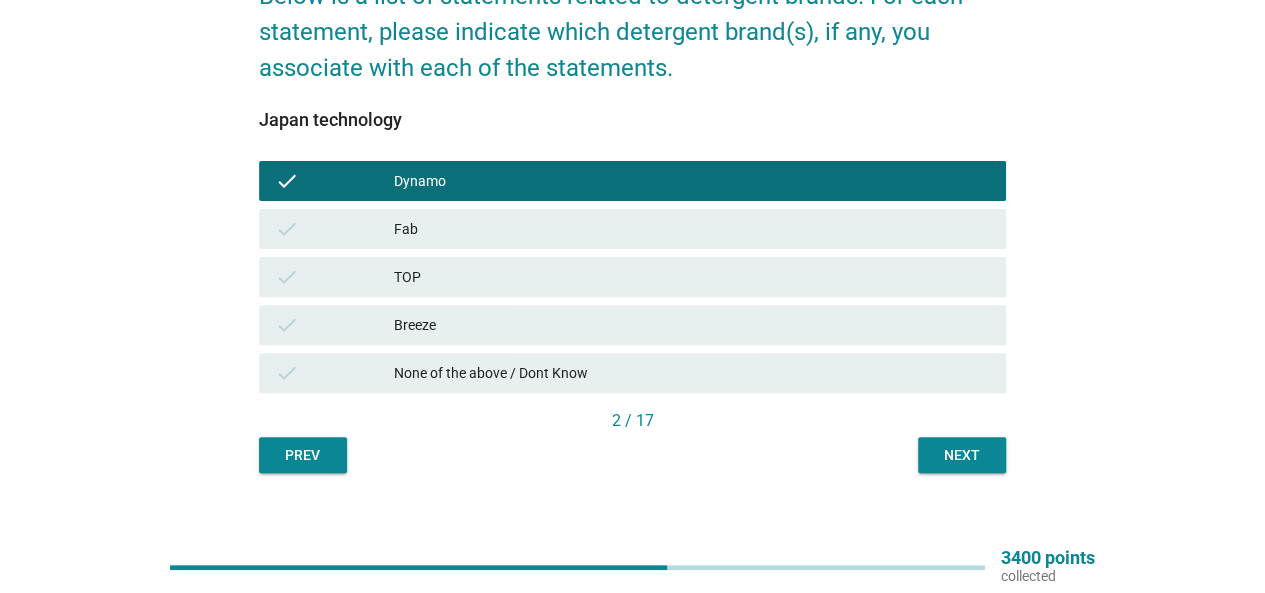 click on "TOP" at bounding box center [692, 277] 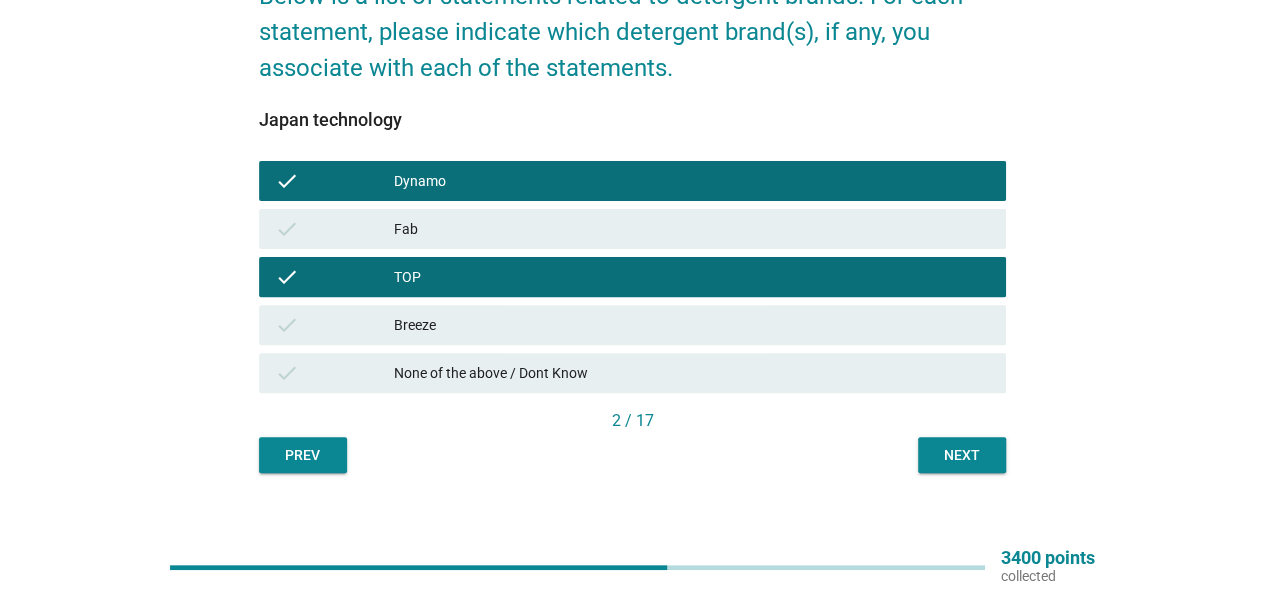 click on "Next" at bounding box center [962, 455] 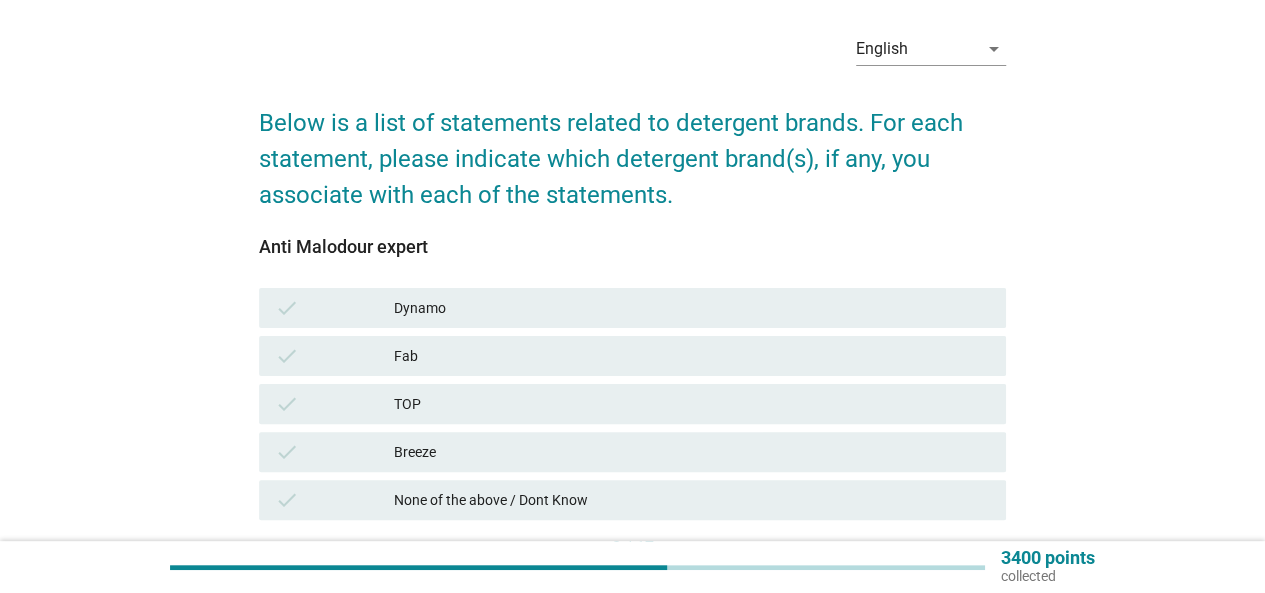 scroll, scrollTop: 100, scrollLeft: 0, axis: vertical 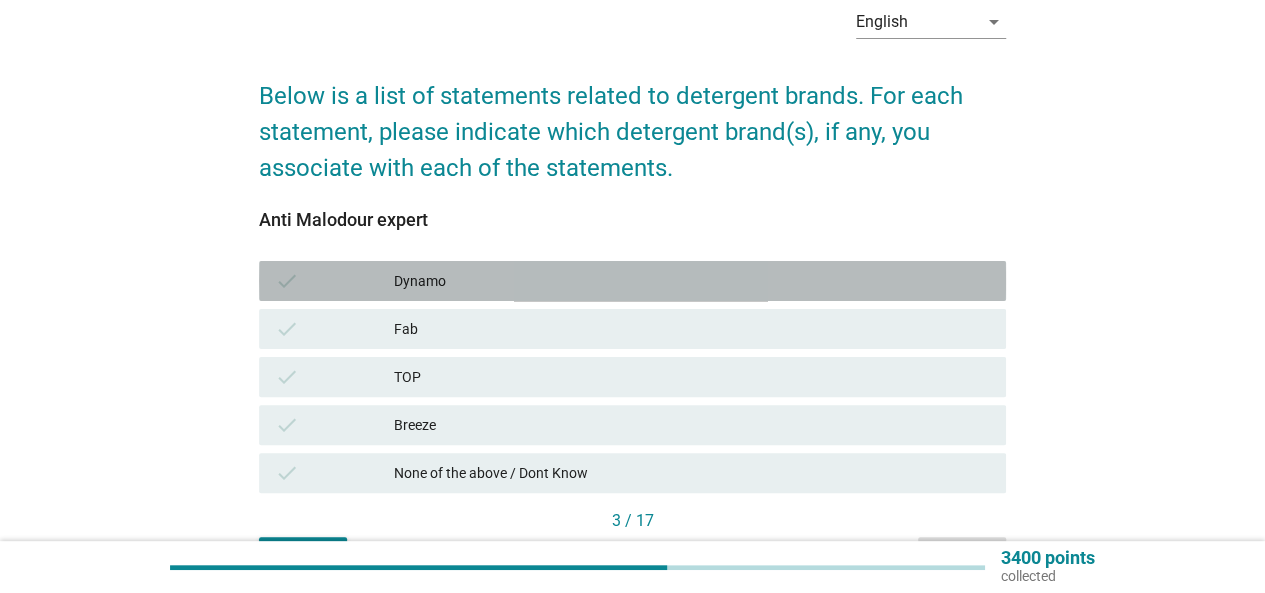 drag, startPoint x: 514, startPoint y: 277, endPoint x: 502, endPoint y: 327, distance: 51.41984 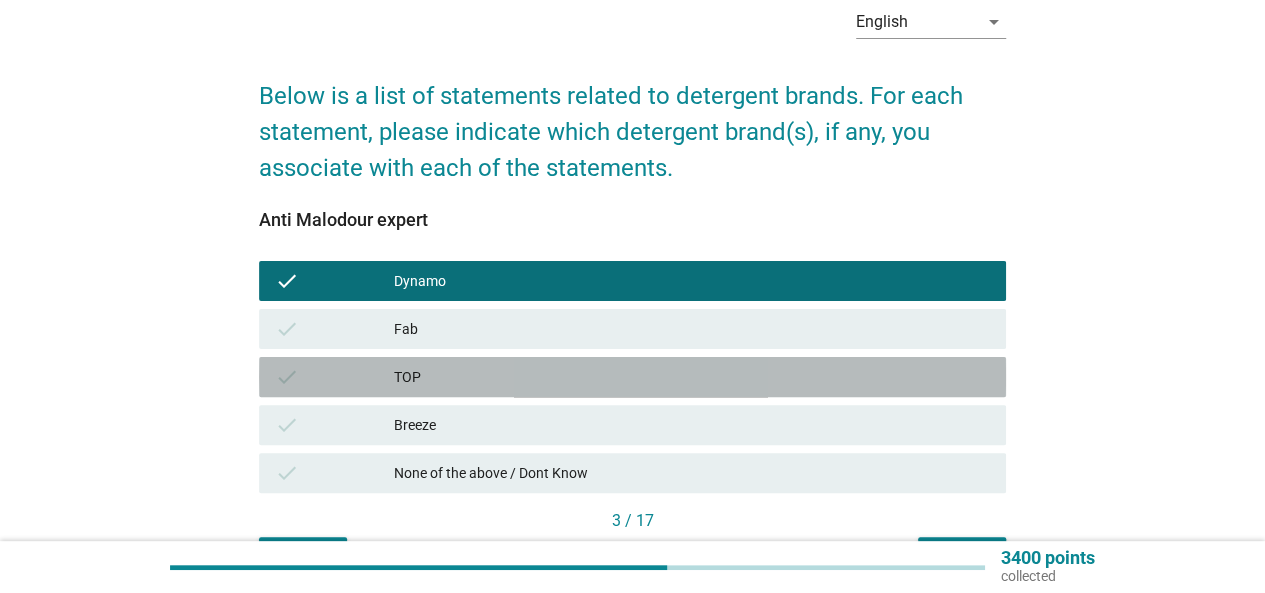click on "TOP" at bounding box center [692, 377] 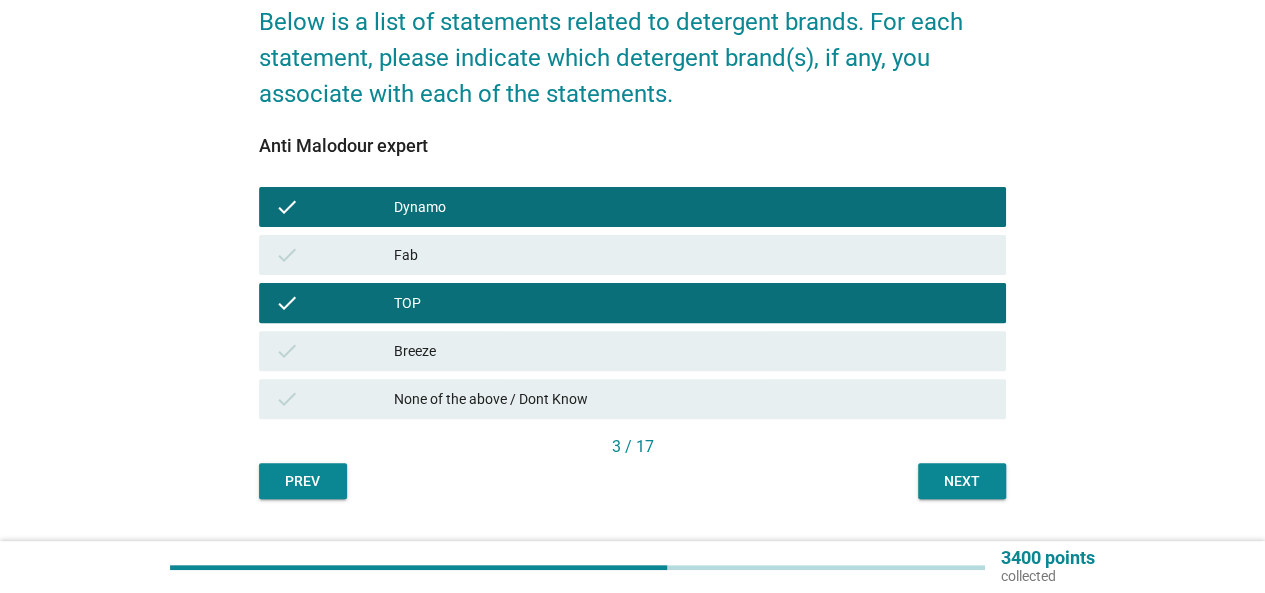 scroll, scrollTop: 200, scrollLeft: 0, axis: vertical 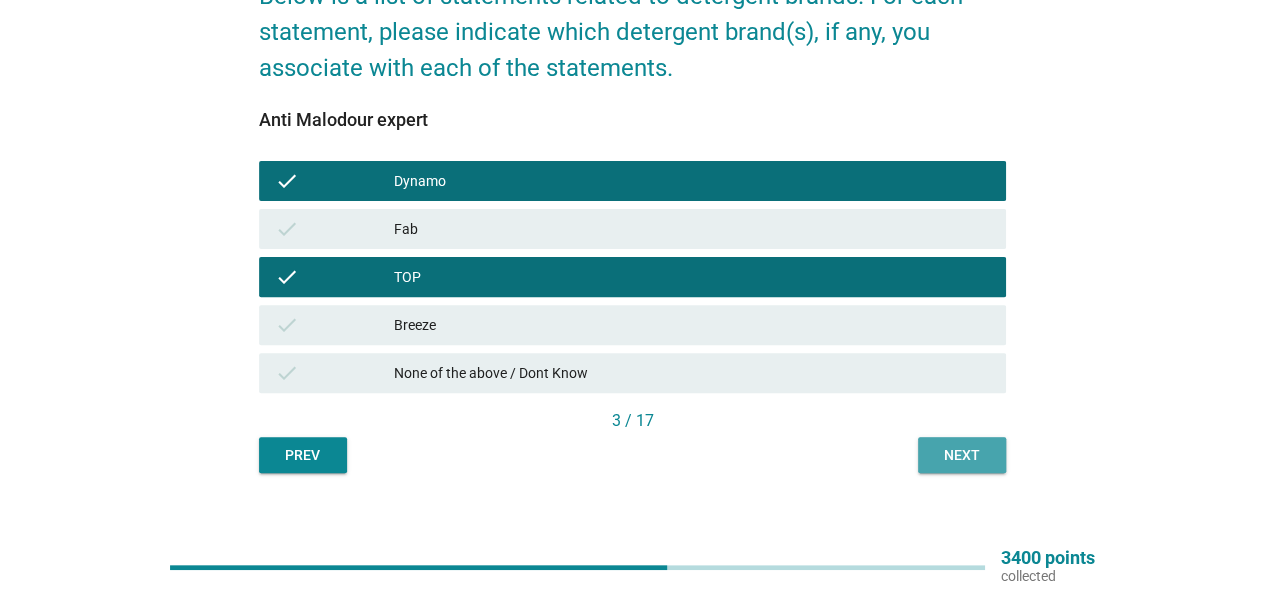 click on "Next" at bounding box center (962, 455) 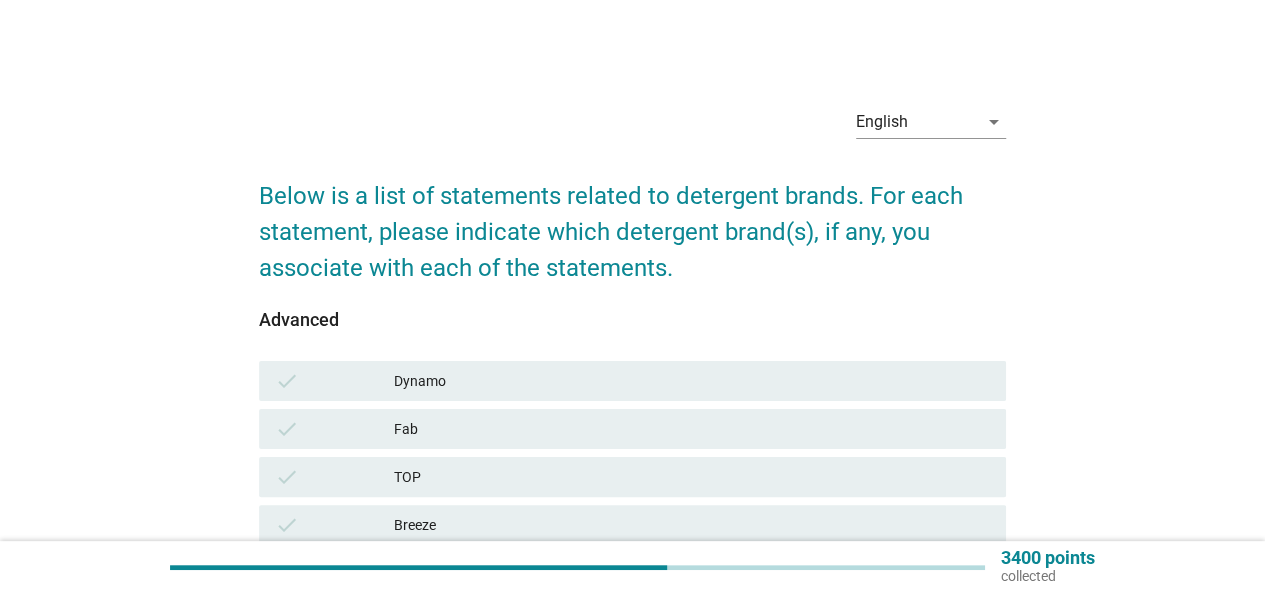 click on "check   Dynamo" at bounding box center (632, 381) 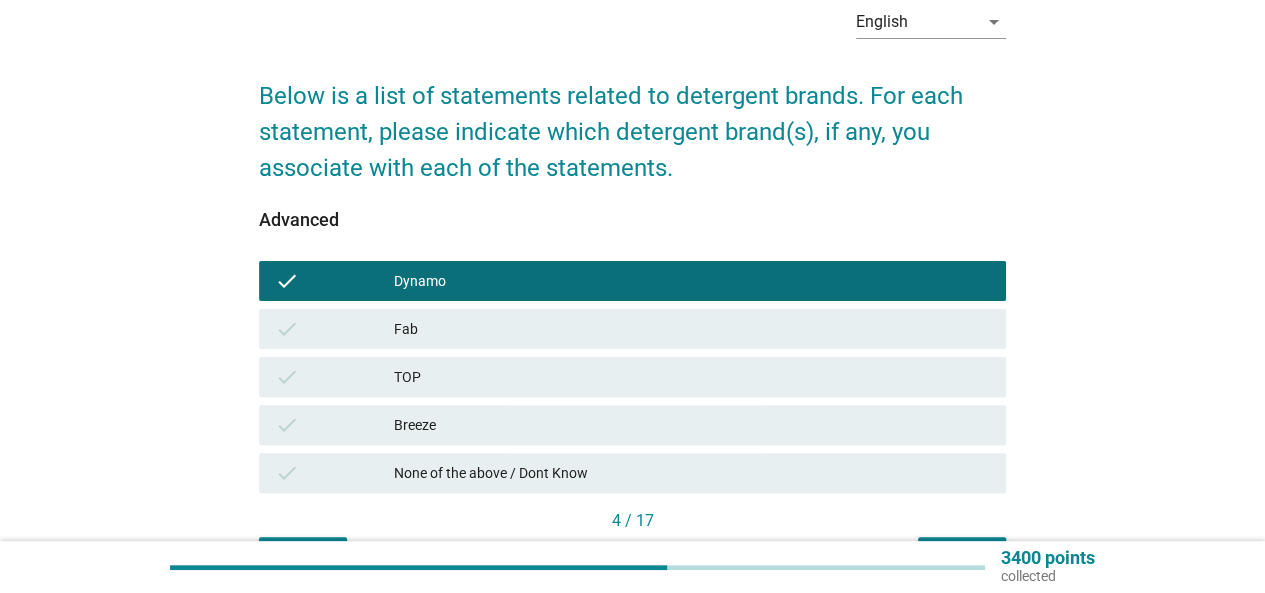 click on "TOP" at bounding box center (692, 377) 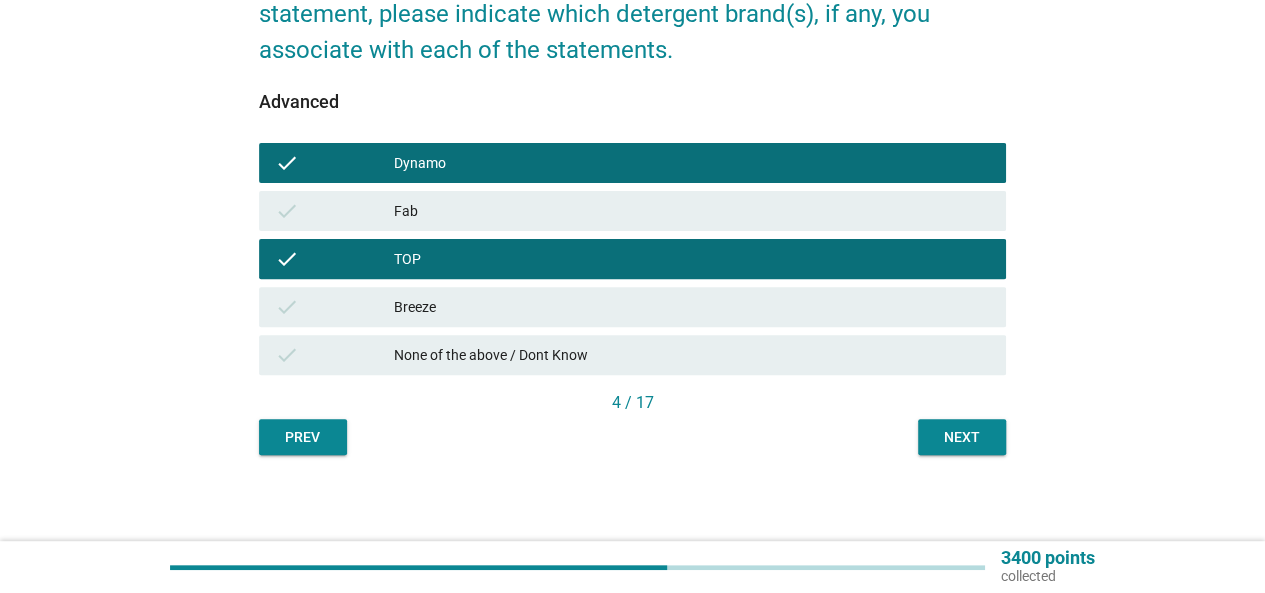 scroll, scrollTop: 222, scrollLeft: 0, axis: vertical 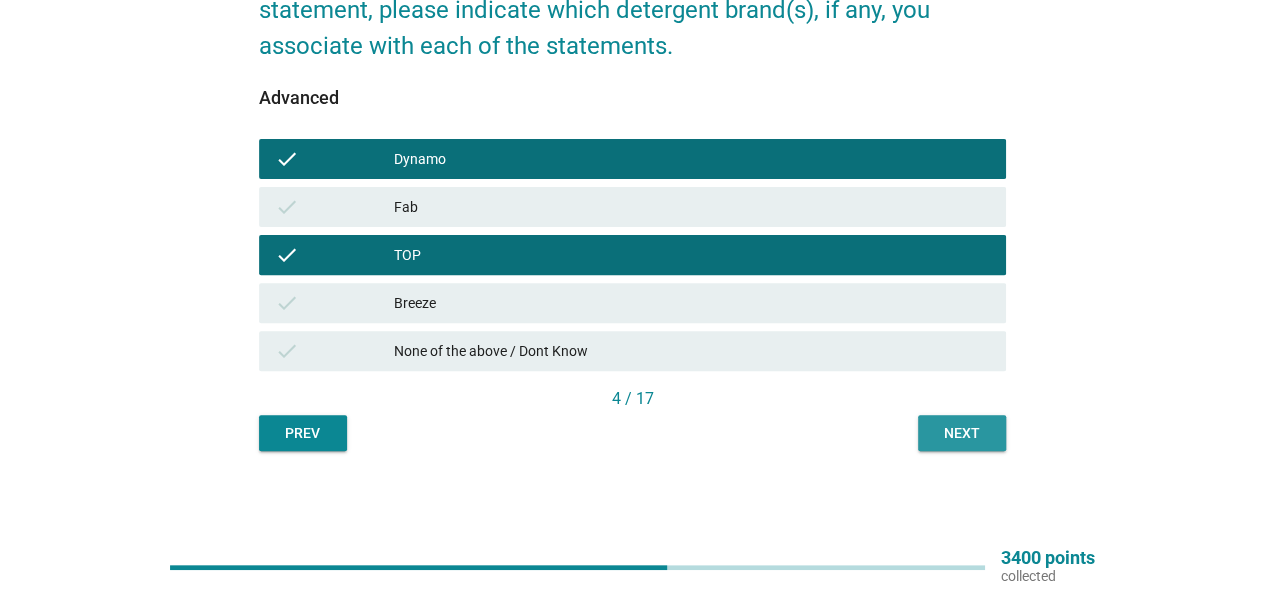 click on "Next" at bounding box center (962, 433) 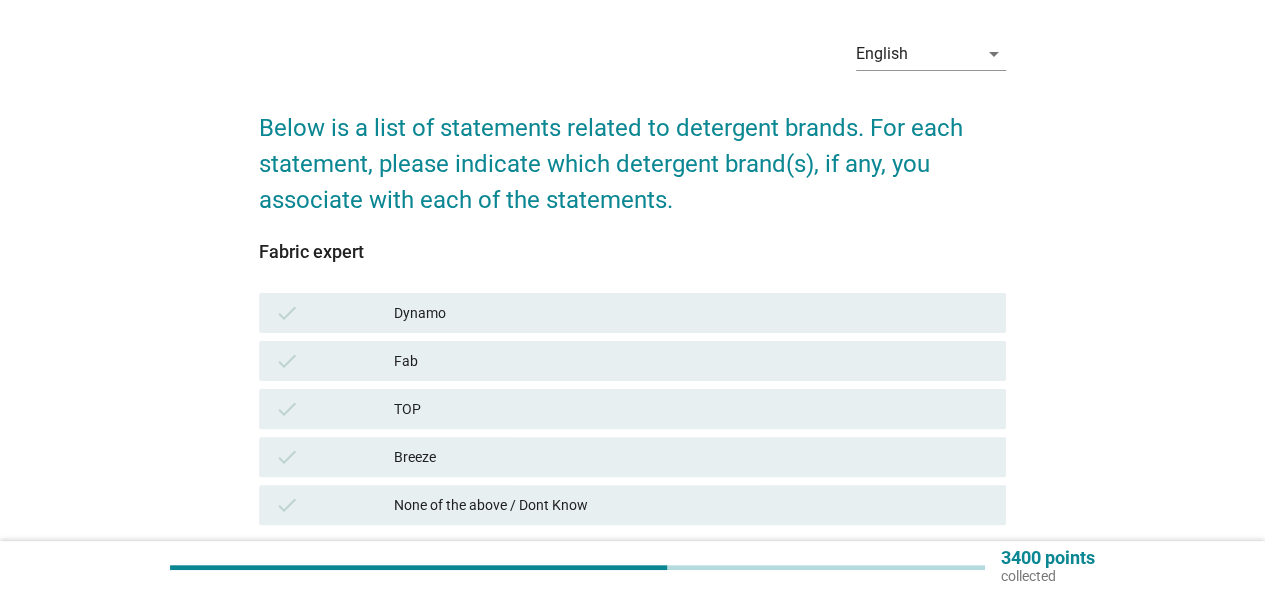 scroll, scrollTop: 100, scrollLeft: 0, axis: vertical 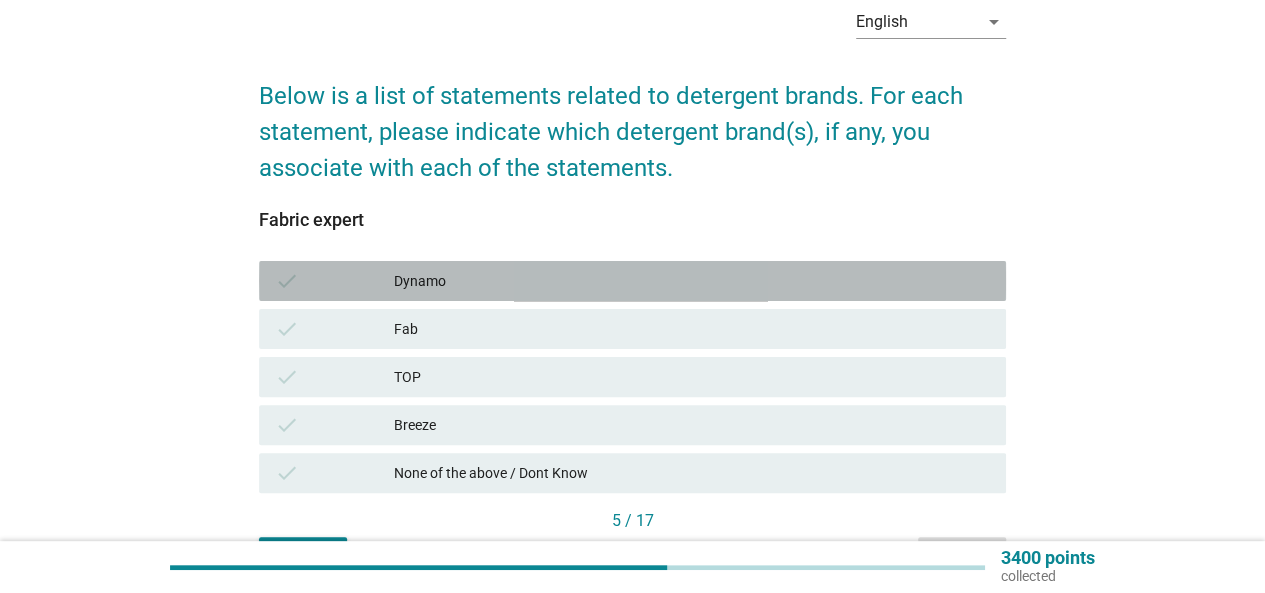 click on "check   Dynamo" at bounding box center (632, 281) 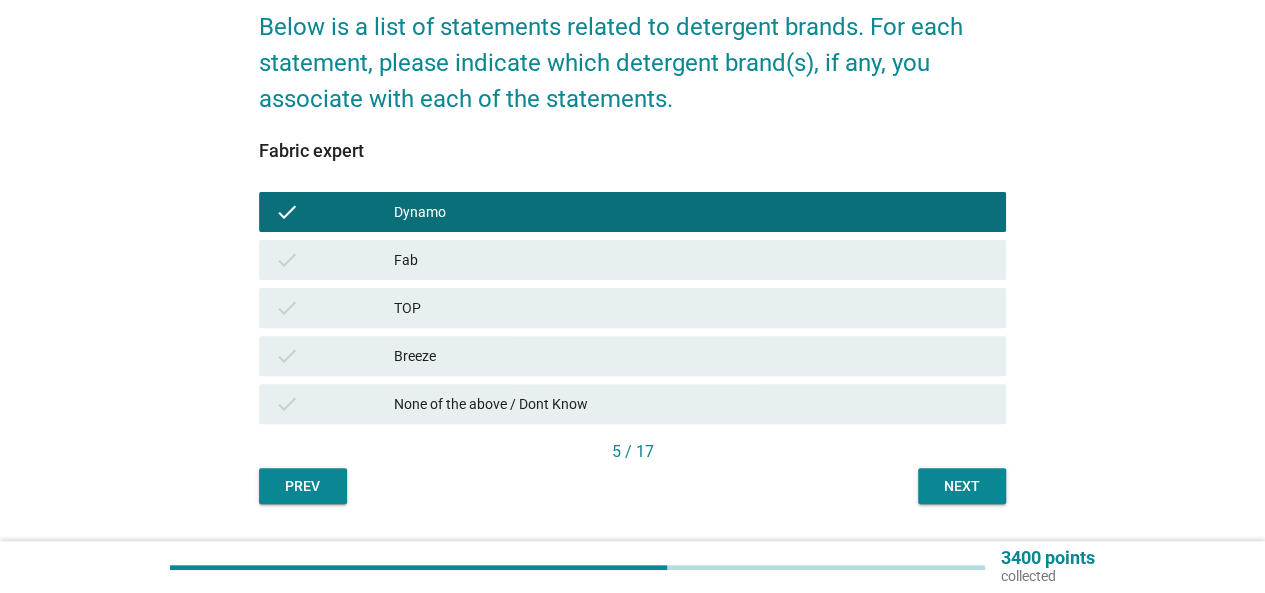 scroll, scrollTop: 200, scrollLeft: 0, axis: vertical 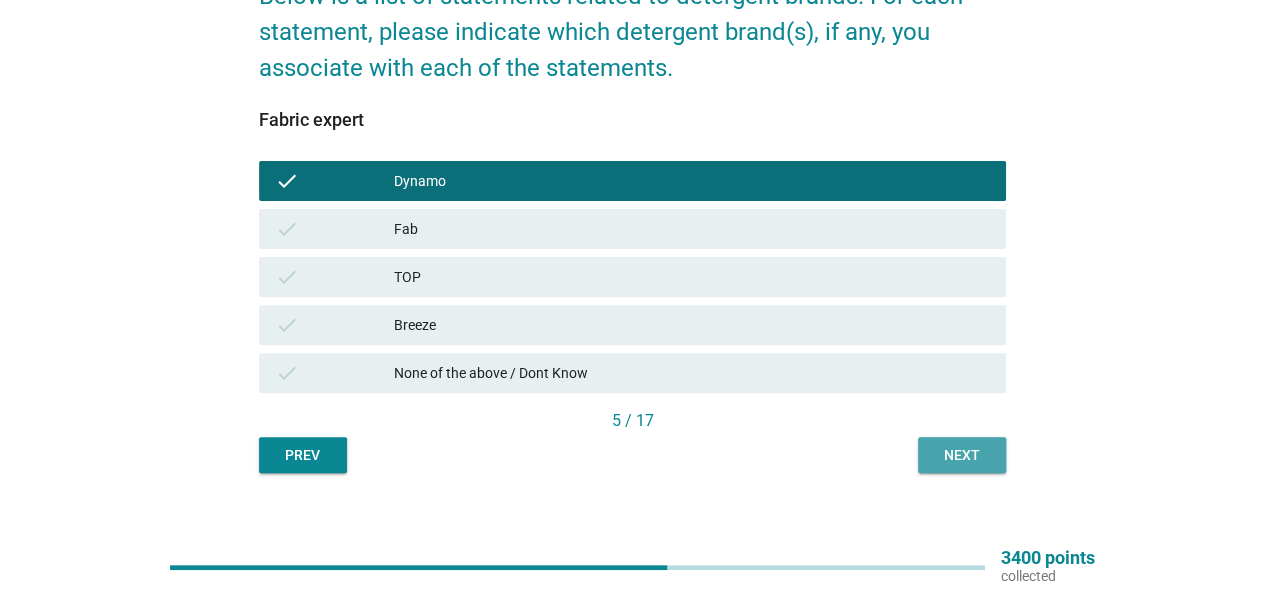 click on "Next" at bounding box center (962, 455) 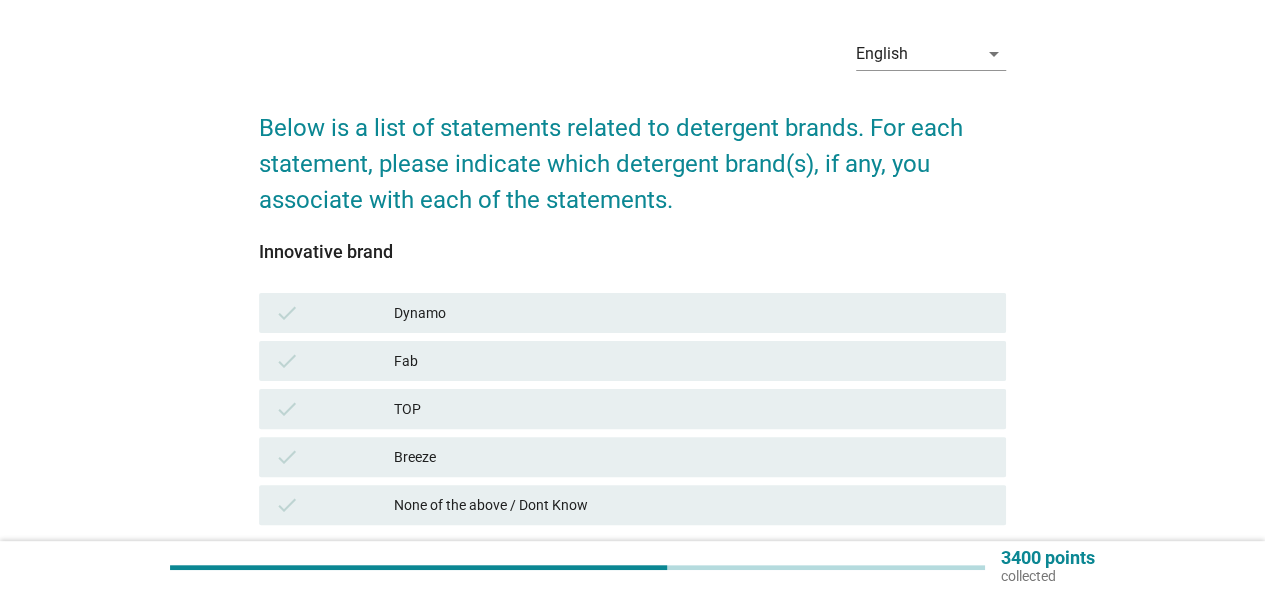 scroll, scrollTop: 100, scrollLeft: 0, axis: vertical 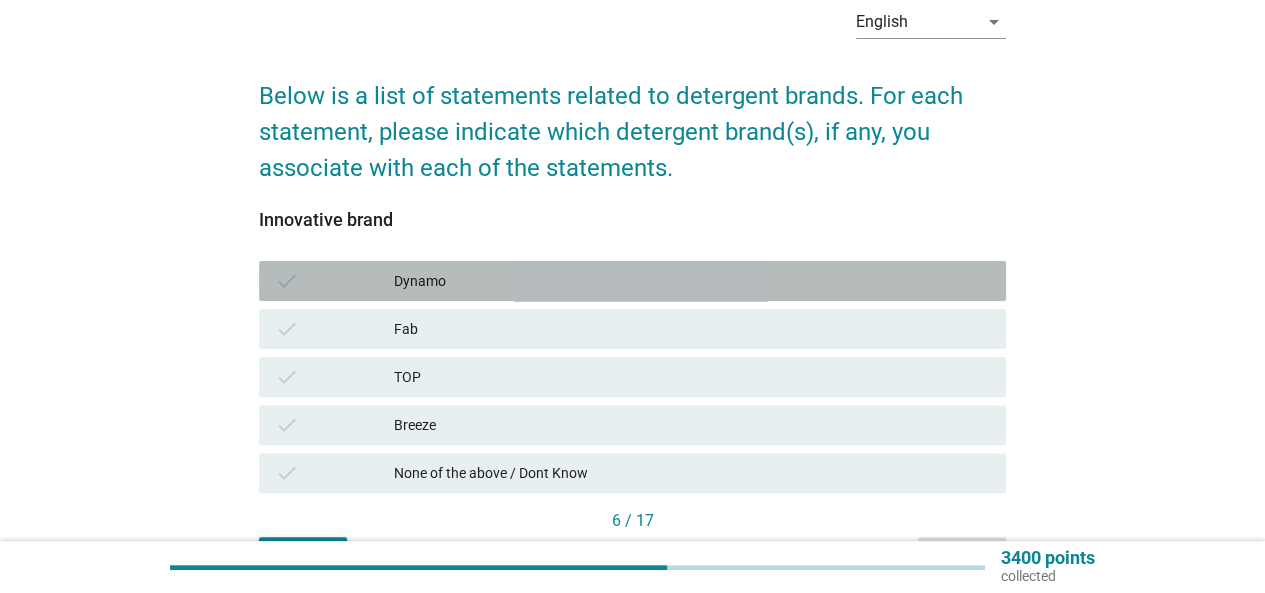 click on "Dynamo" at bounding box center (692, 281) 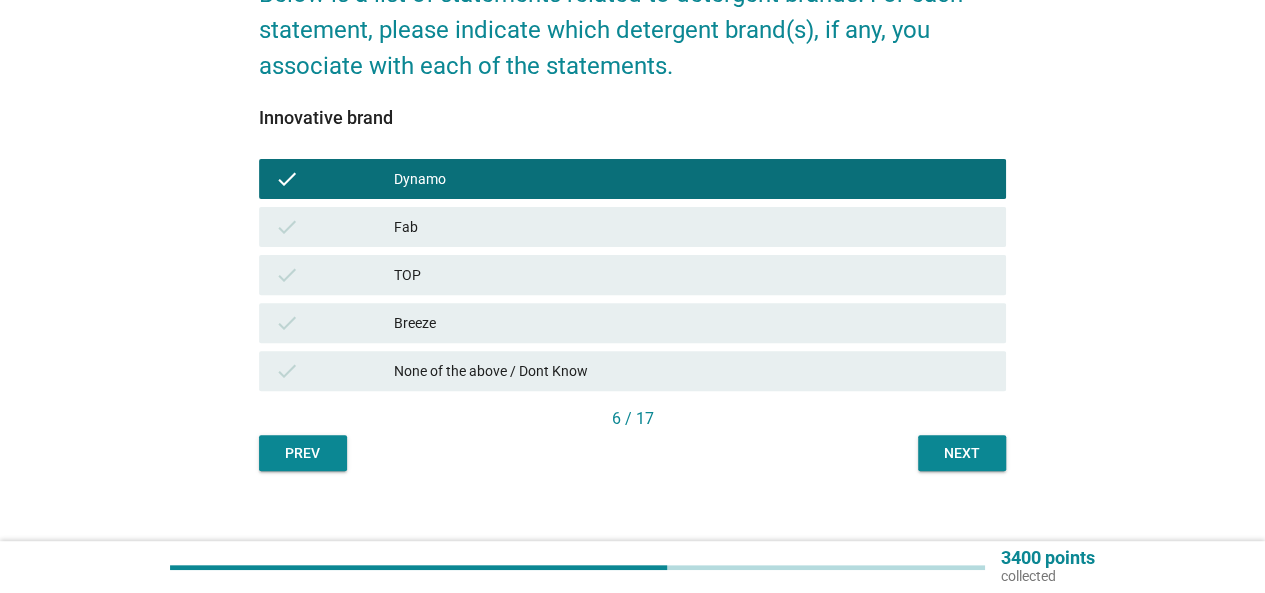 scroll, scrollTop: 222, scrollLeft: 0, axis: vertical 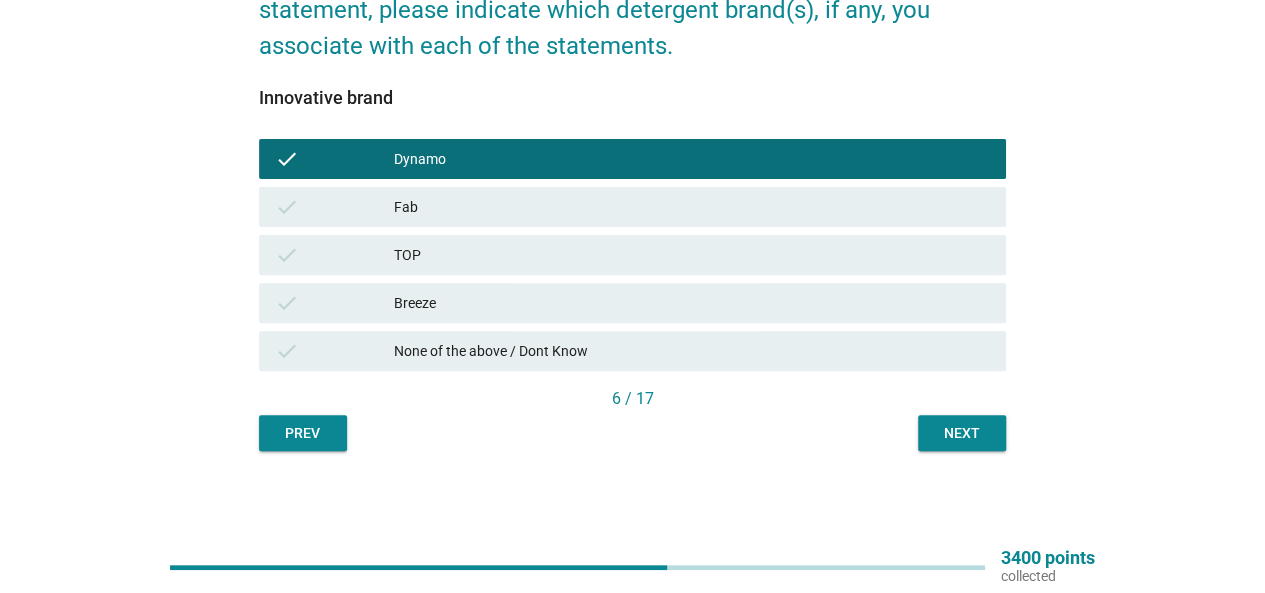 click on "English arrow_drop_down   Below is a list of statements related to detergent brands. For each statement, please indicate which detergent brand(s), if any, you associate with each of the statements.
Innovative brand
check   Dynamo check   Fab check   TOP check   Breeze check   None of the above / Dont Know
6 / 17
Prev   Next" at bounding box center [632, 159] 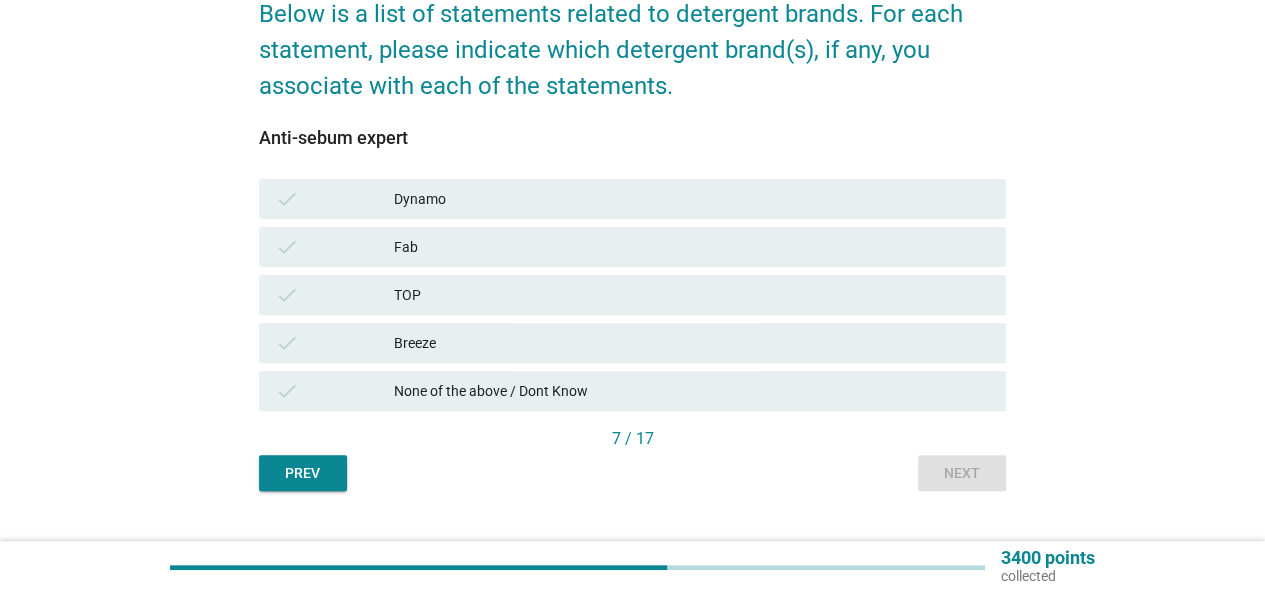 scroll, scrollTop: 200, scrollLeft: 0, axis: vertical 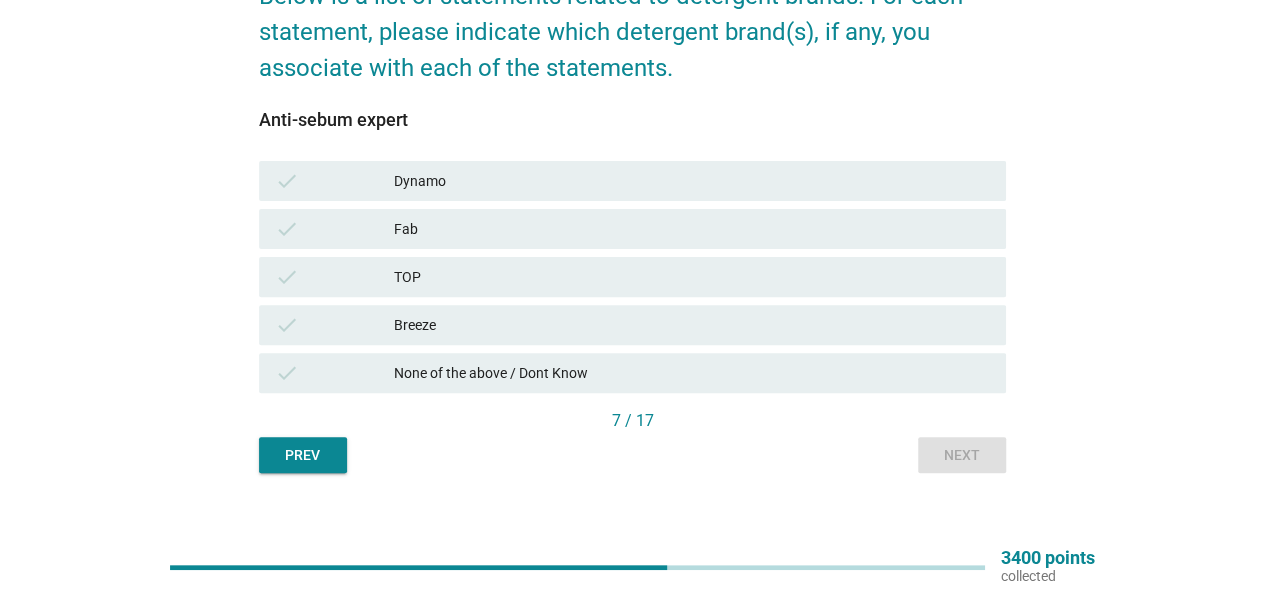 click on "Dynamo" at bounding box center (692, 181) 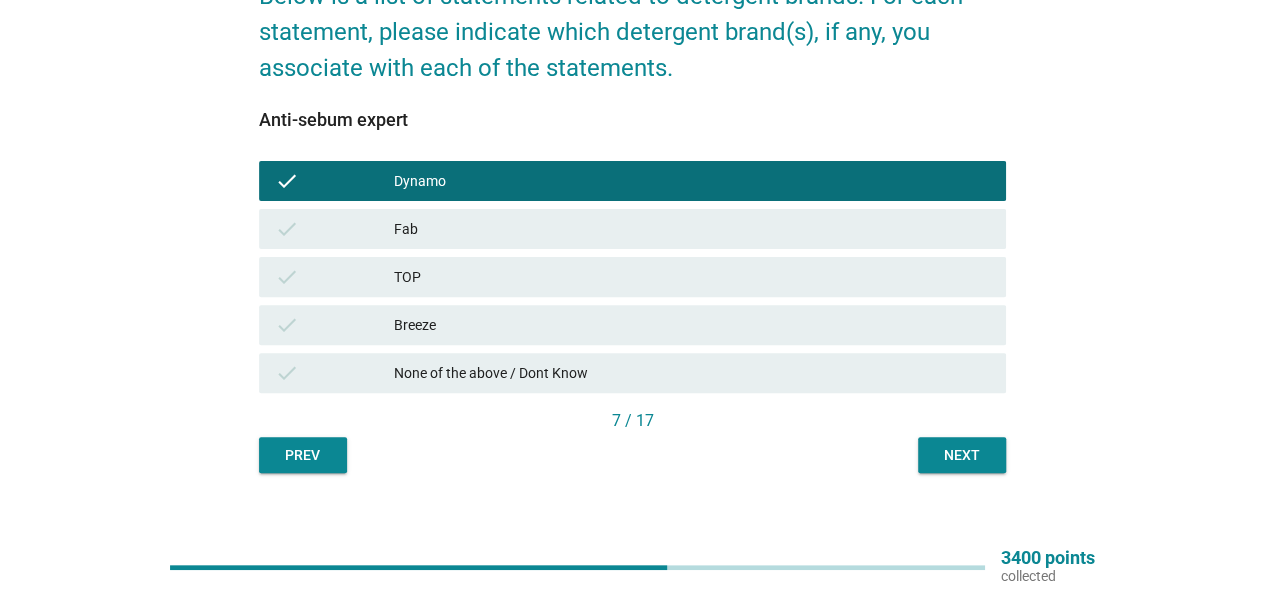 click on "TOP" at bounding box center (692, 277) 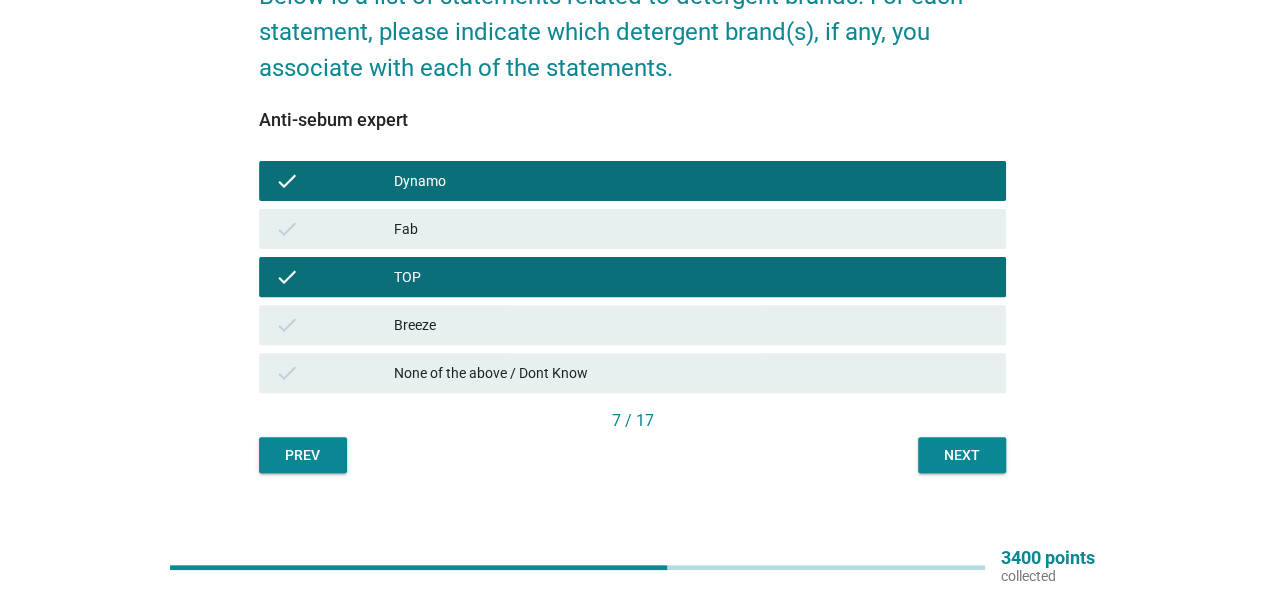 click on "Next" at bounding box center (962, 455) 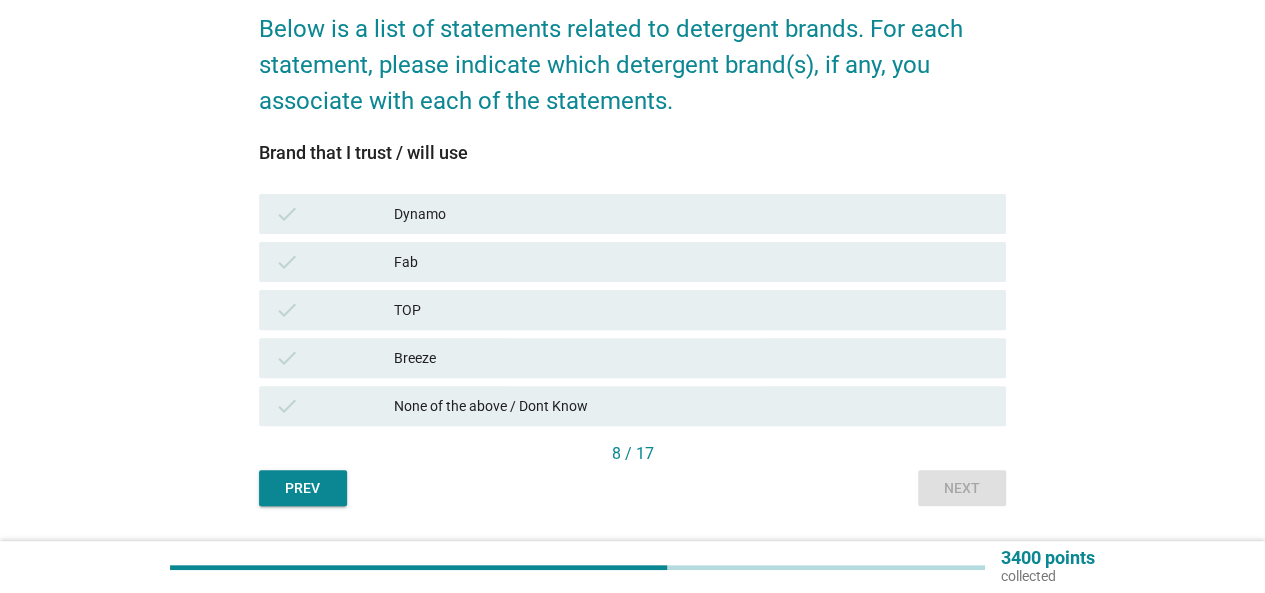 scroll, scrollTop: 200, scrollLeft: 0, axis: vertical 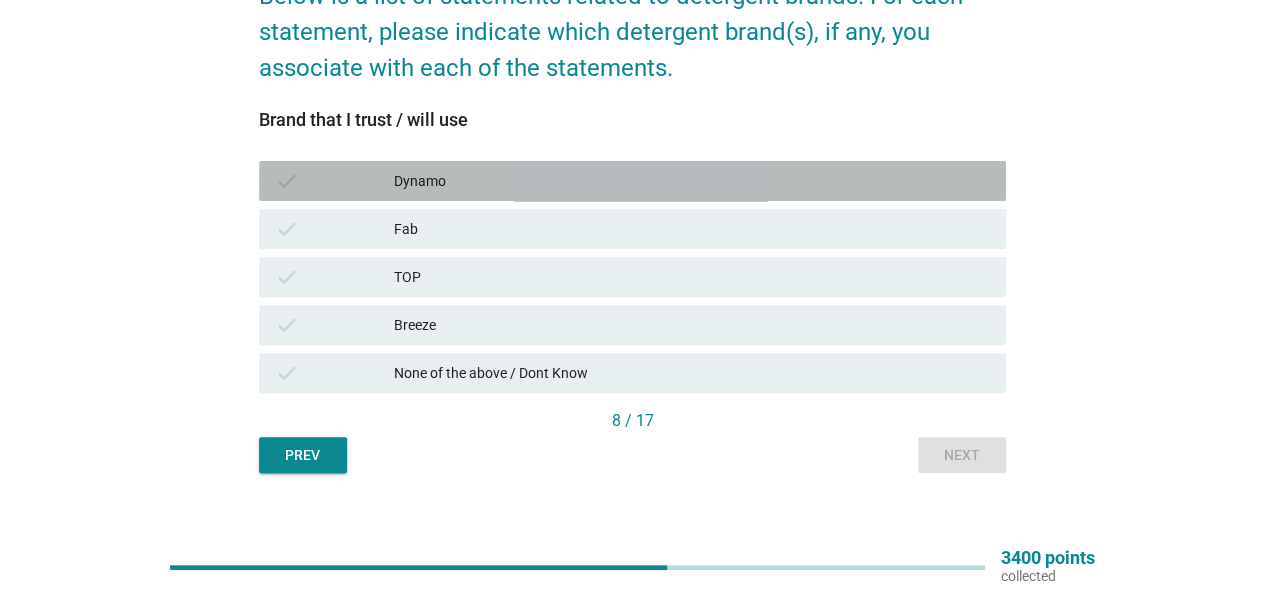 click on "Dynamo" at bounding box center [692, 181] 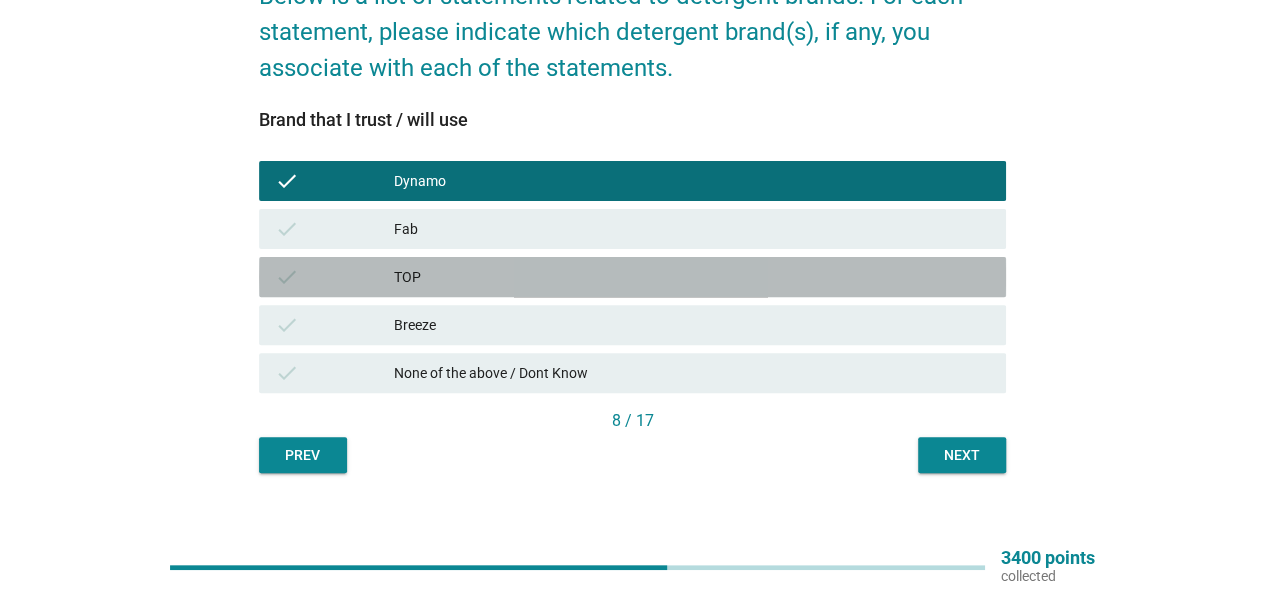 click on "TOP" at bounding box center (692, 277) 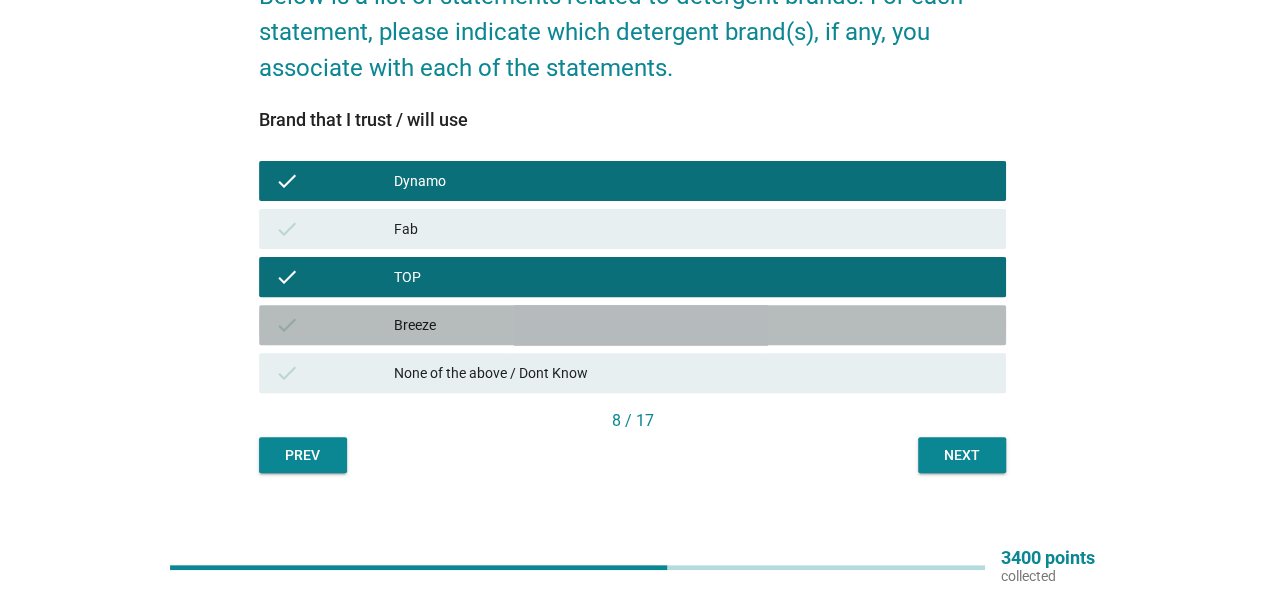 click on "Breeze" at bounding box center (692, 325) 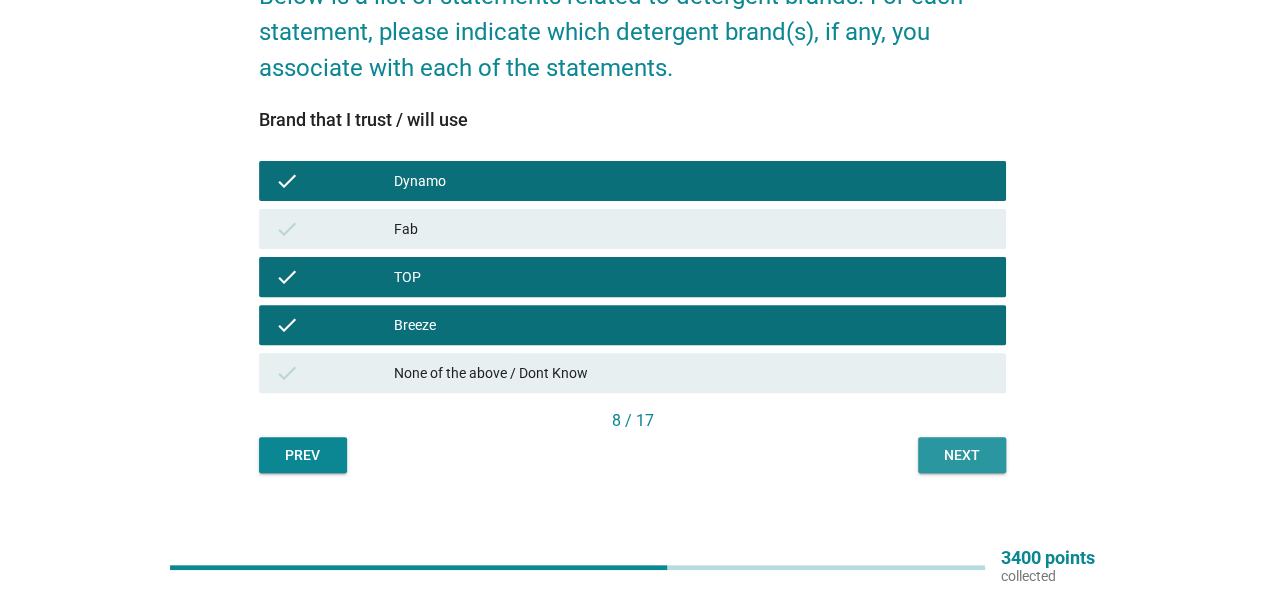 click on "Next" at bounding box center [962, 455] 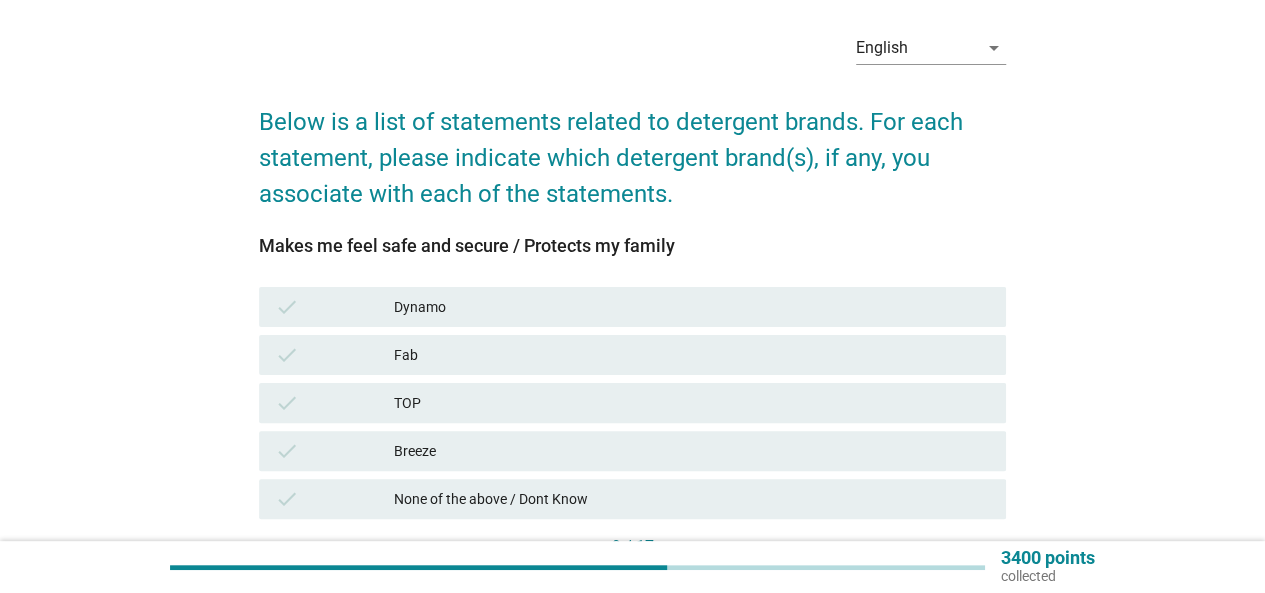 scroll, scrollTop: 200, scrollLeft: 0, axis: vertical 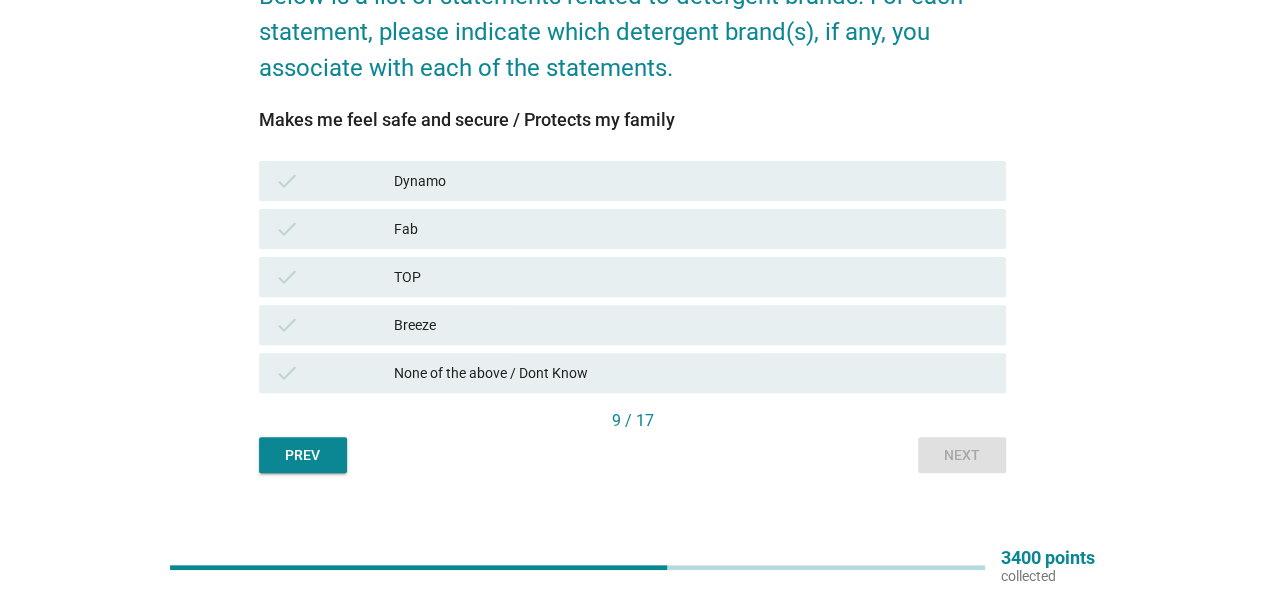 click on "Dynamo" at bounding box center [692, 181] 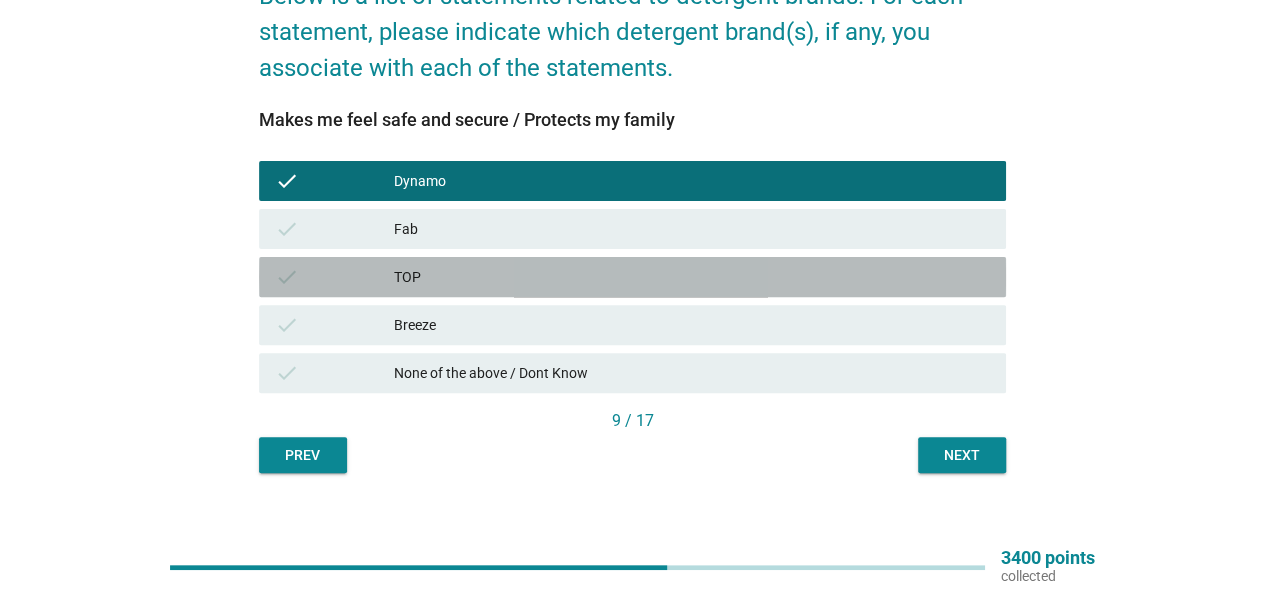 drag, startPoint x: 444, startPoint y: 275, endPoint x: 522, endPoint y: 326, distance: 93.193344 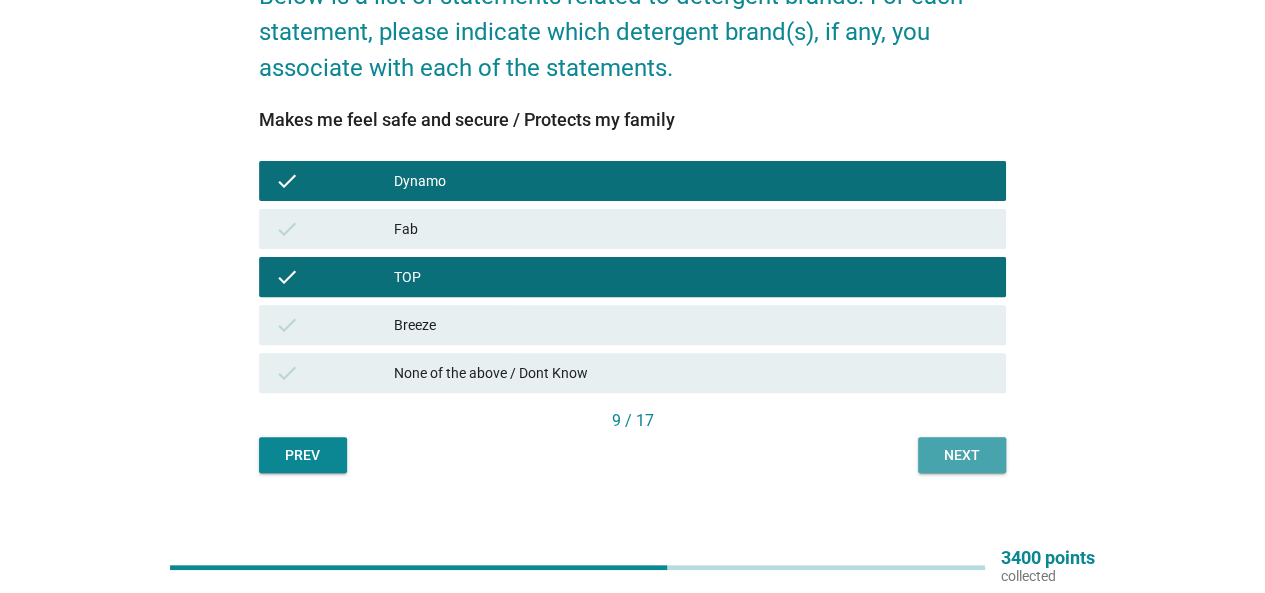 click on "Next" at bounding box center (962, 455) 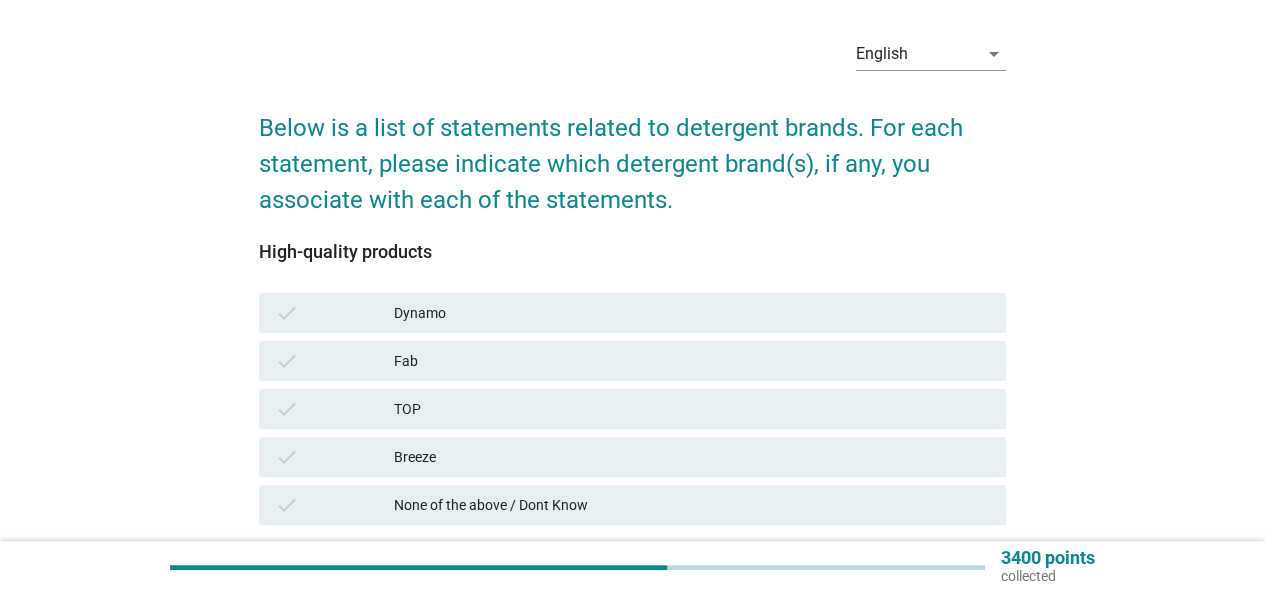scroll, scrollTop: 100, scrollLeft: 0, axis: vertical 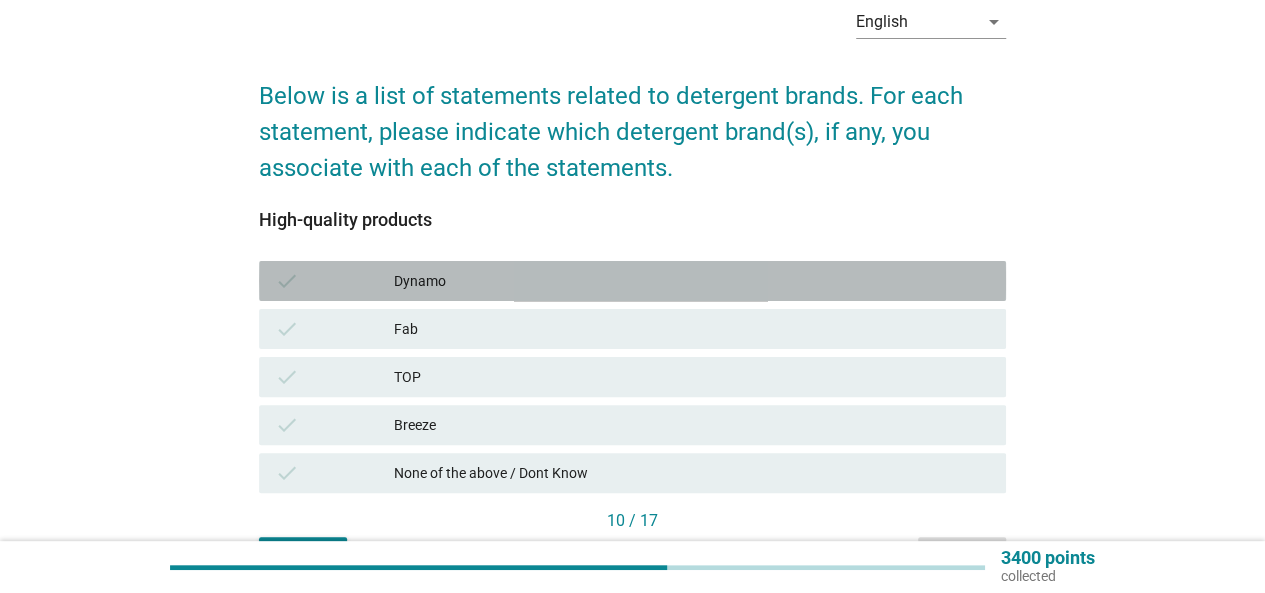 click on "Dynamo" at bounding box center [692, 281] 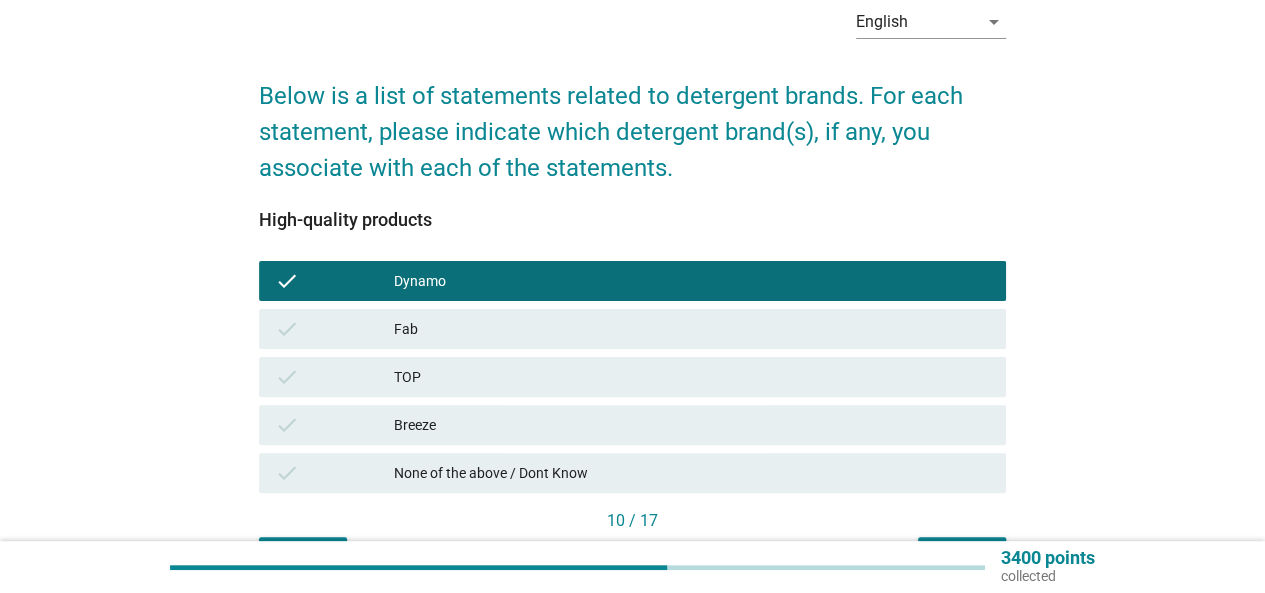 click on "TOP" at bounding box center [692, 377] 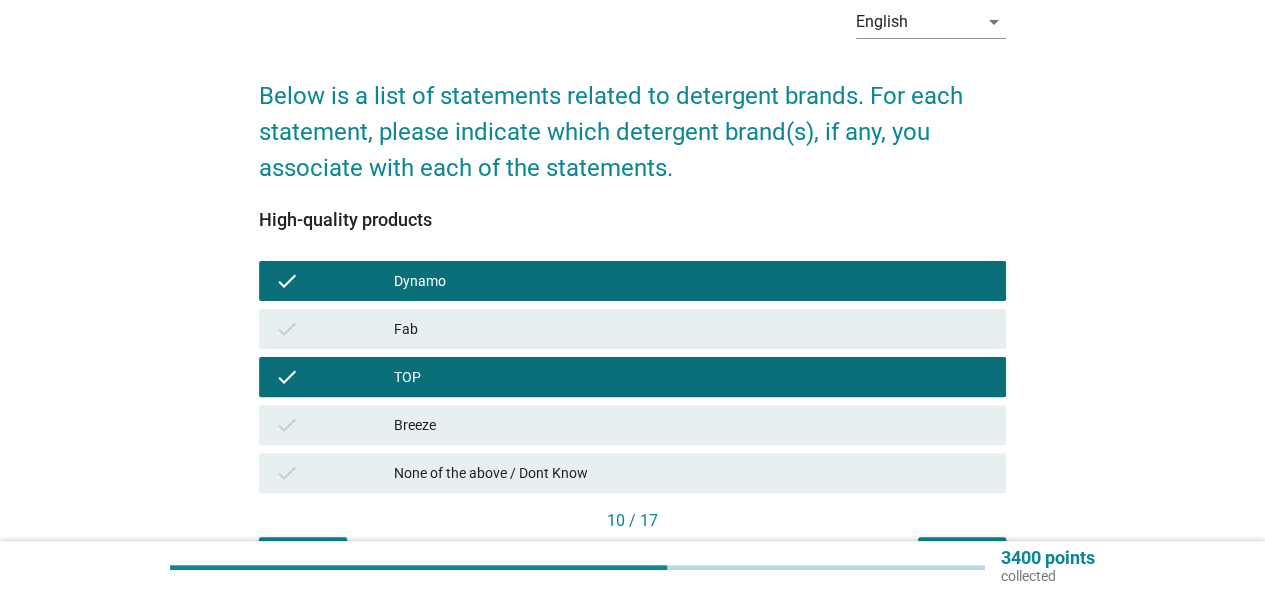 click on "Breeze" at bounding box center [692, 425] 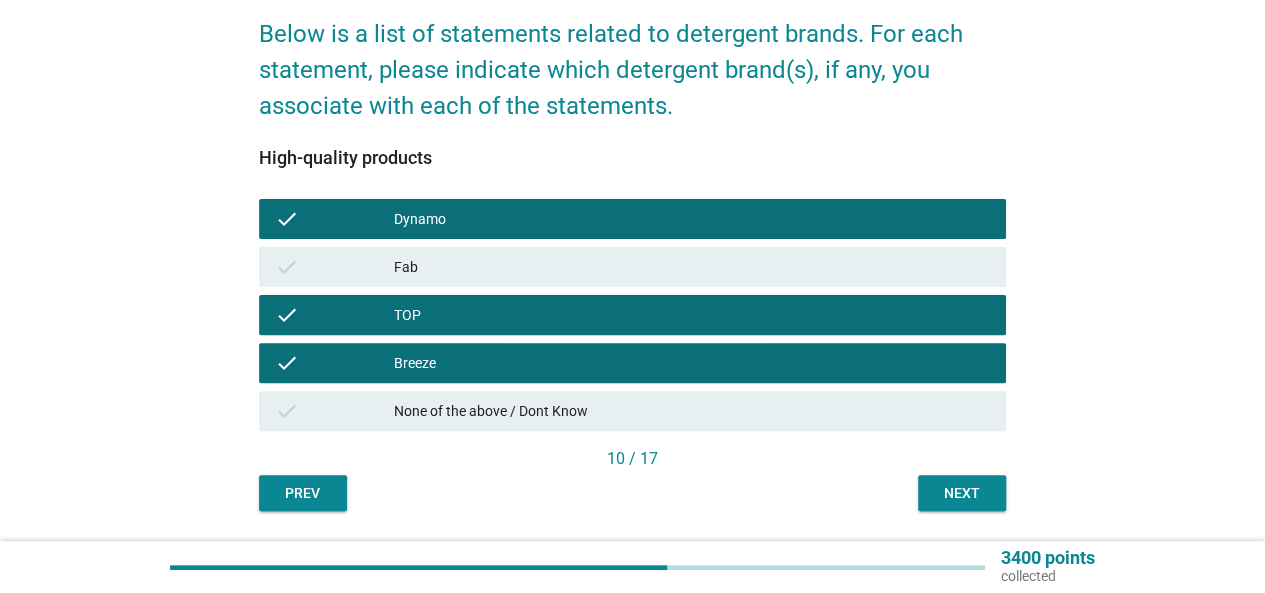 scroll, scrollTop: 222, scrollLeft: 0, axis: vertical 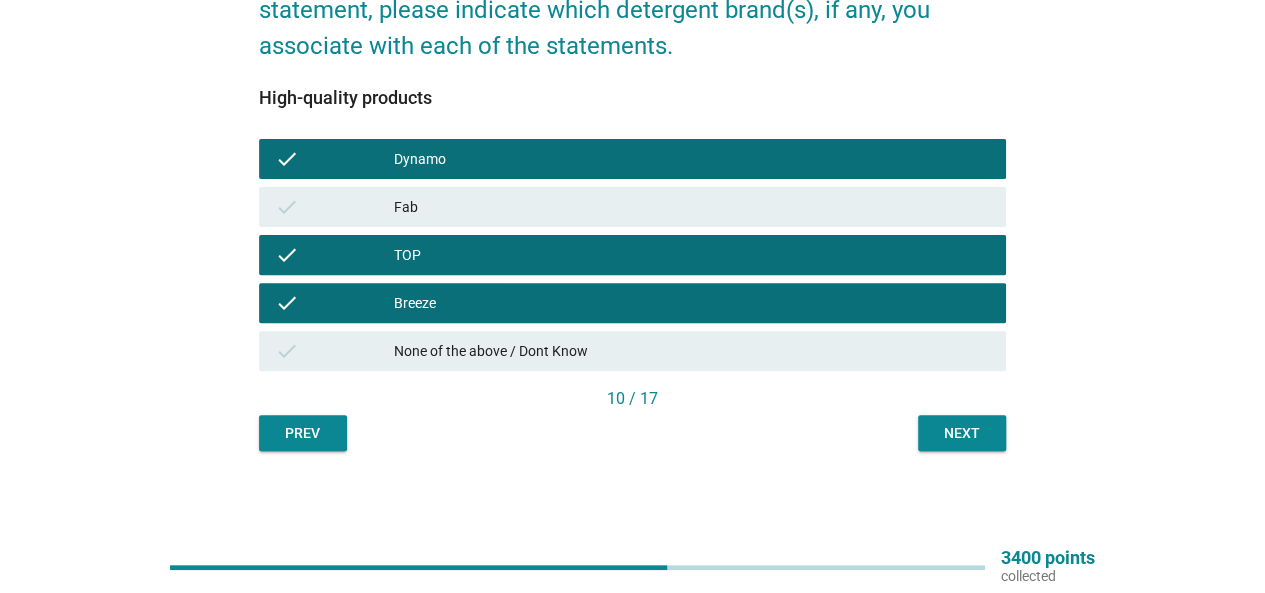 click on "Next" at bounding box center [962, 433] 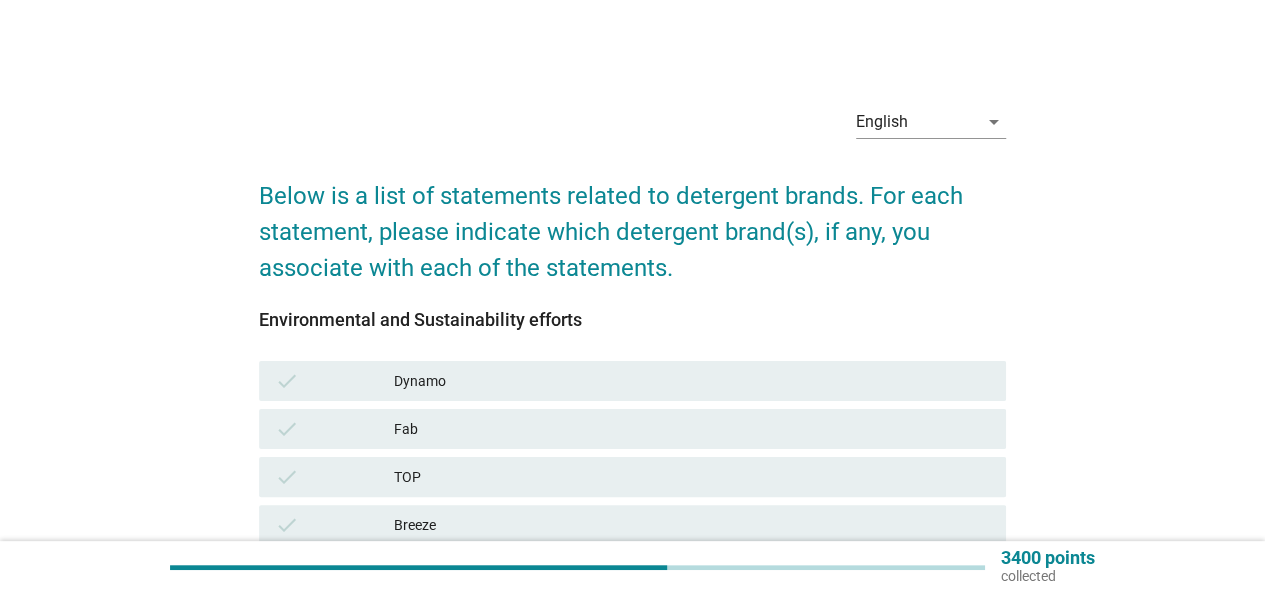 scroll, scrollTop: 100, scrollLeft: 0, axis: vertical 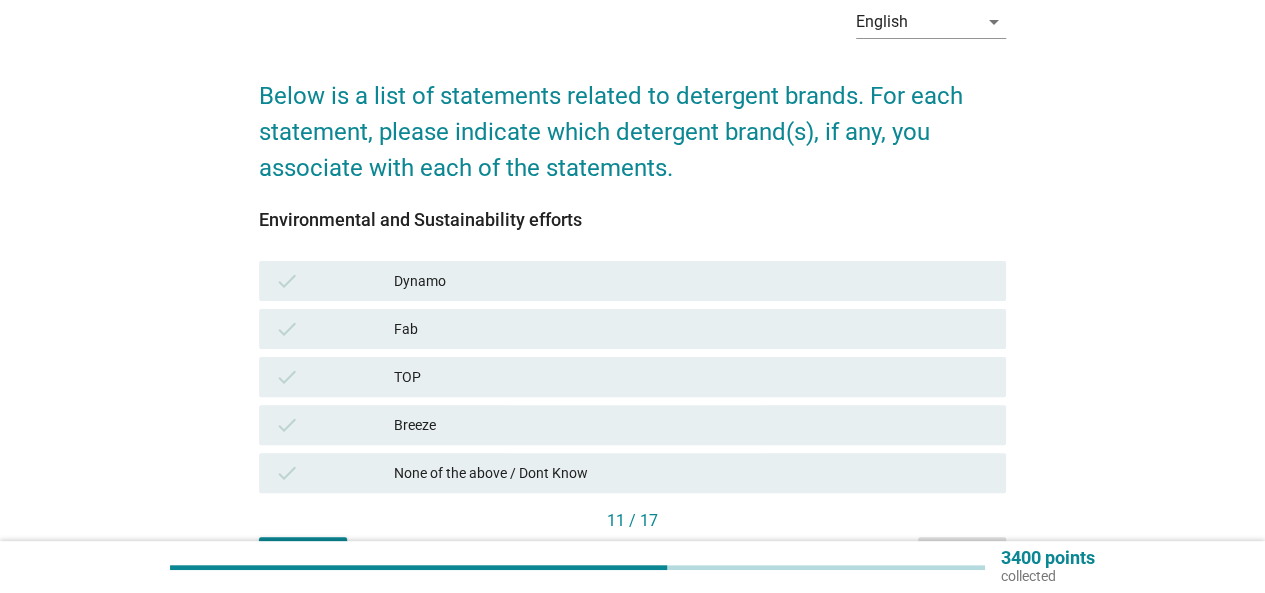 click on "Dynamo" at bounding box center [692, 281] 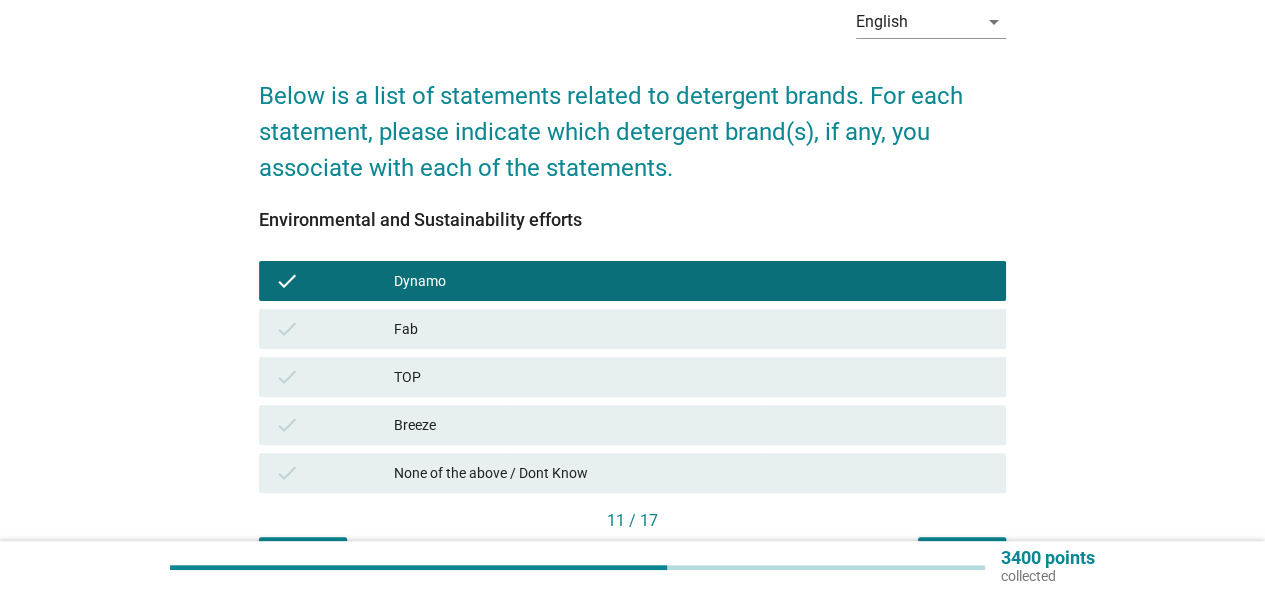 click on "TOP" at bounding box center [692, 377] 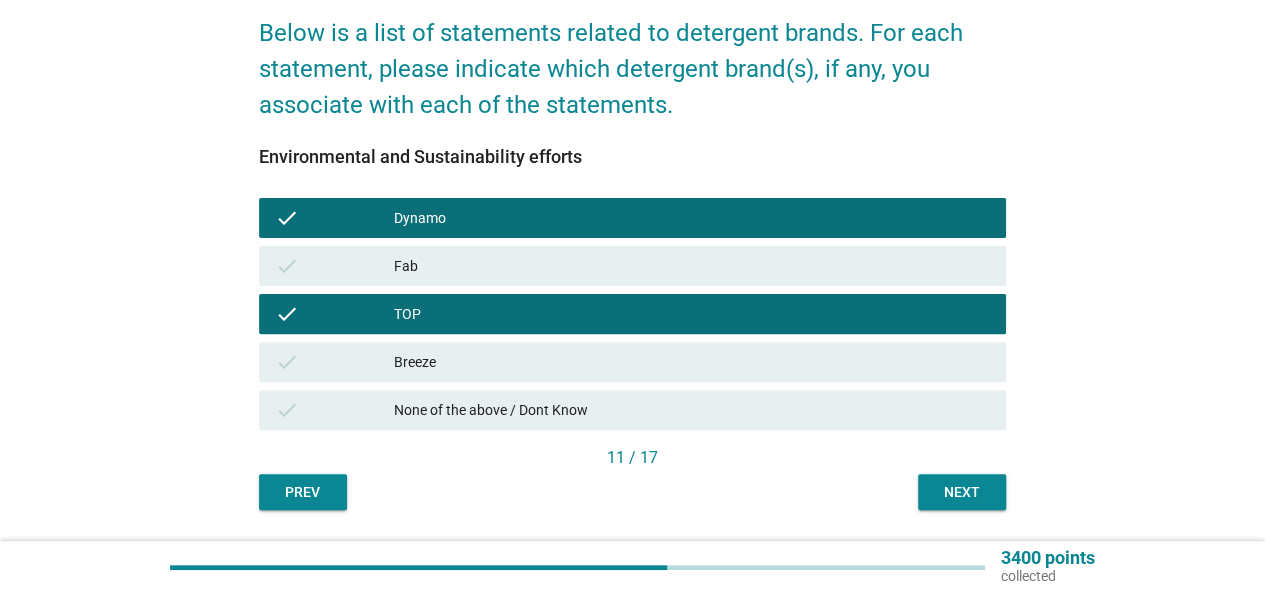scroll, scrollTop: 222, scrollLeft: 0, axis: vertical 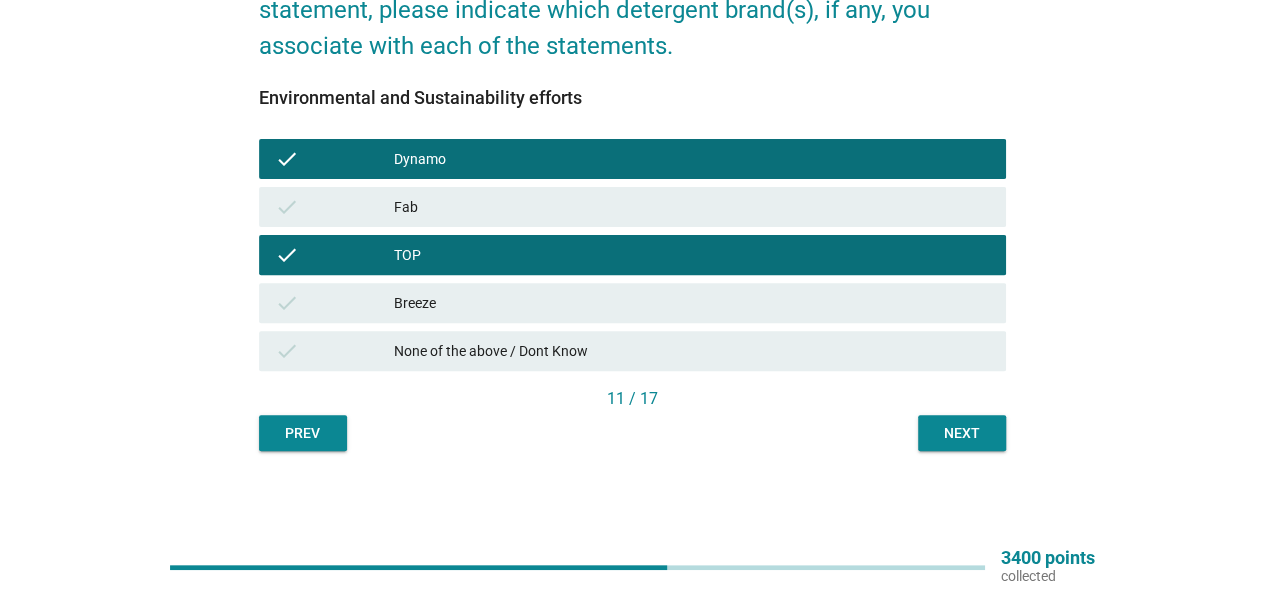 click on "Next" at bounding box center (962, 433) 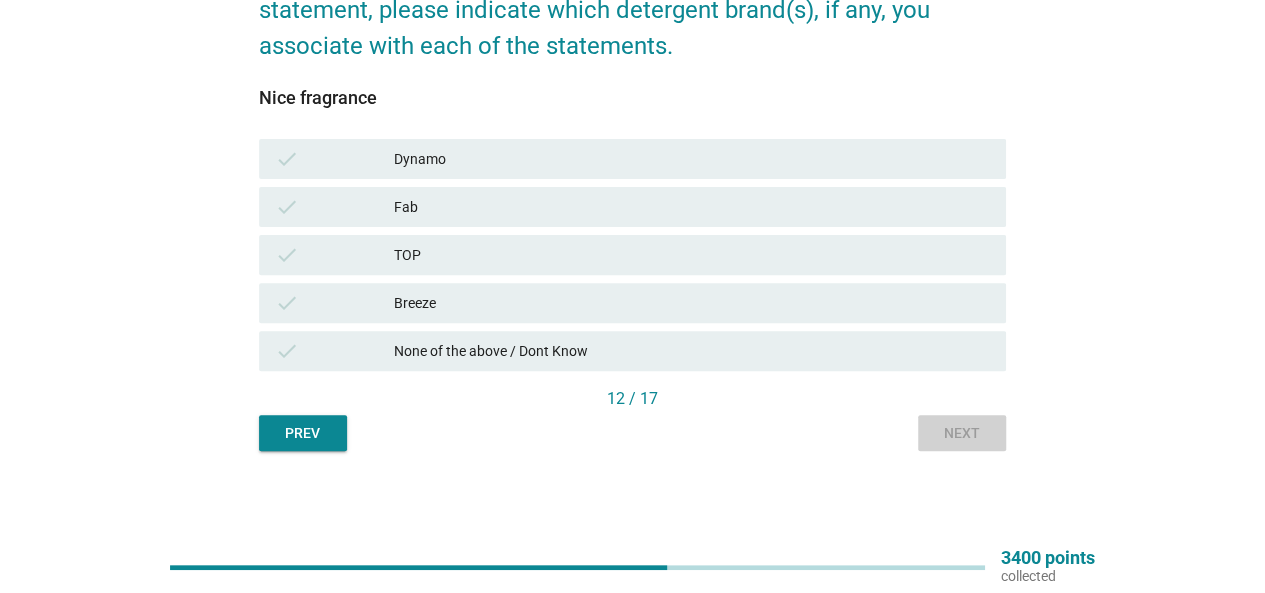 scroll, scrollTop: 0, scrollLeft: 0, axis: both 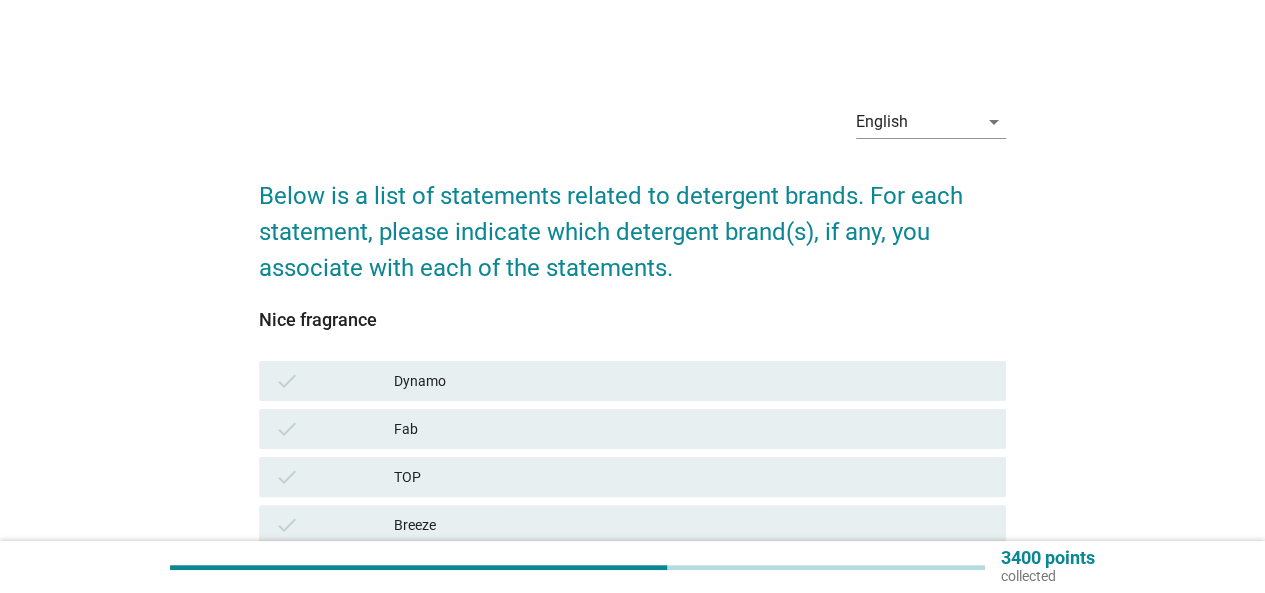click on "Dynamo" at bounding box center [692, 381] 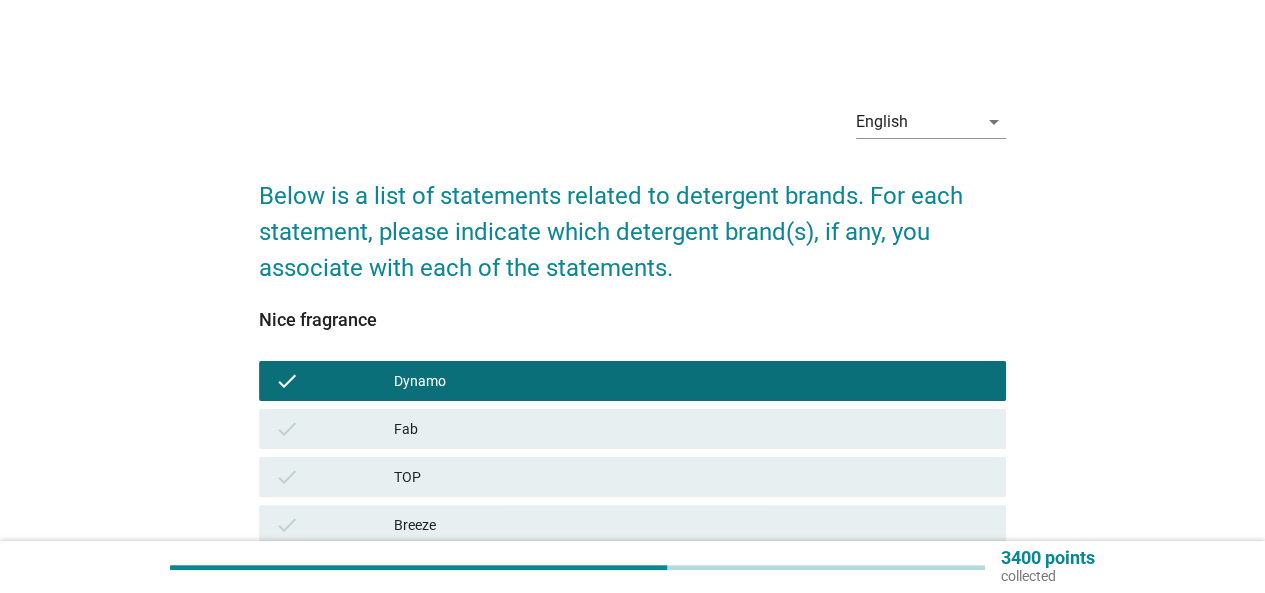 scroll, scrollTop: 200, scrollLeft: 0, axis: vertical 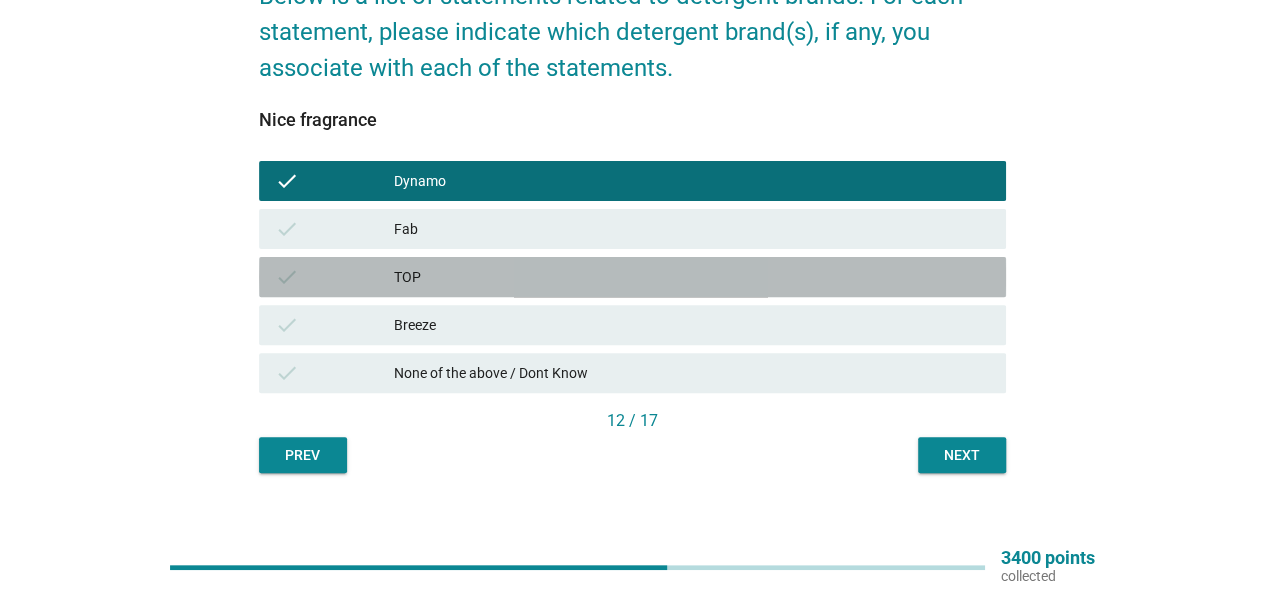 click on "TOP" at bounding box center [692, 277] 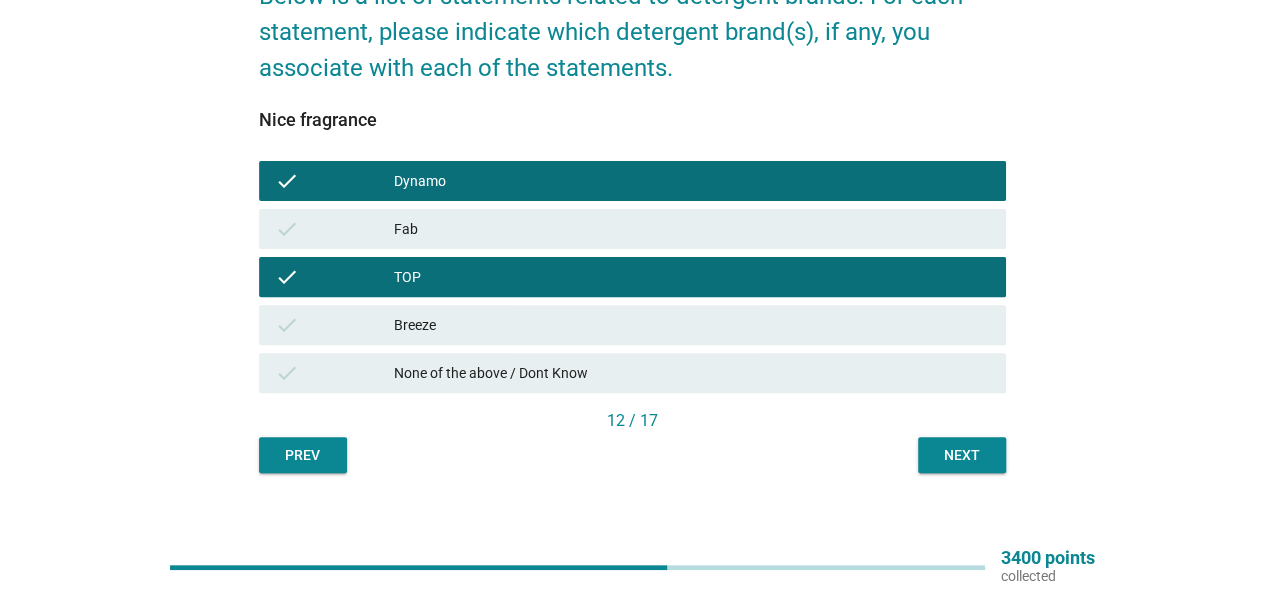 click on "Next" at bounding box center (962, 455) 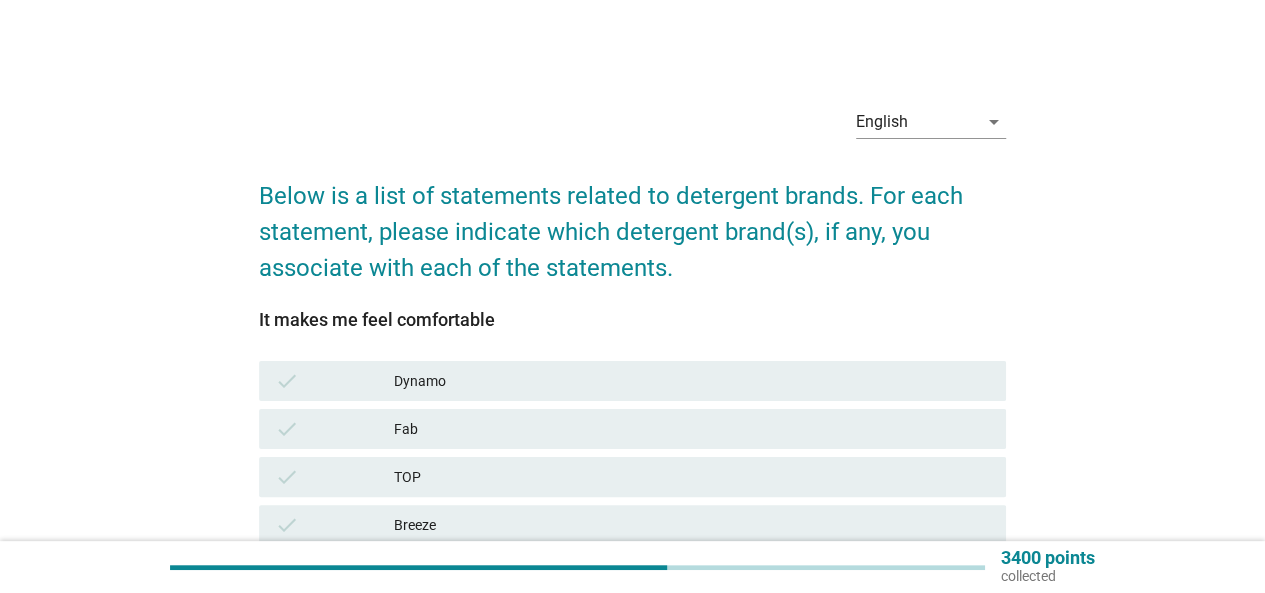 scroll, scrollTop: 100, scrollLeft: 0, axis: vertical 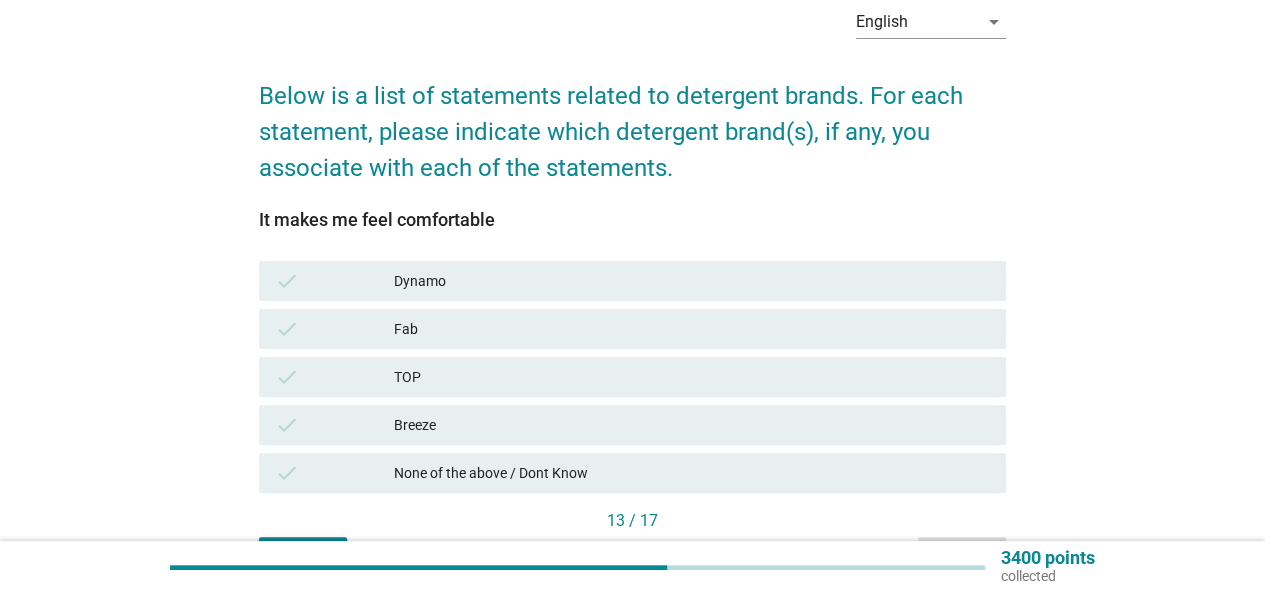 click on "Dynamo" at bounding box center (692, 281) 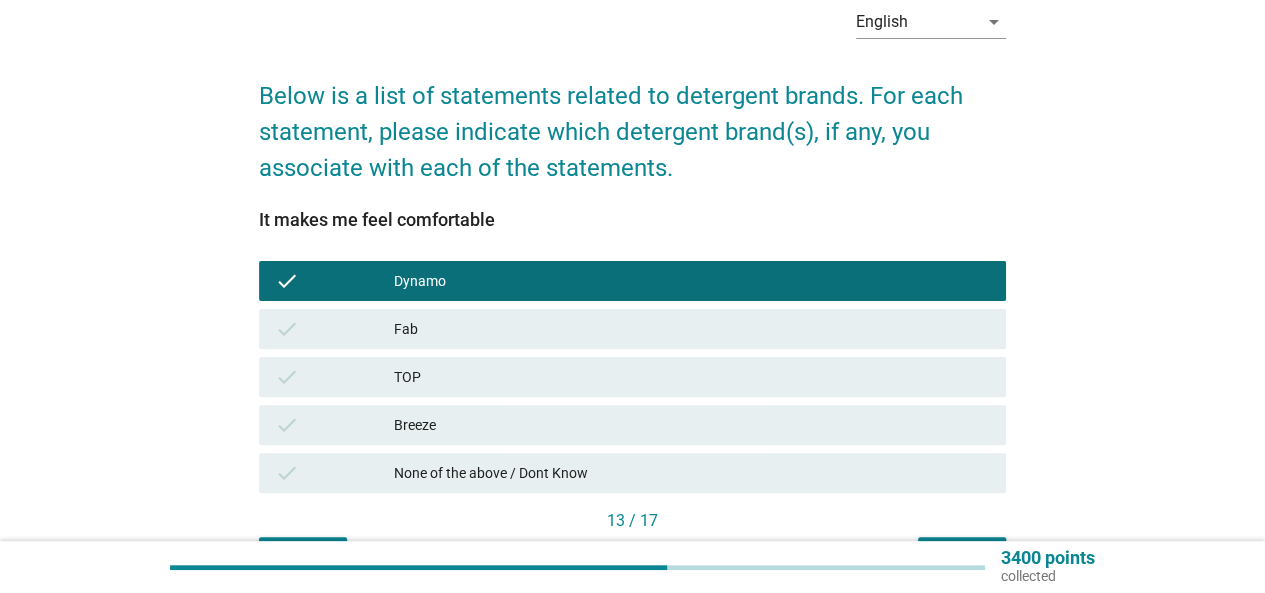drag, startPoint x: 464, startPoint y: 381, endPoint x: 522, endPoint y: 396, distance: 59.908264 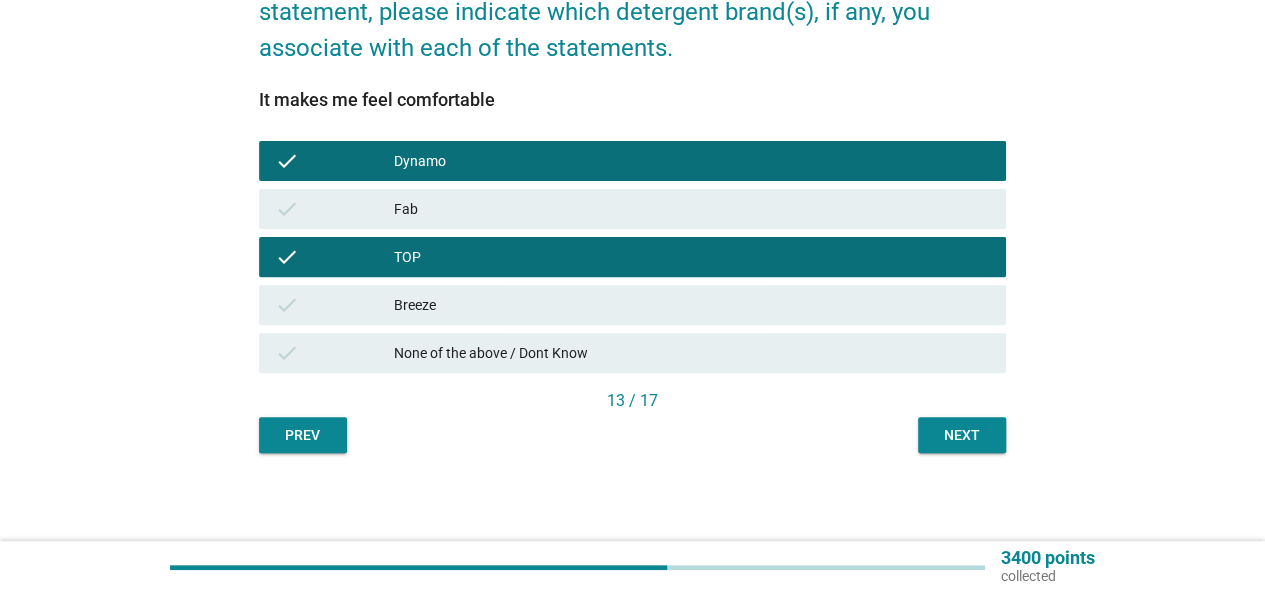 scroll, scrollTop: 222, scrollLeft: 0, axis: vertical 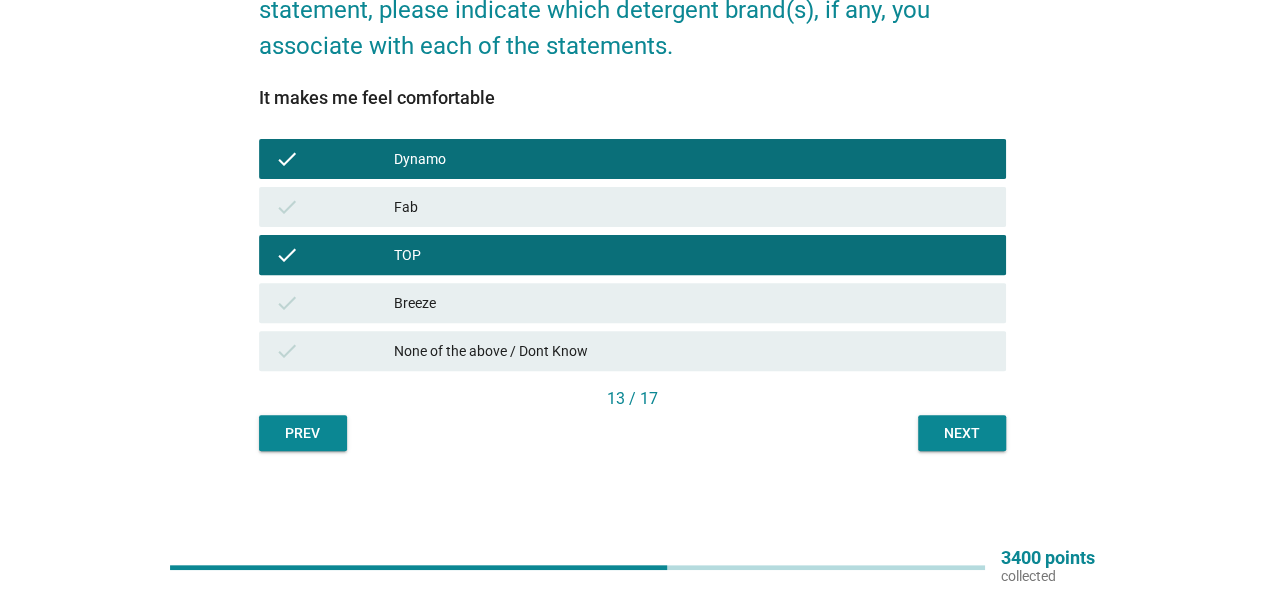 click on "It makes me feel comfortable
check   Dynamo check   Fab check   TOP check   Breeze check   None of the above / Dont Know
13 / 17
Prev   Next" at bounding box center [632, 257] 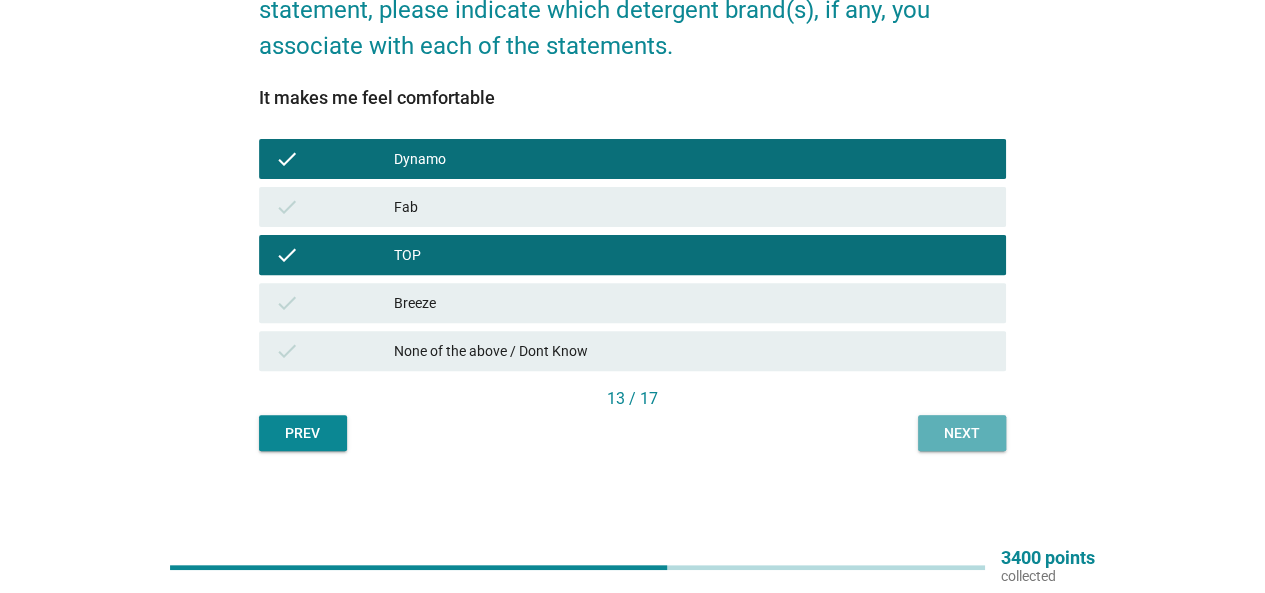 click on "Next" at bounding box center [962, 433] 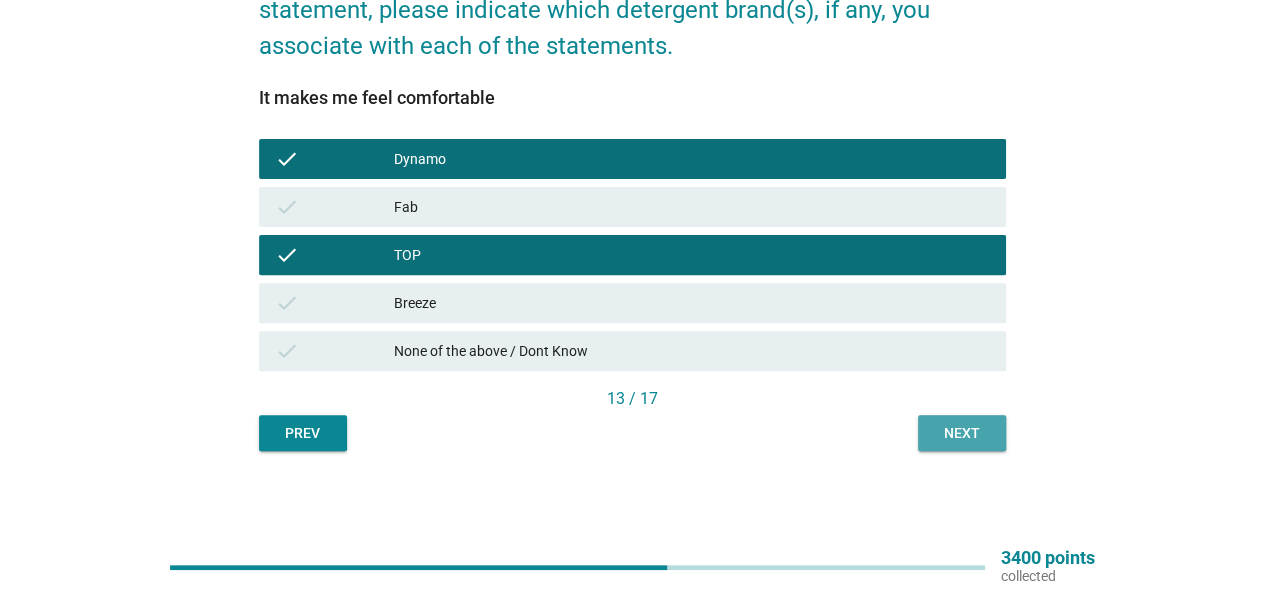 scroll, scrollTop: 0, scrollLeft: 0, axis: both 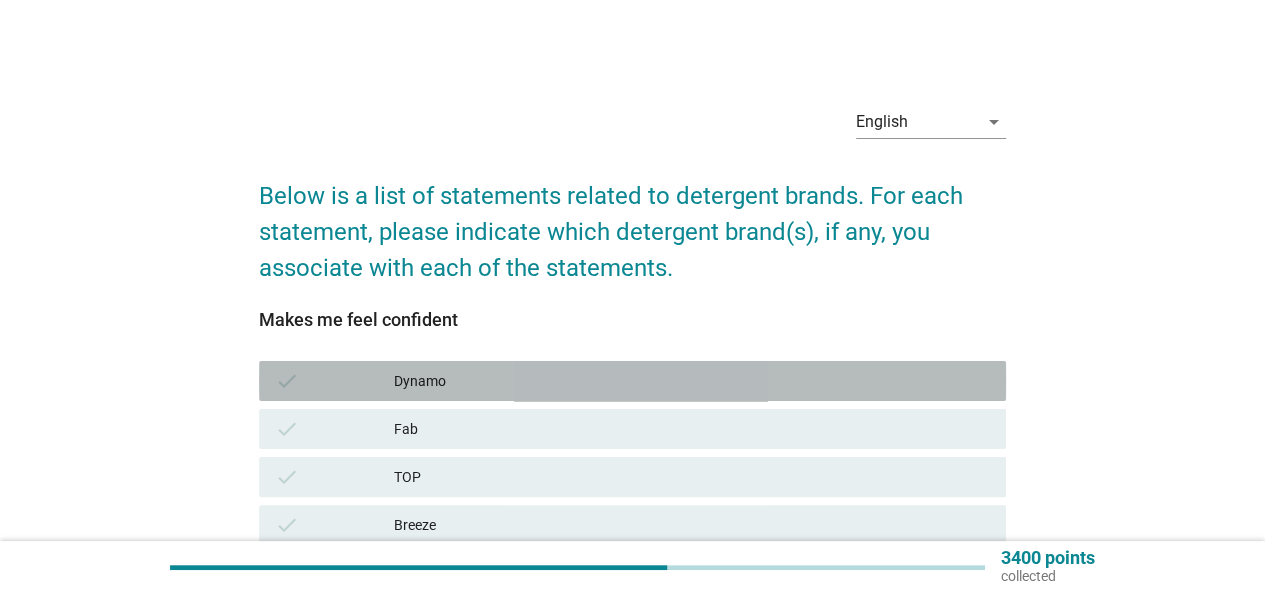 click on "Dynamo" at bounding box center (692, 381) 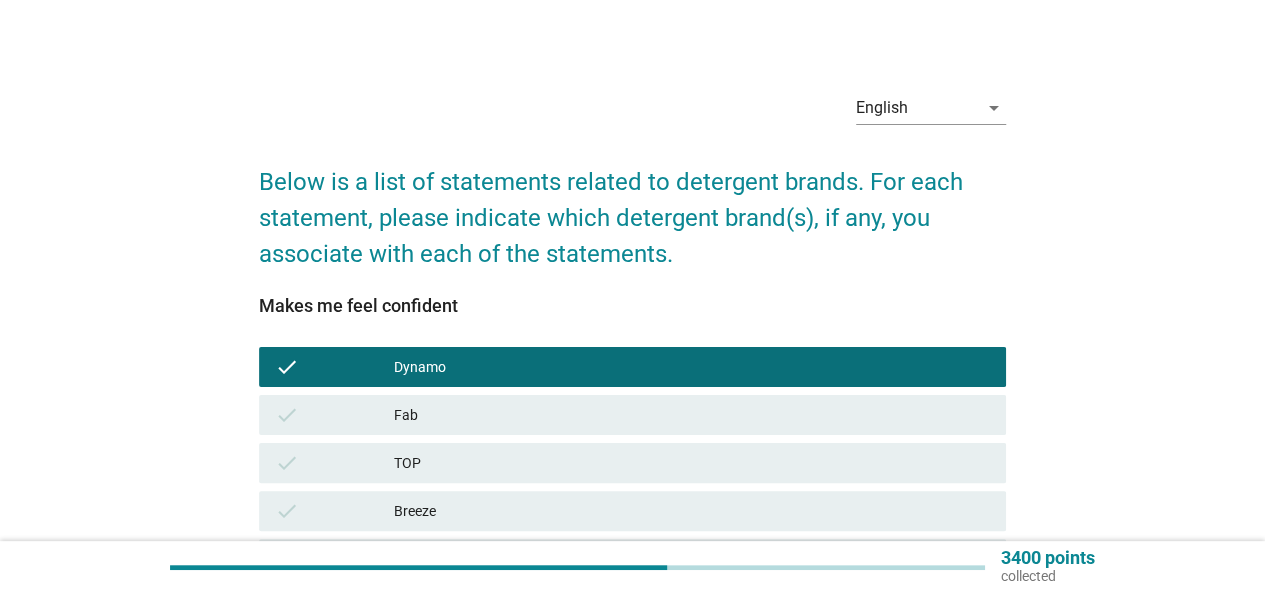 scroll, scrollTop: 100, scrollLeft: 0, axis: vertical 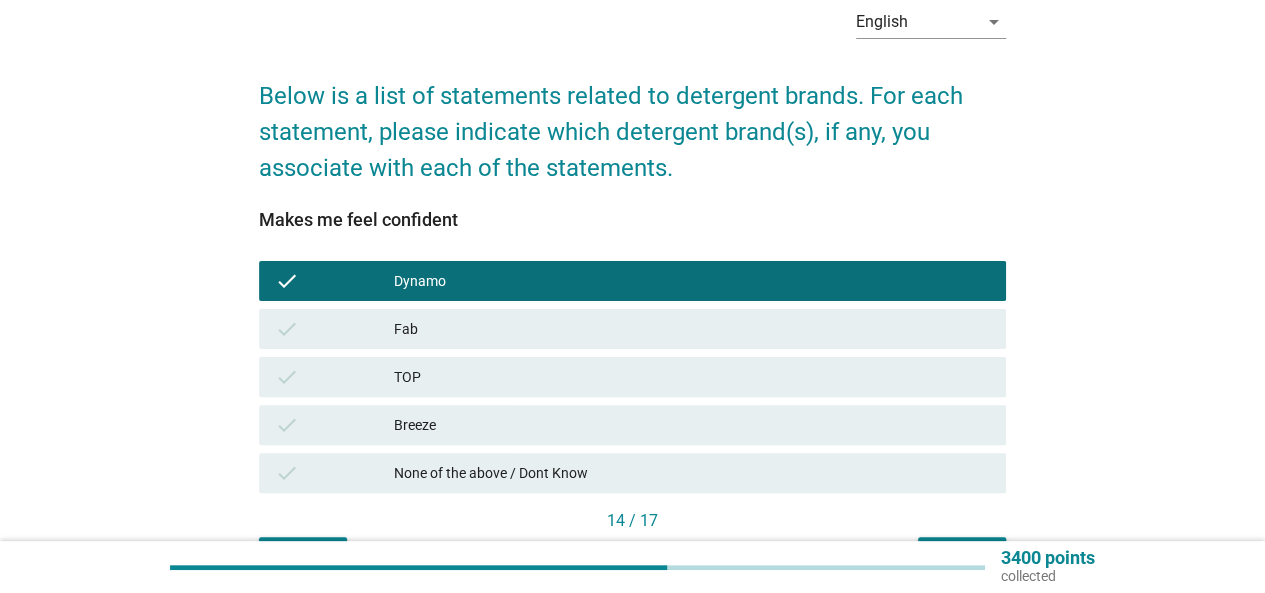 click on "TOP" at bounding box center [692, 377] 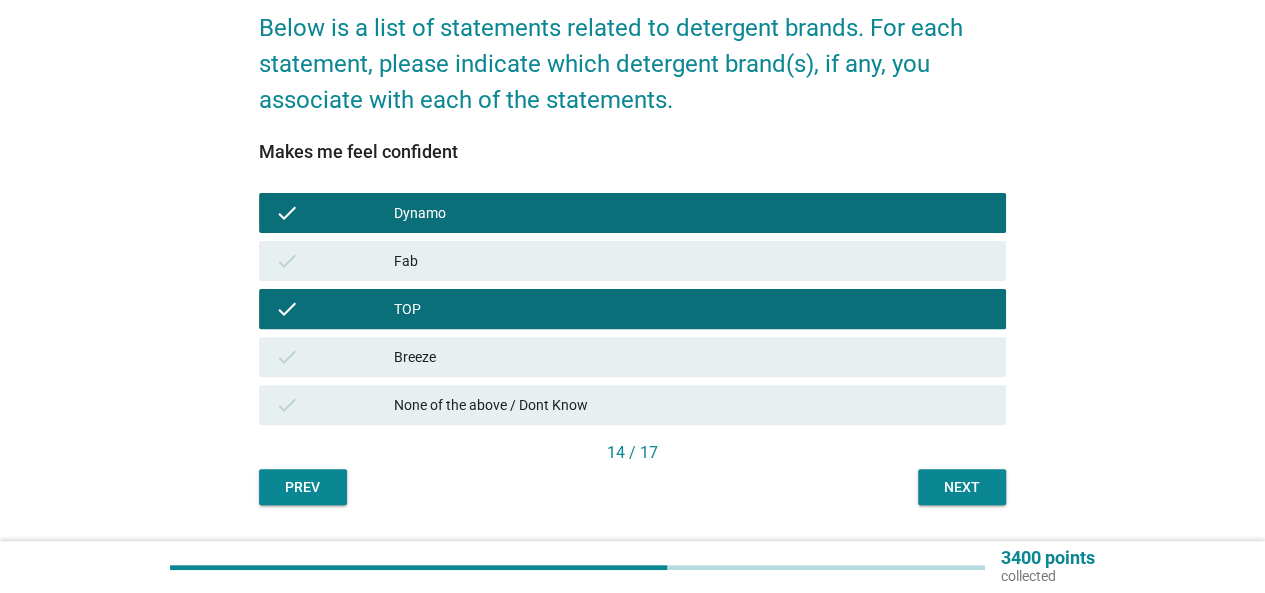 scroll, scrollTop: 222, scrollLeft: 0, axis: vertical 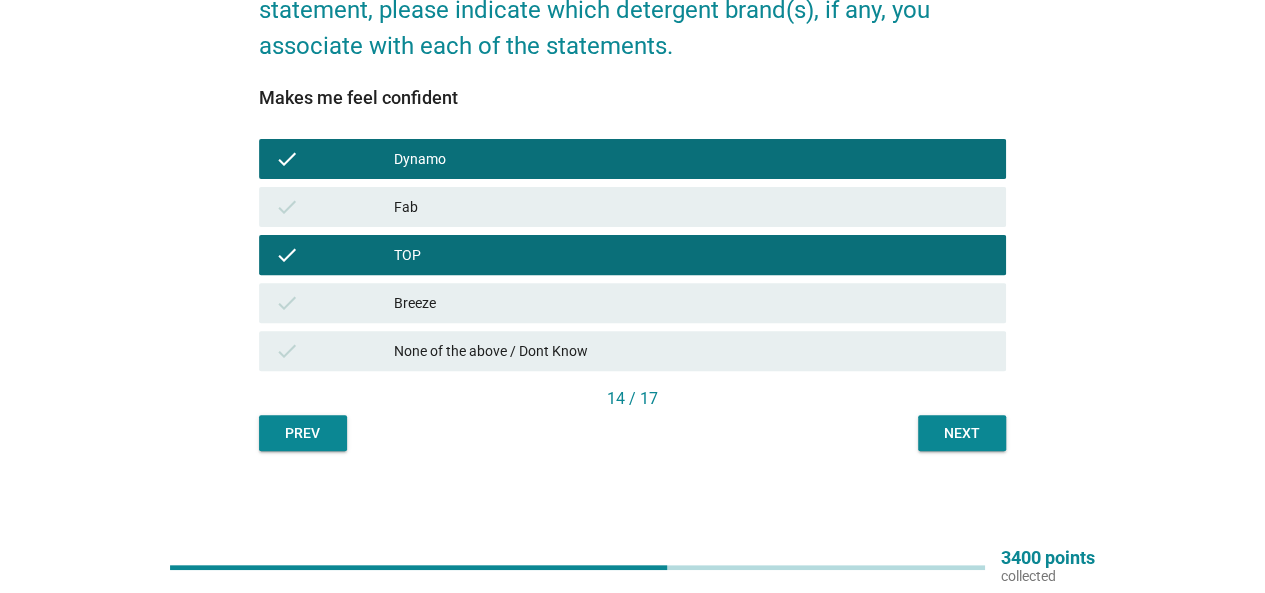 click on "Next" at bounding box center (962, 433) 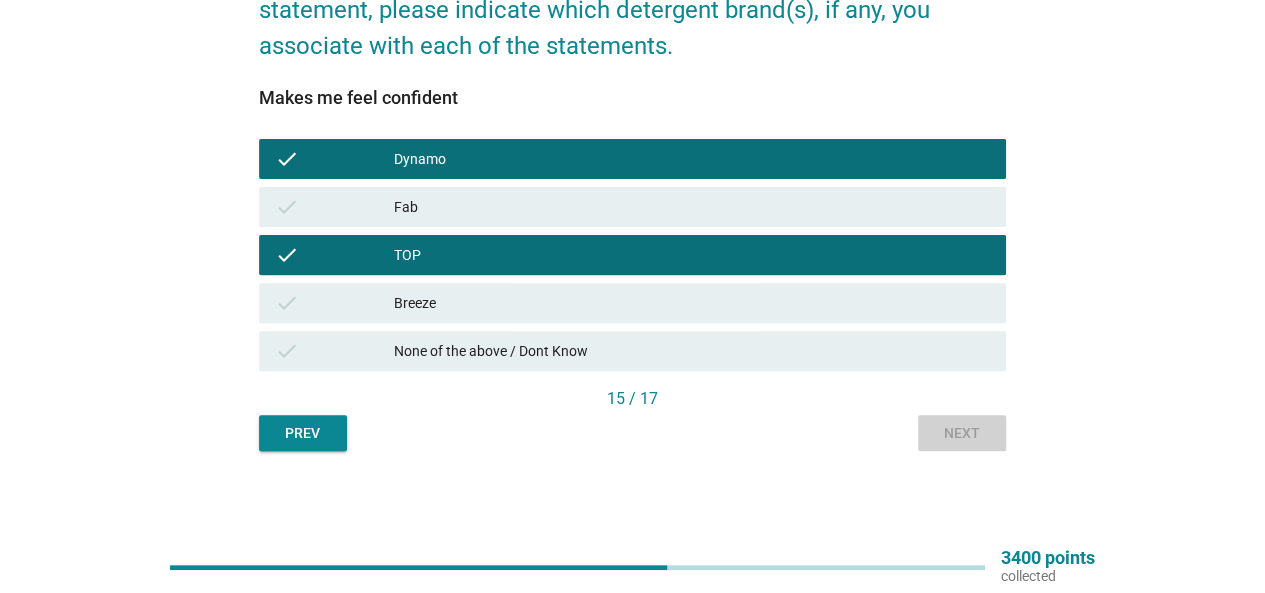 scroll, scrollTop: 0, scrollLeft: 0, axis: both 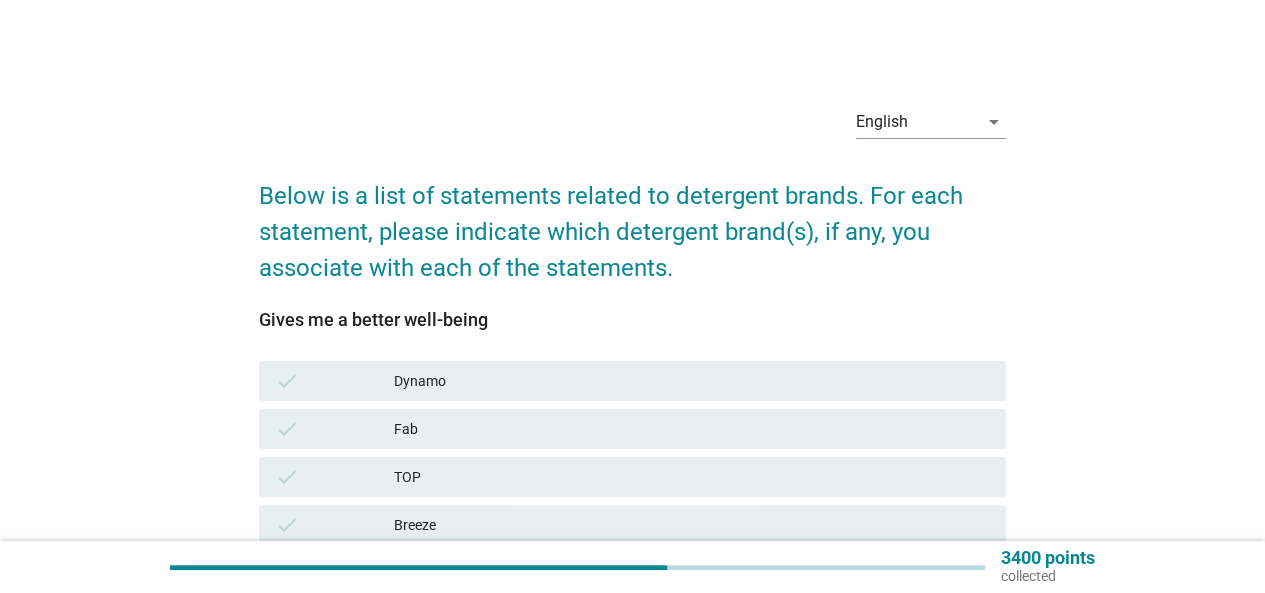 click on "check" at bounding box center [334, 381] 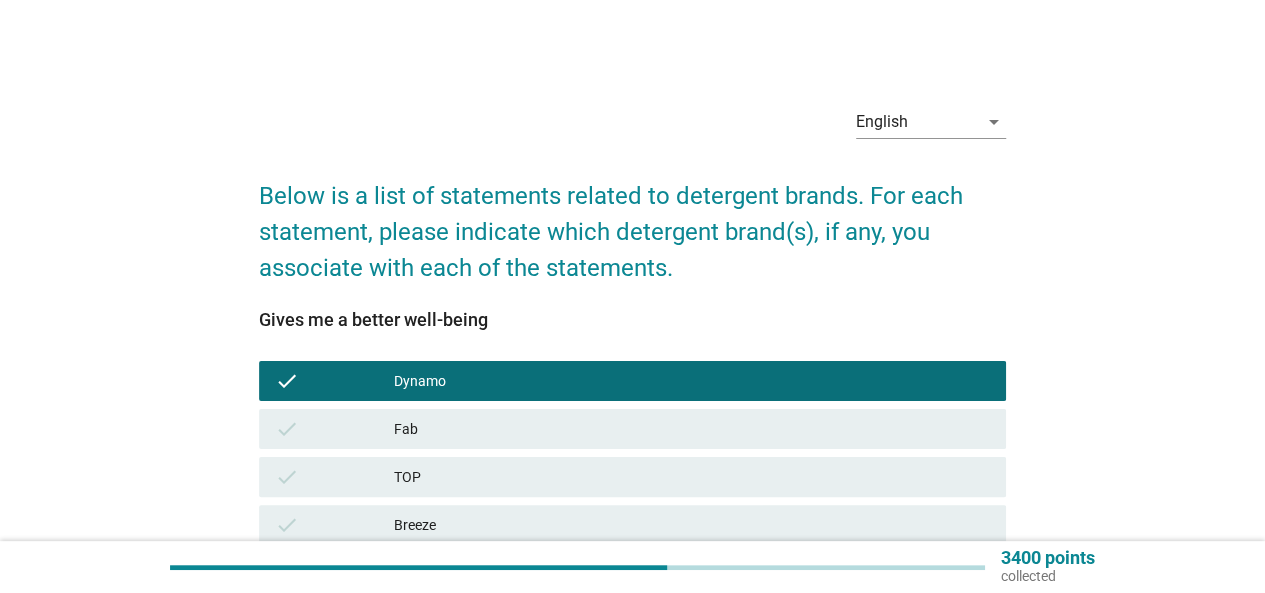 scroll, scrollTop: 200, scrollLeft: 0, axis: vertical 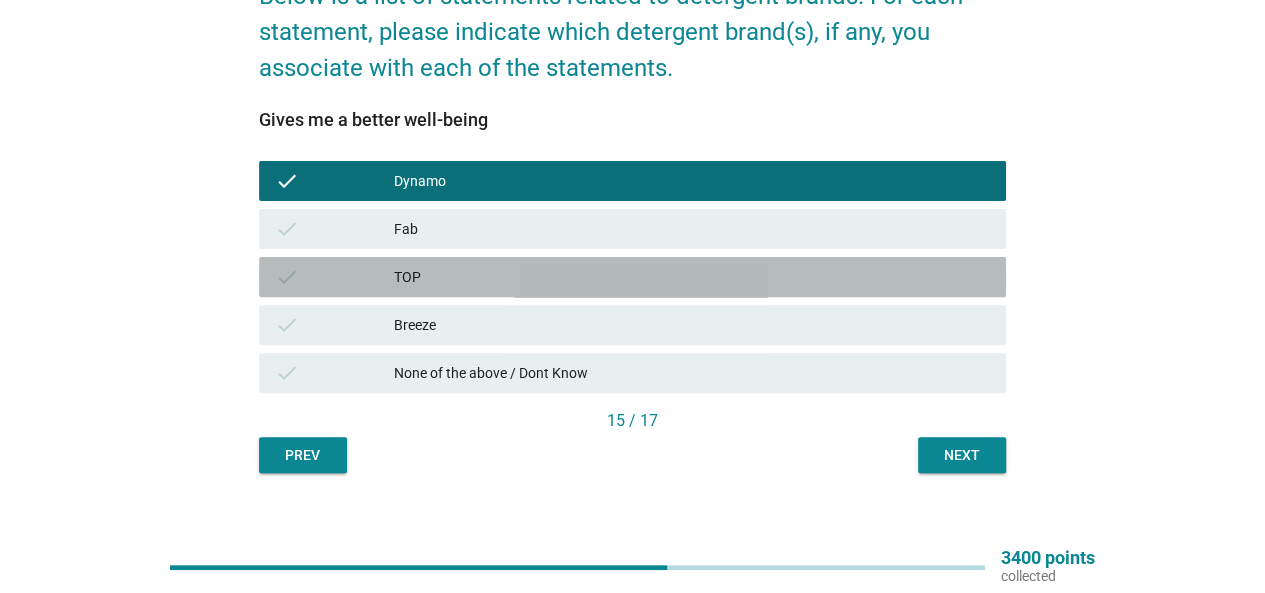 click on "check   TOP" at bounding box center [632, 277] 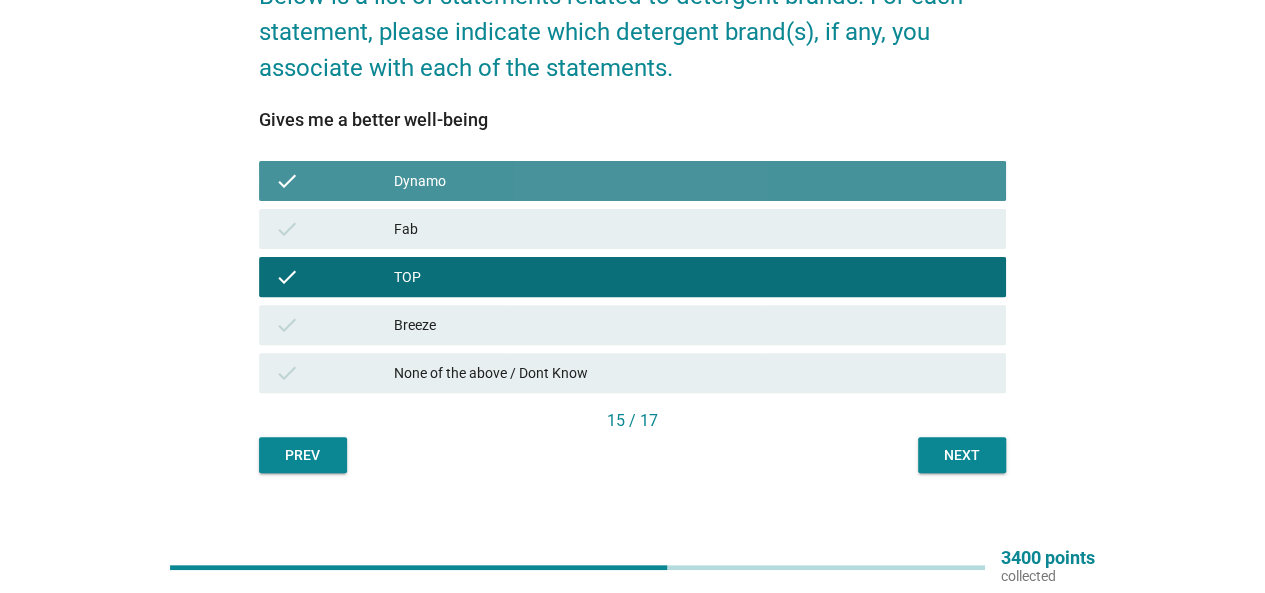 click on "Dynamo" at bounding box center [692, 181] 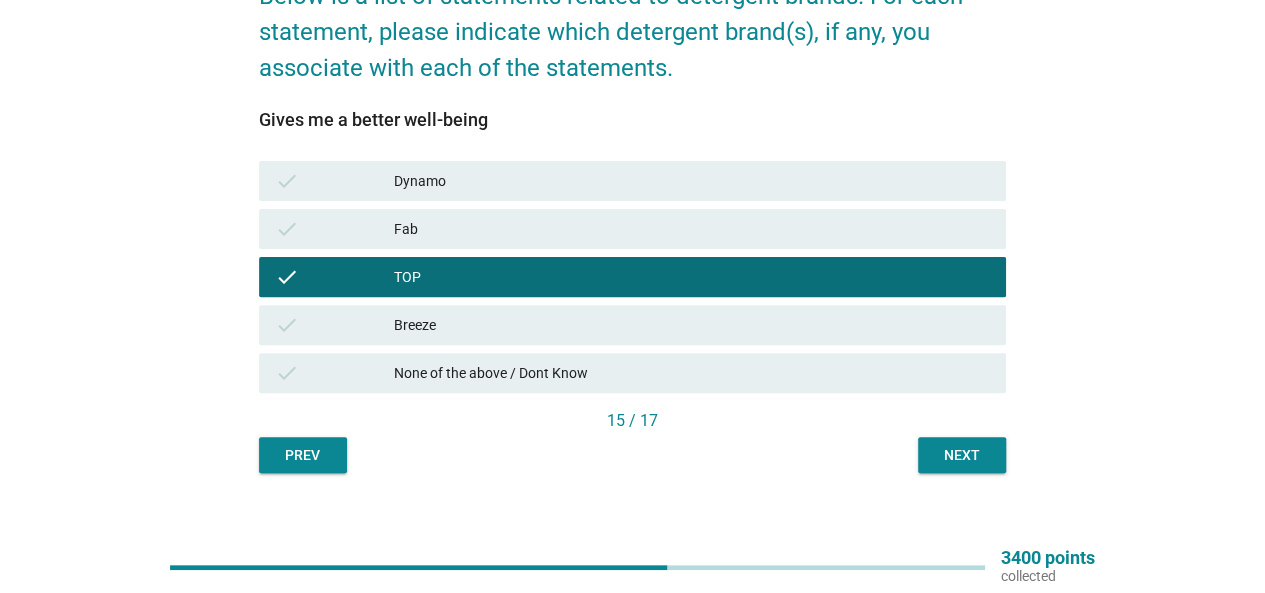 click on "Next" at bounding box center [962, 455] 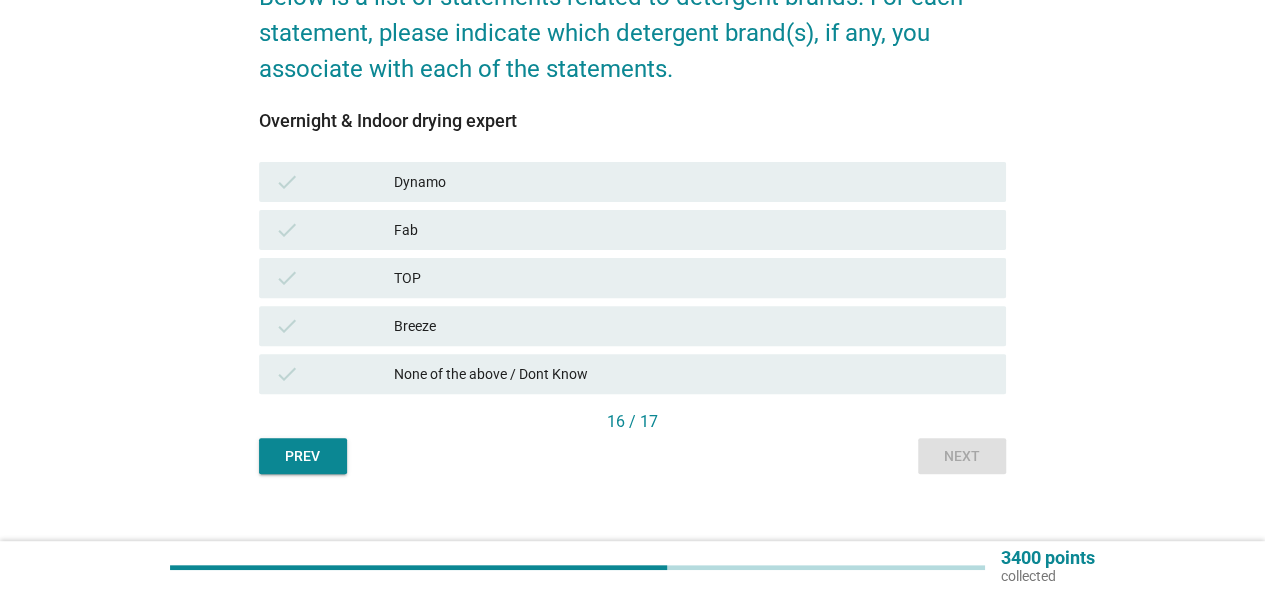 scroll, scrollTop: 200, scrollLeft: 0, axis: vertical 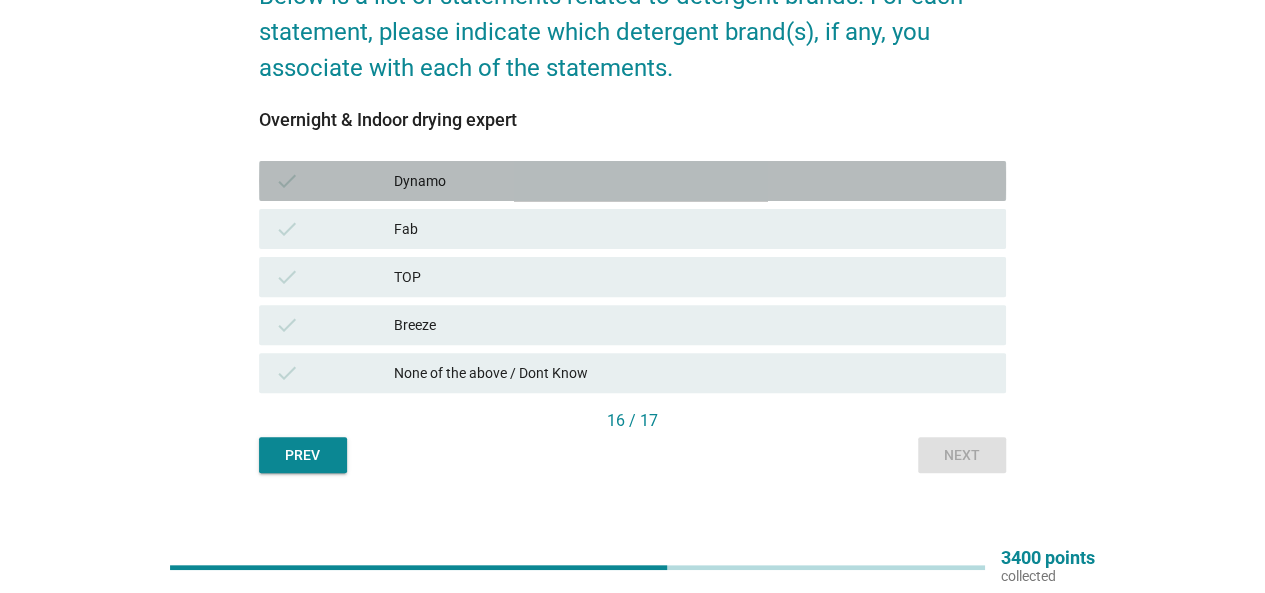 click on "check   Dynamo" at bounding box center [632, 181] 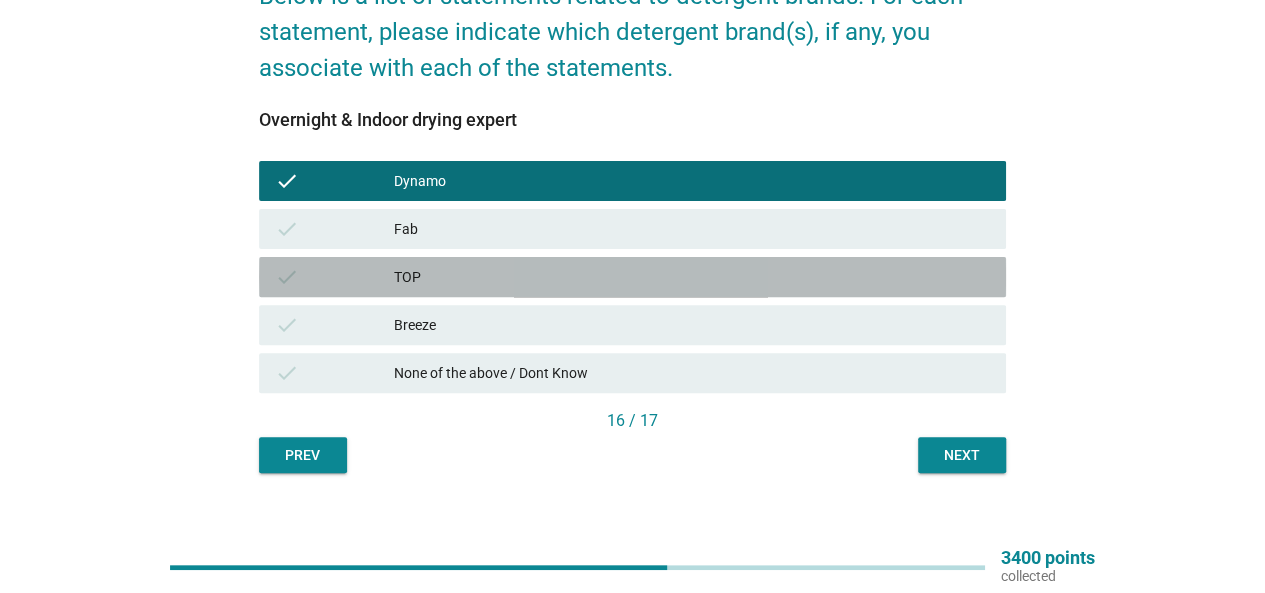 click on "TOP" at bounding box center [692, 277] 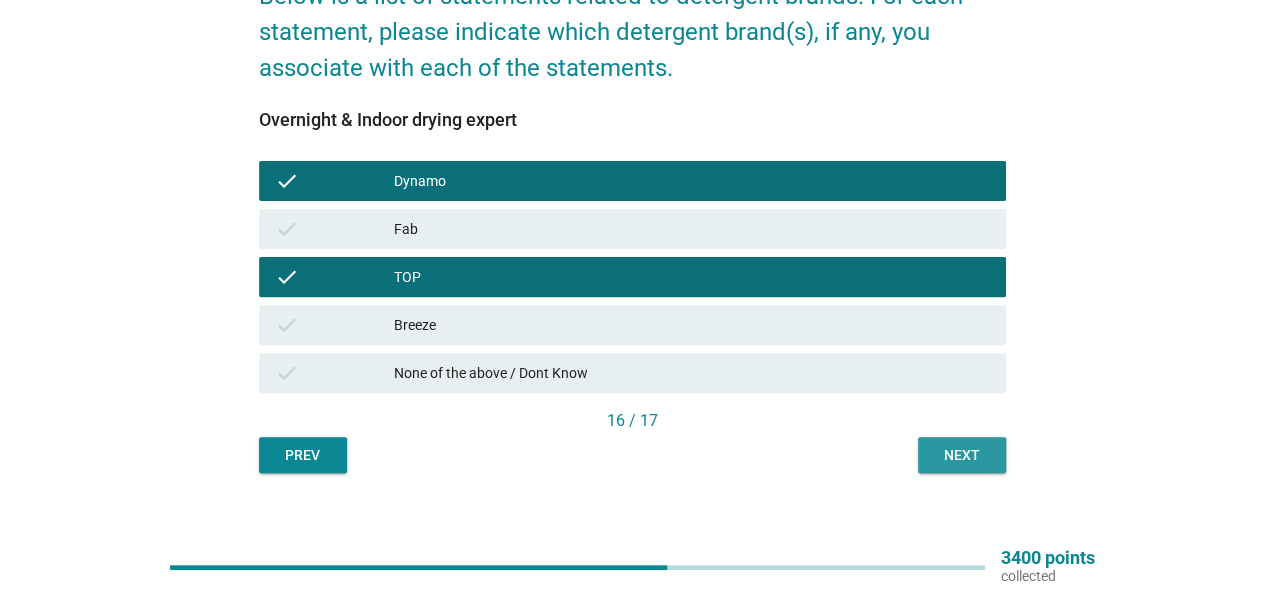 click on "Next" at bounding box center [962, 455] 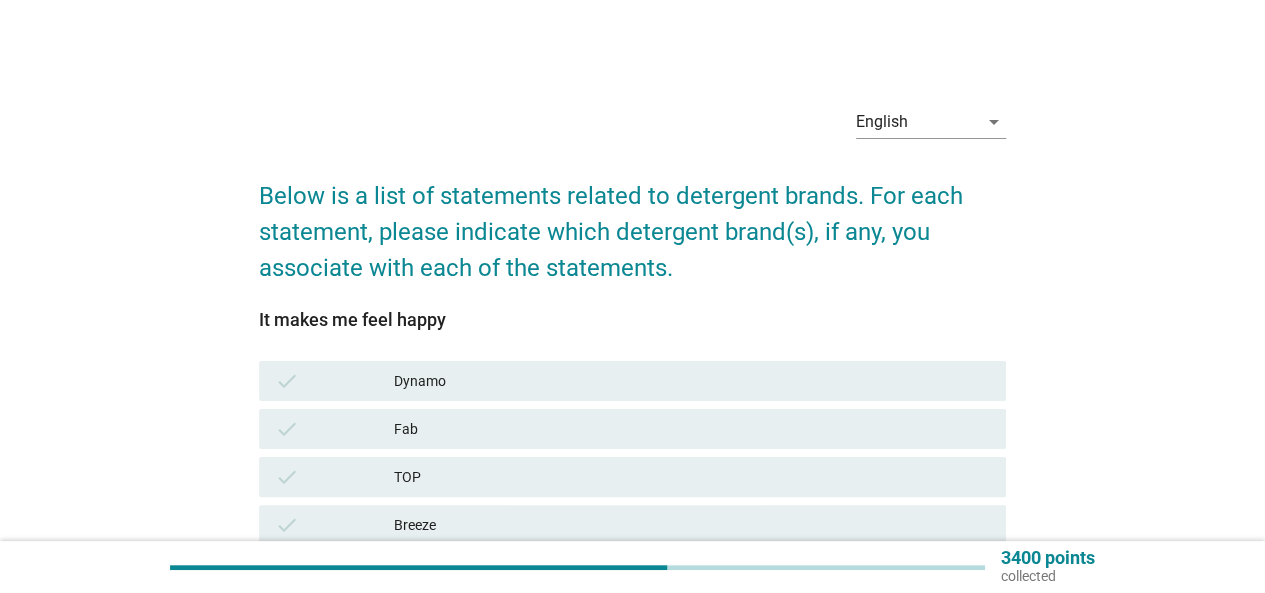 scroll, scrollTop: 200, scrollLeft: 0, axis: vertical 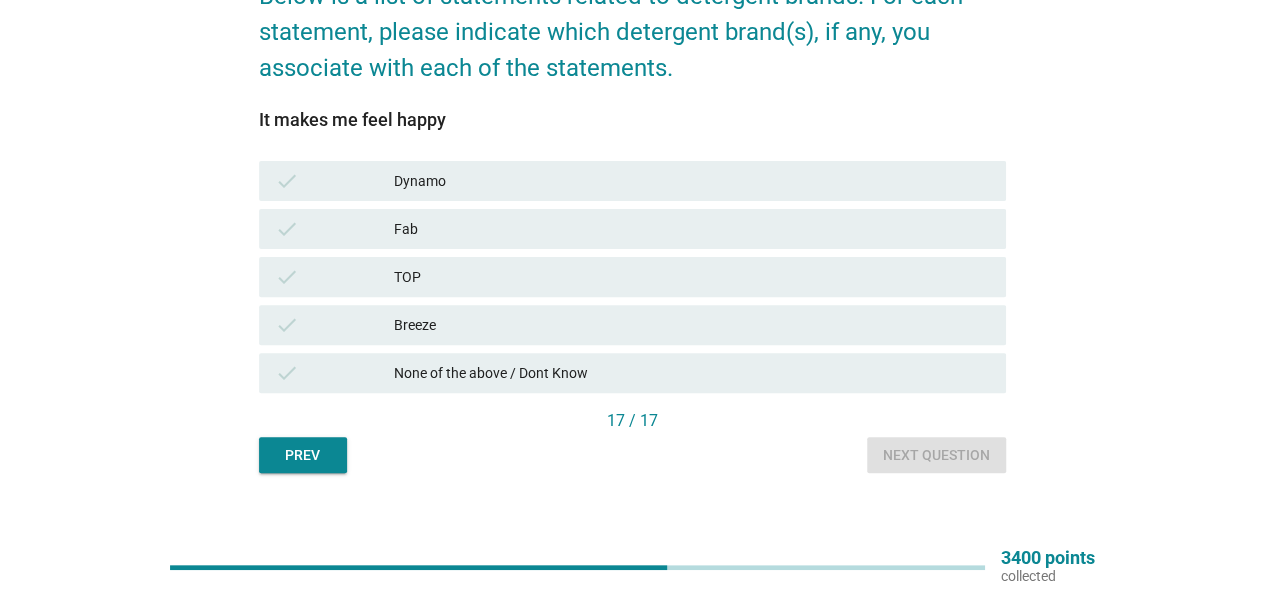 click on "check   Dynamo" at bounding box center (632, 181) 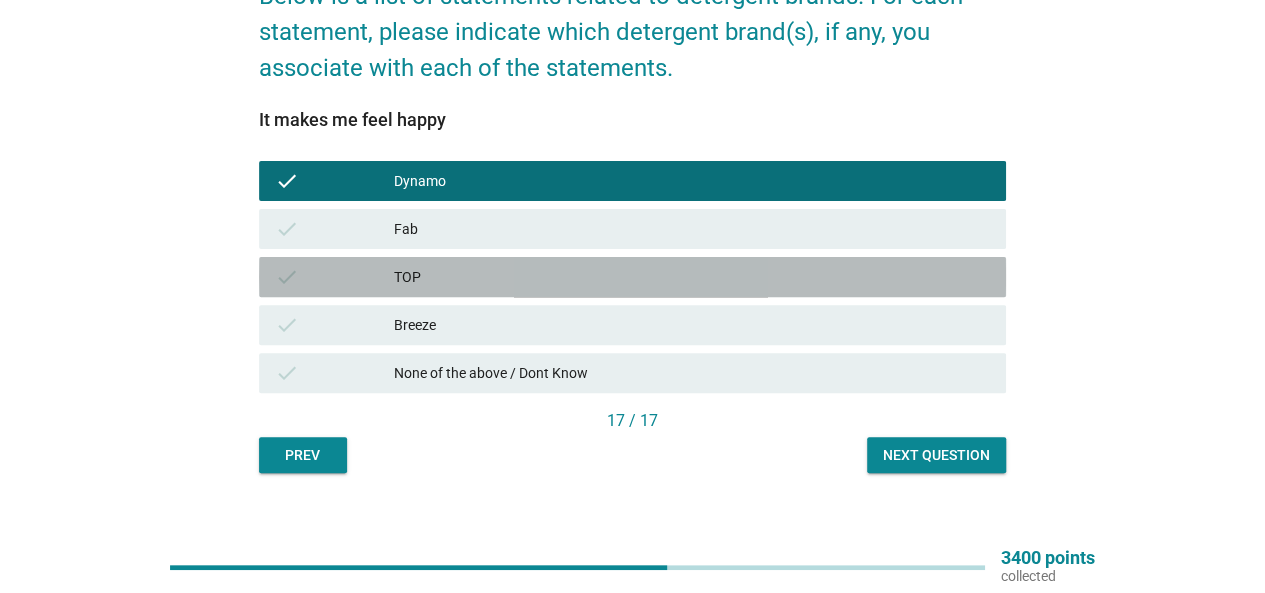 drag, startPoint x: 434, startPoint y: 286, endPoint x: 601, endPoint y: 349, distance: 178.4881 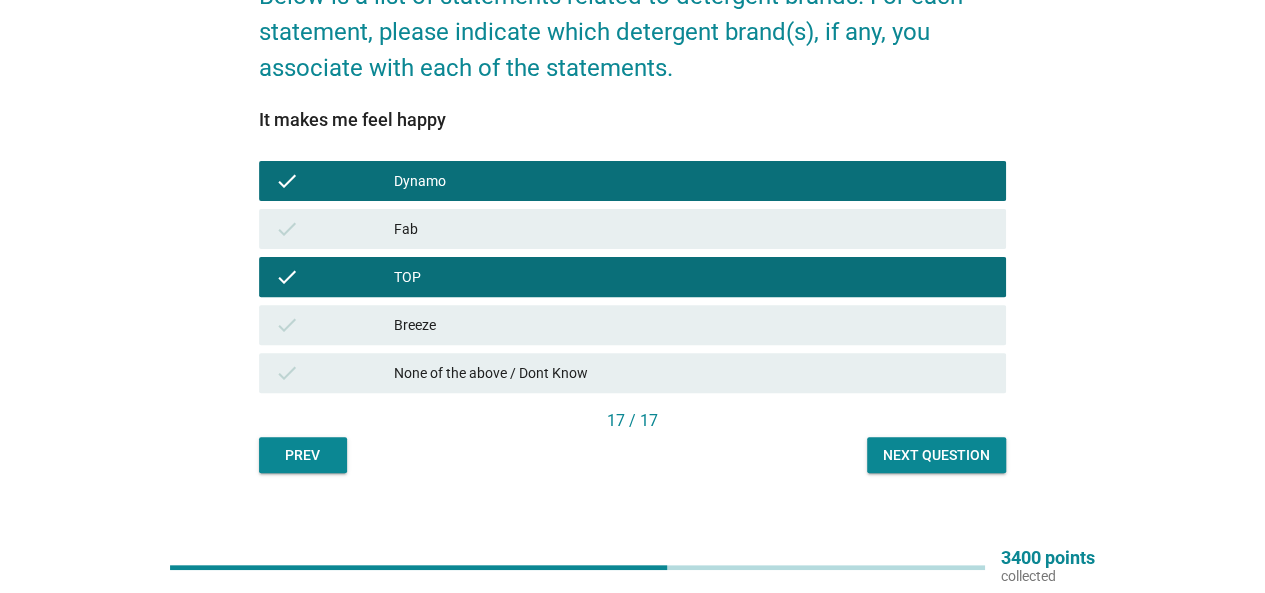 click on "Next question" at bounding box center (936, 455) 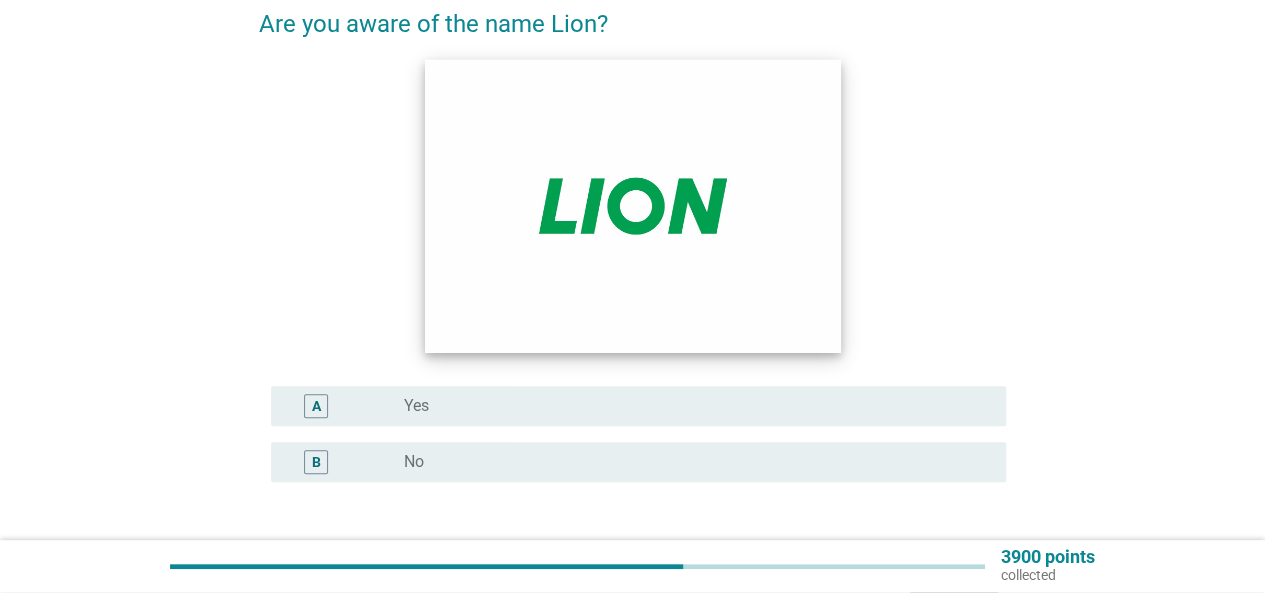 scroll, scrollTop: 200, scrollLeft: 0, axis: vertical 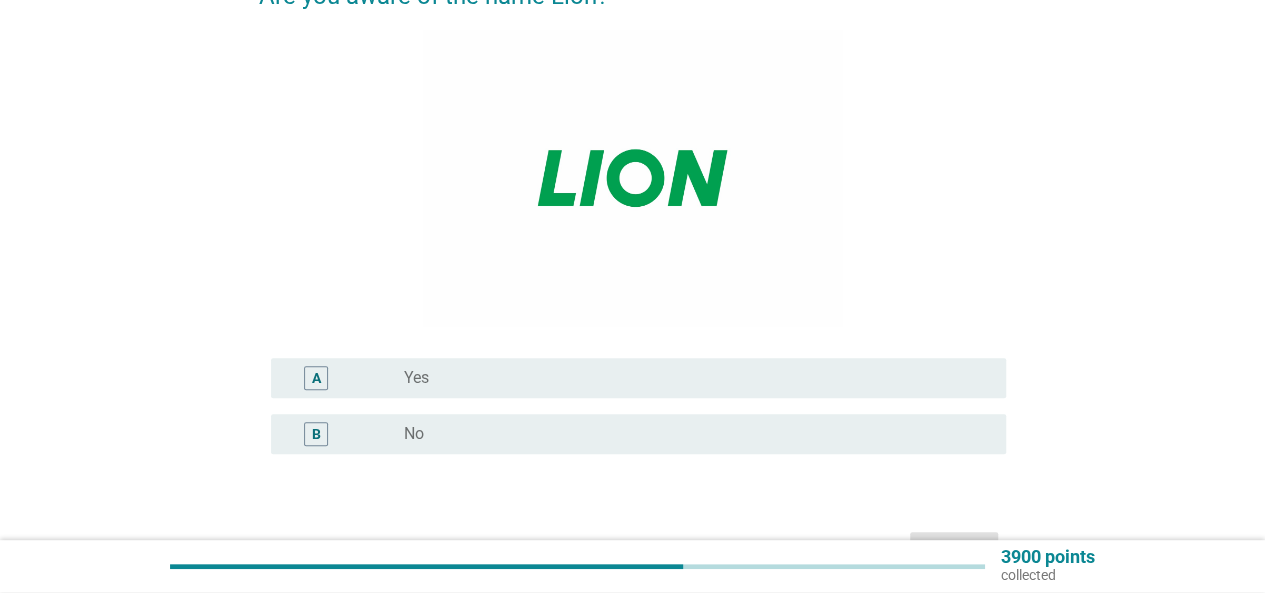 click on "radio_button_unchecked Yes" at bounding box center [689, 378] 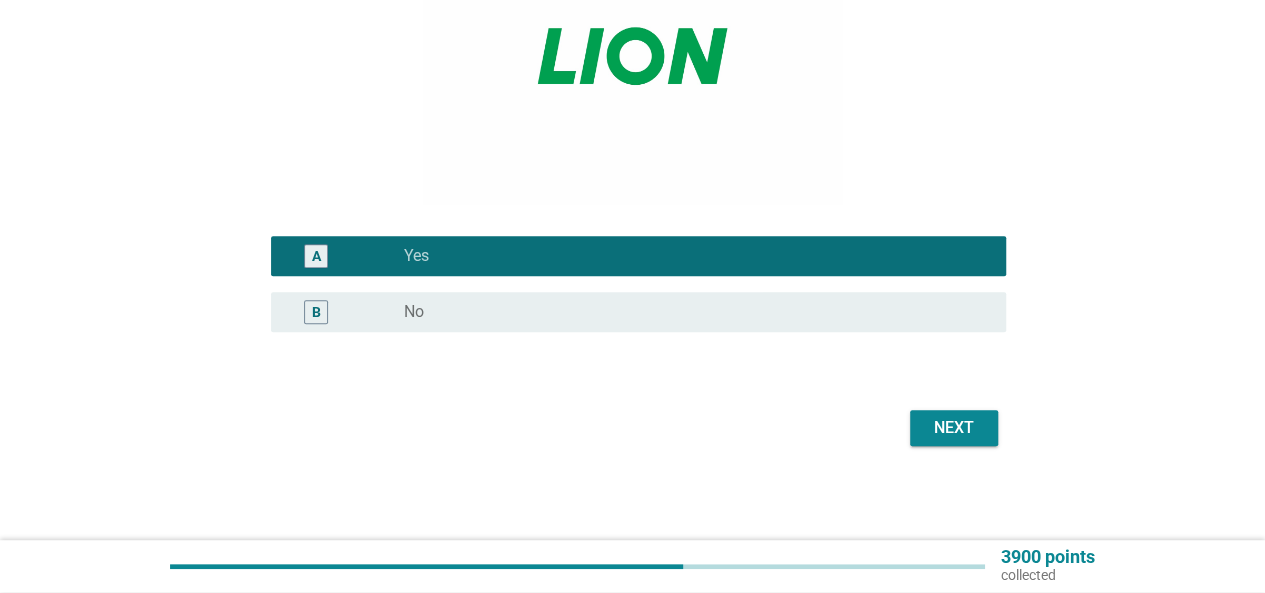 scroll, scrollTop: 323, scrollLeft: 0, axis: vertical 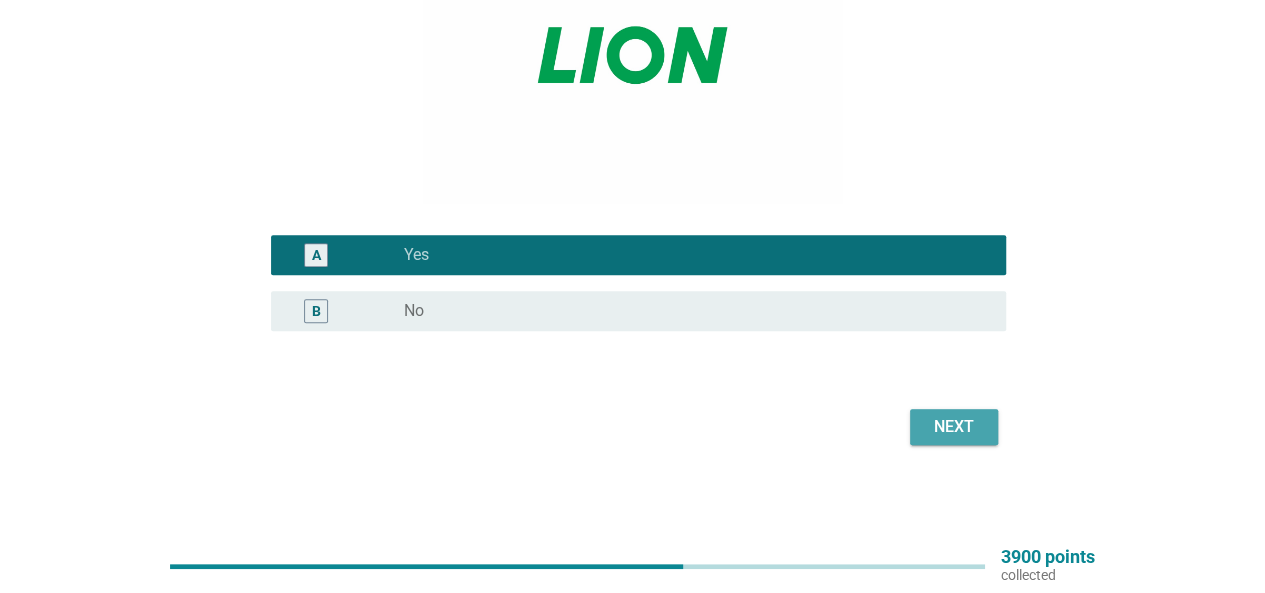 click on "Next" at bounding box center (954, 427) 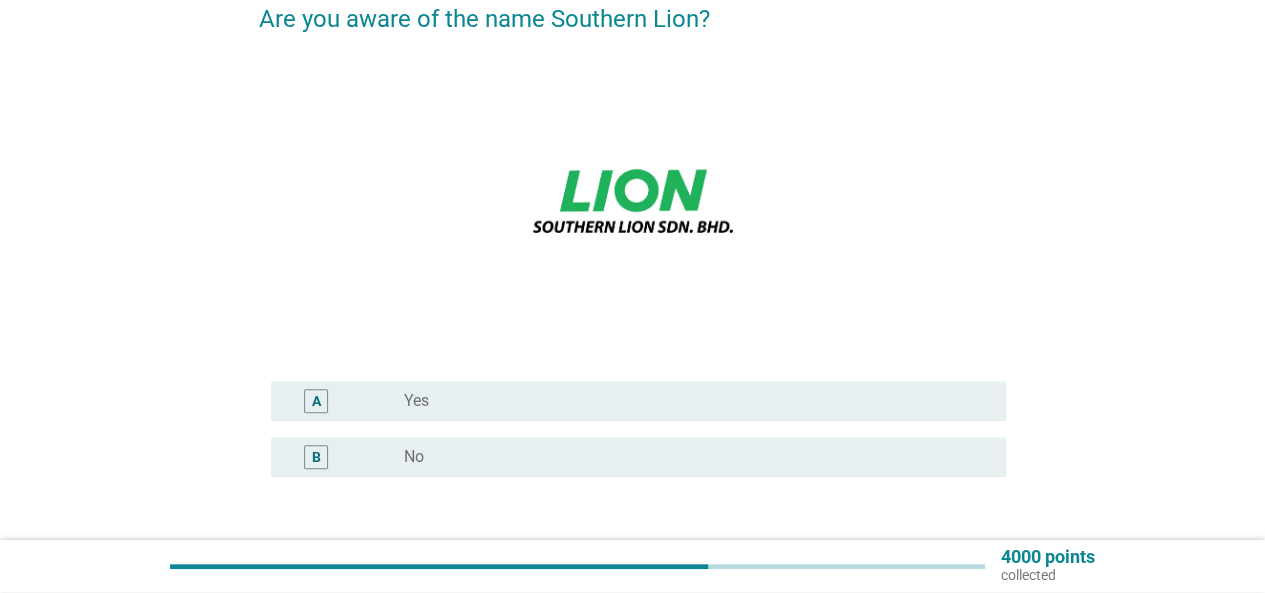 scroll, scrollTop: 300, scrollLeft: 0, axis: vertical 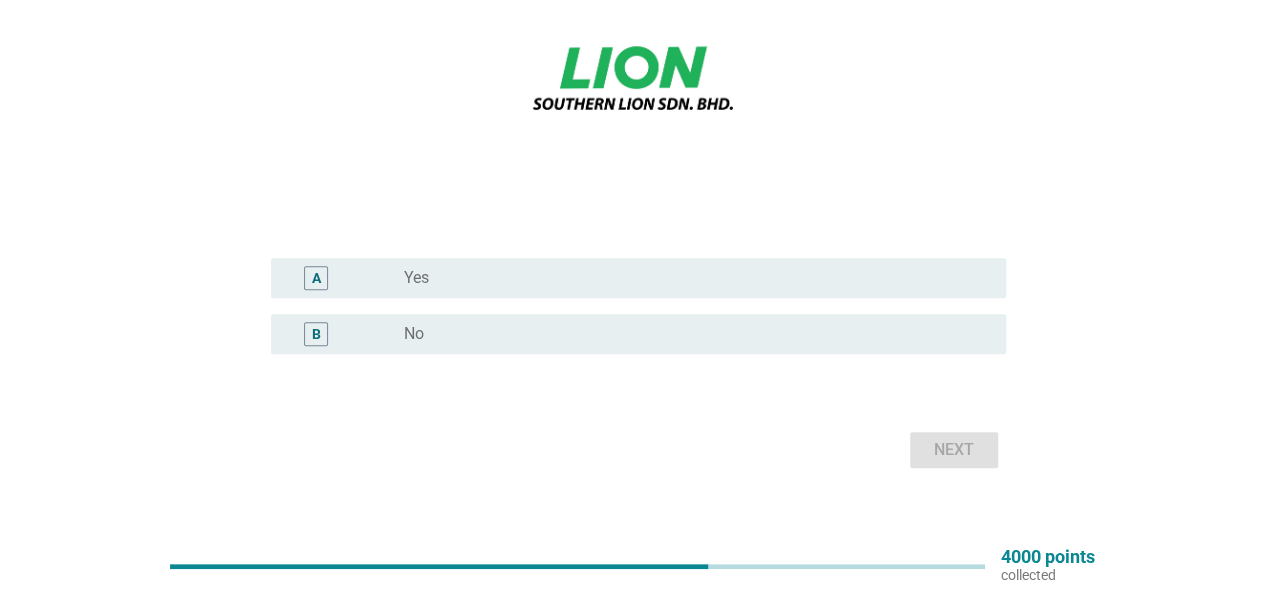 click on "radio_button_unchecked Yes" at bounding box center (689, 278) 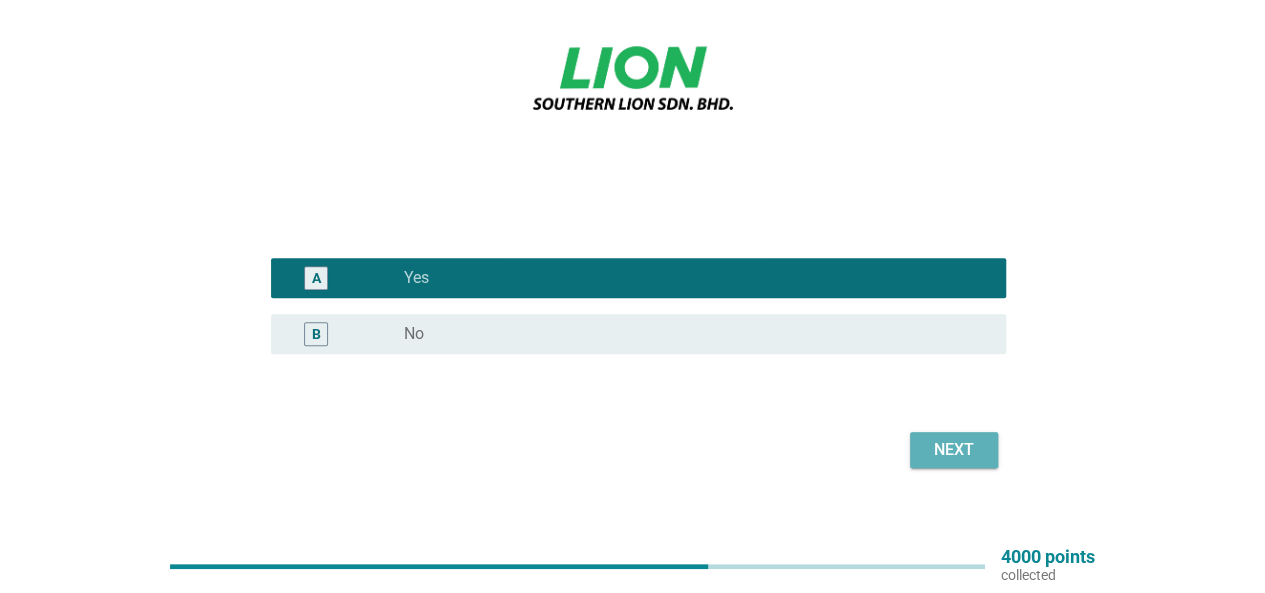click on "Next" at bounding box center [954, 450] 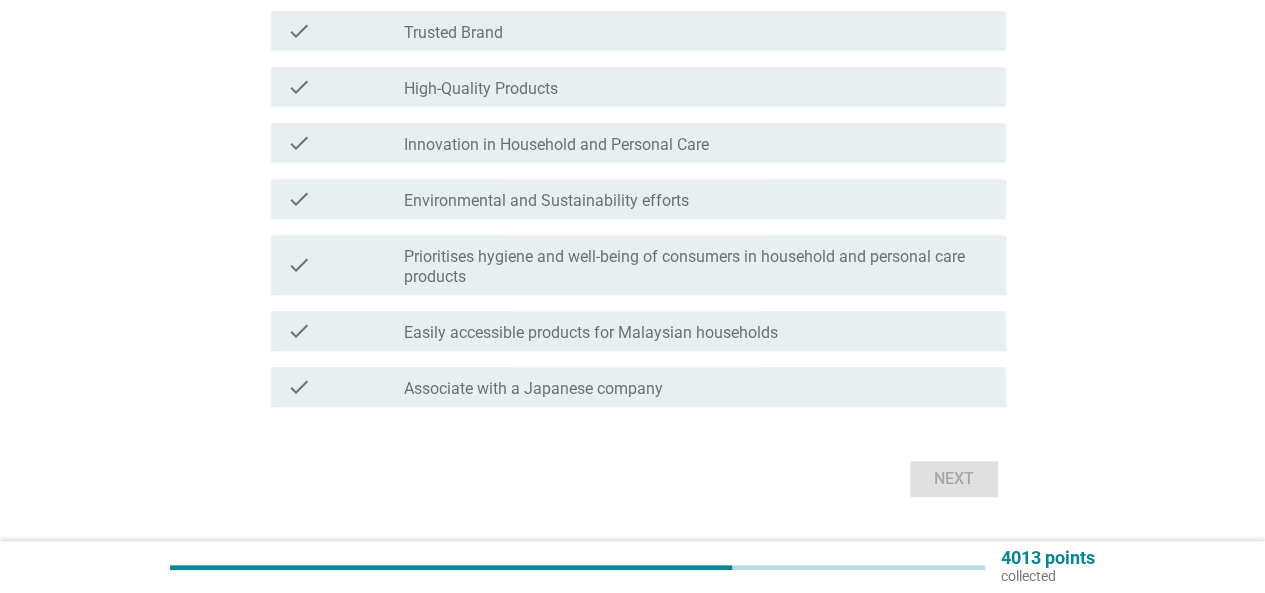 scroll, scrollTop: 0, scrollLeft: 0, axis: both 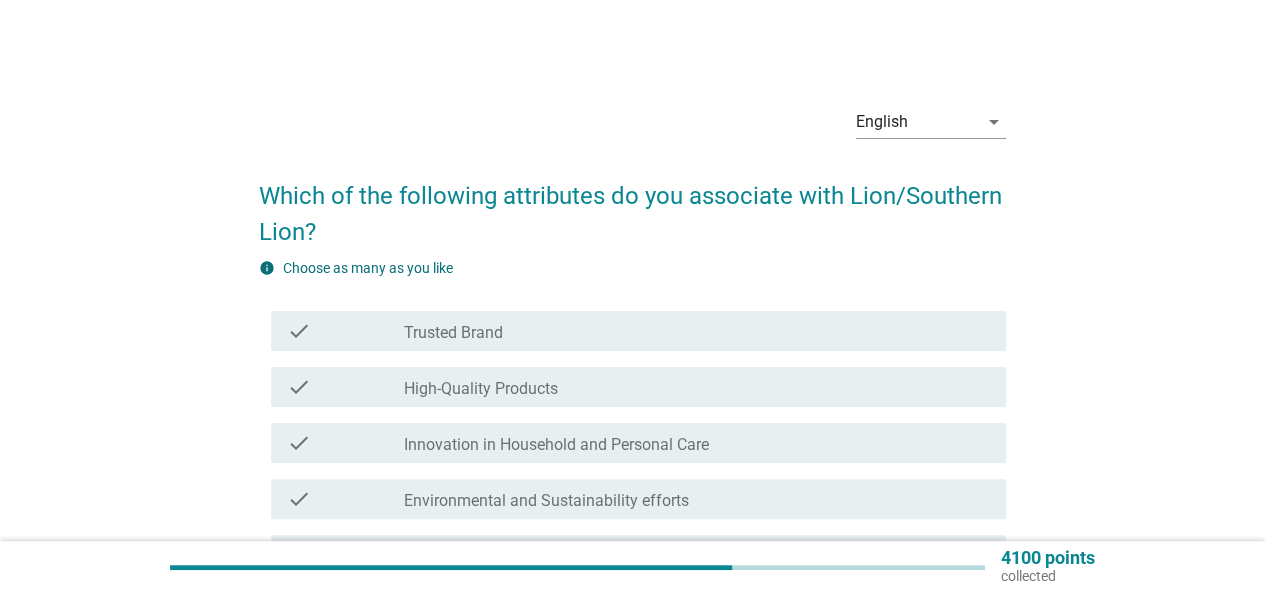 drag, startPoint x: 366, startPoint y: 239, endPoint x: 188, endPoint y: 175, distance: 189.15602 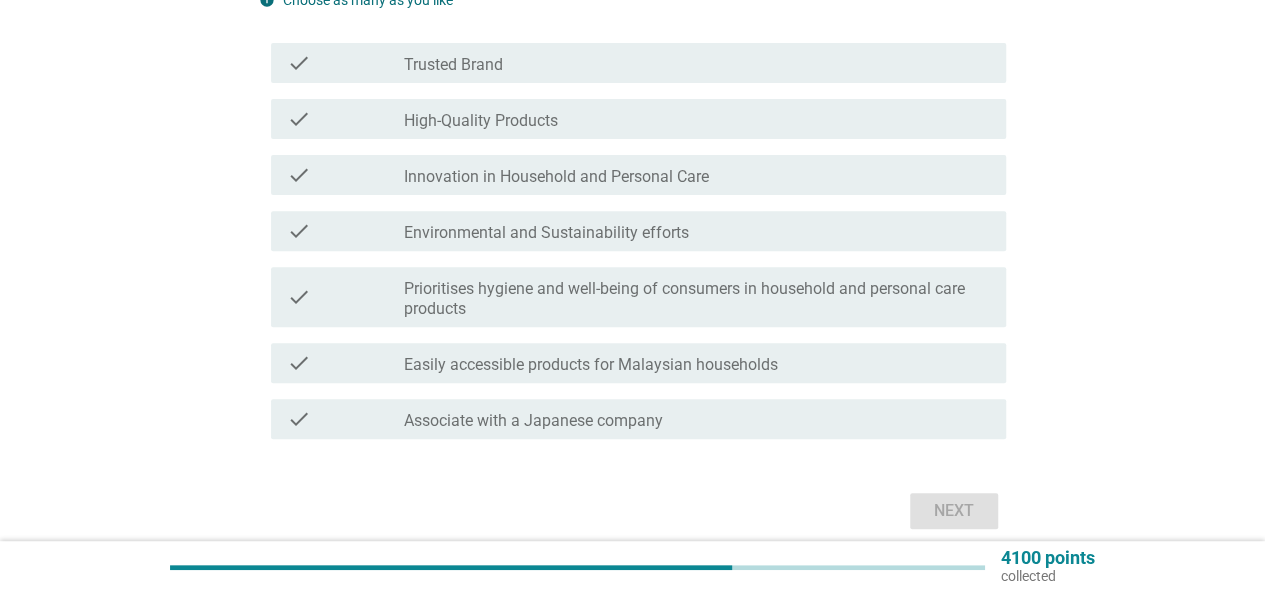scroll, scrollTop: 300, scrollLeft: 0, axis: vertical 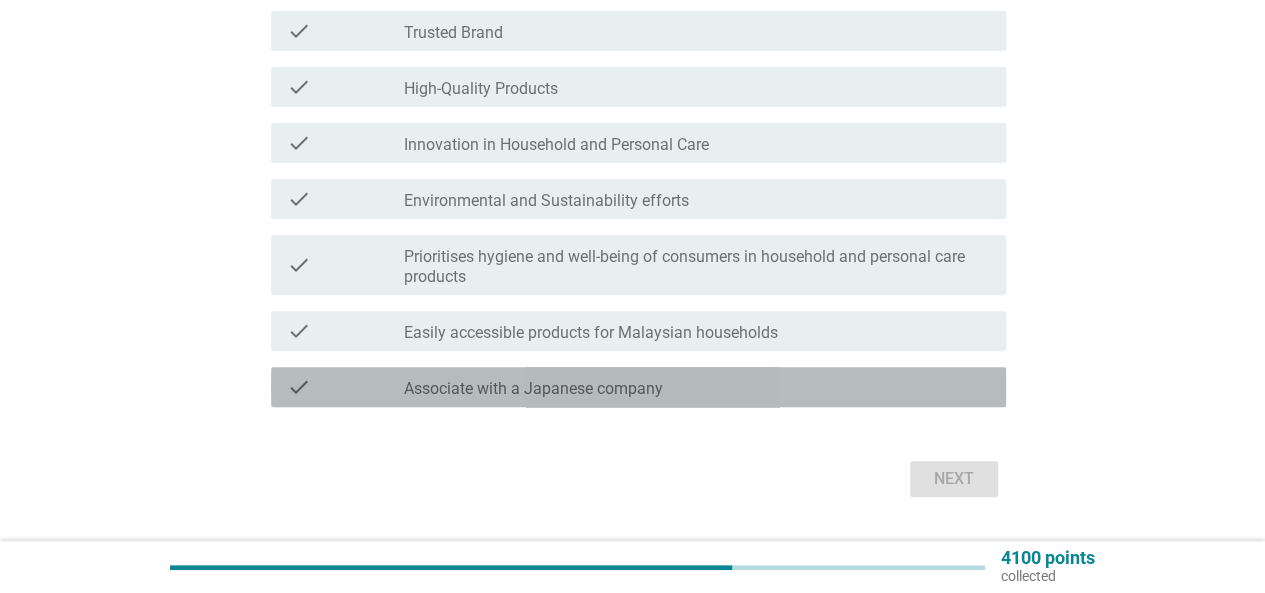 click on "check     check_box_outline_blank Associate with a Japanese company" at bounding box center (638, 387) 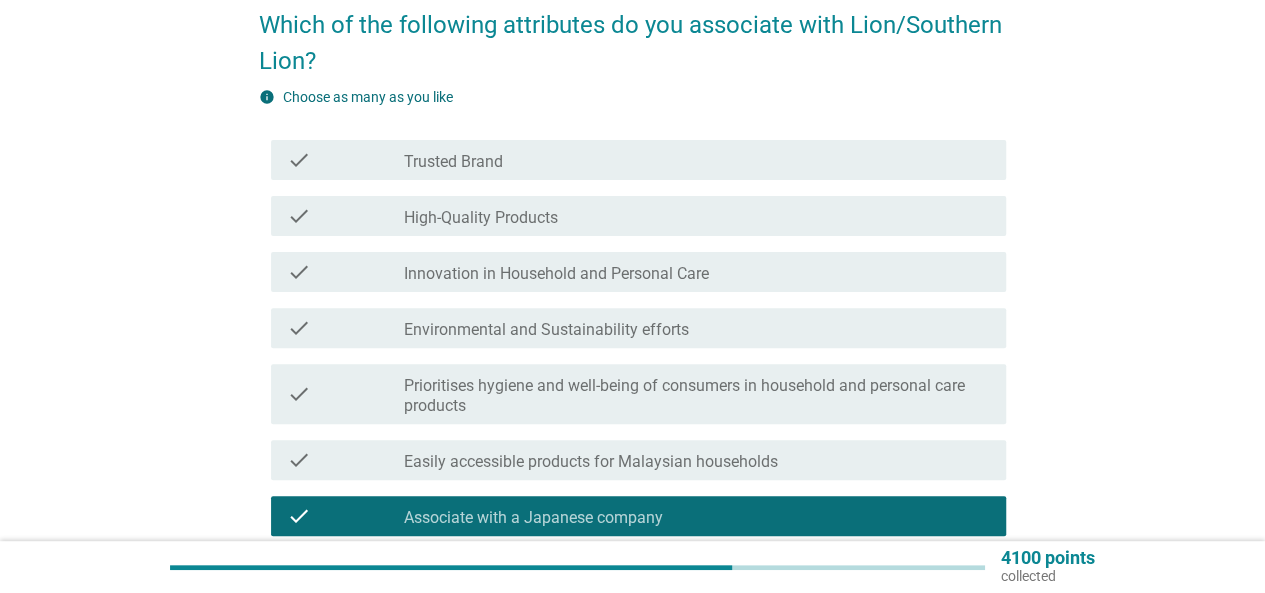 scroll, scrollTop: 200, scrollLeft: 0, axis: vertical 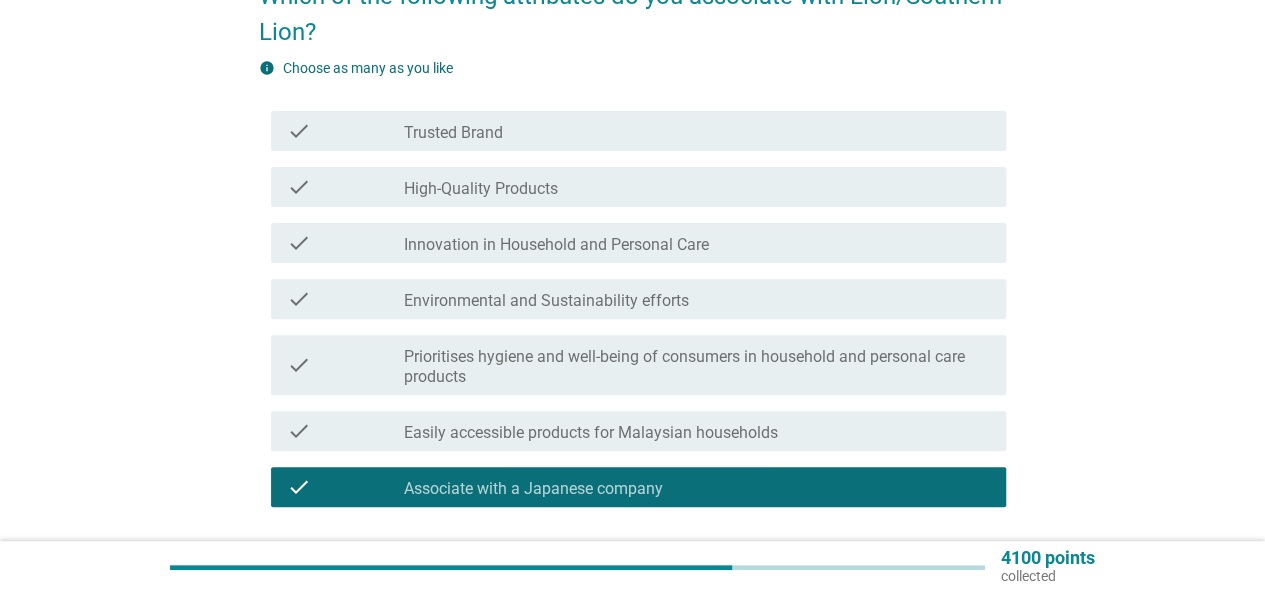click on "check" at bounding box center [345, 131] 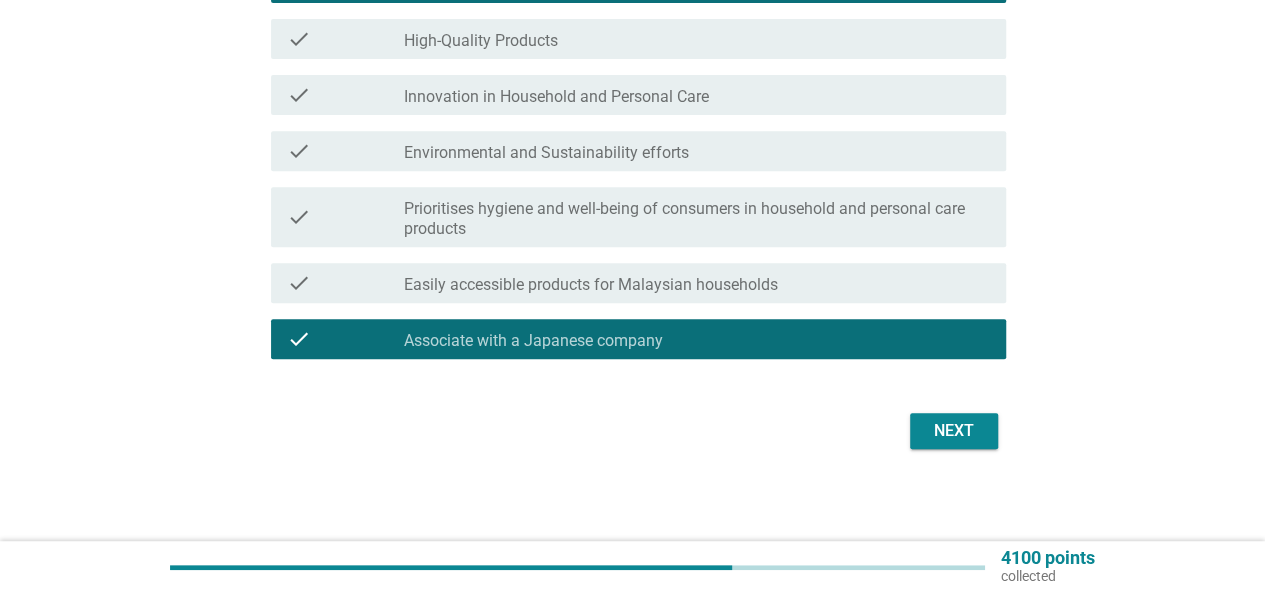 scroll, scrollTop: 352, scrollLeft: 0, axis: vertical 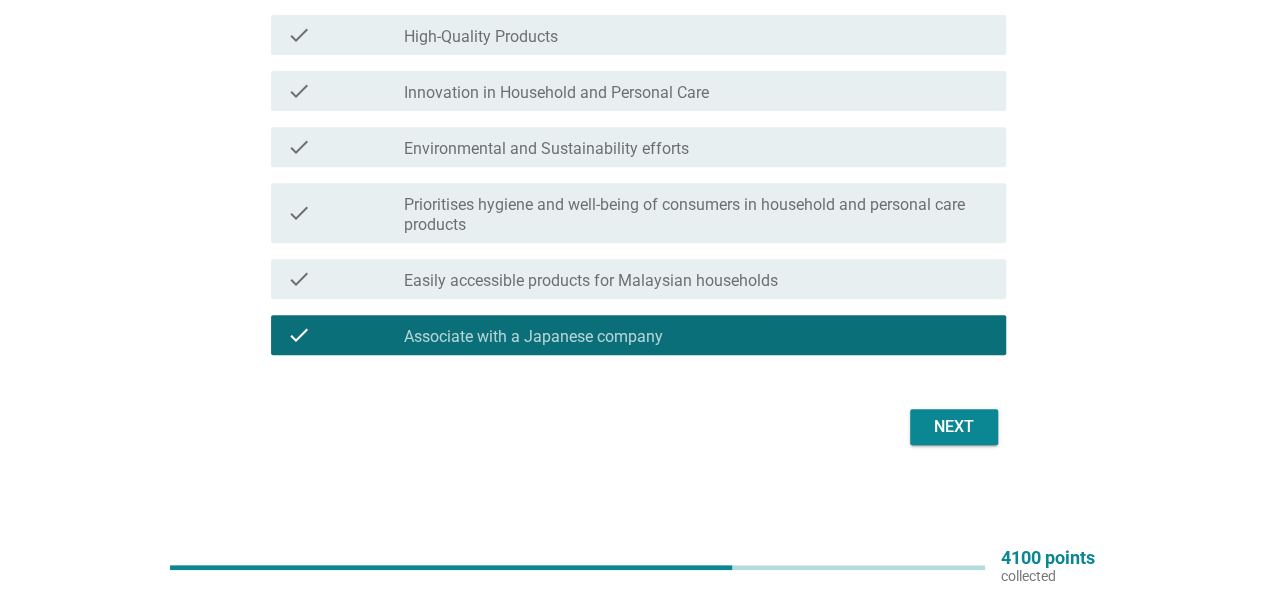 click on "Next" at bounding box center [954, 427] 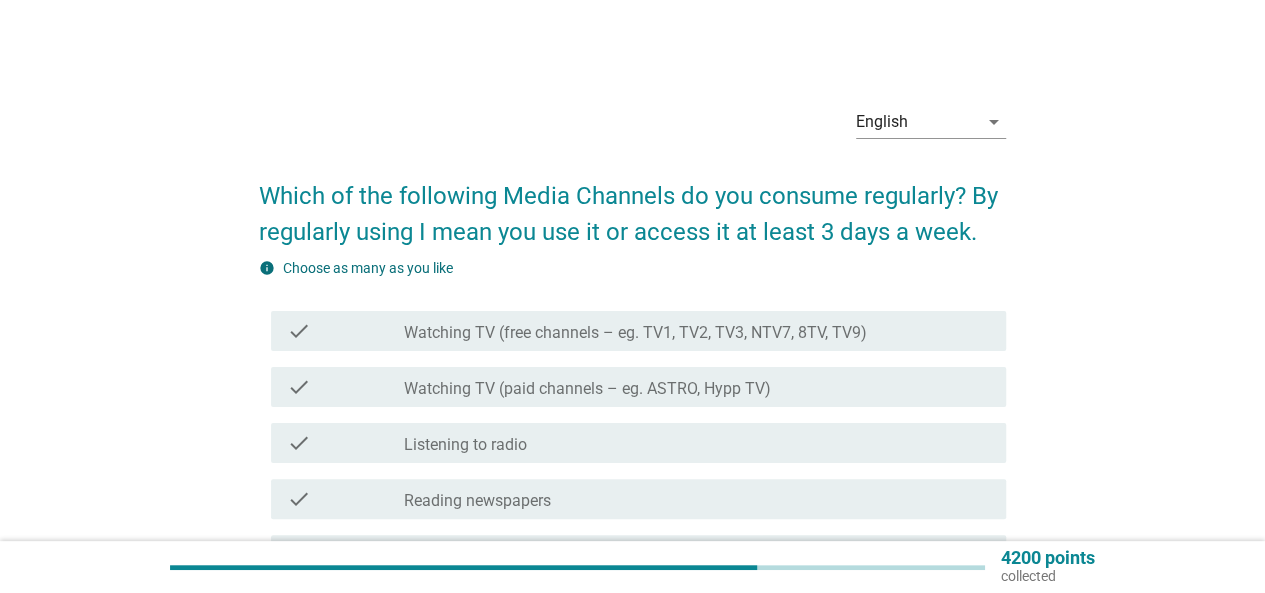 scroll, scrollTop: 100, scrollLeft: 0, axis: vertical 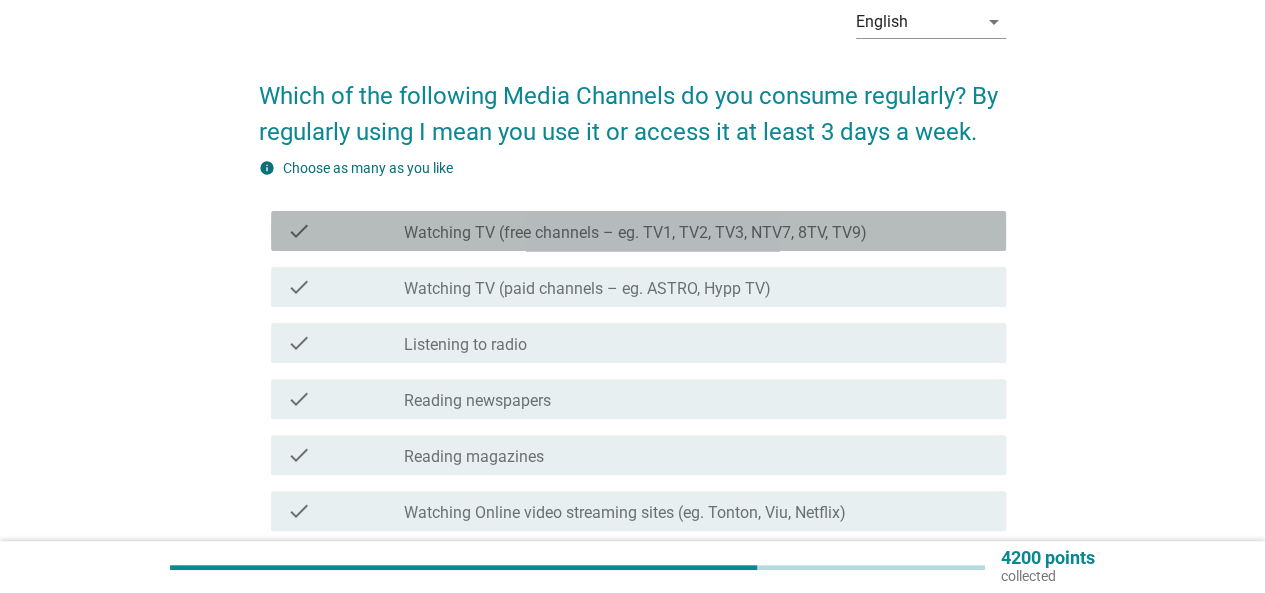 click on "check" at bounding box center (299, 231) 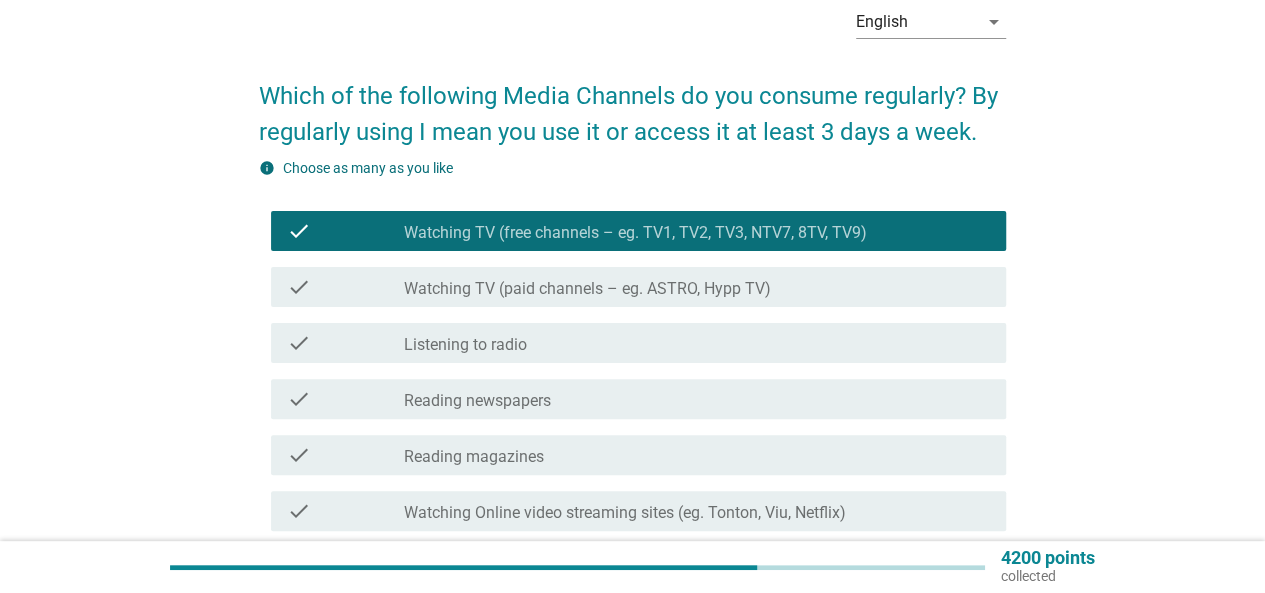 click on "check     check_box_outline_blank Watching TV (paid channels – eg. ASTRO, Hypp TV)" at bounding box center (638, 287) 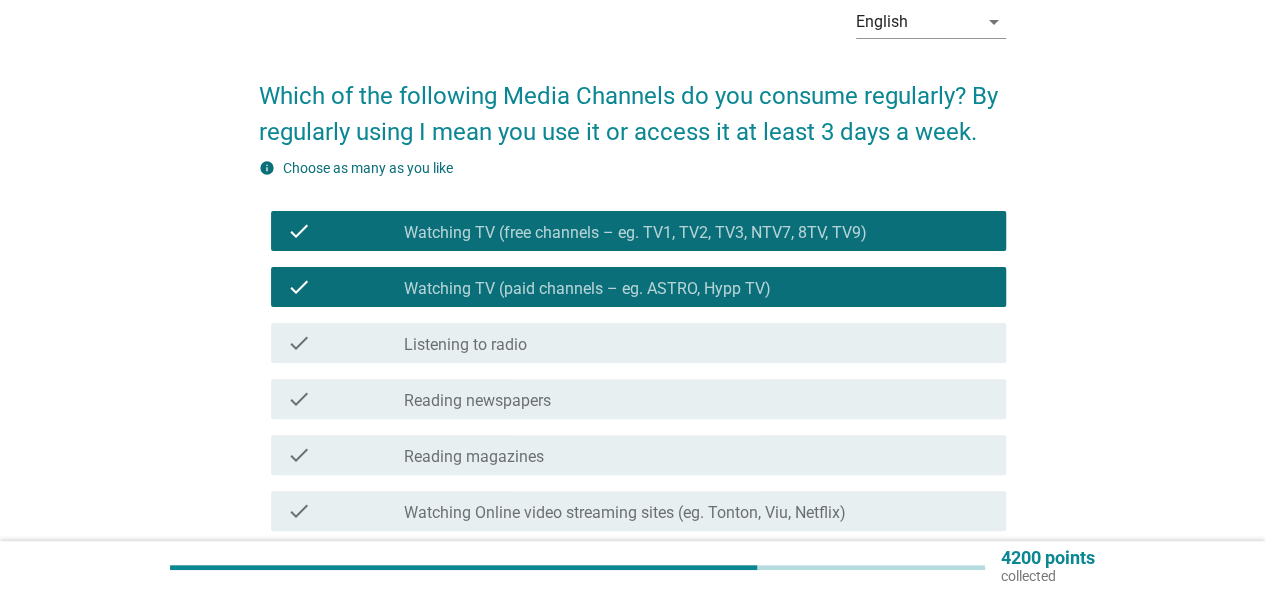 click on "check     check_box_outline_blank Listening to radio" at bounding box center [632, 343] 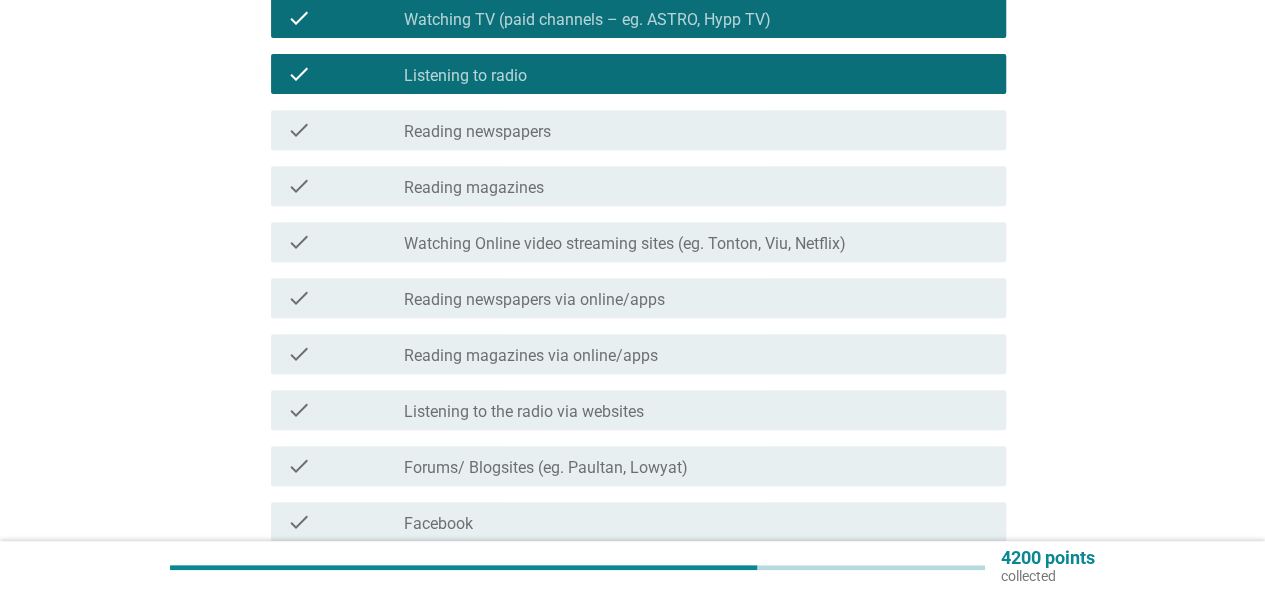 scroll, scrollTop: 400, scrollLeft: 0, axis: vertical 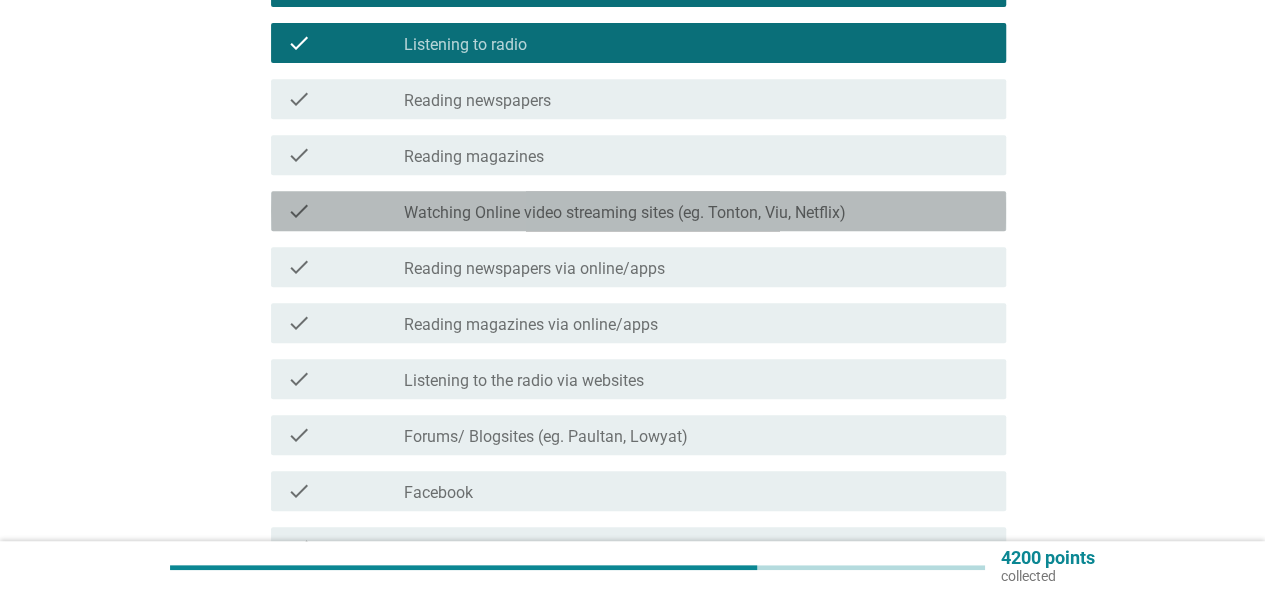 click on "check" at bounding box center (299, 211) 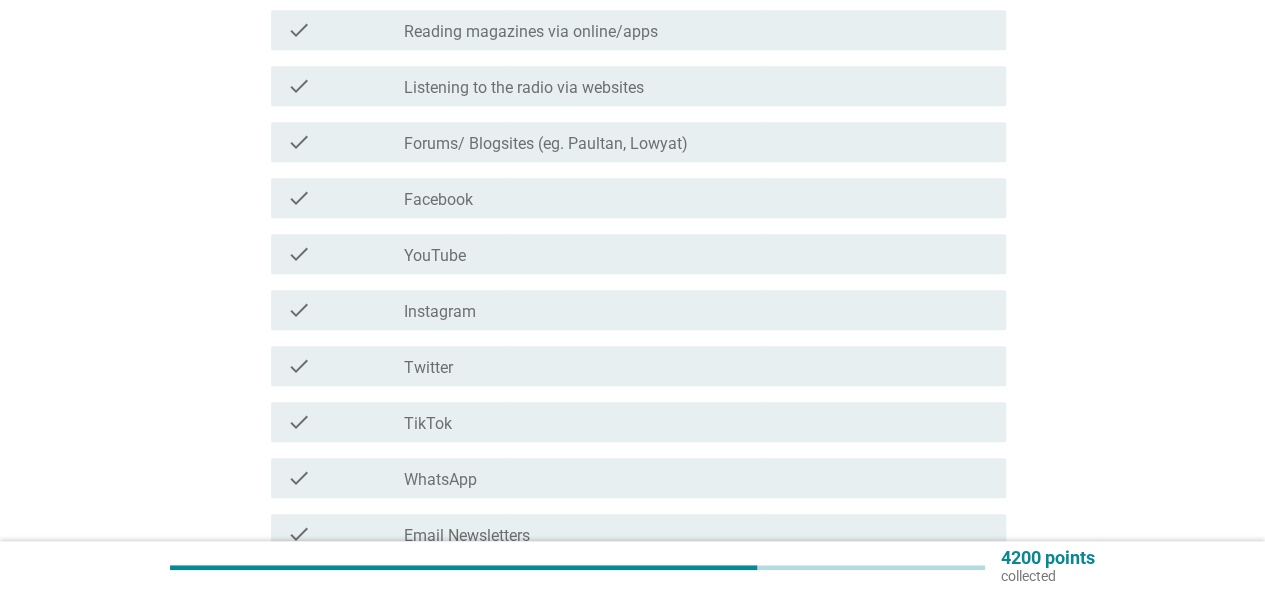 scroll, scrollTop: 700, scrollLeft: 0, axis: vertical 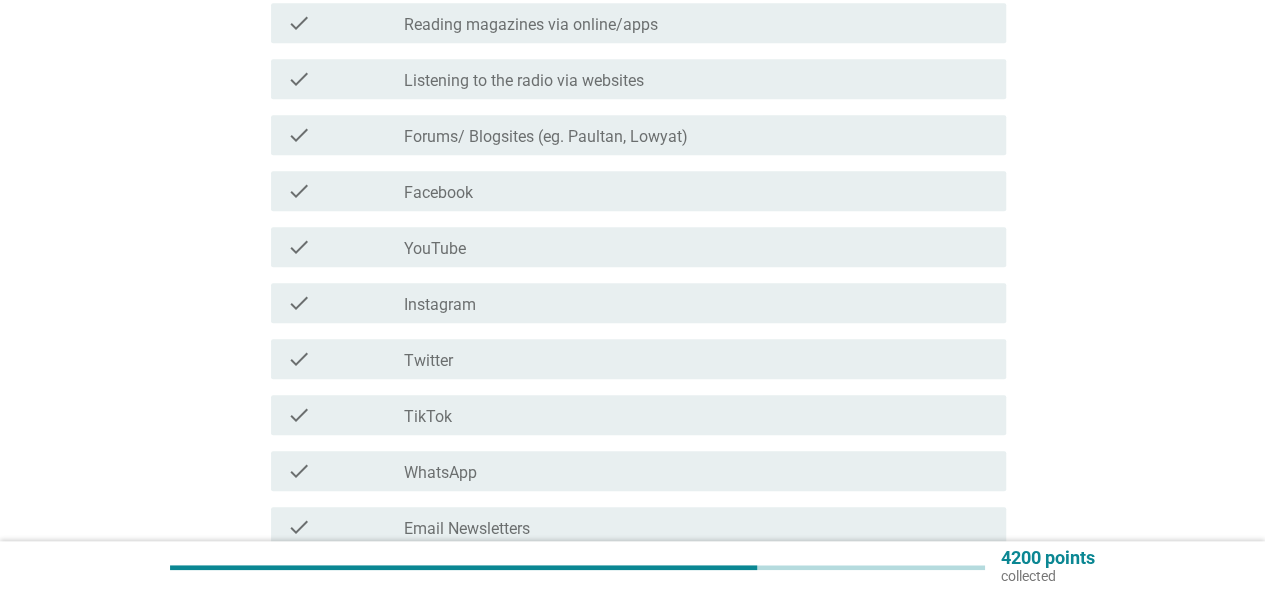 click on "check" at bounding box center [299, 191] 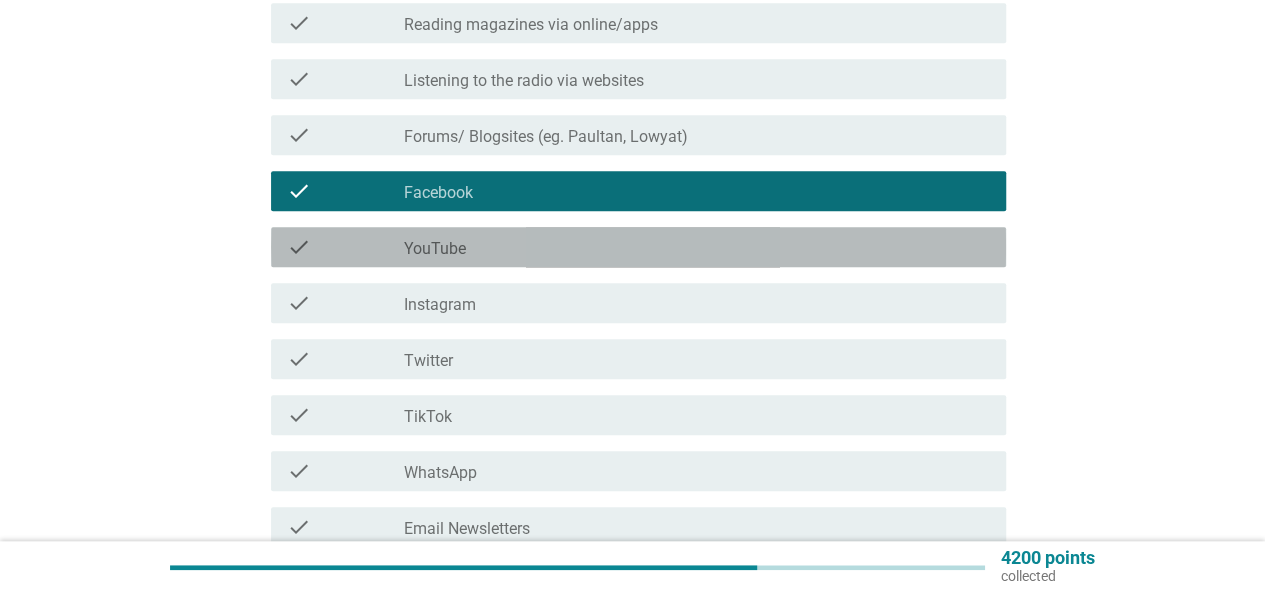 click on "check" at bounding box center (299, 247) 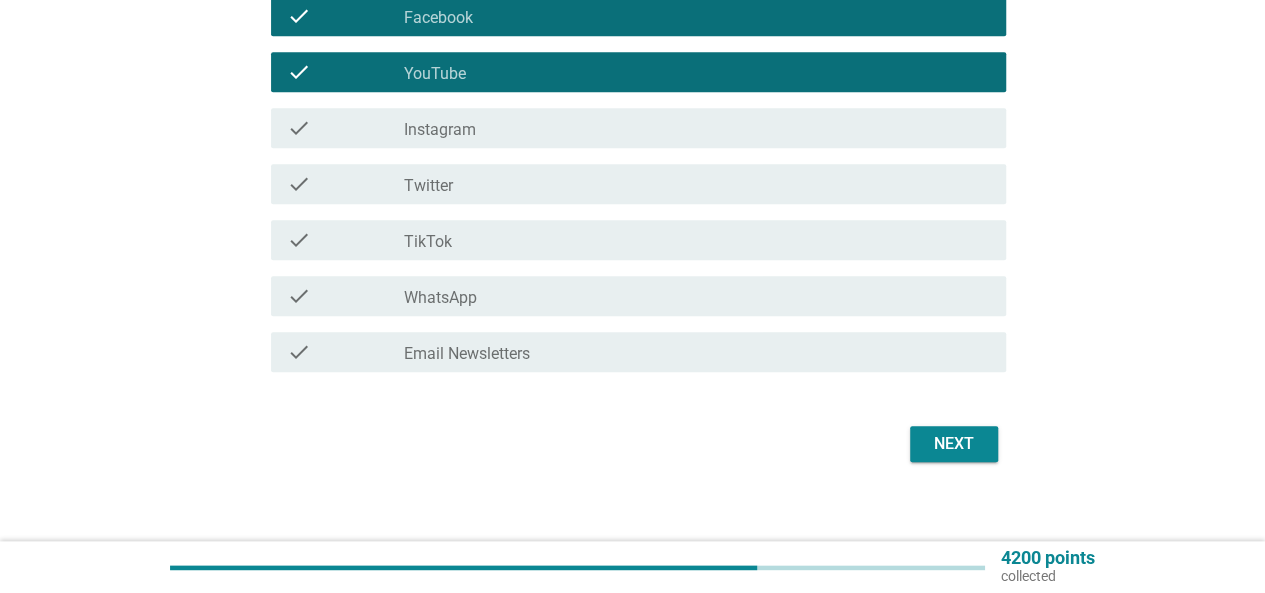 scroll, scrollTop: 892, scrollLeft: 0, axis: vertical 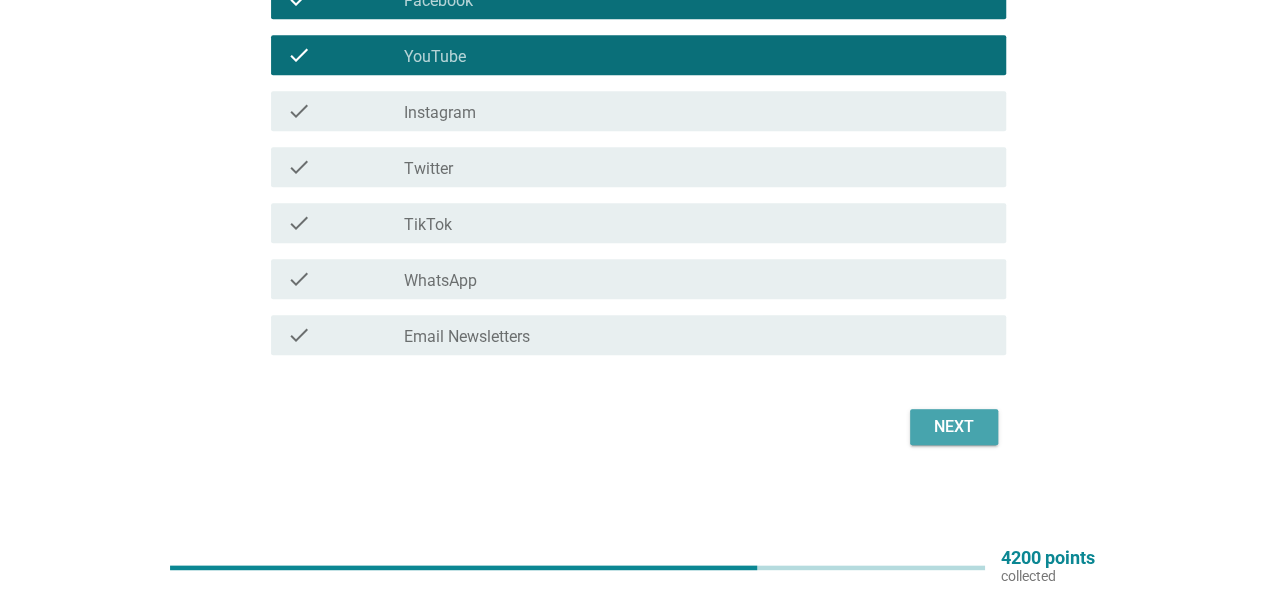 click on "Next" at bounding box center [954, 427] 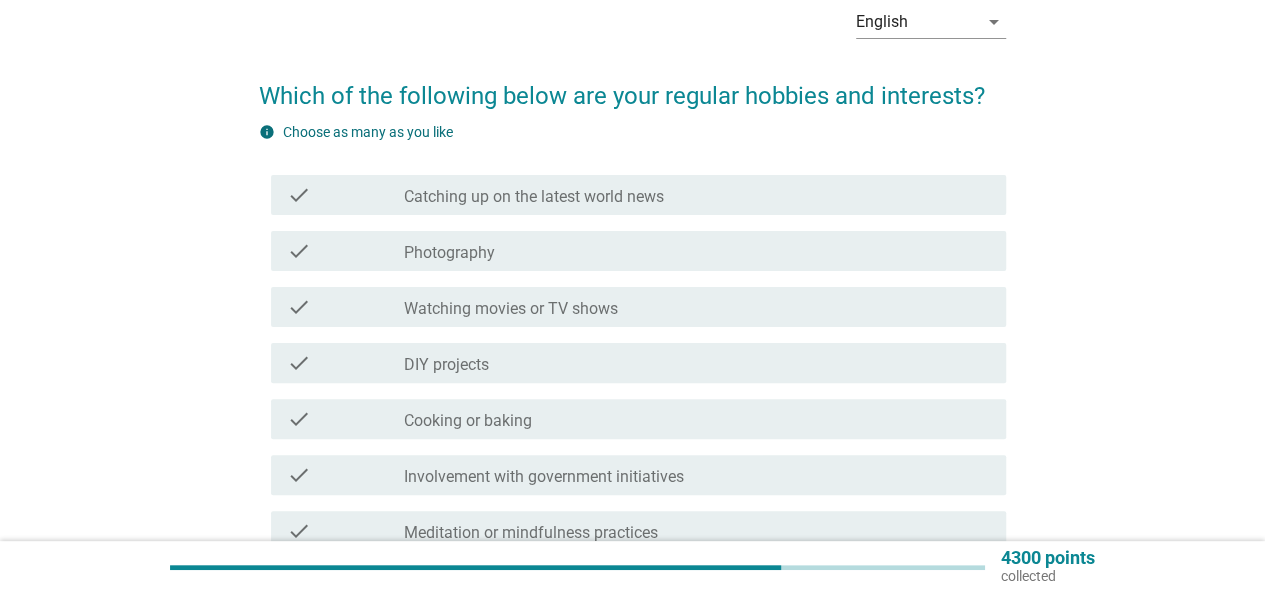scroll, scrollTop: 300, scrollLeft: 0, axis: vertical 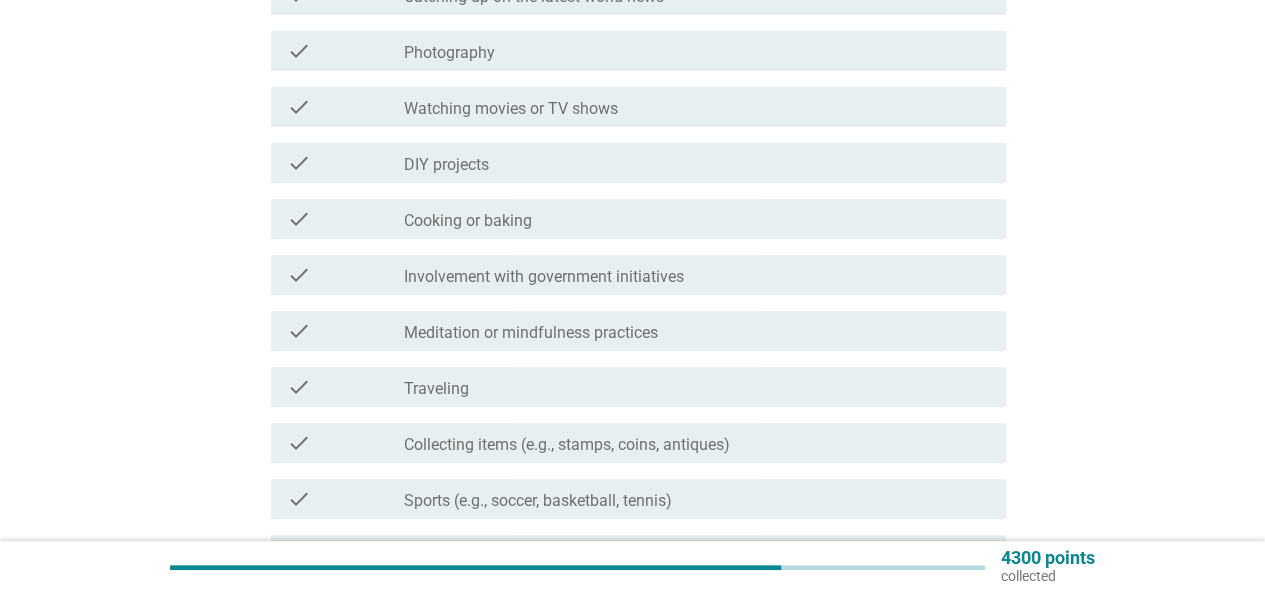 click on "check" at bounding box center [299, 219] 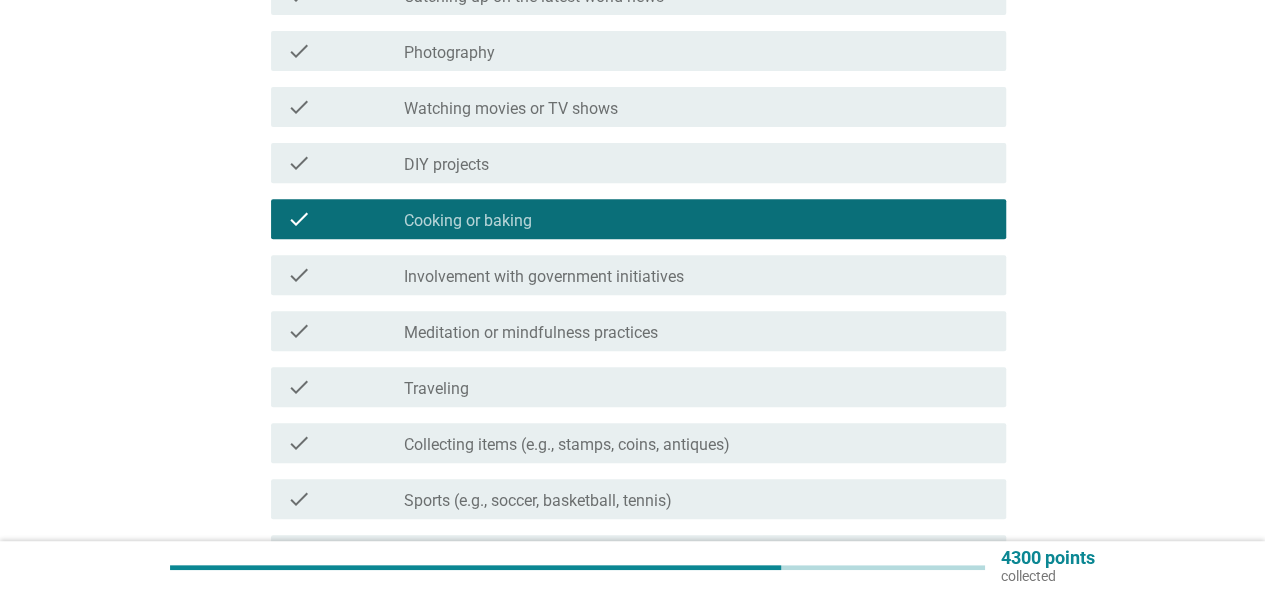 scroll, scrollTop: 100, scrollLeft: 0, axis: vertical 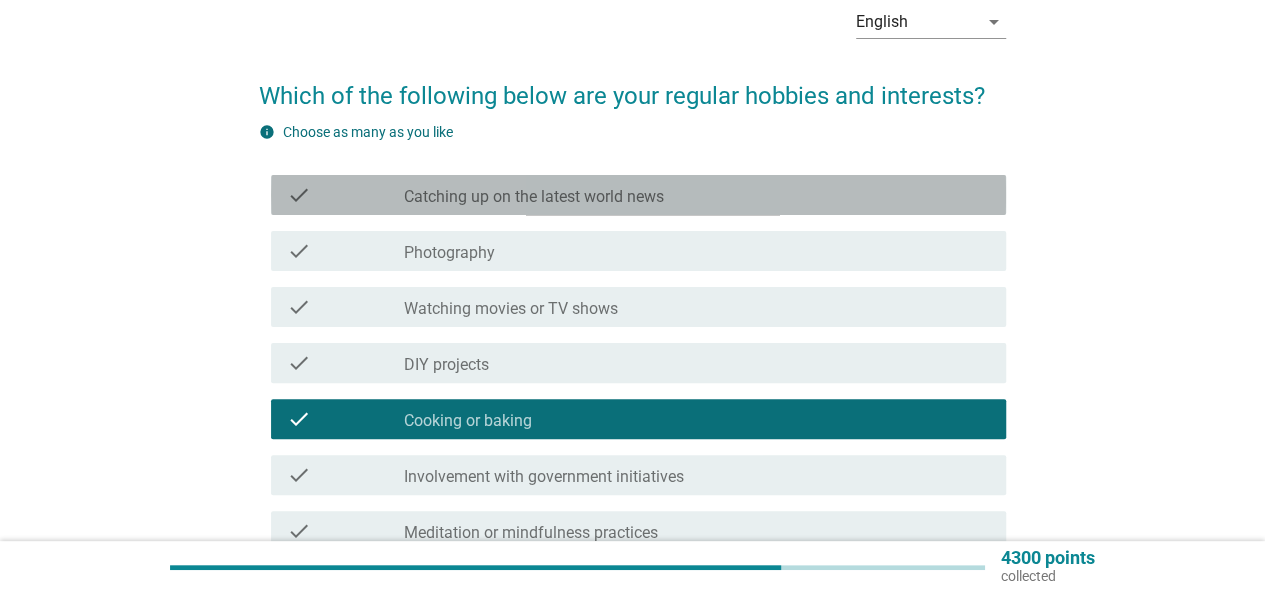 click on "check     check_box_outline_blank Catching up on the latest world news" at bounding box center [638, 195] 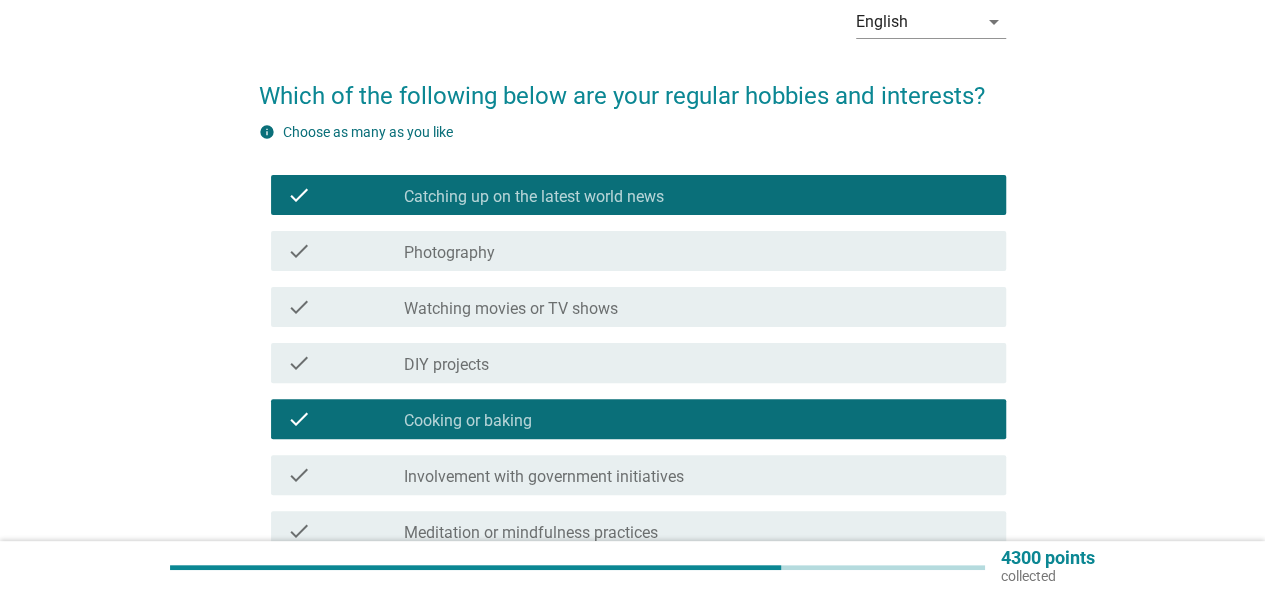 scroll, scrollTop: 200, scrollLeft: 0, axis: vertical 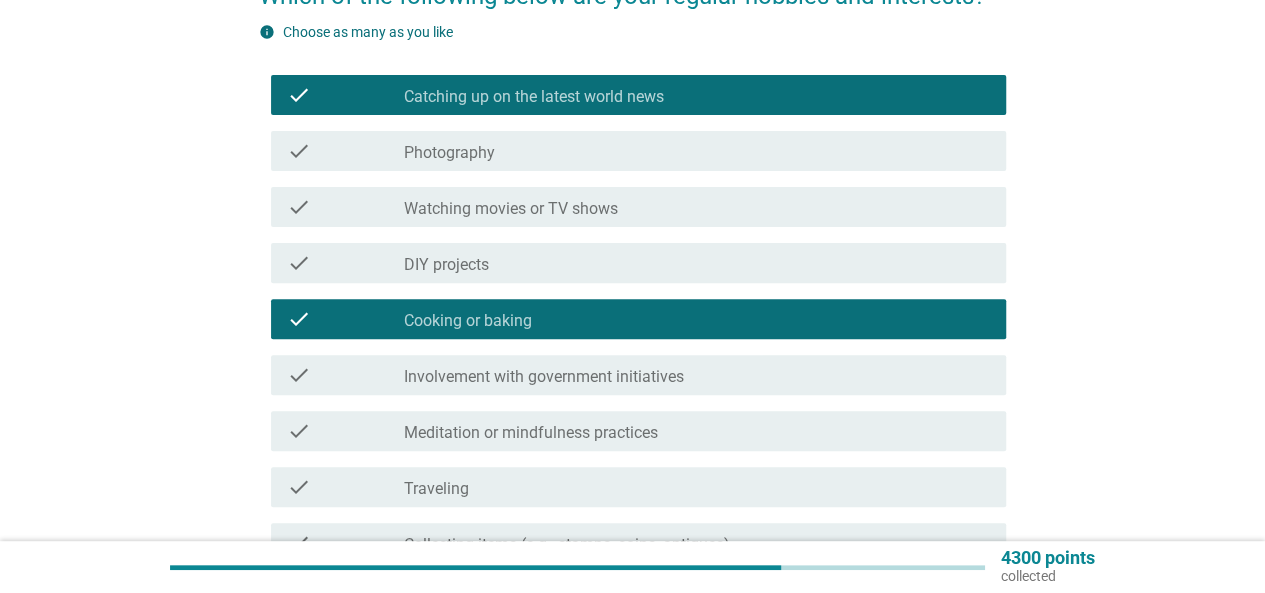 click on "check     check_box_outline_blank Watching movies or TV shows" at bounding box center [638, 207] 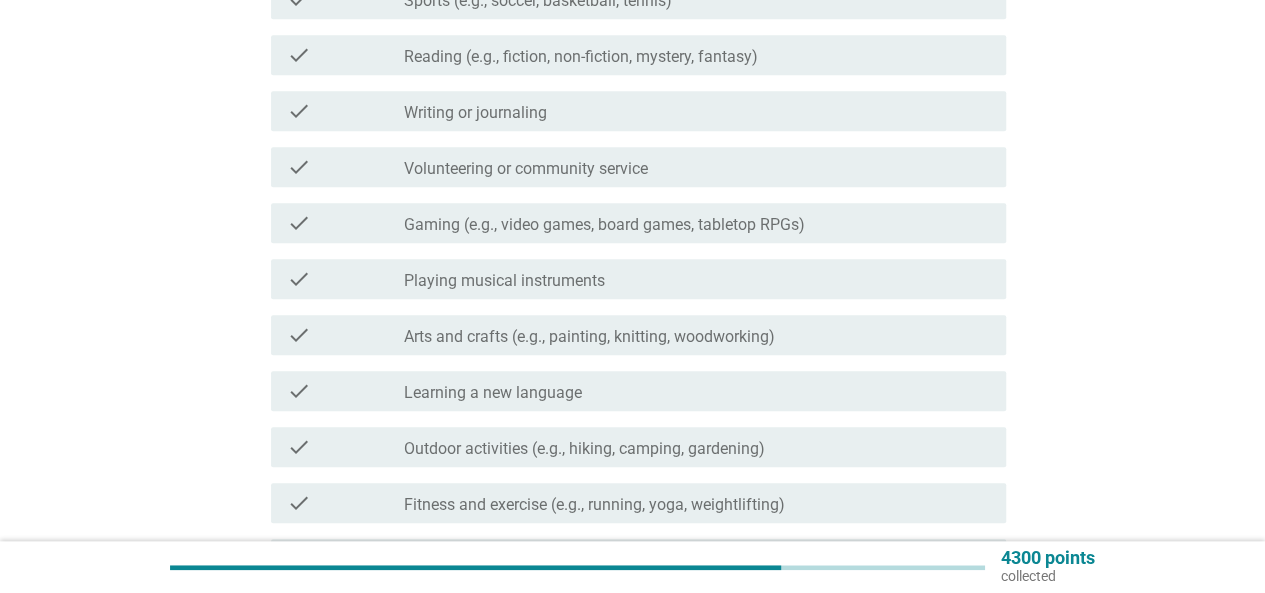 scroll, scrollTop: 1000, scrollLeft: 0, axis: vertical 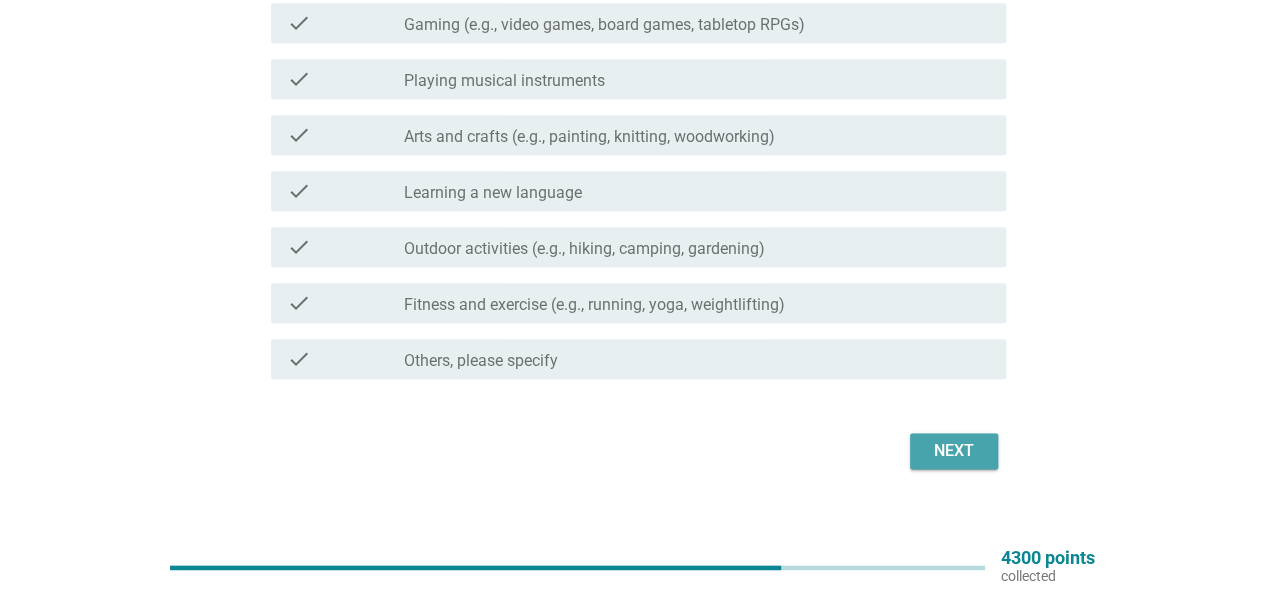 click on "Next" at bounding box center (954, 451) 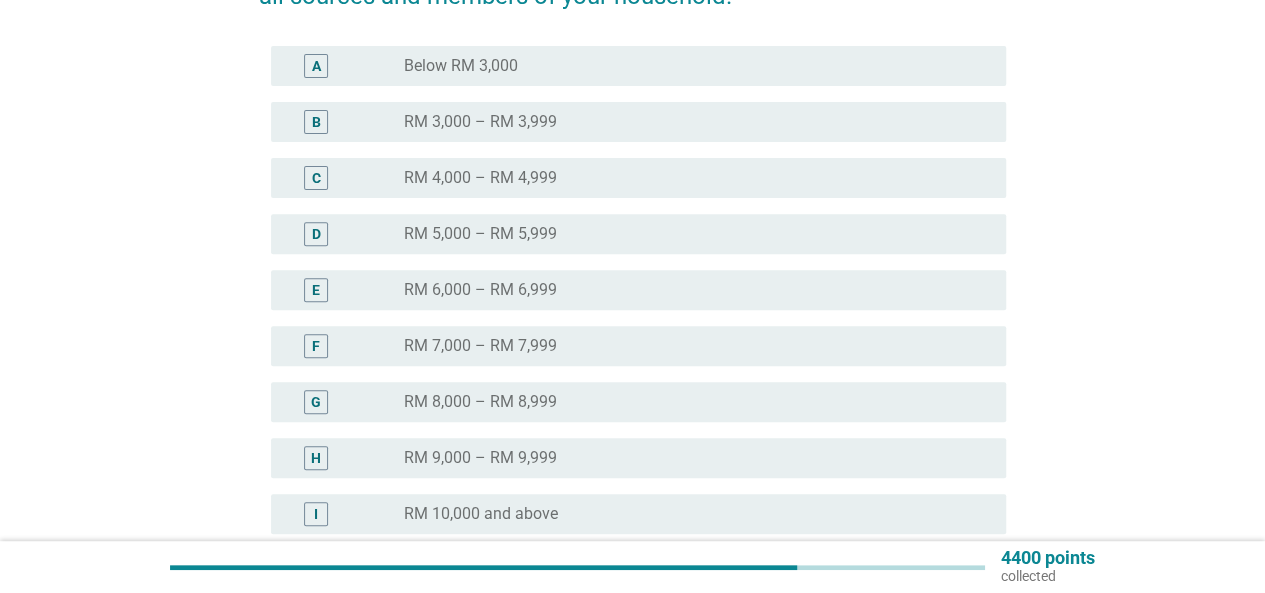 scroll, scrollTop: 300, scrollLeft: 0, axis: vertical 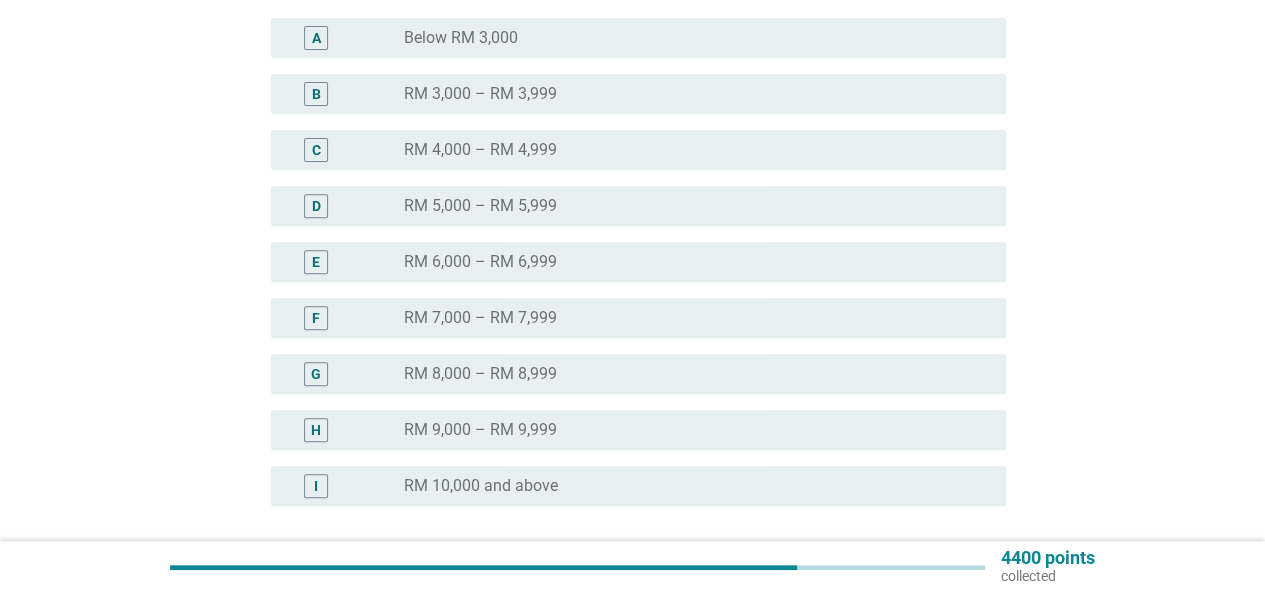 click on "I     radio_button_unchecked RM [NUMBER] and above" at bounding box center [638, 486] 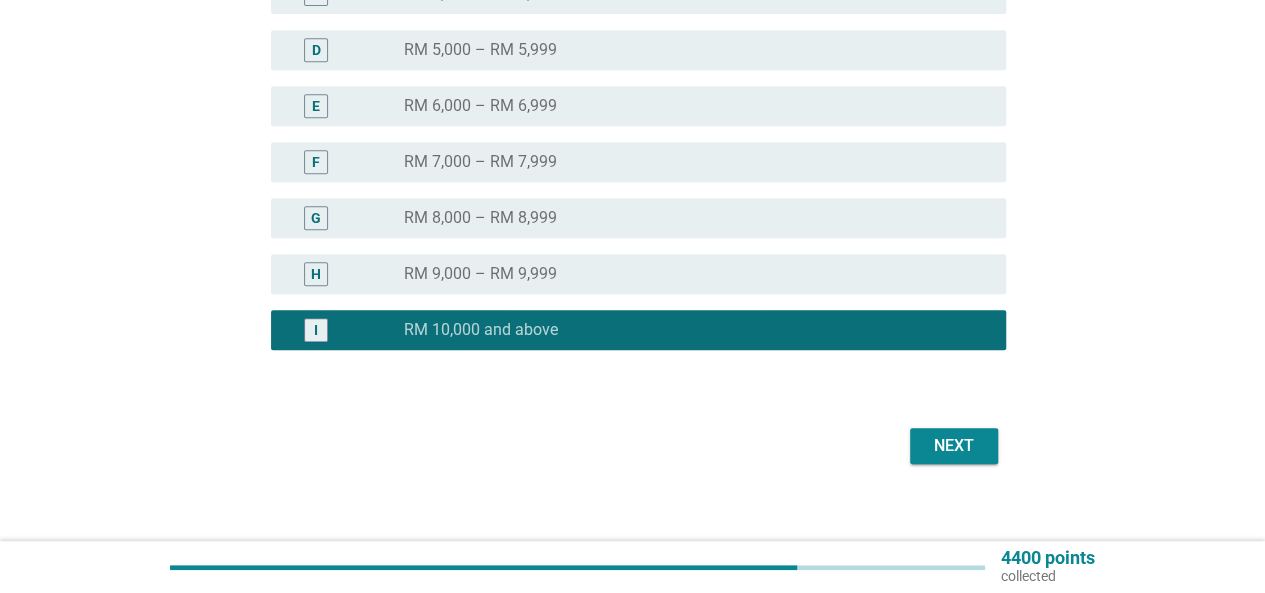 scroll, scrollTop: 474, scrollLeft: 0, axis: vertical 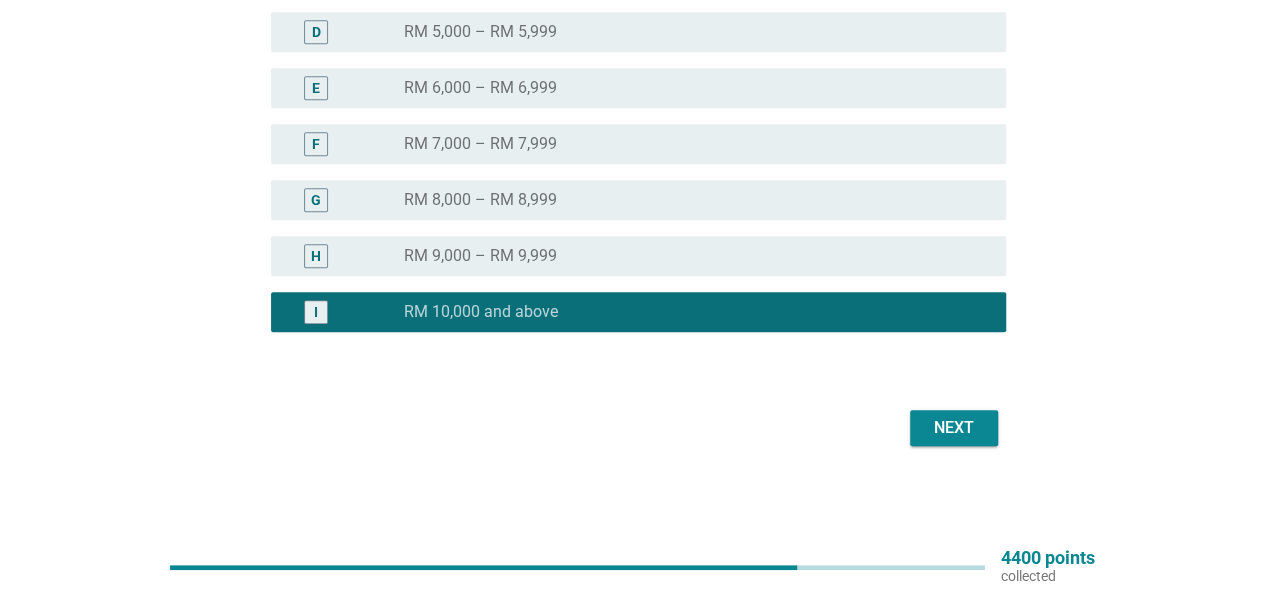 click on "H     radio_button_unchecked RM 9,000 – RM 9,999" at bounding box center [638, 256] 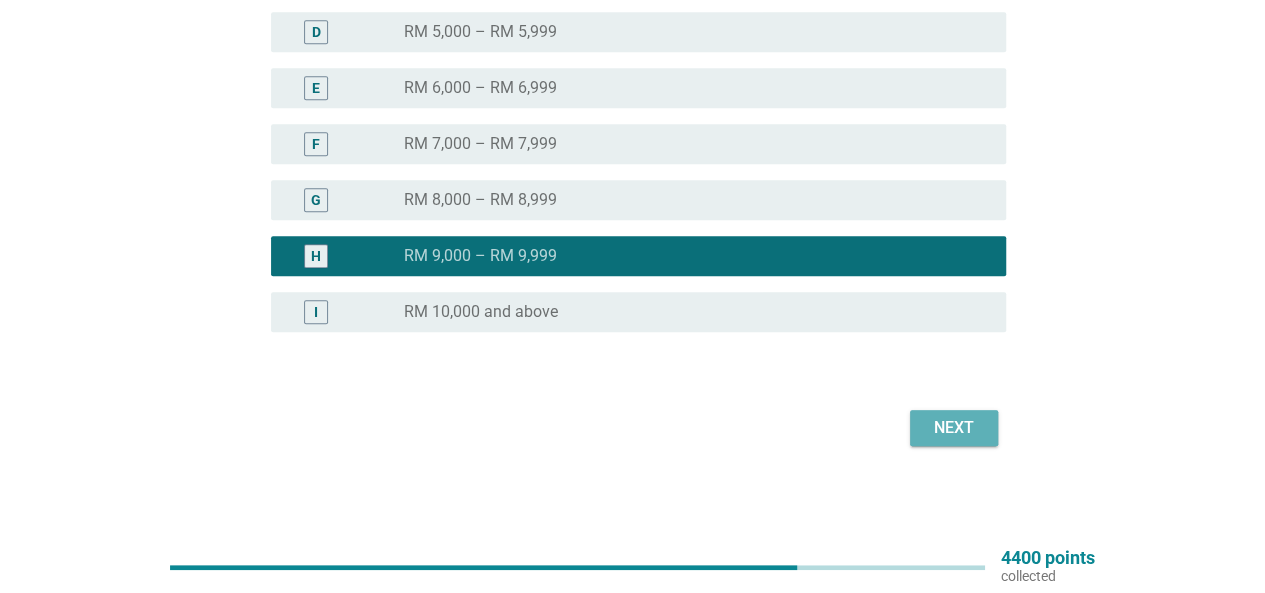 click on "Next" at bounding box center [954, 428] 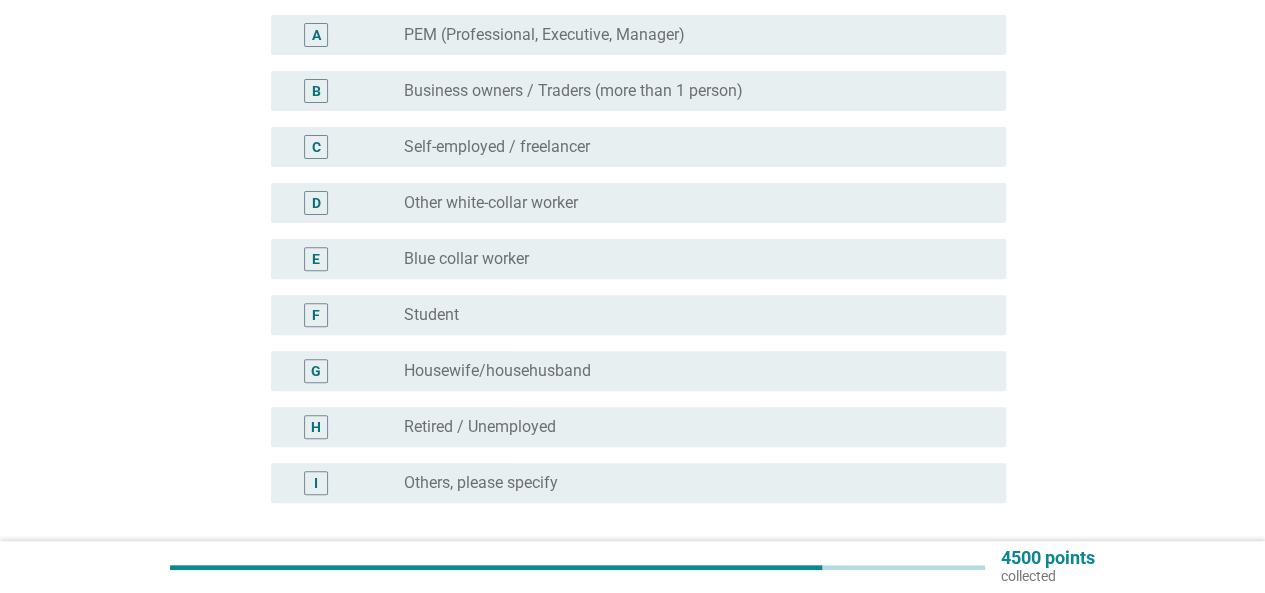 scroll, scrollTop: 200, scrollLeft: 0, axis: vertical 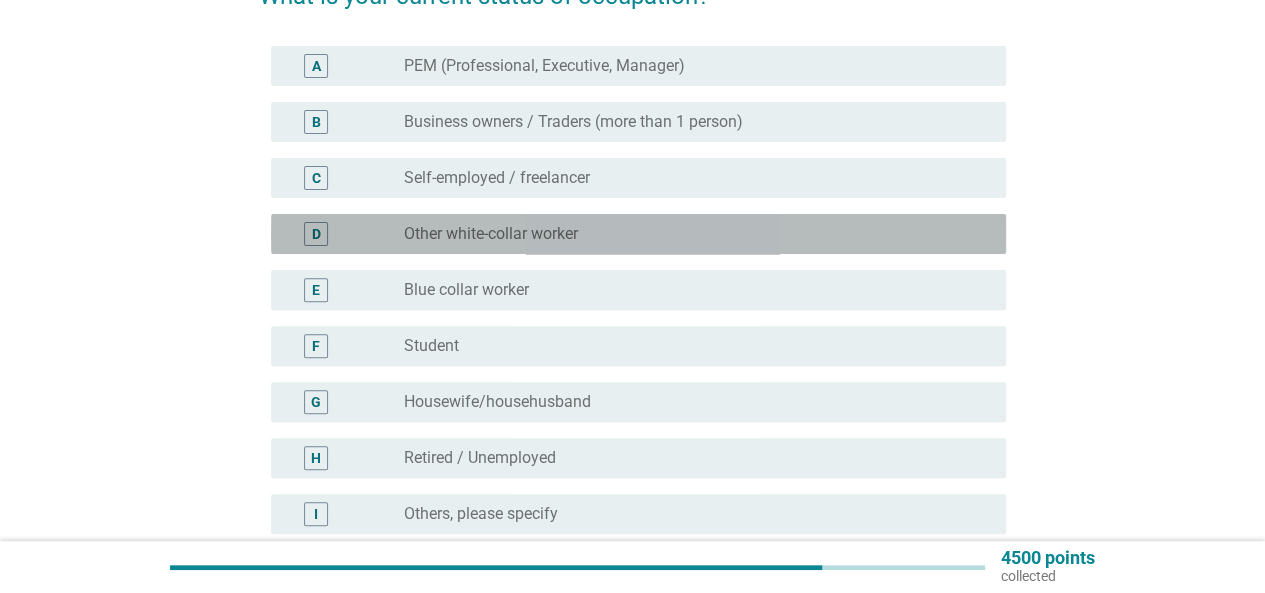 click on "Other white-collar worker" at bounding box center (491, 234) 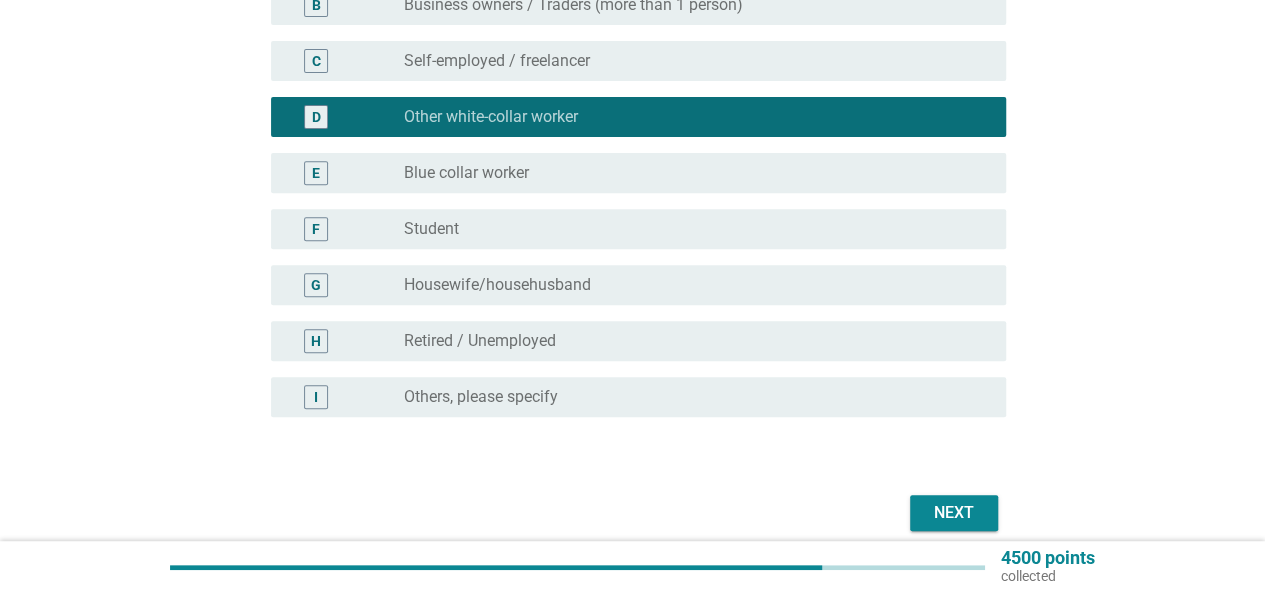 scroll, scrollTop: 402, scrollLeft: 0, axis: vertical 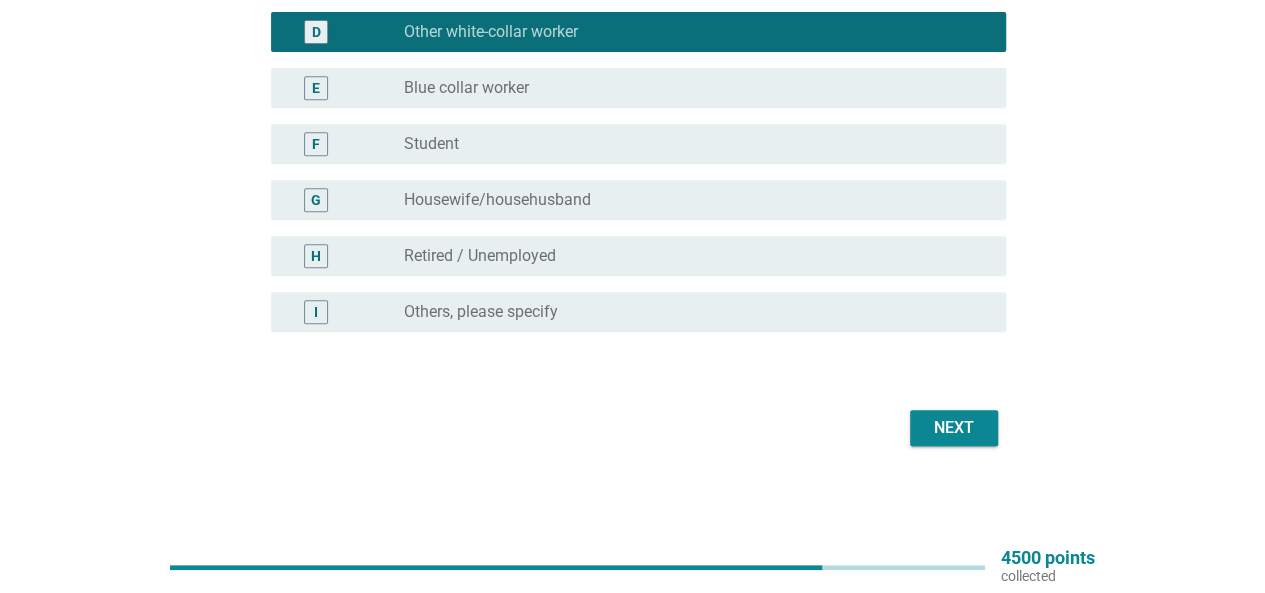 click on "Next" at bounding box center (954, 428) 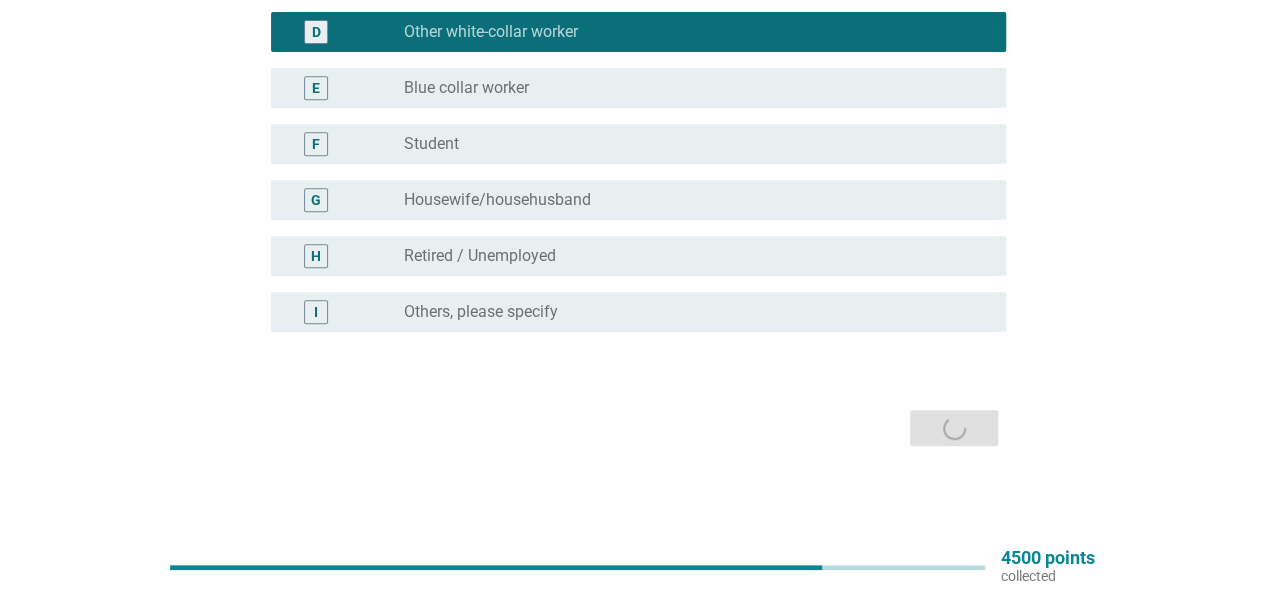 scroll, scrollTop: 0, scrollLeft: 0, axis: both 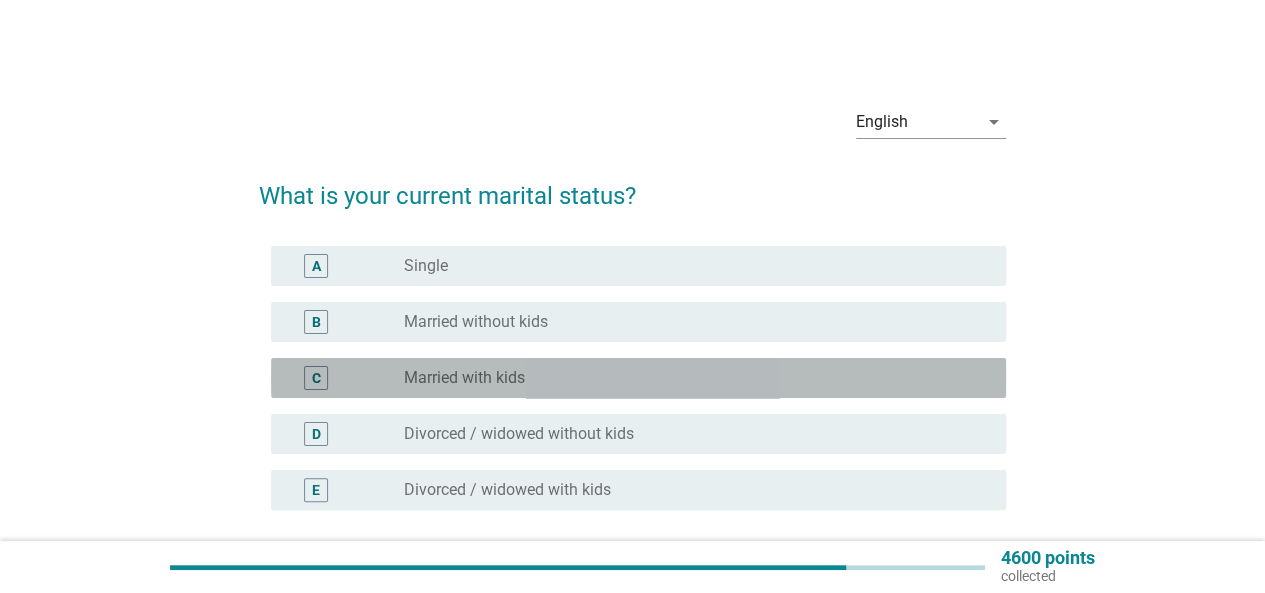 click on "radio_button_unchecked Married with kids" at bounding box center (697, 378) 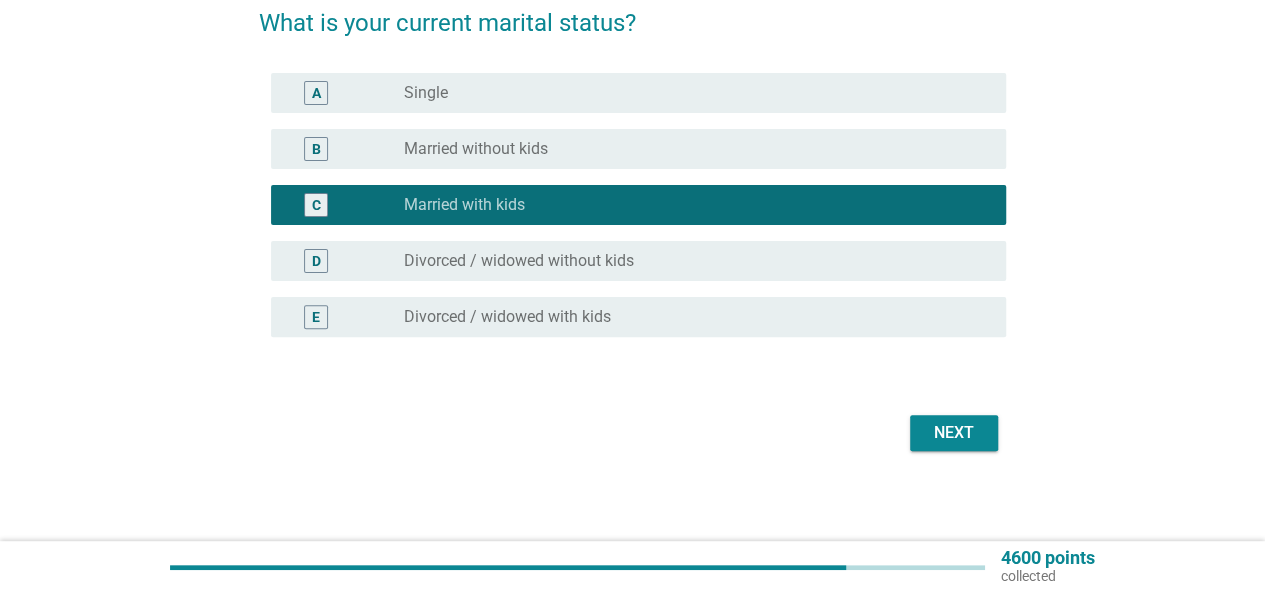 scroll, scrollTop: 178, scrollLeft: 0, axis: vertical 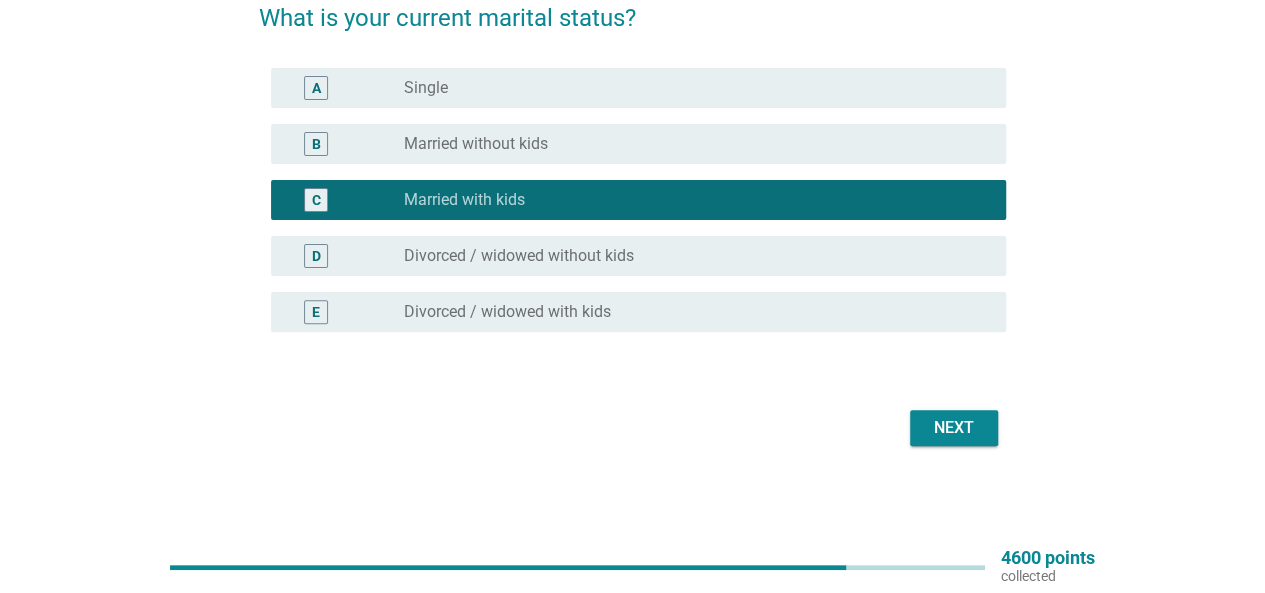click on "Next" at bounding box center [954, 428] 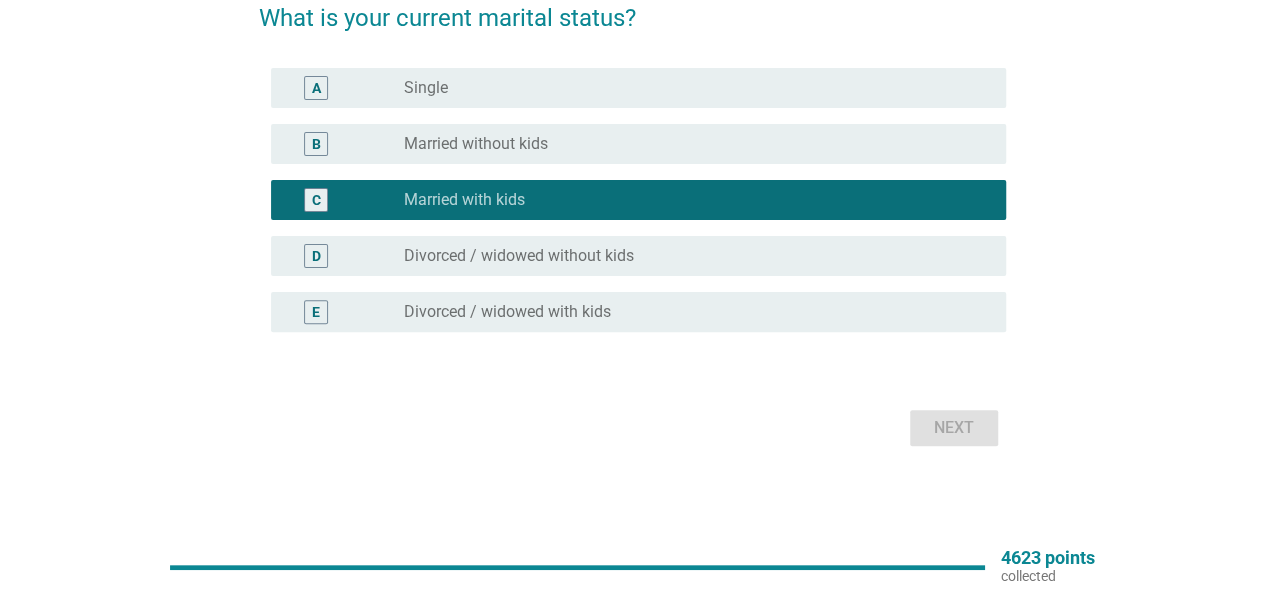 scroll, scrollTop: 0, scrollLeft: 0, axis: both 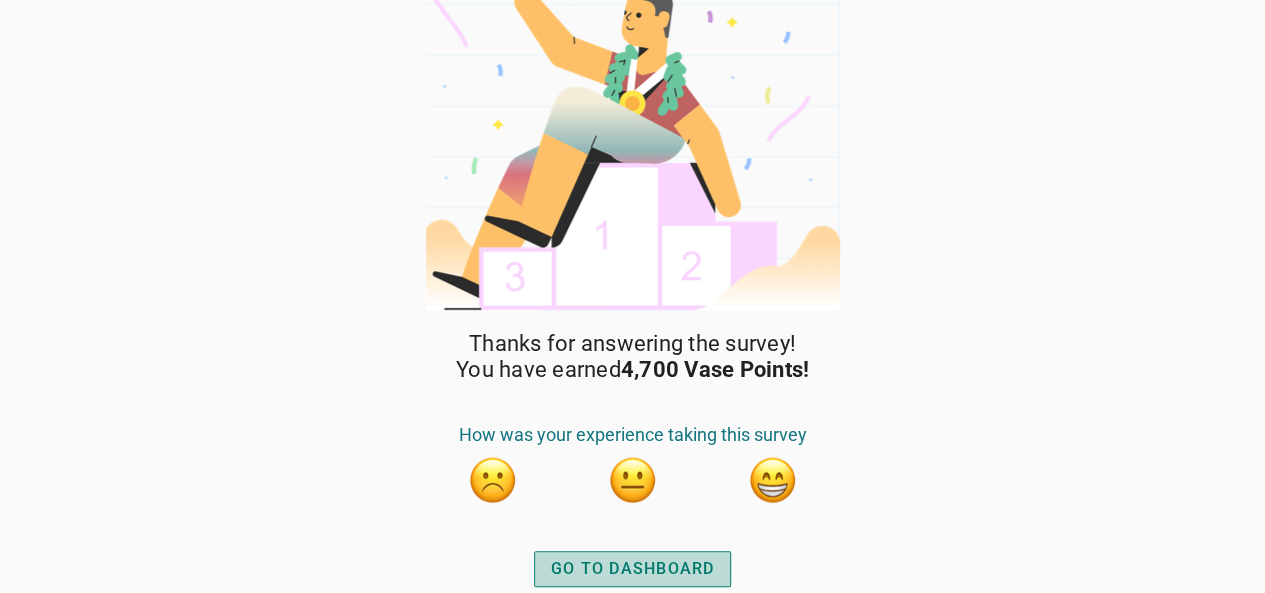 click on "GO TO DASHBOARD" at bounding box center [633, 569] 